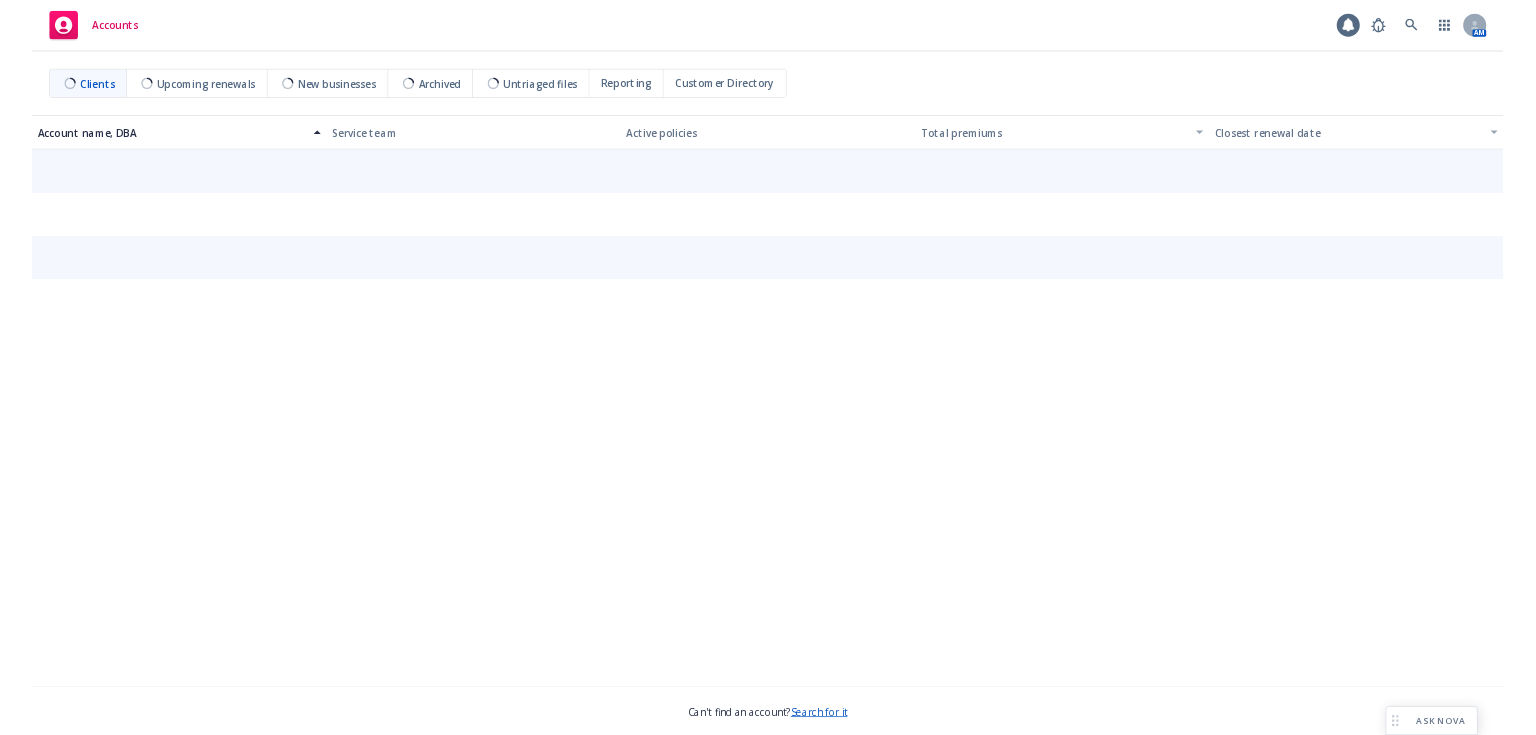 scroll, scrollTop: 0, scrollLeft: 0, axis: both 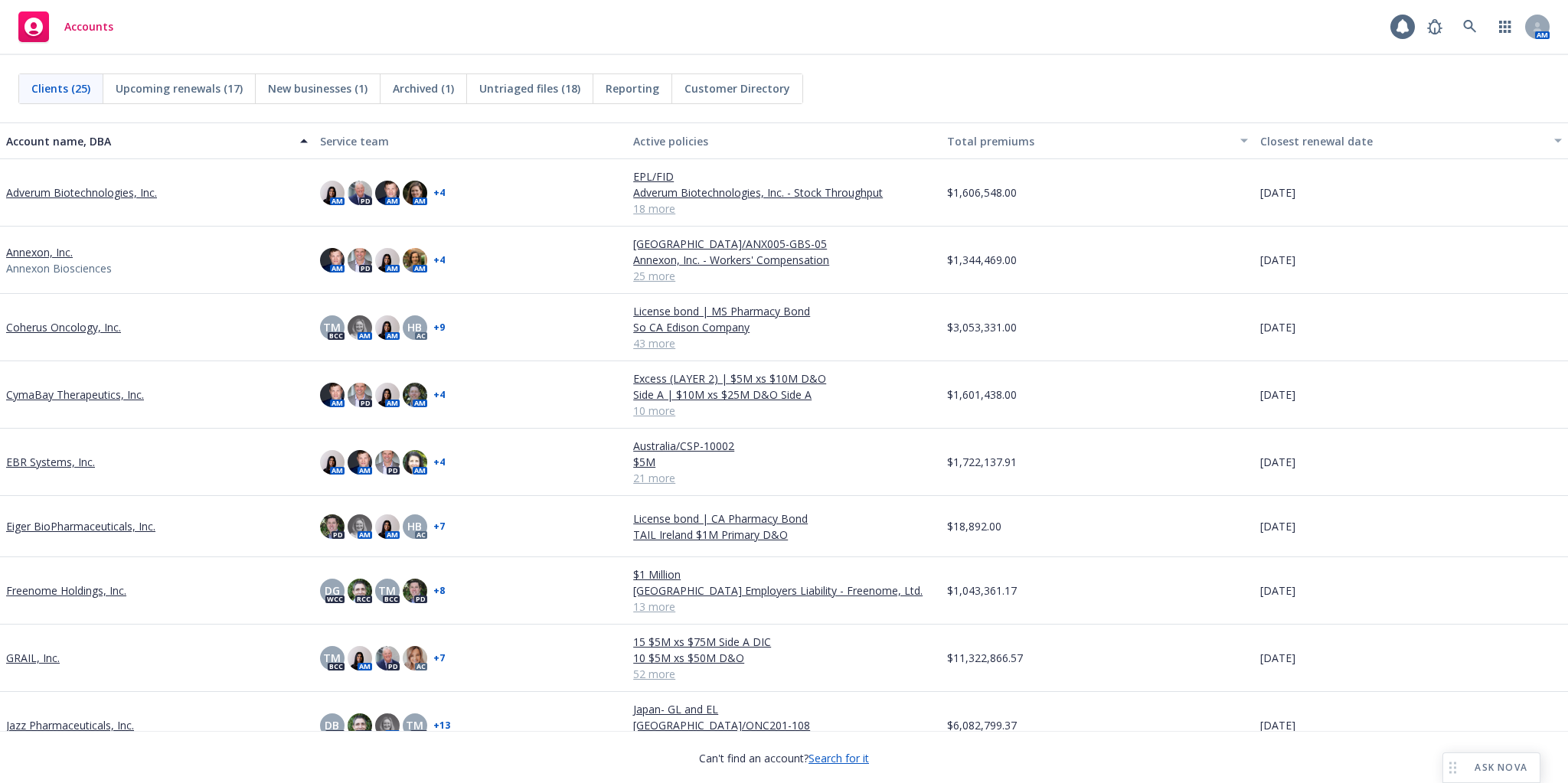 click on "Untriaged files (18)" at bounding box center [530, 88] 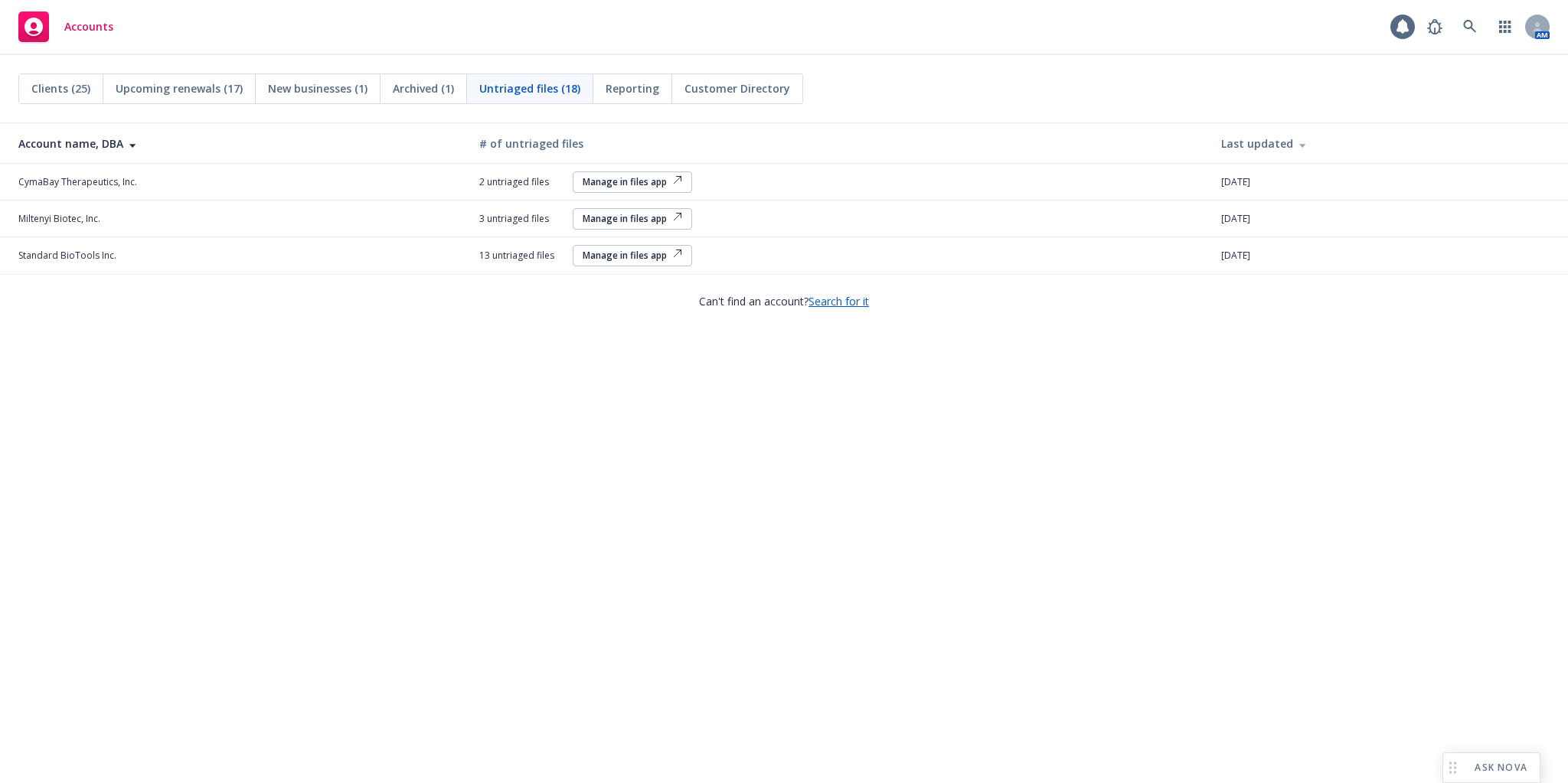 click on "Upcoming renewals (17)" at bounding box center [179, 88] 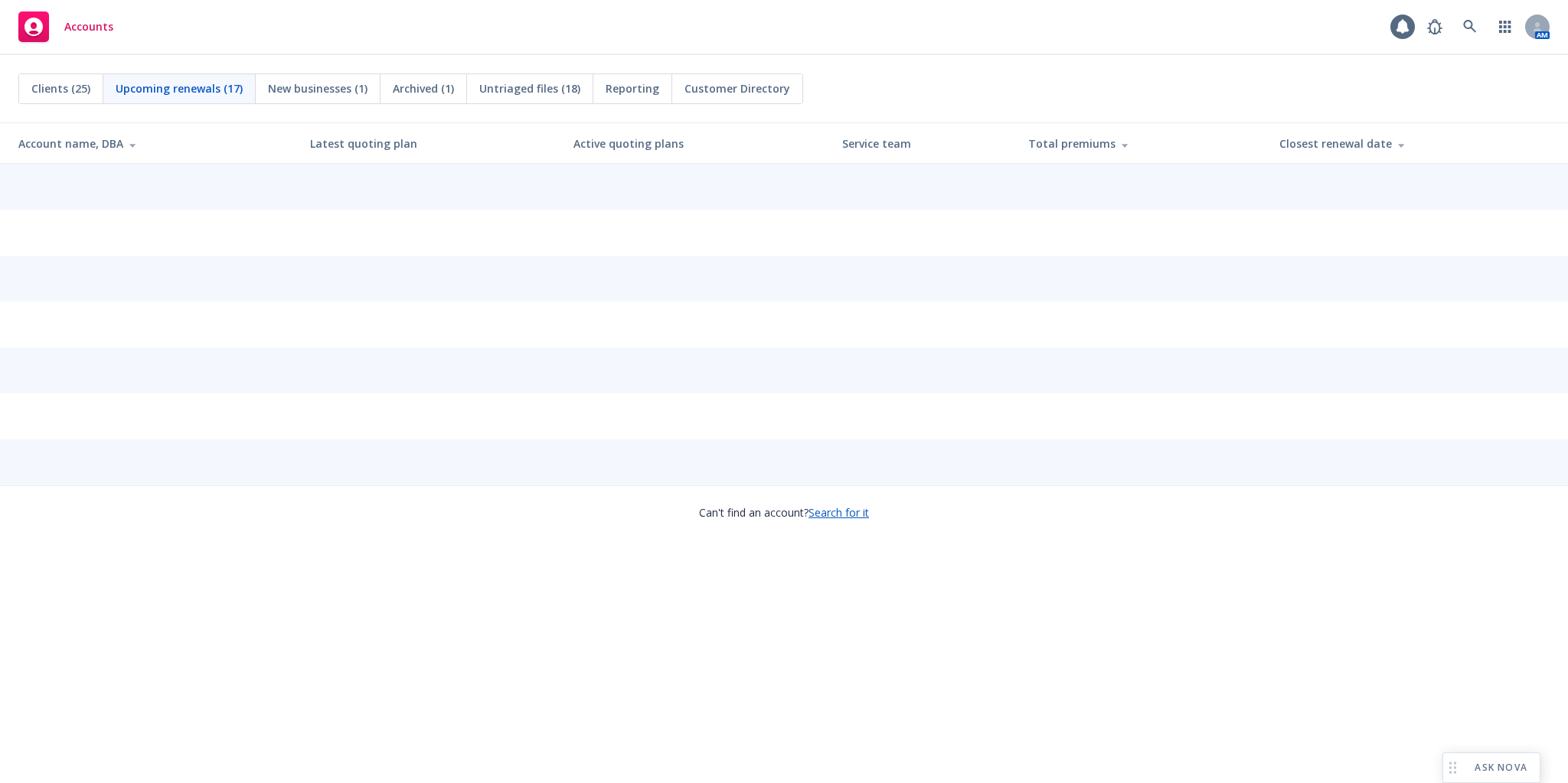 click on "Clients (25)" at bounding box center [60, 88] 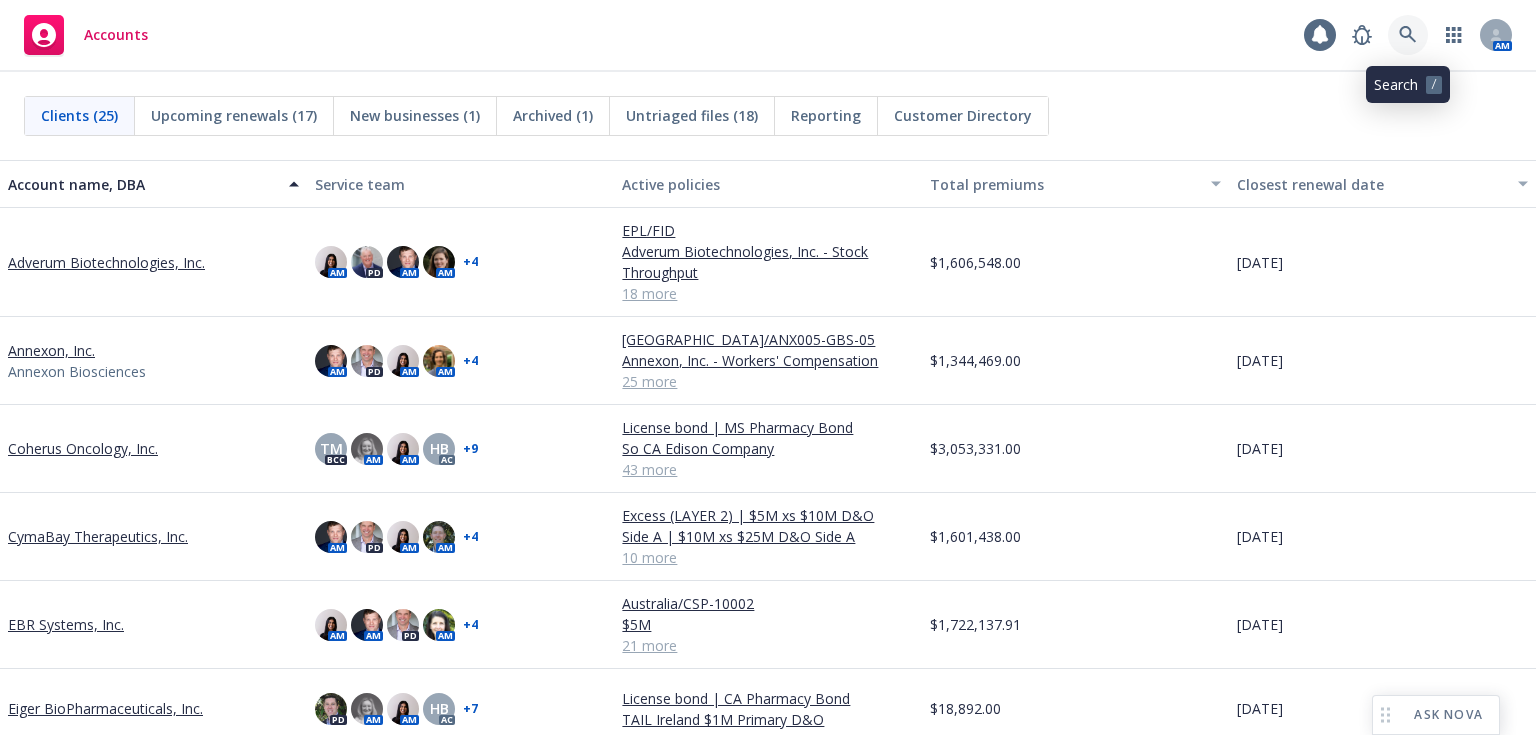 click 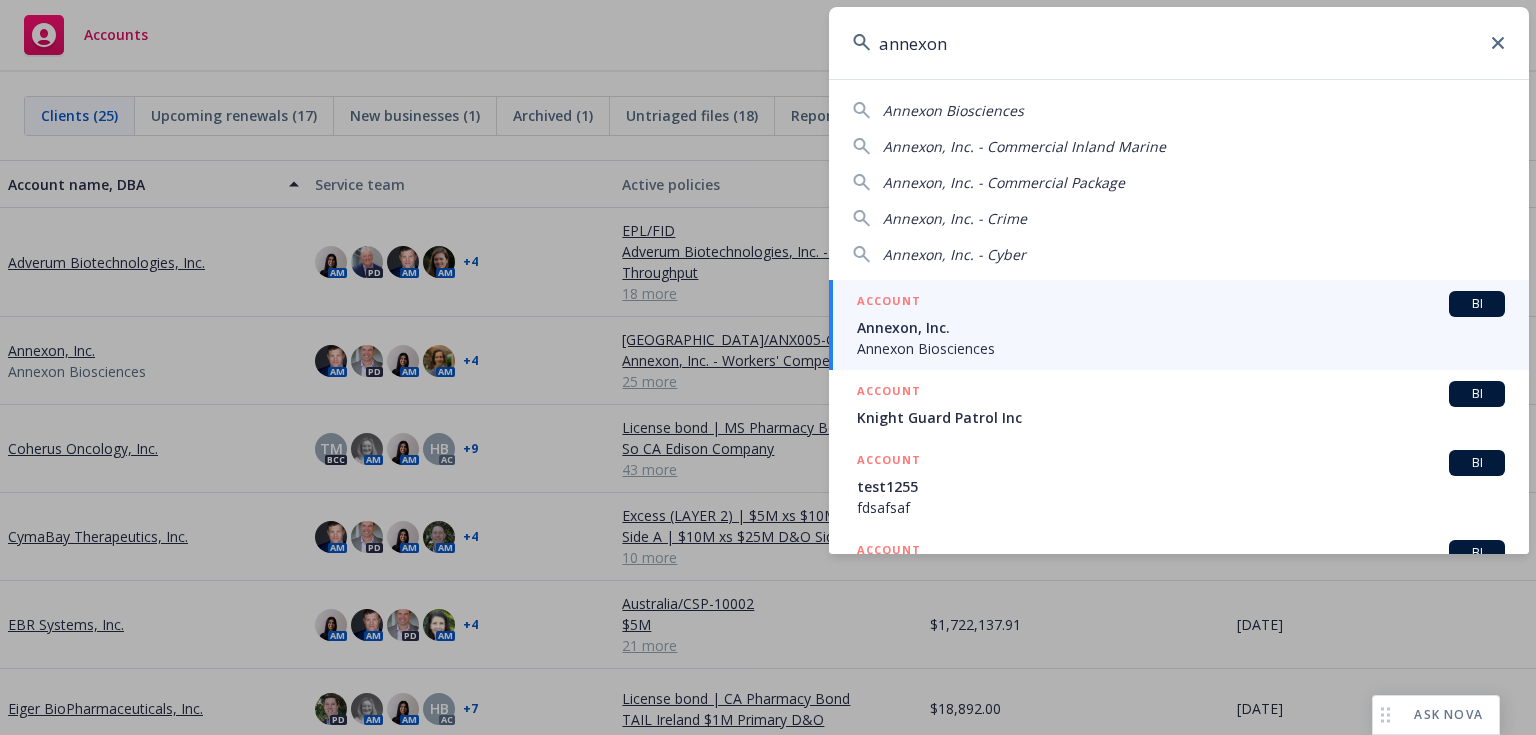 type on "annexon" 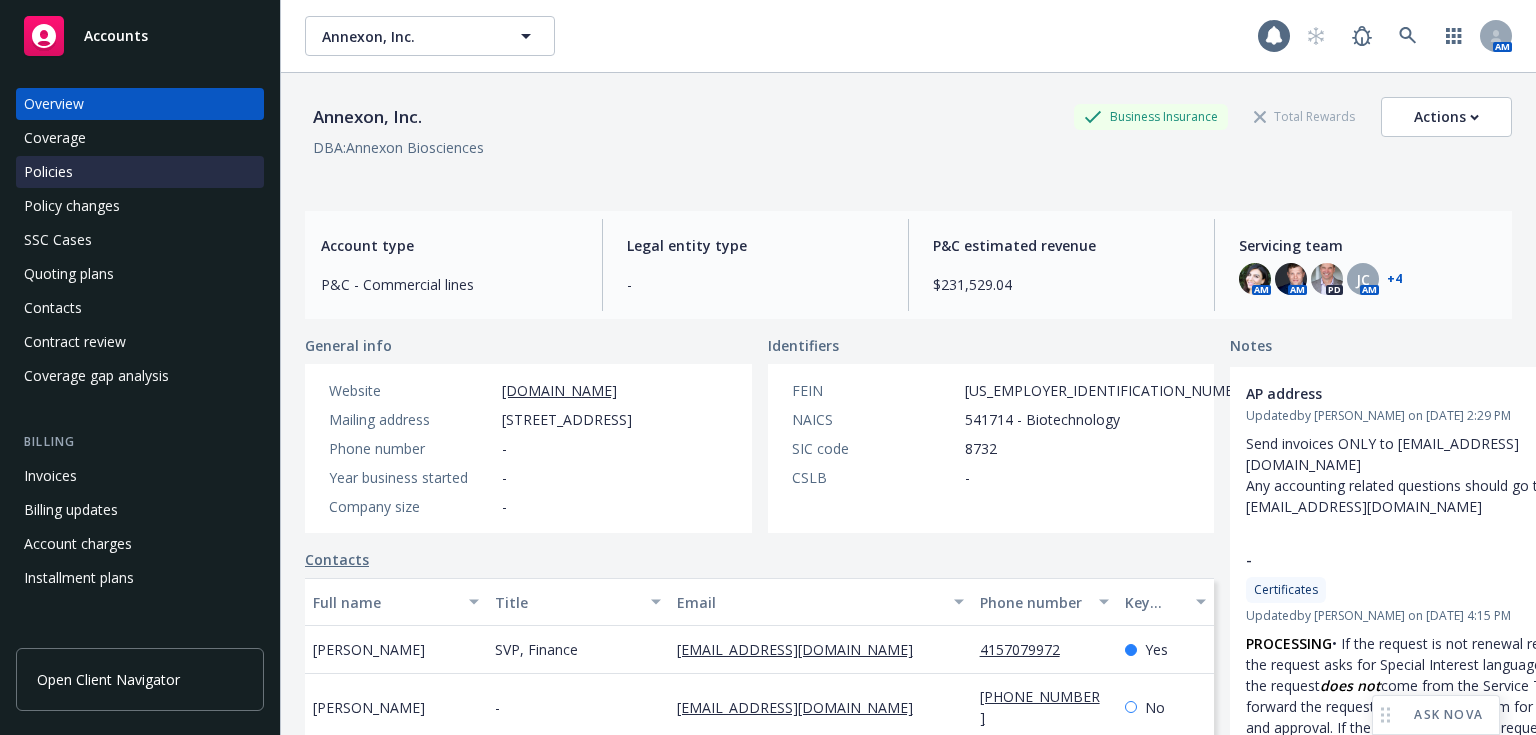 click on "Policies" at bounding box center (48, 172) 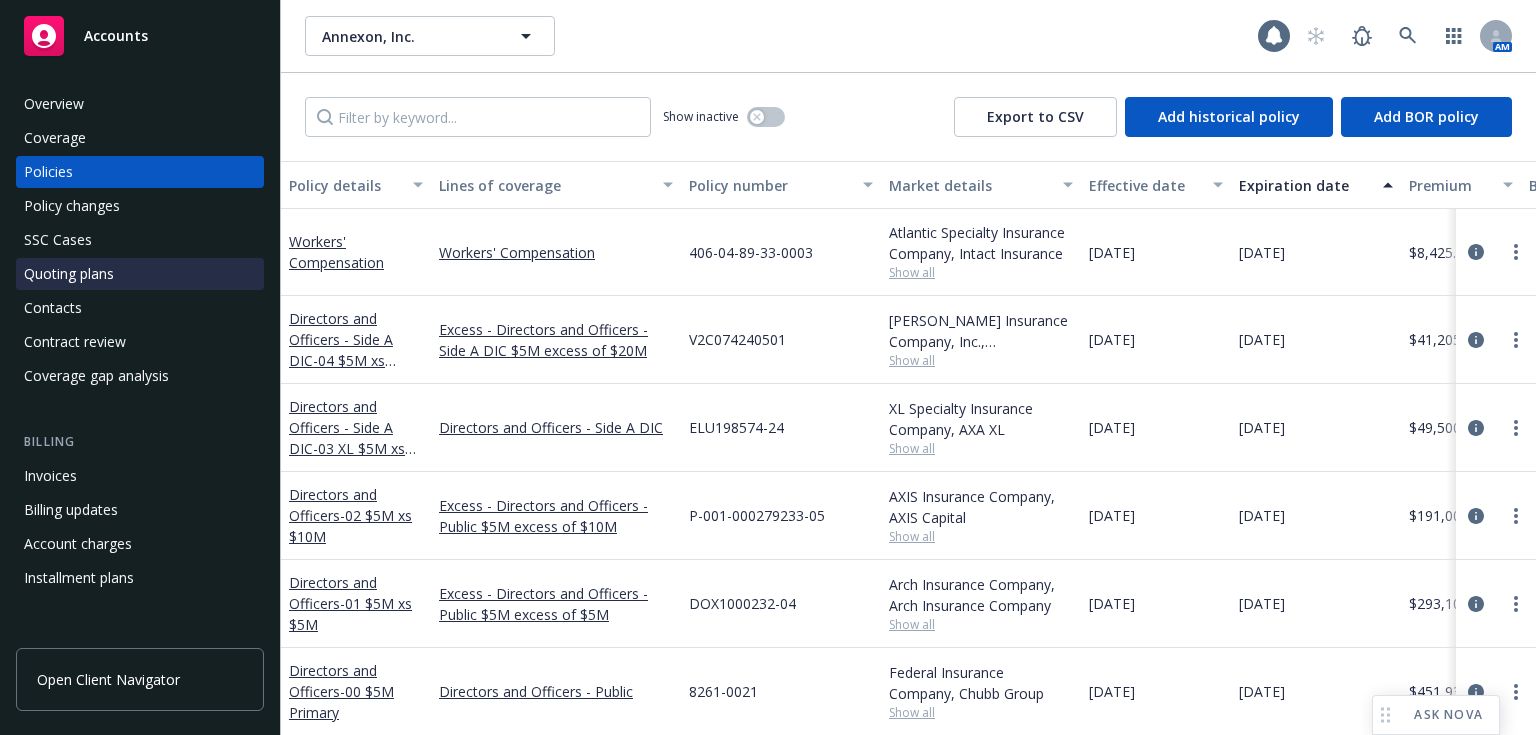 click on "Quoting plans" at bounding box center [69, 274] 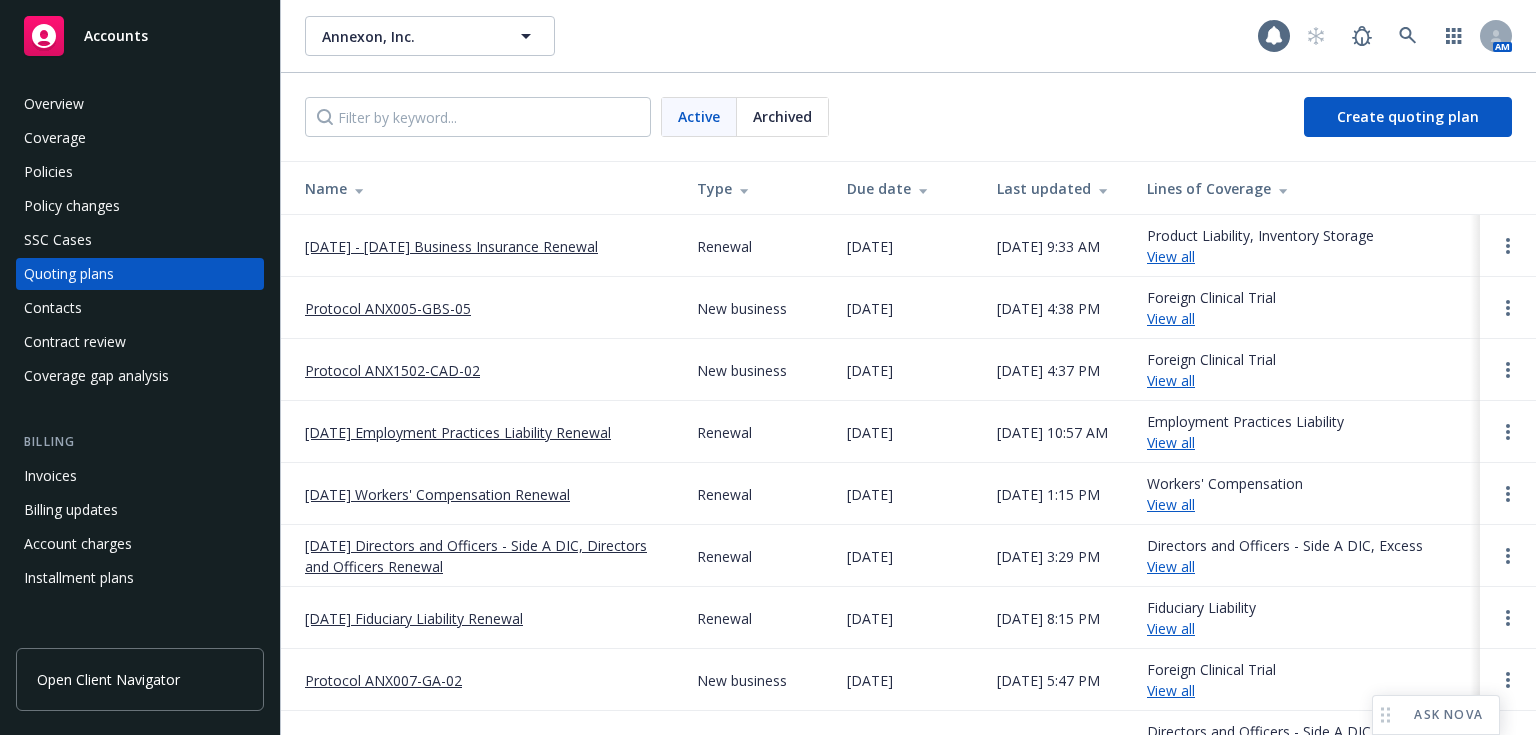 click on "[DATE] - [DATE] Business Insurance Renewal" at bounding box center (451, 246) 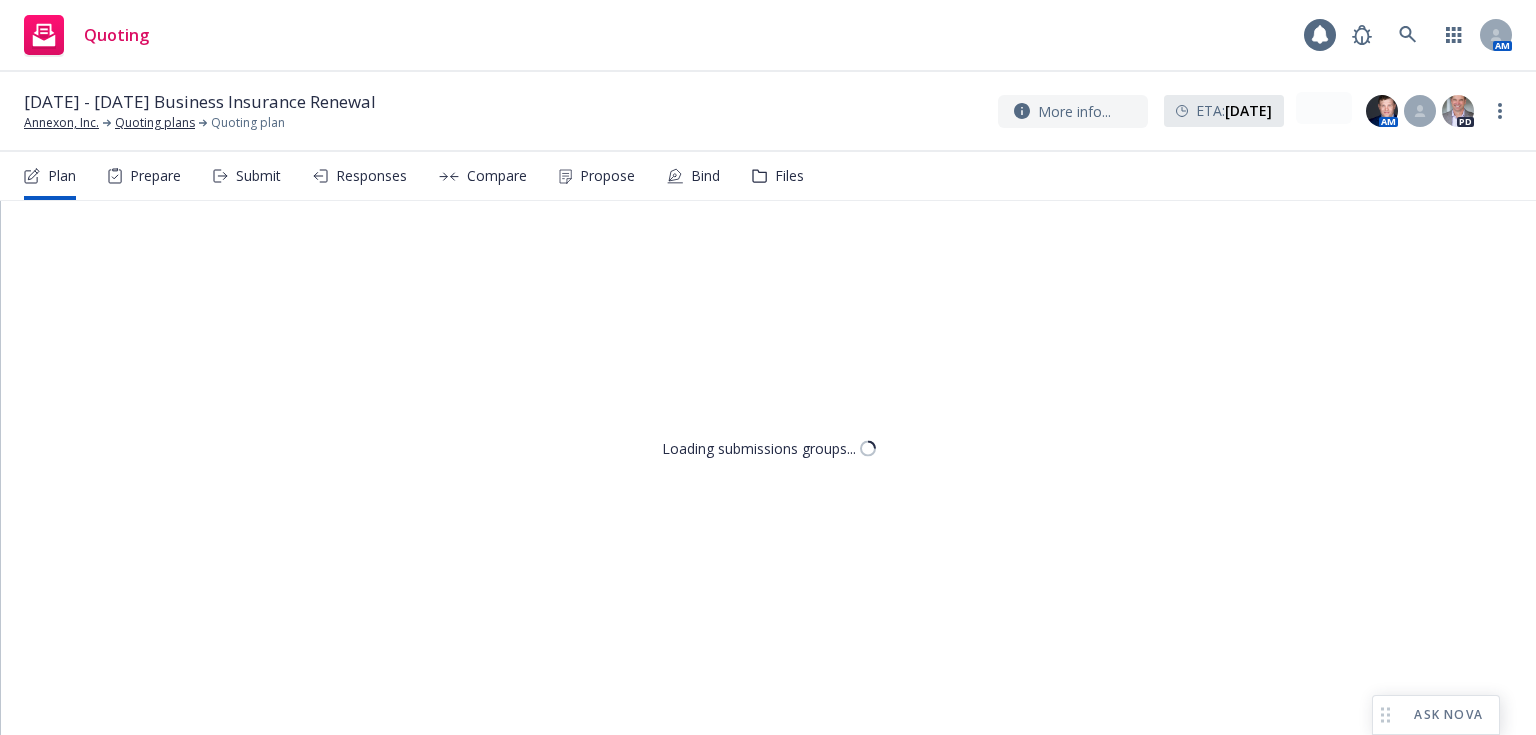 scroll, scrollTop: 0, scrollLeft: 0, axis: both 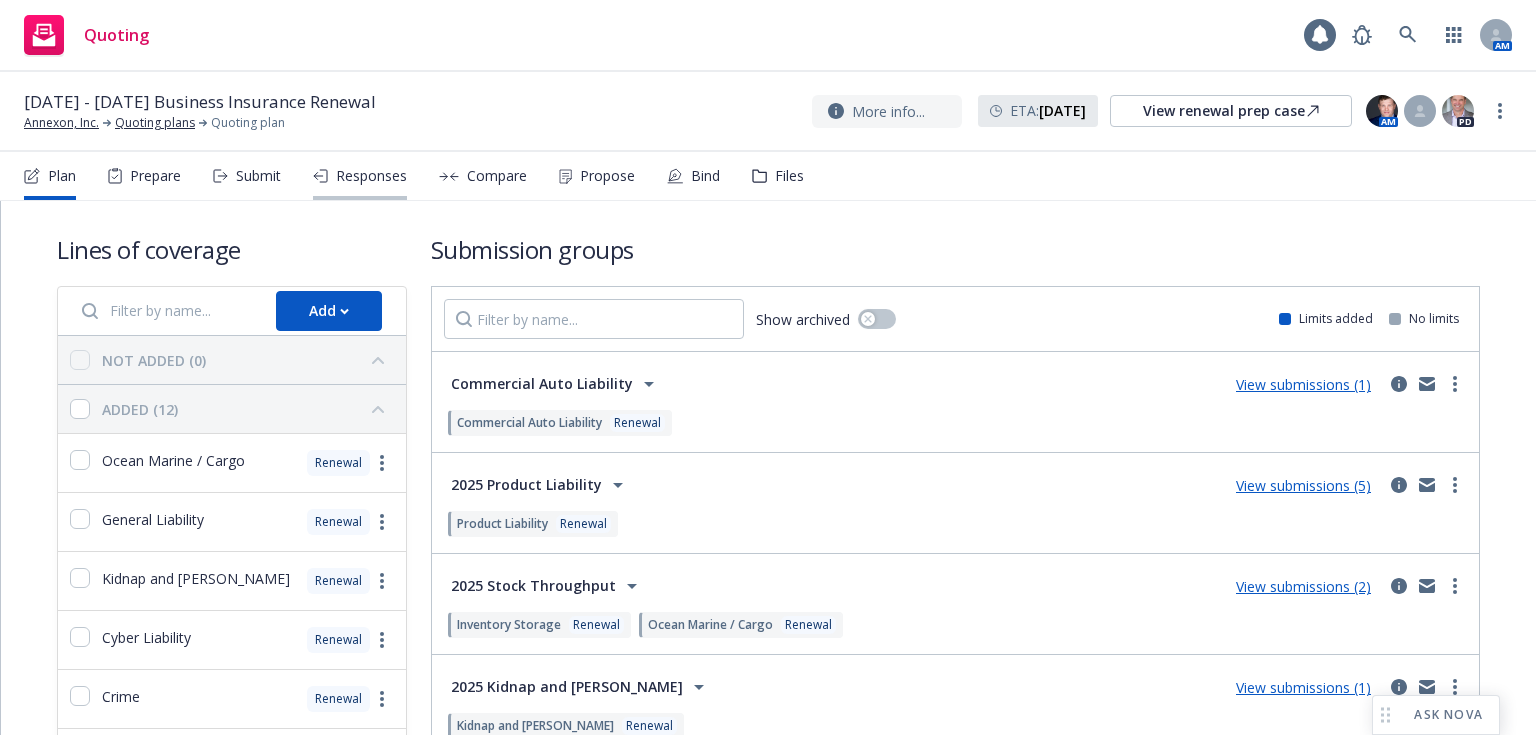 click on "Responses" at bounding box center [371, 176] 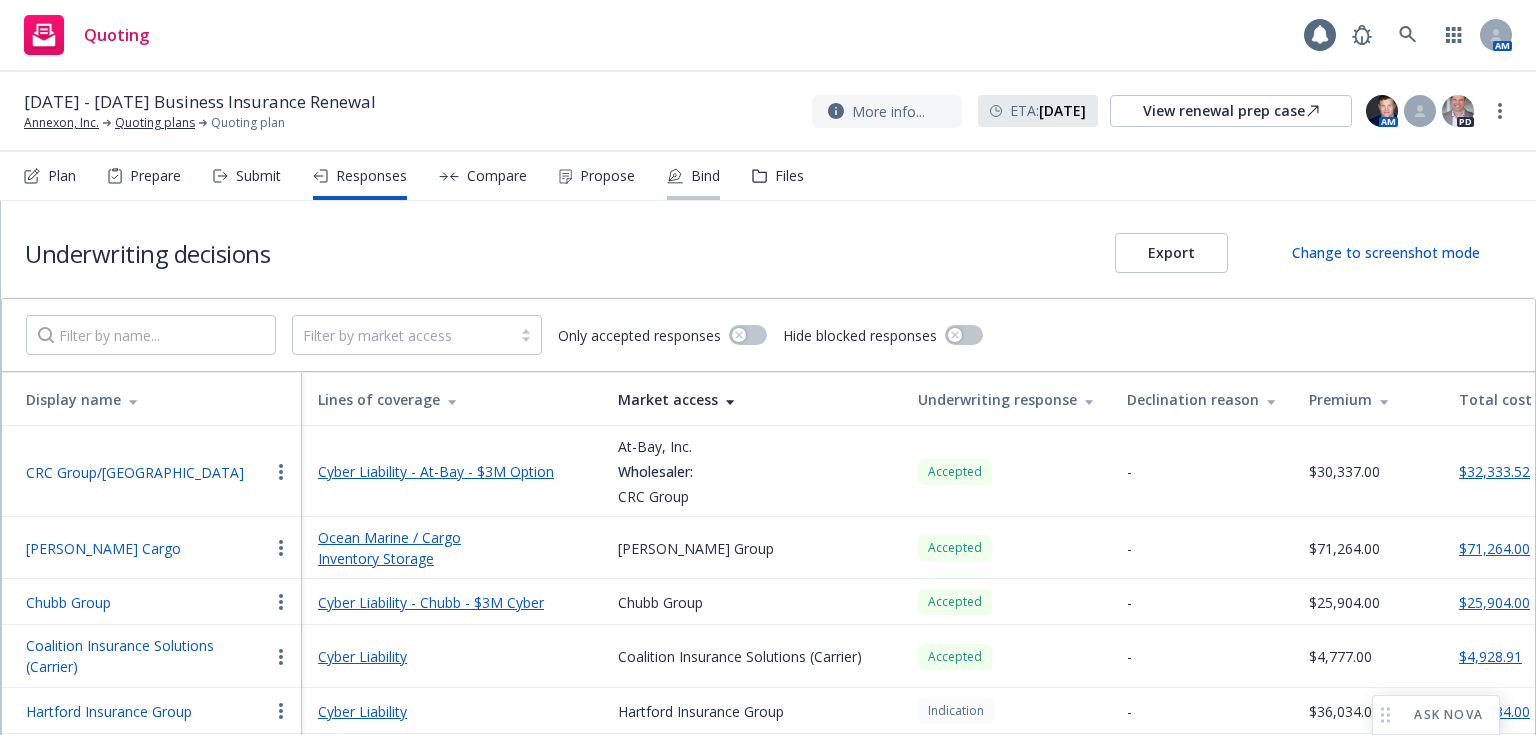 click on "Bind" at bounding box center [705, 176] 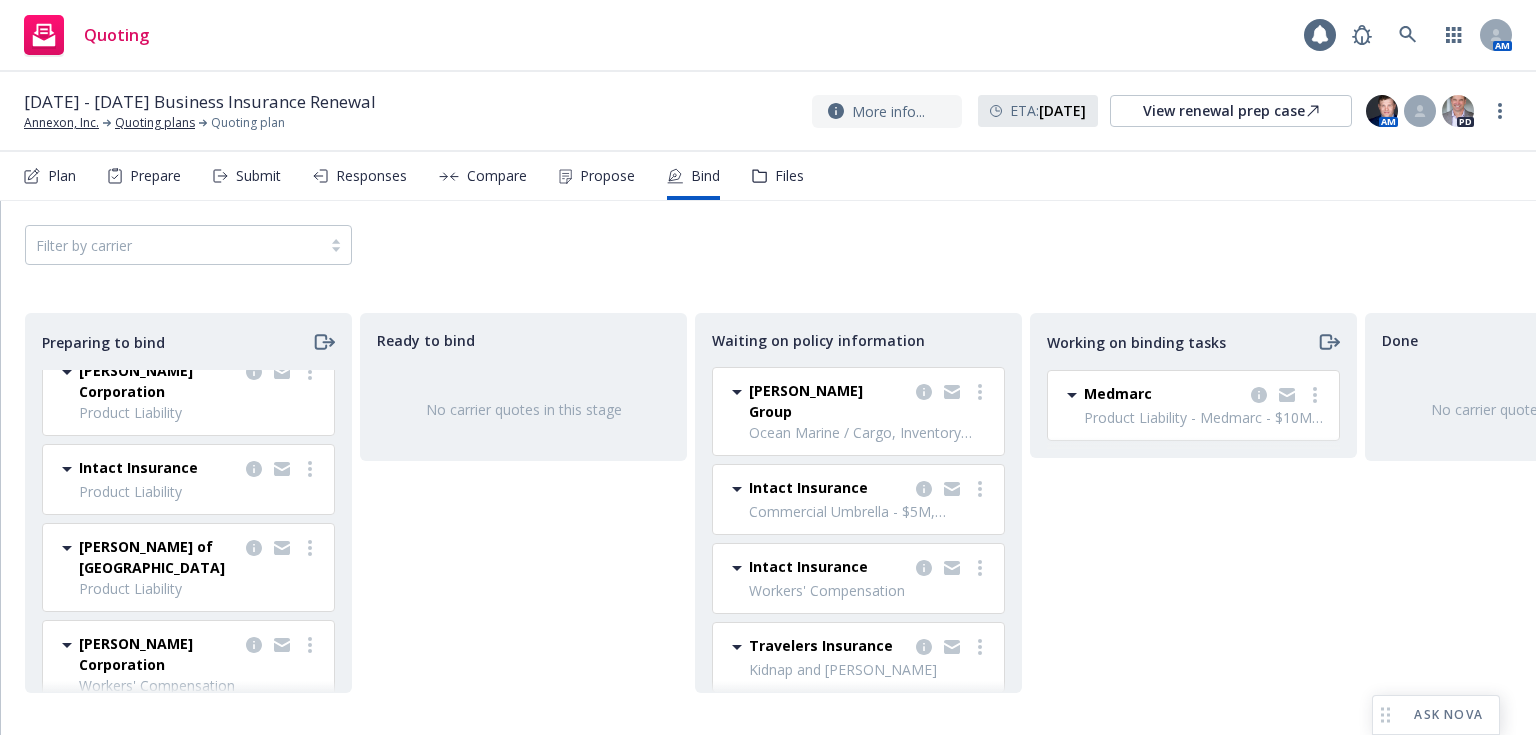 scroll, scrollTop: 494, scrollLeft: 0, axis: vertical 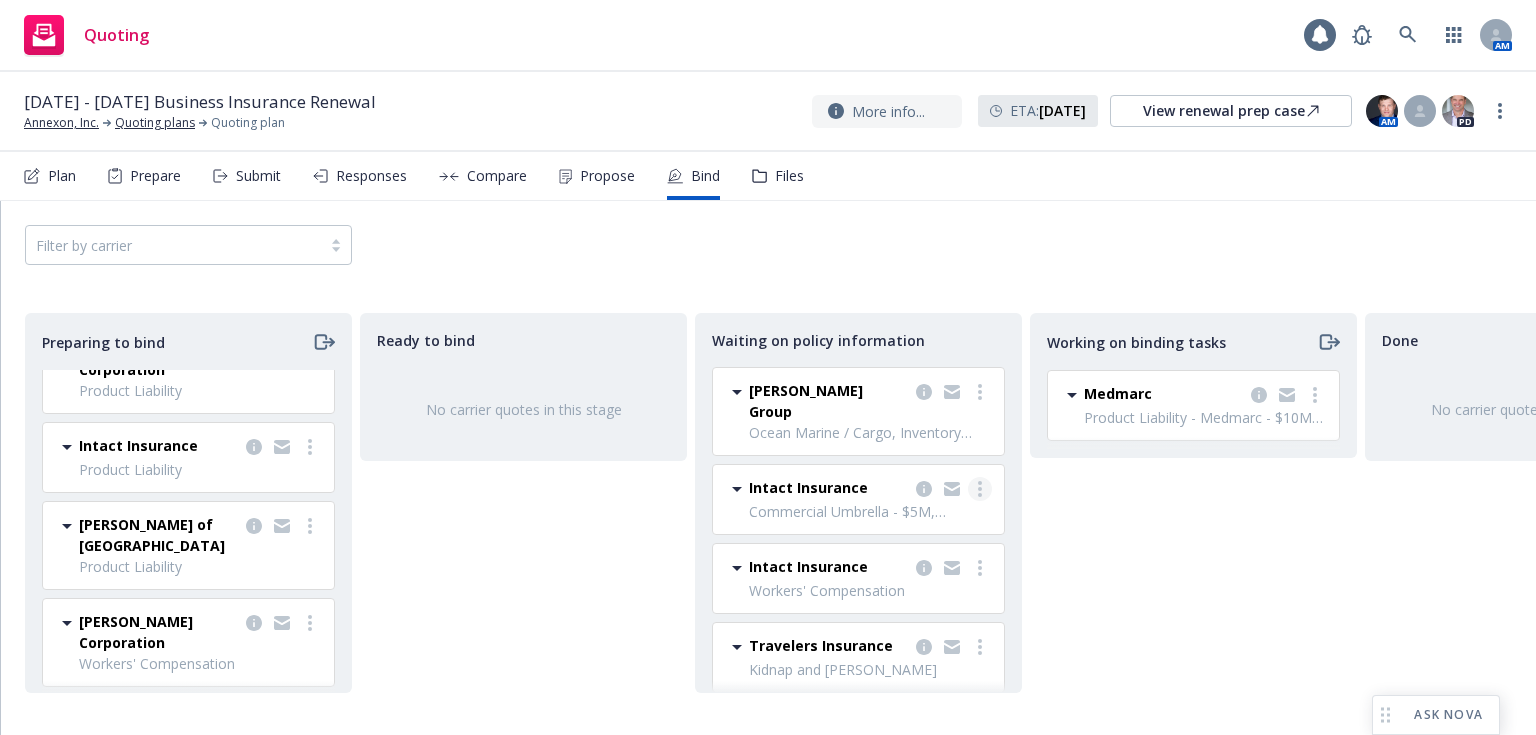 click at bounding box center (980, 489) 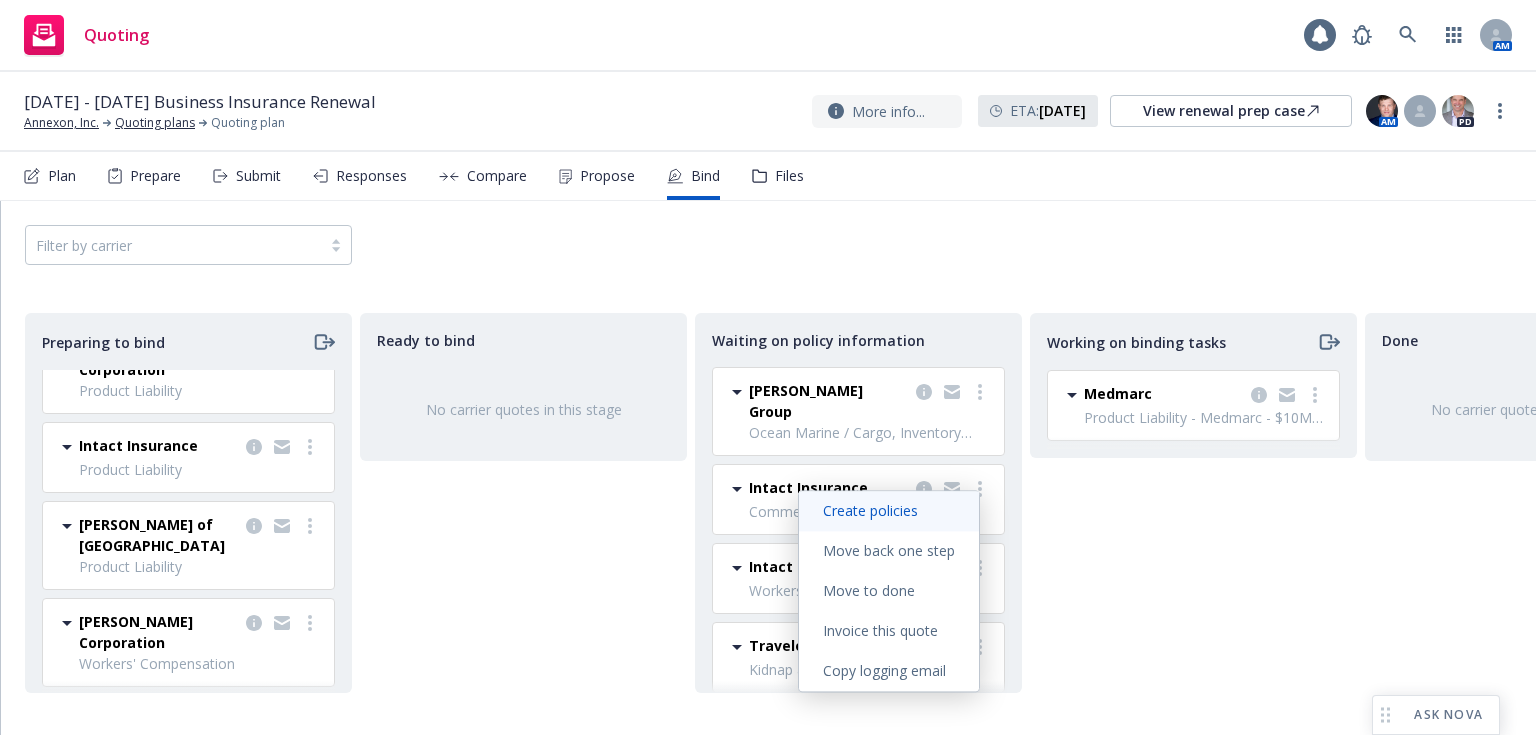 click on "Create policies" at bounding box center [870, 510] 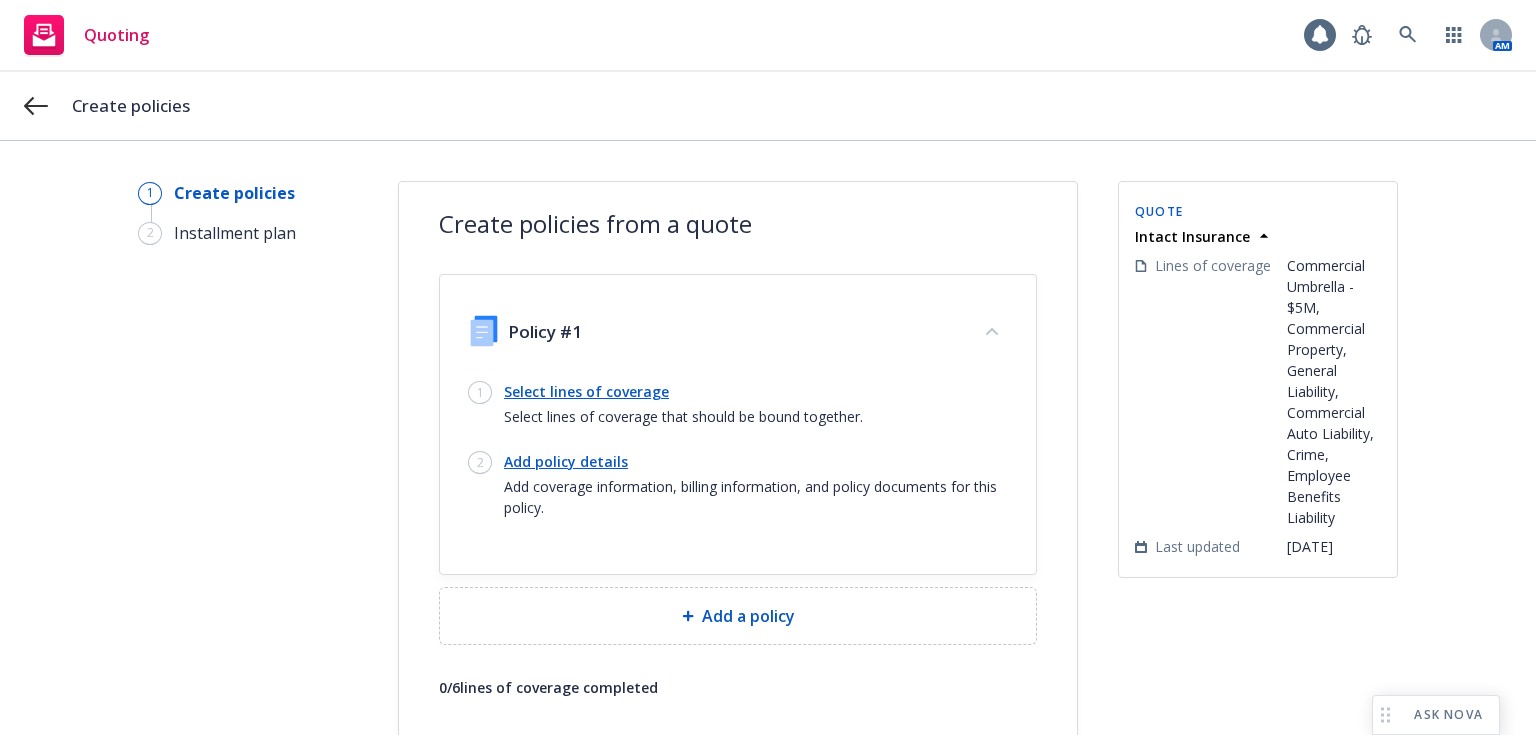 scroll, scrollTop: 123, scrollLeft: 0, axis: vertical 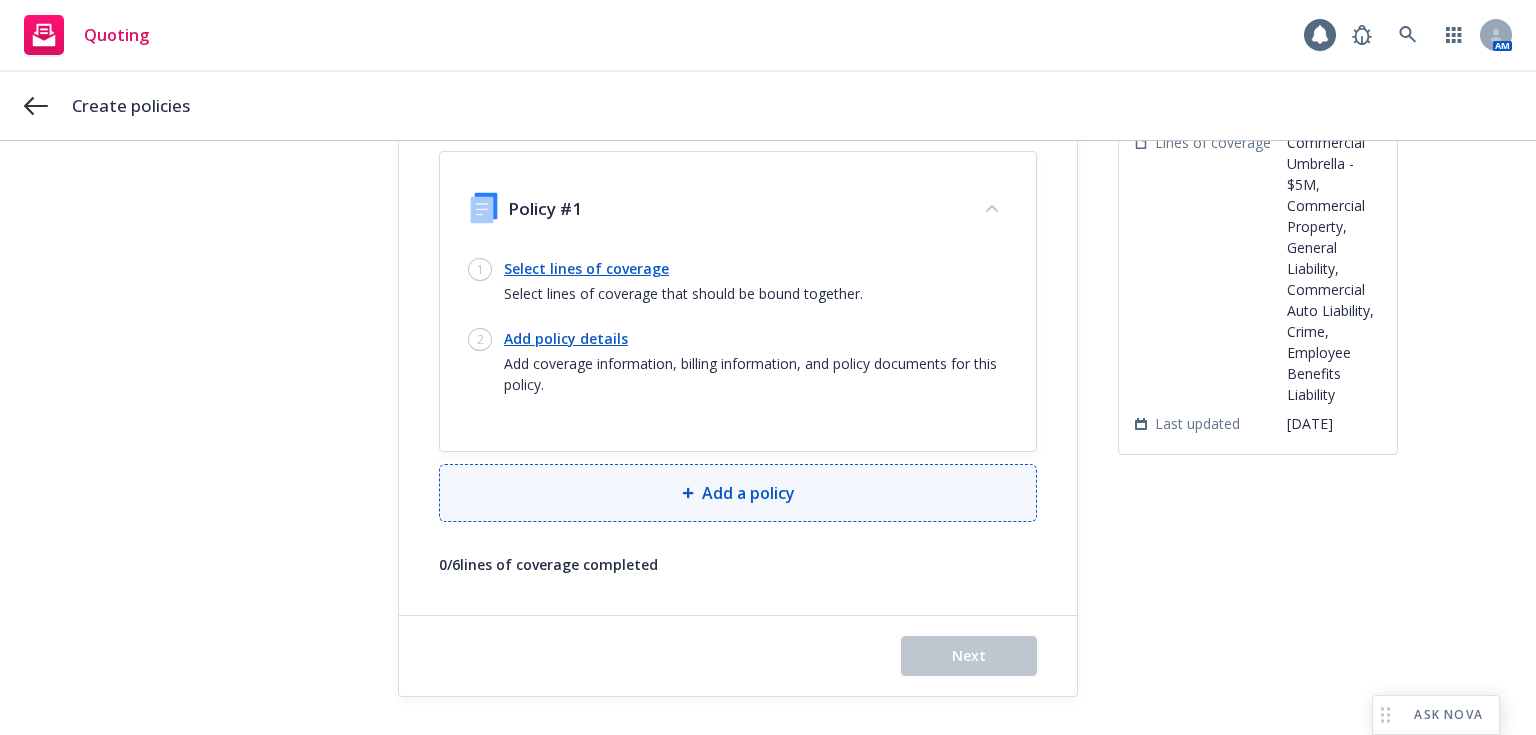 click on "Add a policy" at bounding box center [748, 493] 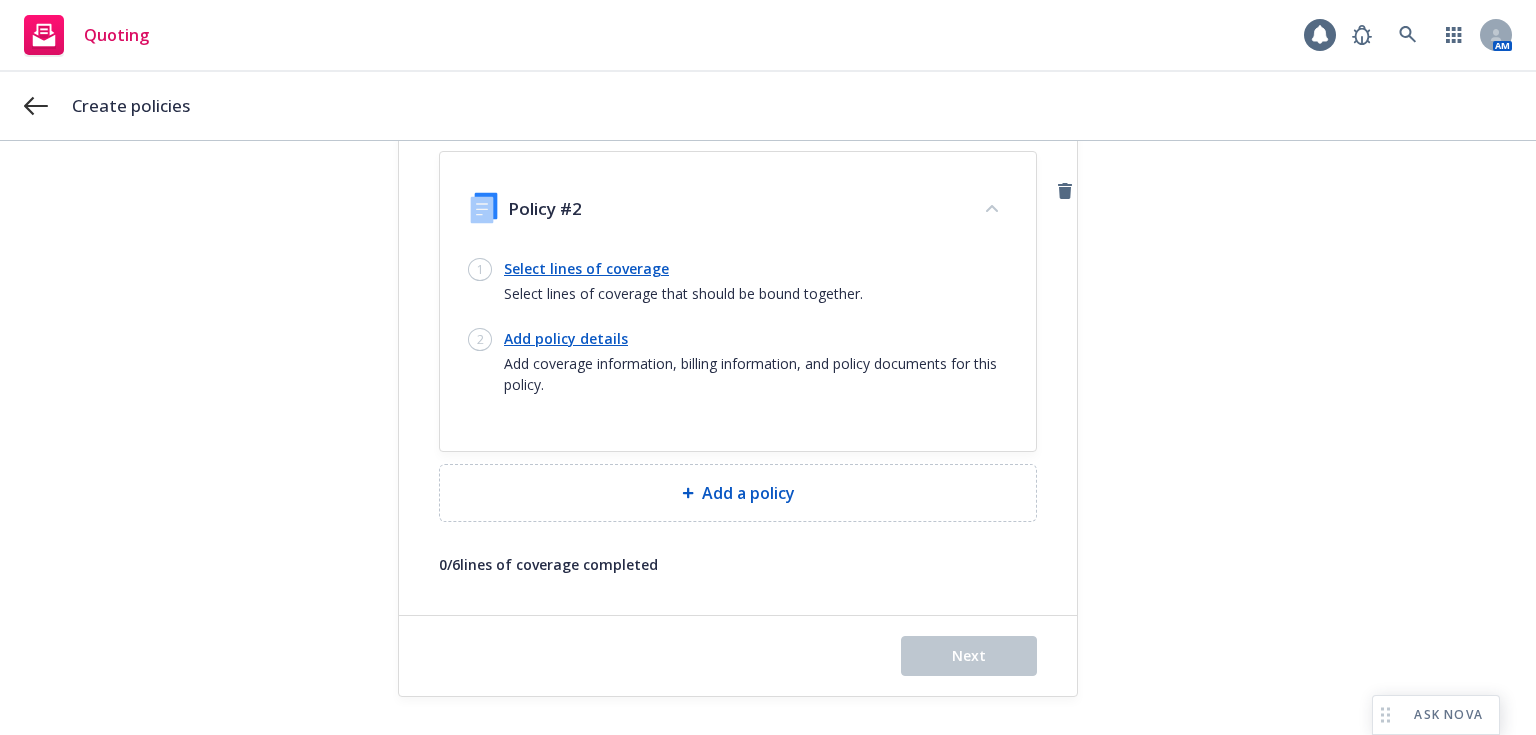 scroll, scrollTop: 0, scrollLeft: 0, axis: both 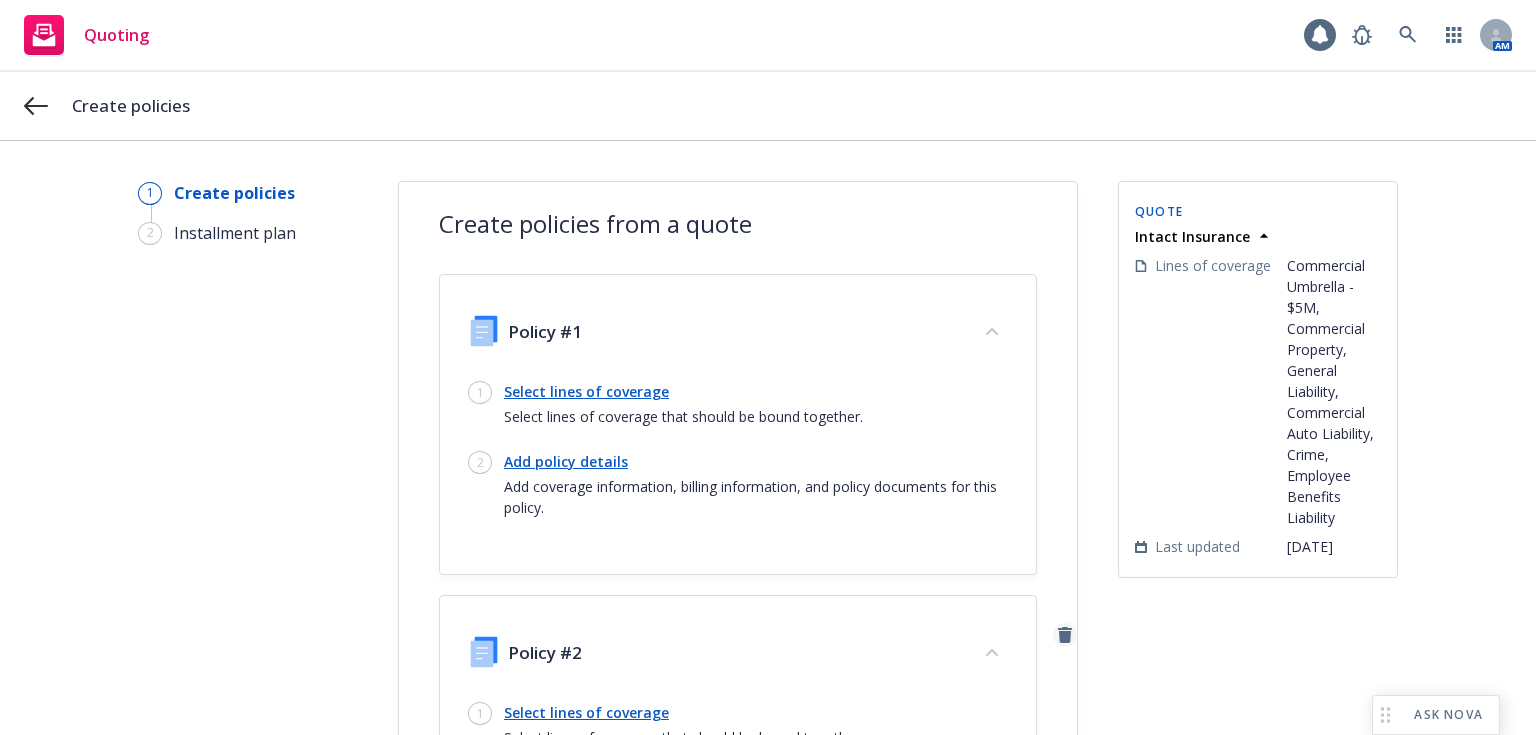 click 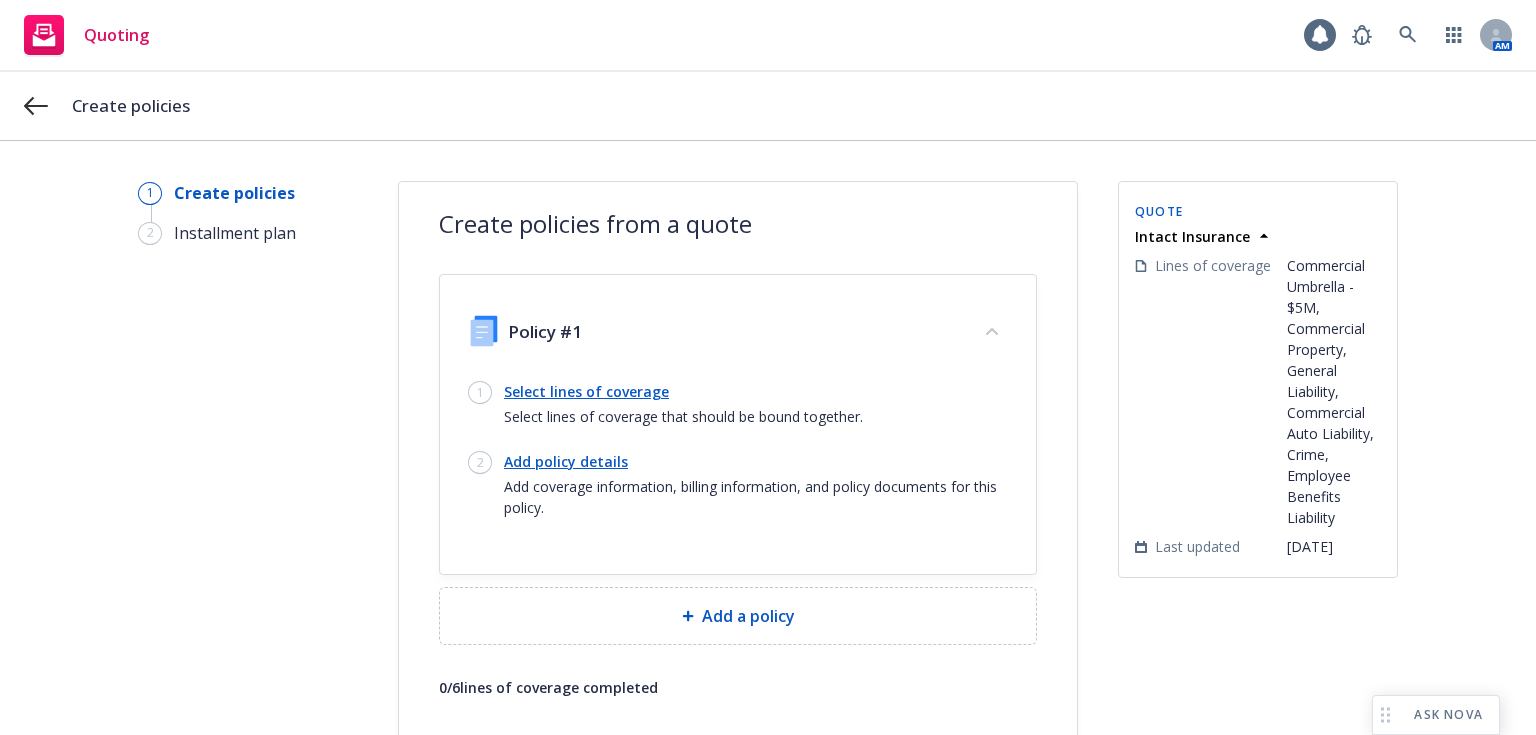 click on "Select lines of coverage" at bounding box center [683, 391] 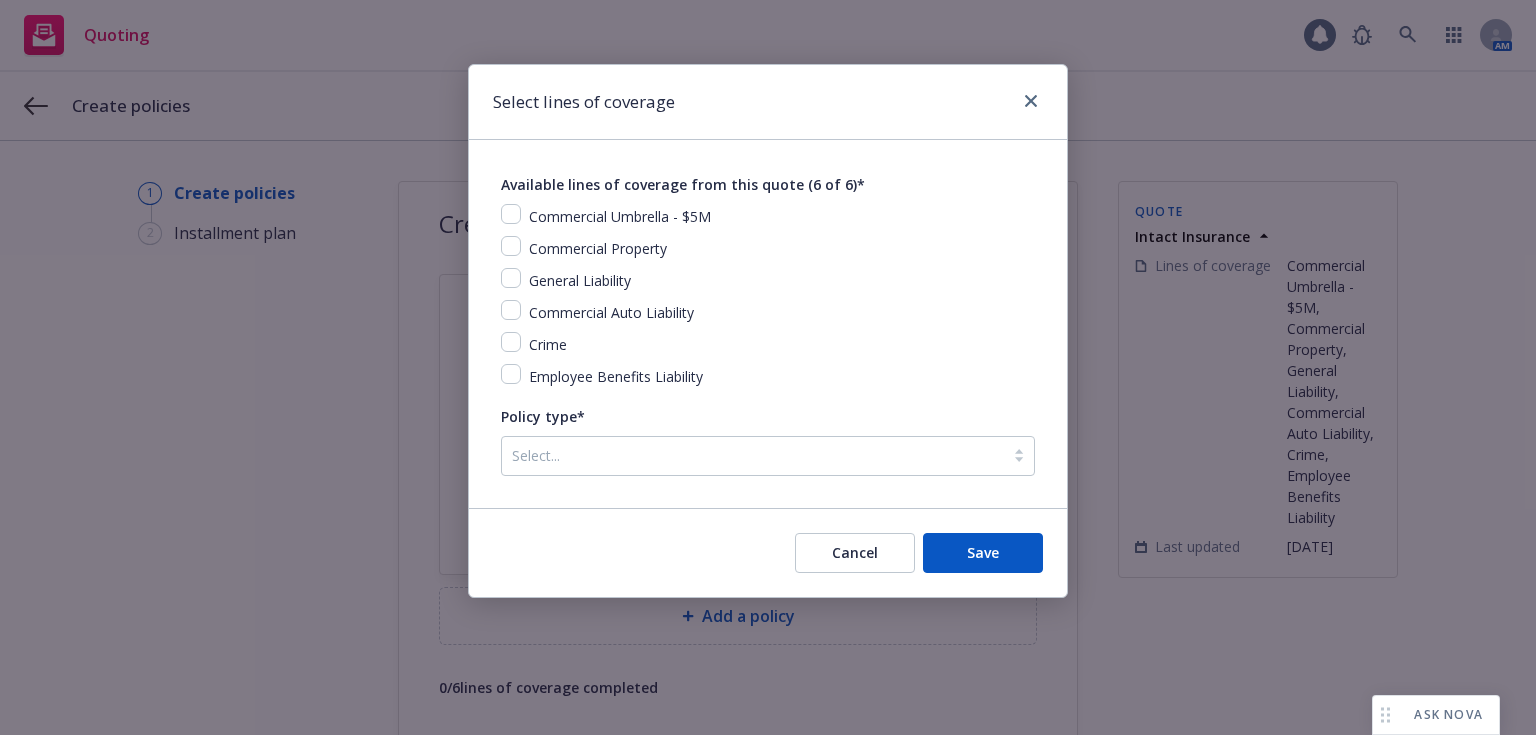 drag, startPoint x: 647, startPoint y: 376, endPoint x: 604, endPoint y: 368, distance: 43.737854 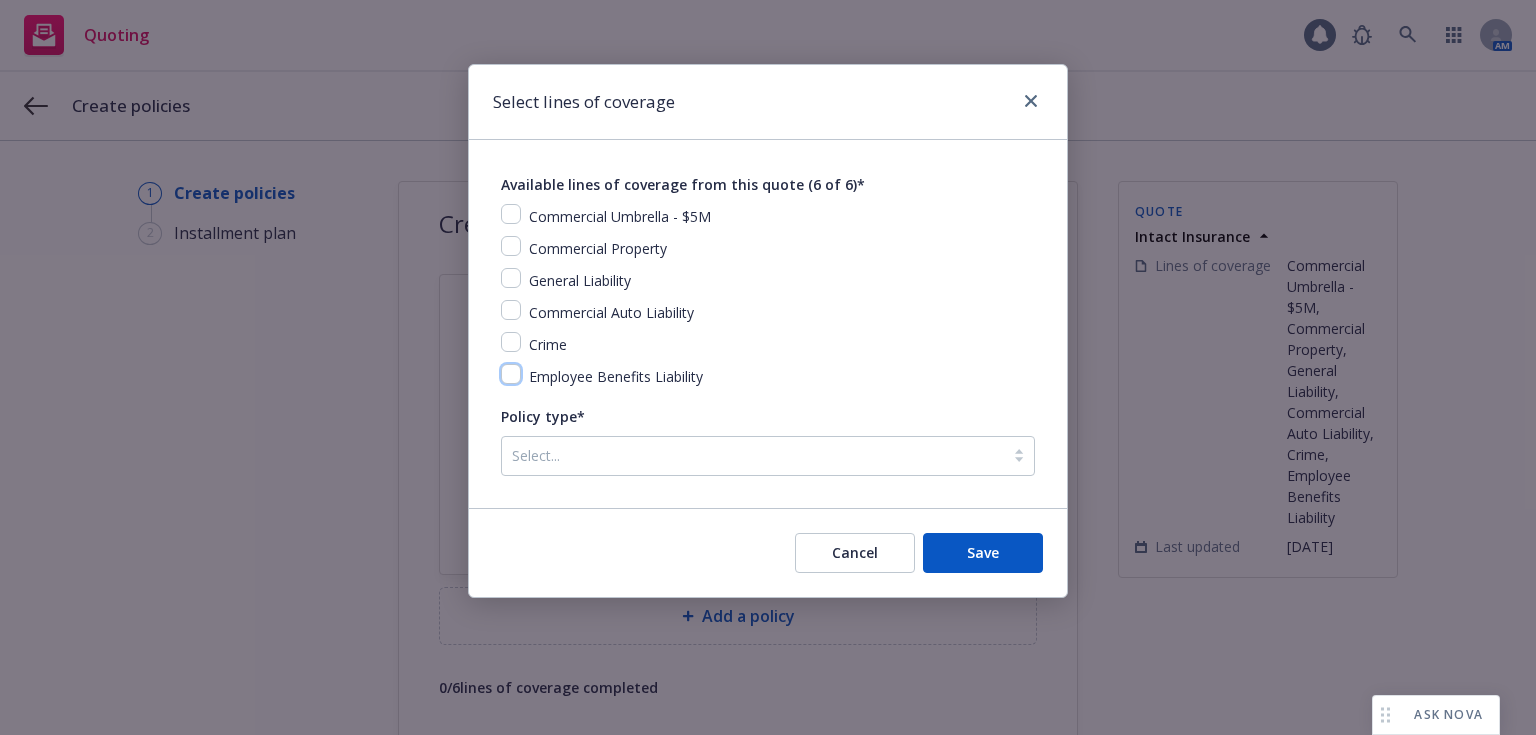 click at bounding box center (511, 374) 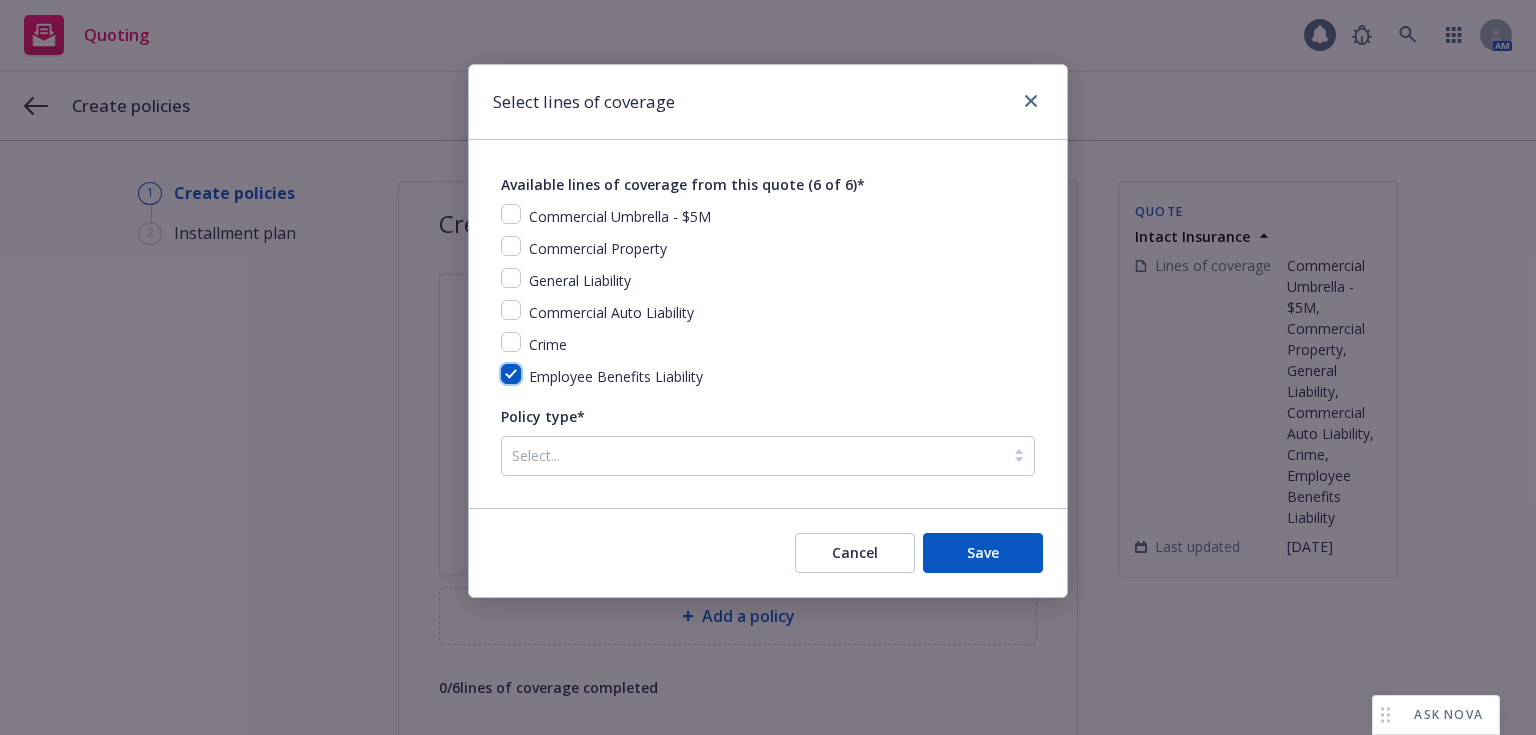 checkbox on "true" 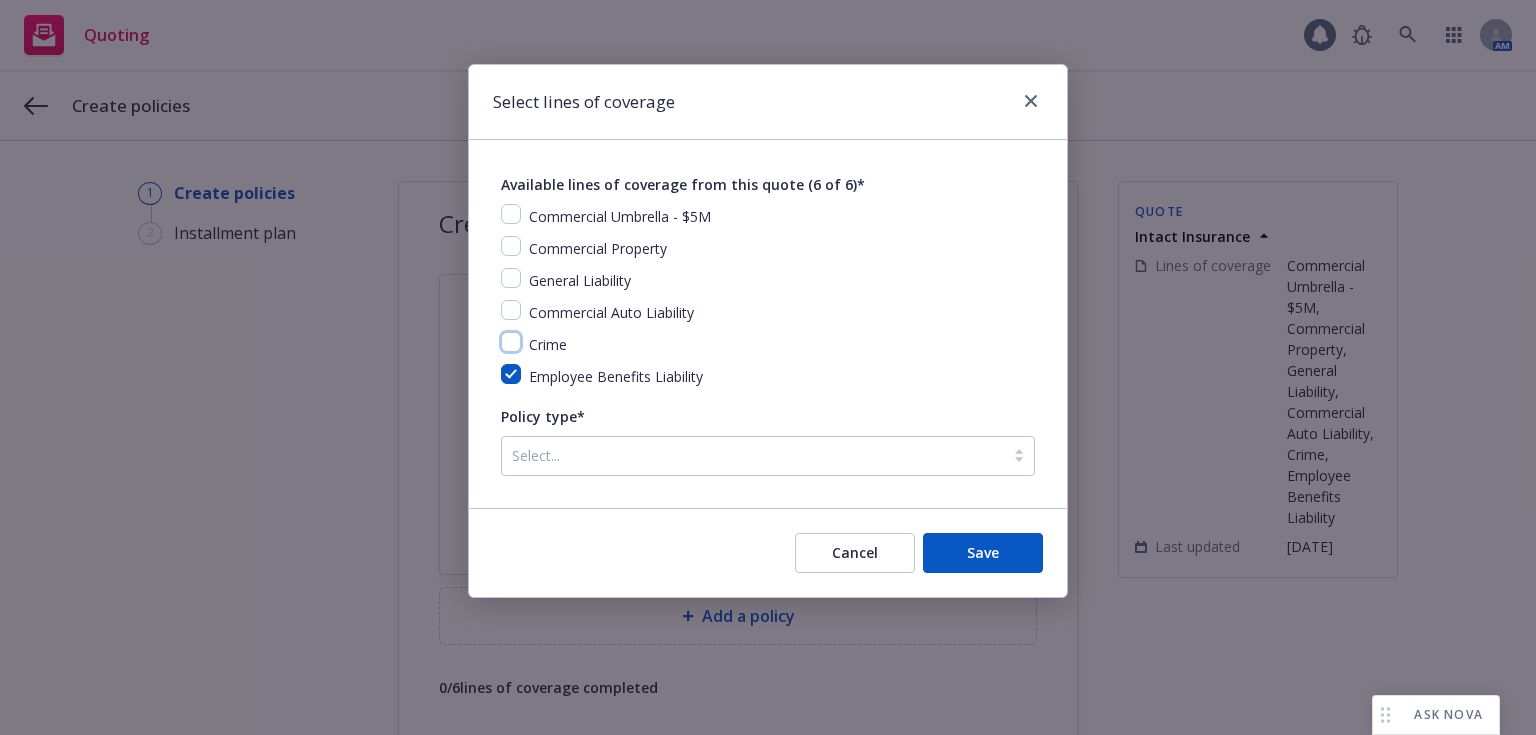 click at bounding box center (511, 342) 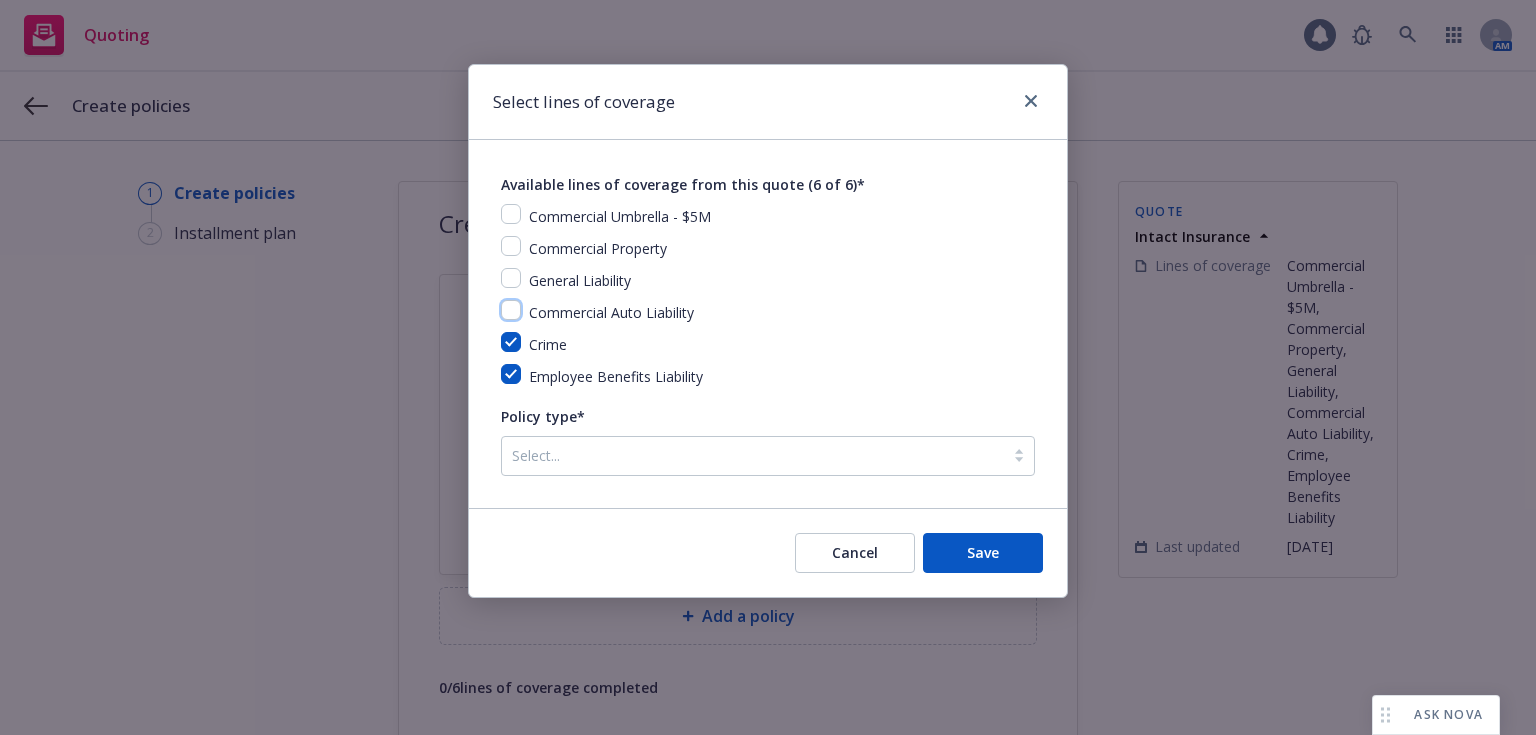 click at bounding box center [511, 310] 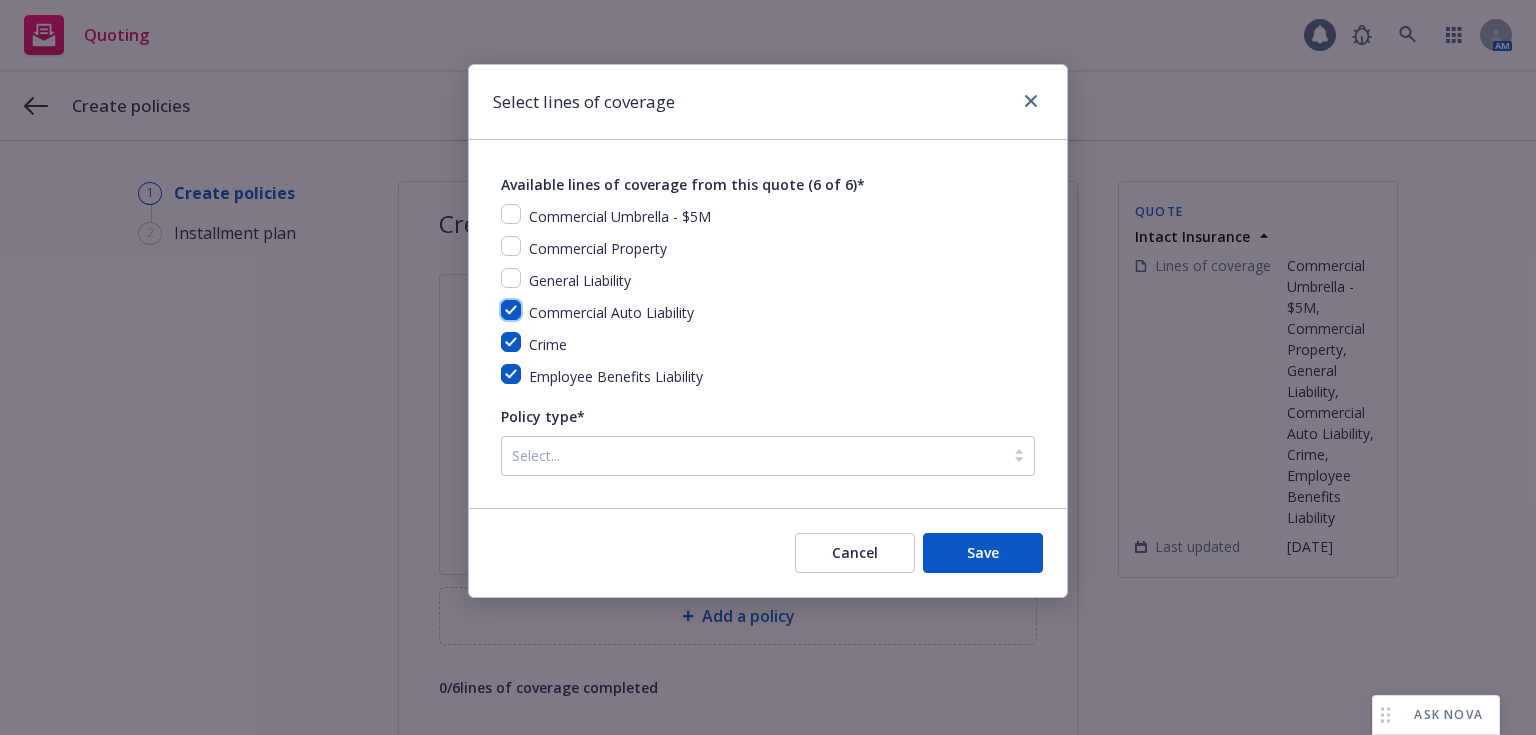 checkbox on "true" 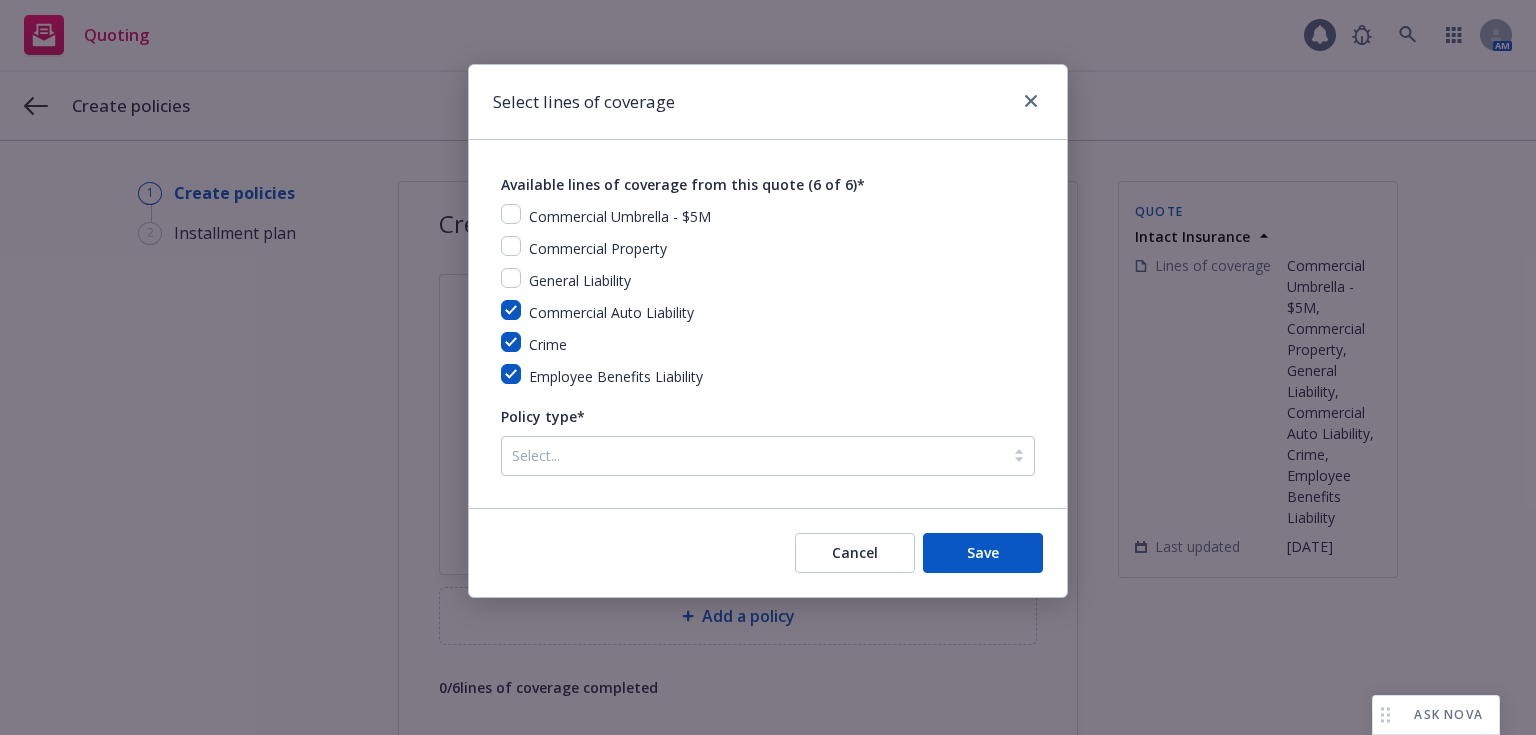 click on "Commercial Umbrella - $5M Commercial Property General Liability Commercial Auto Liability Crime Employee Benefits Liability" at bounding box center [768, 296] 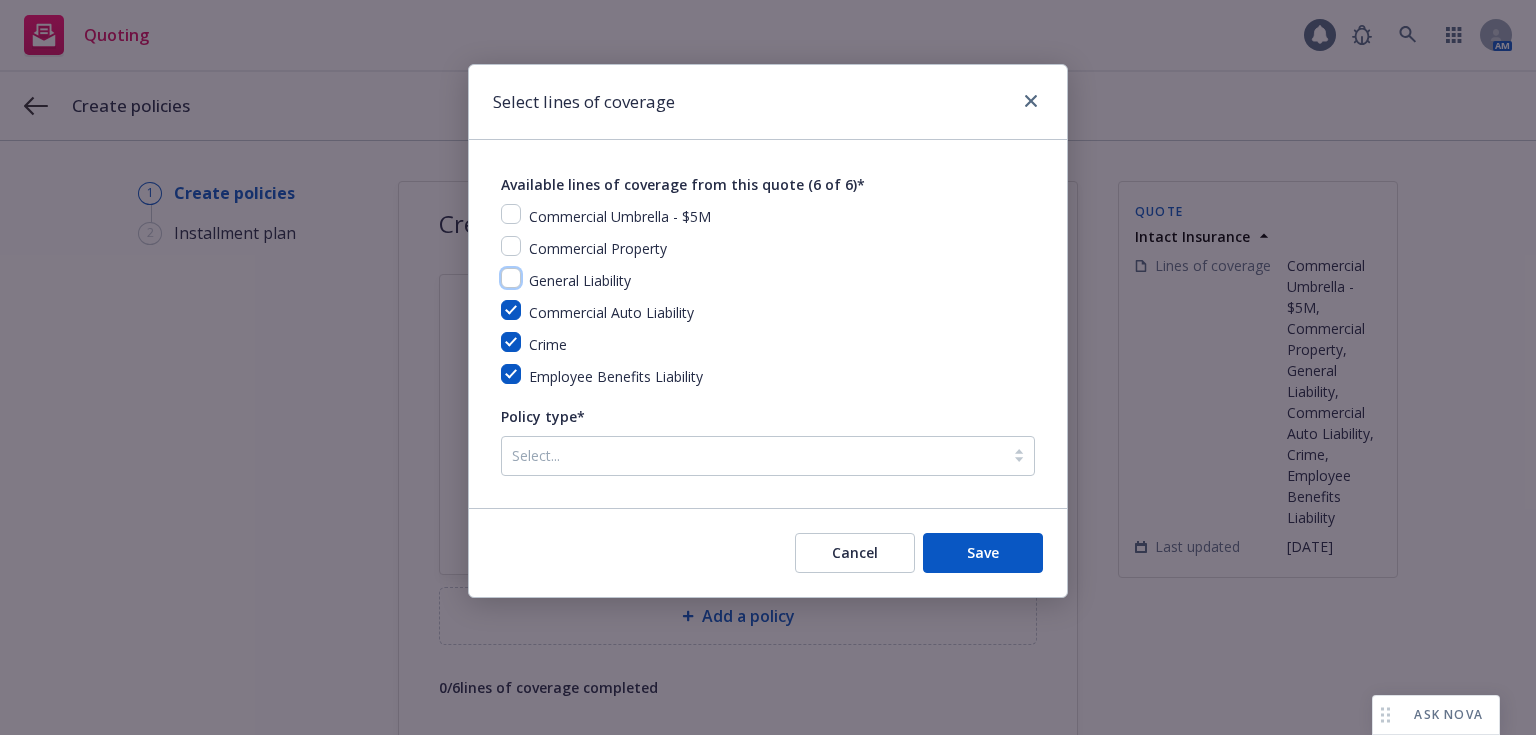drag, startPoint x: 509, startPoint y: 278, endPoint x: 511, endPoint y: 267, distance: 11.18034 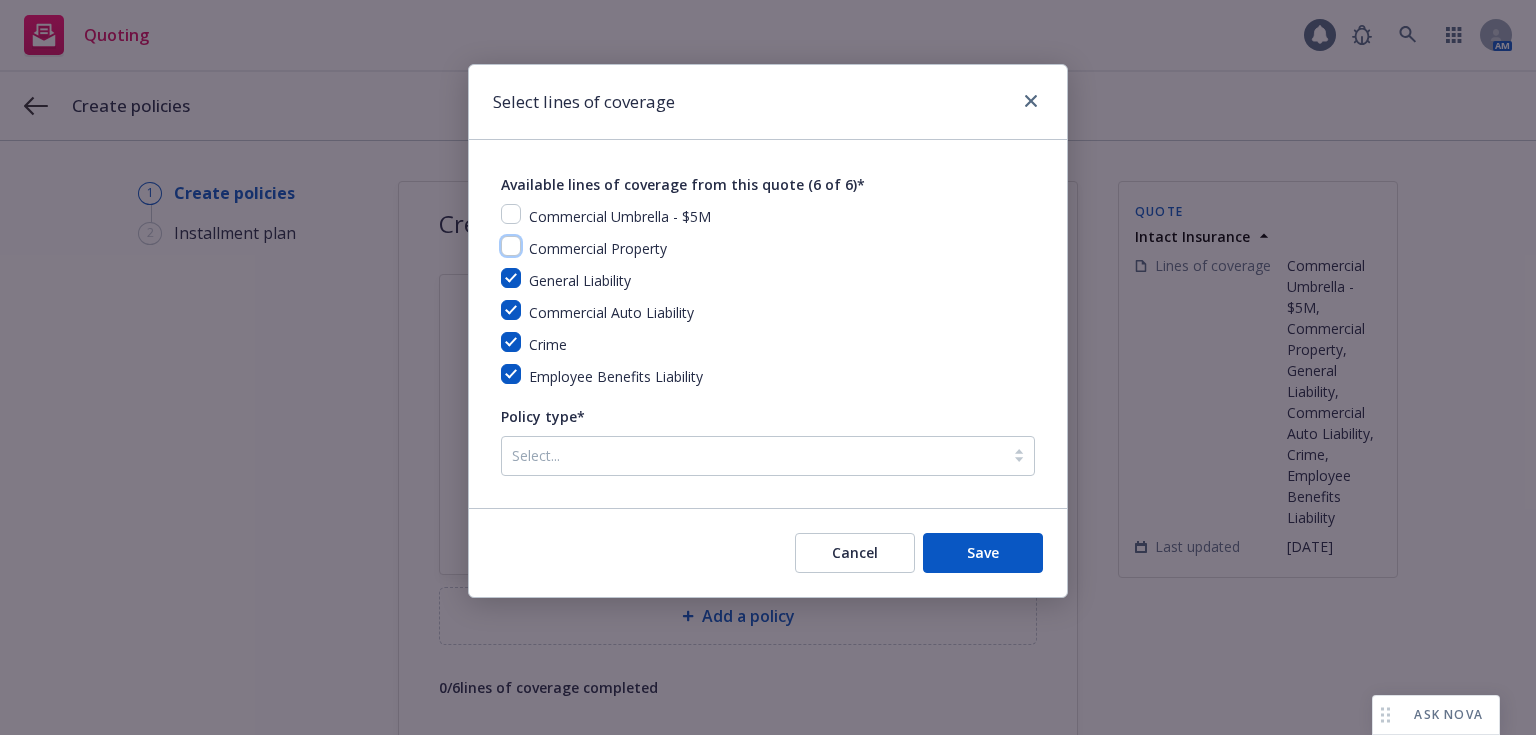 click at bounding box center [511, 246] 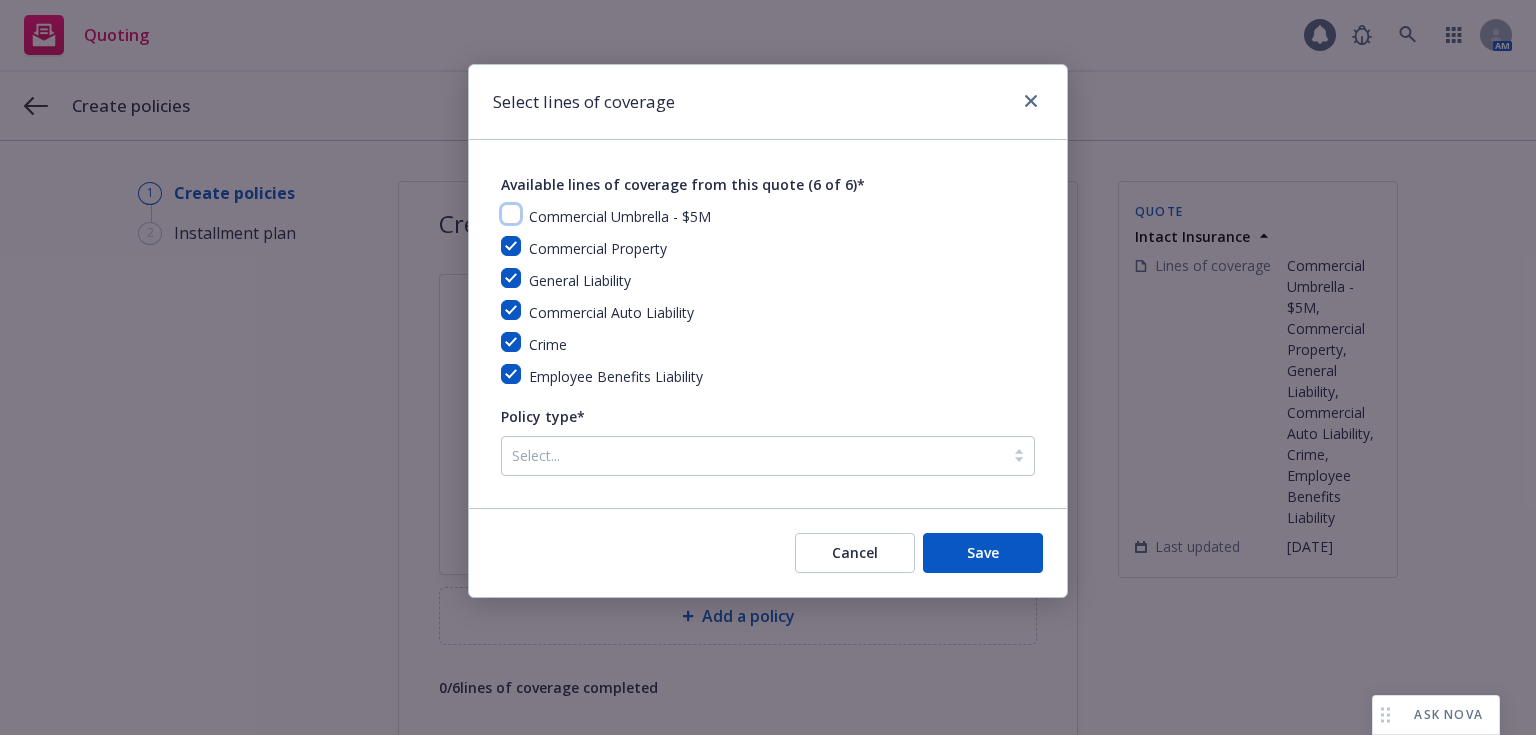 click at bounding box center (511, 214) 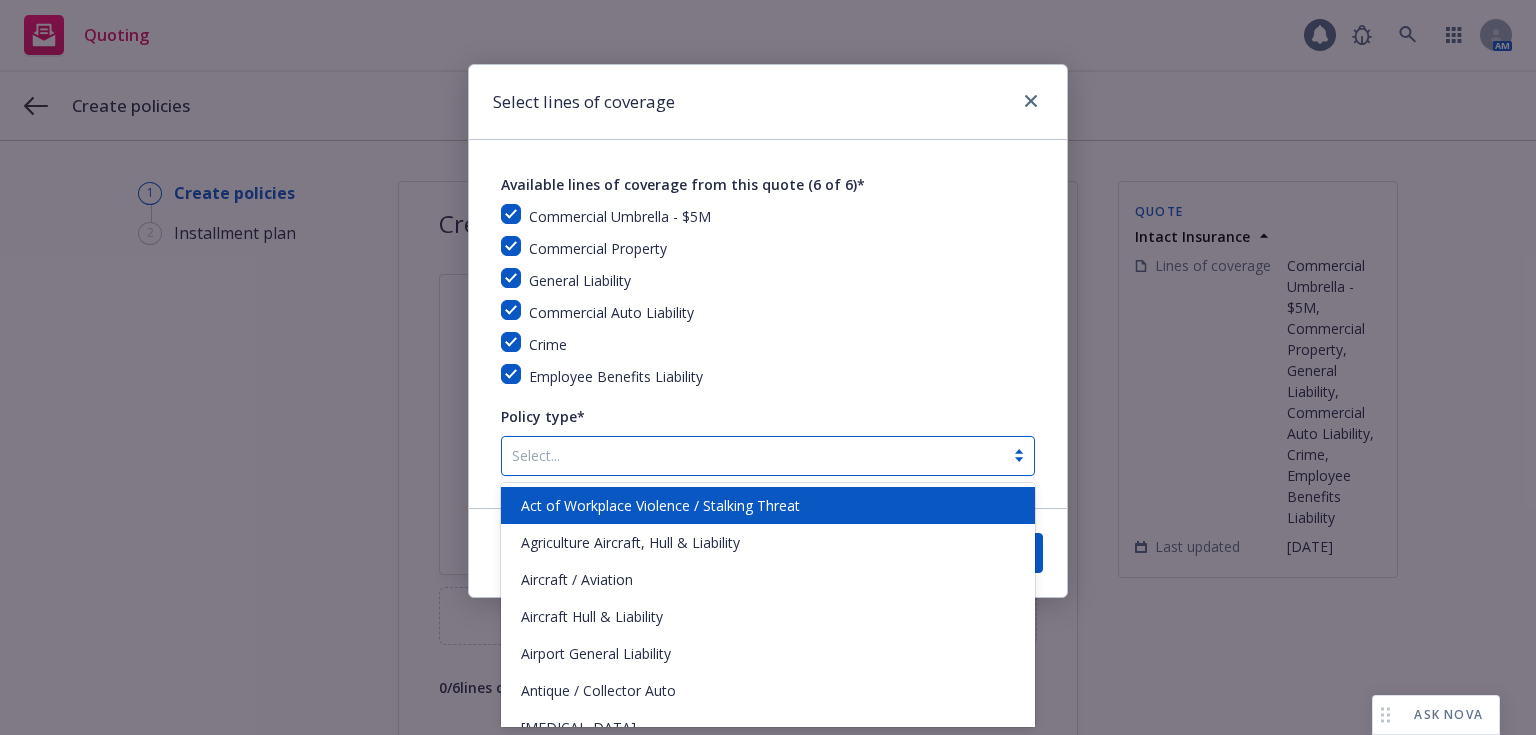 click at bounding box center (753, 456) 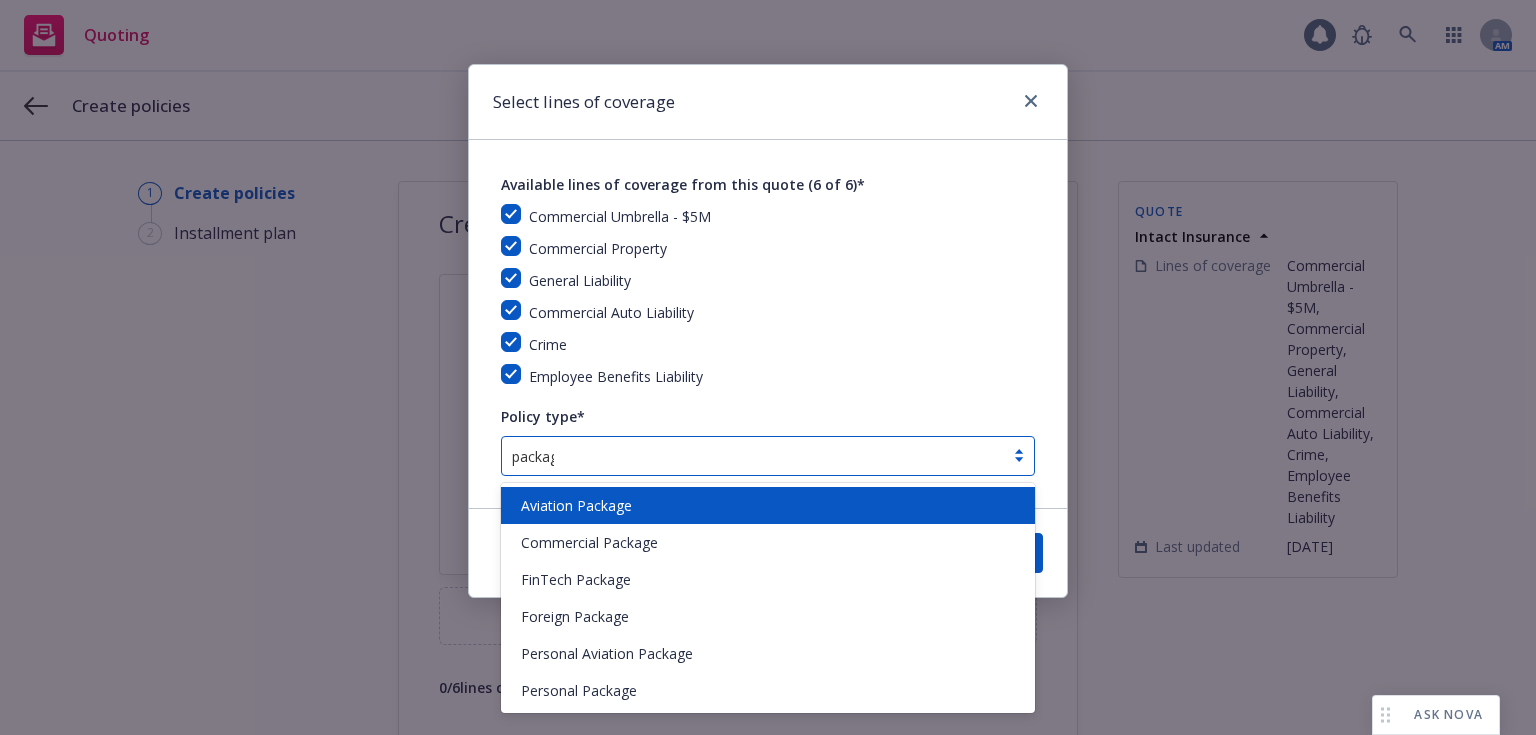 type on "package" 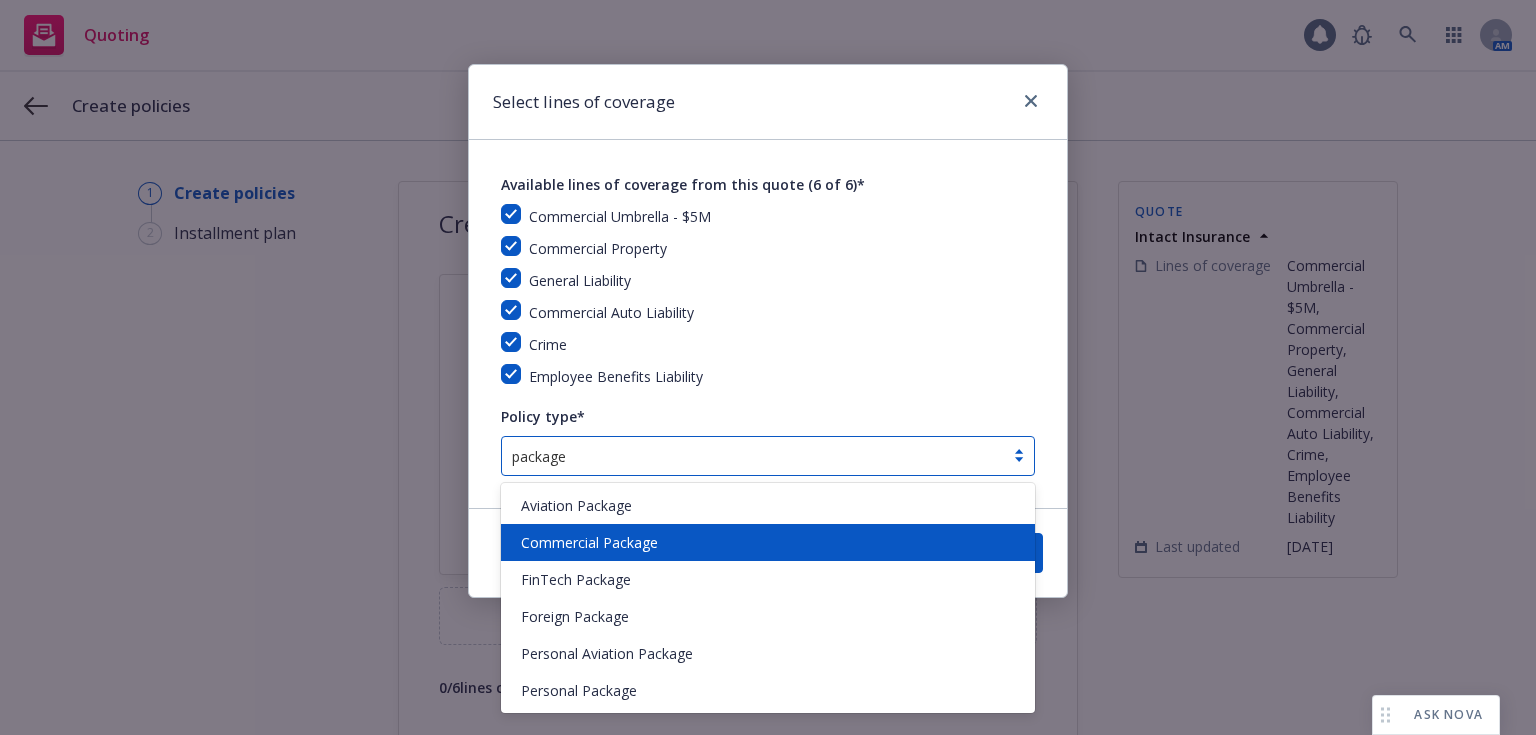 click on "Commercial Package" at bounding box center (768, 542) 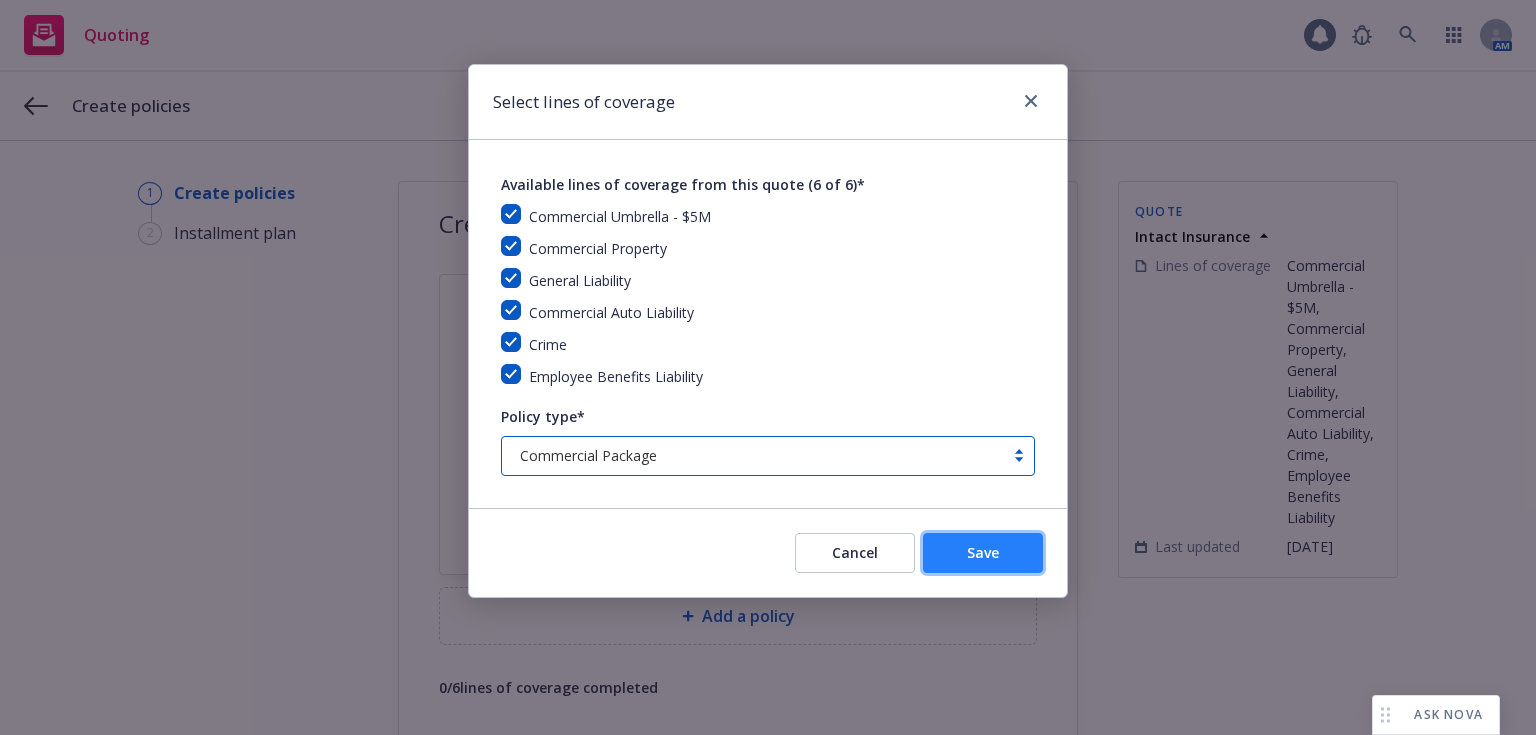 click on "Save" at bounding box center [983, 553] 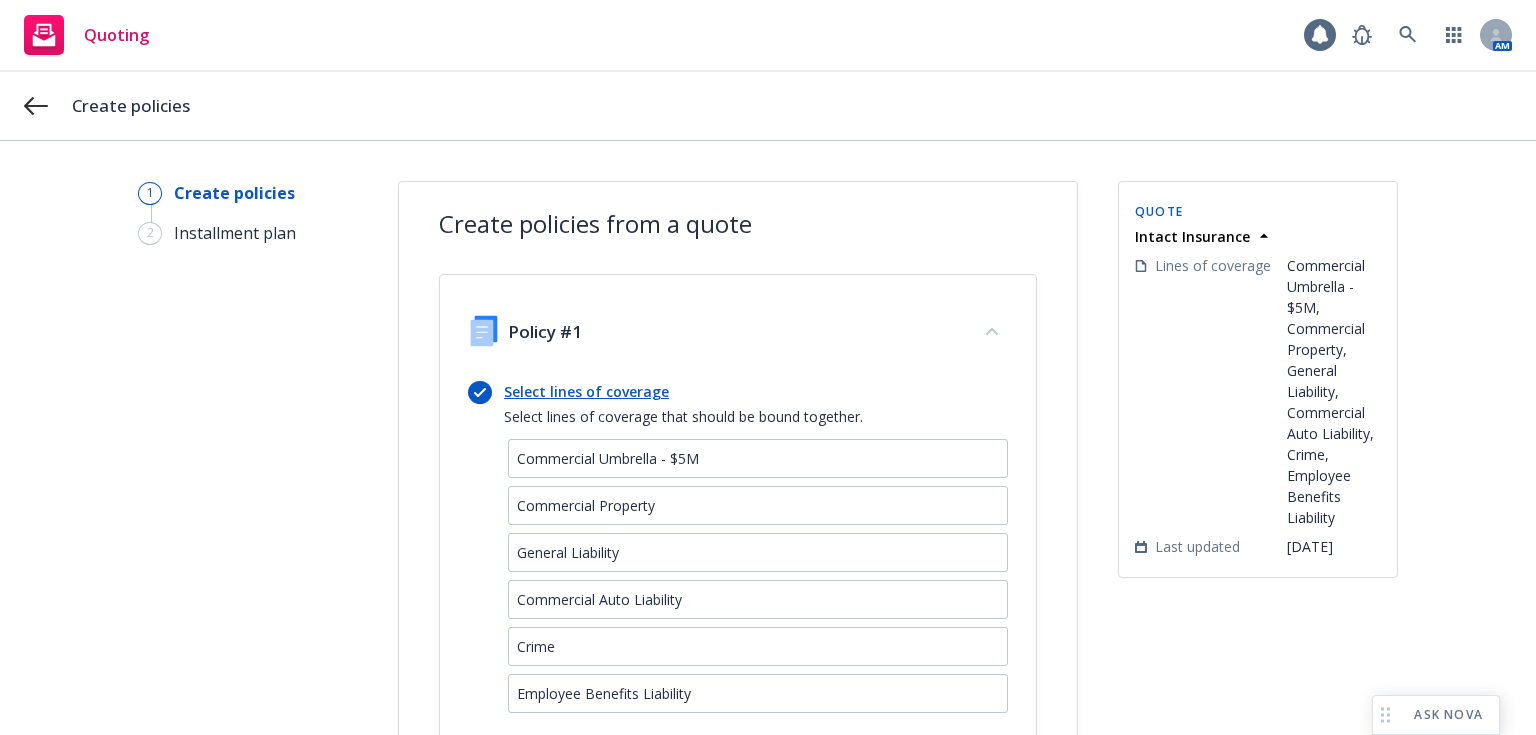 scroll, scrollTop: 340, scrollLeft: 0, axis: vertical 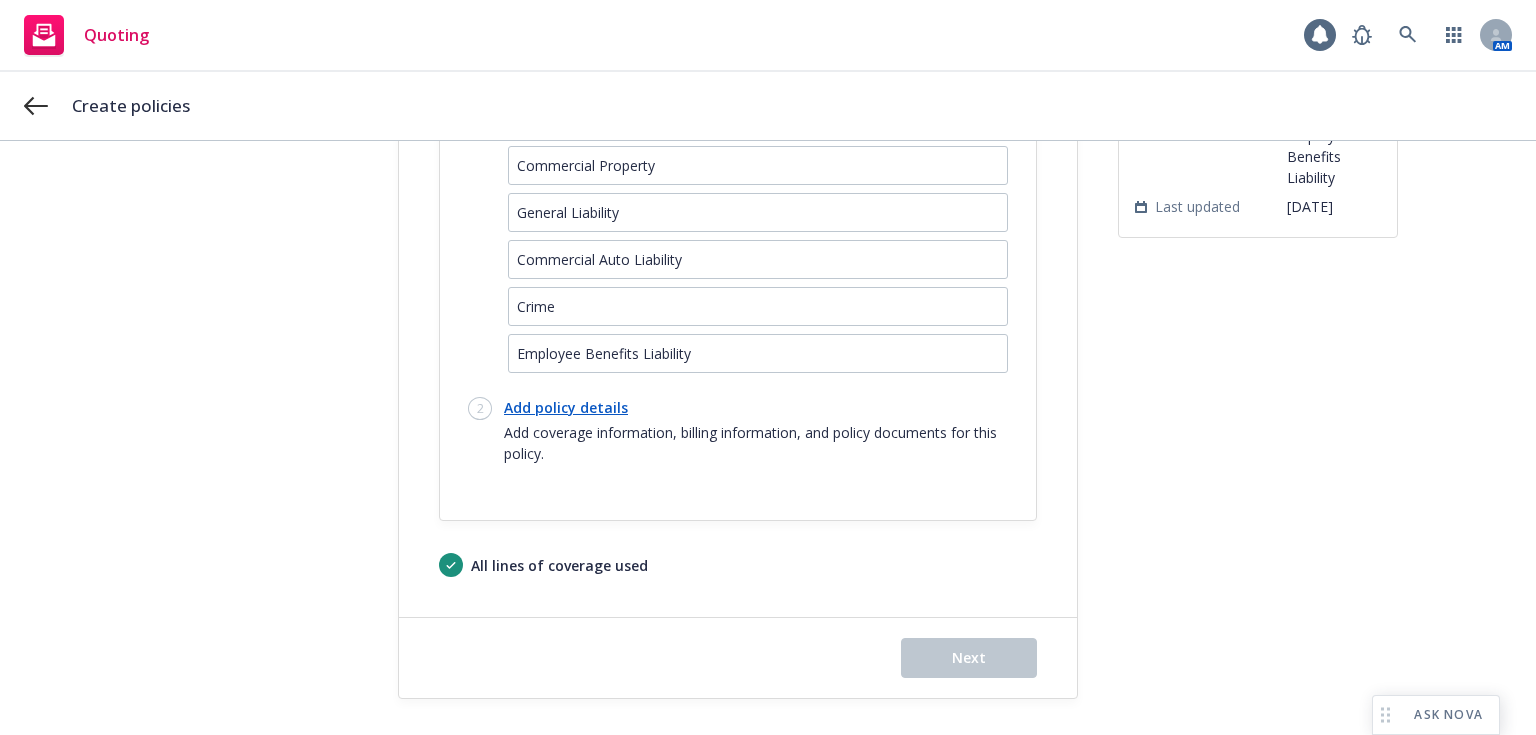 click on "Add policy details" at bounding box center (756, 407) 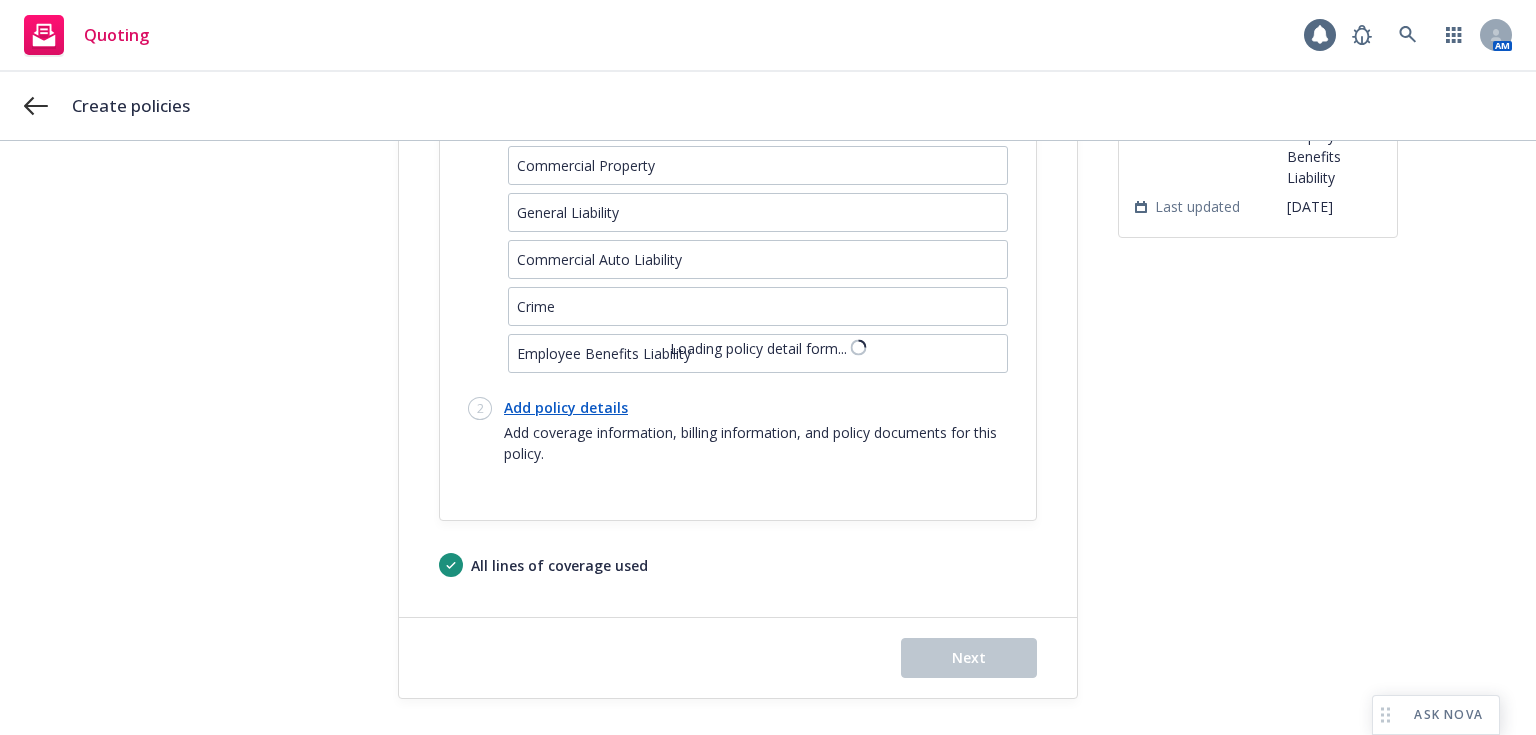 select on "12" 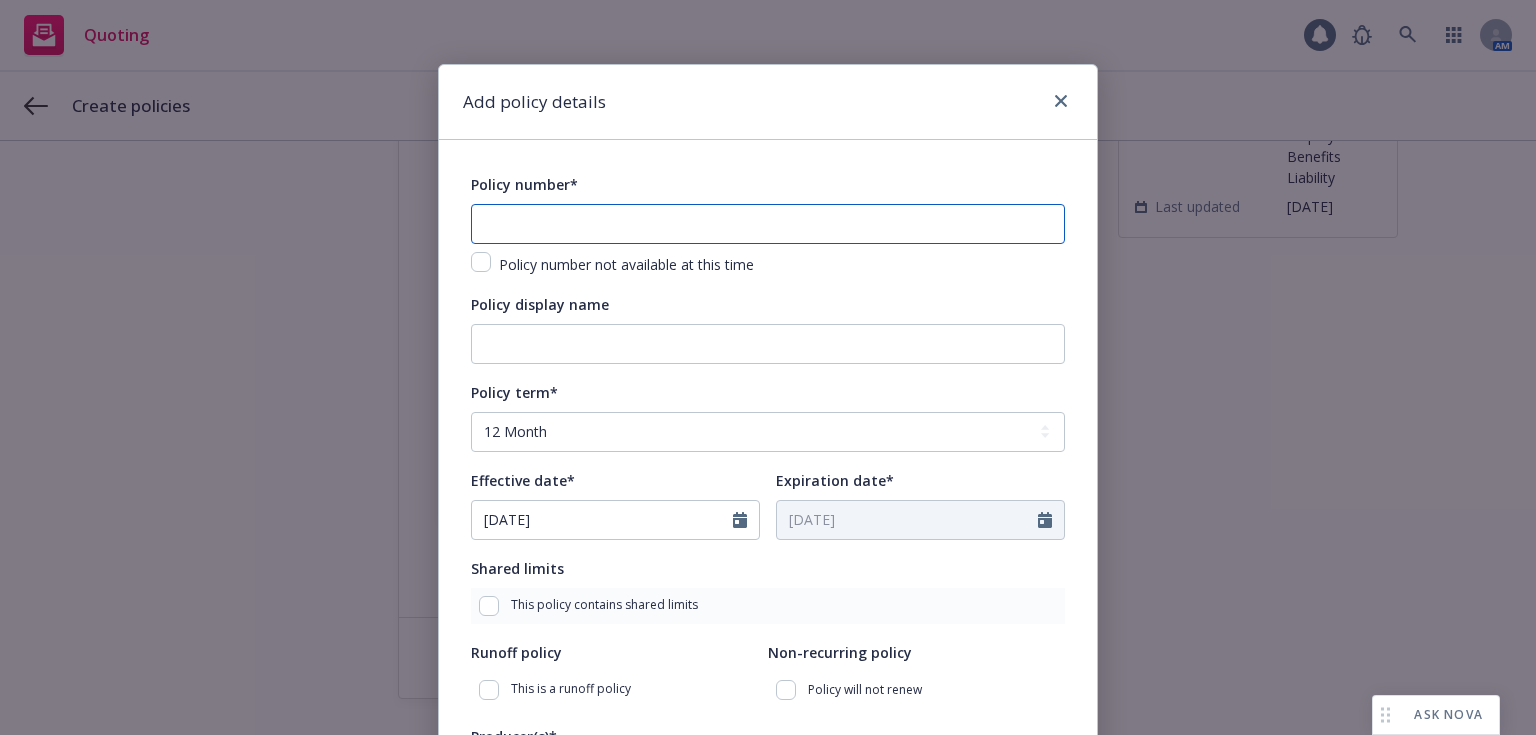 click at bounding box center [768, 224] 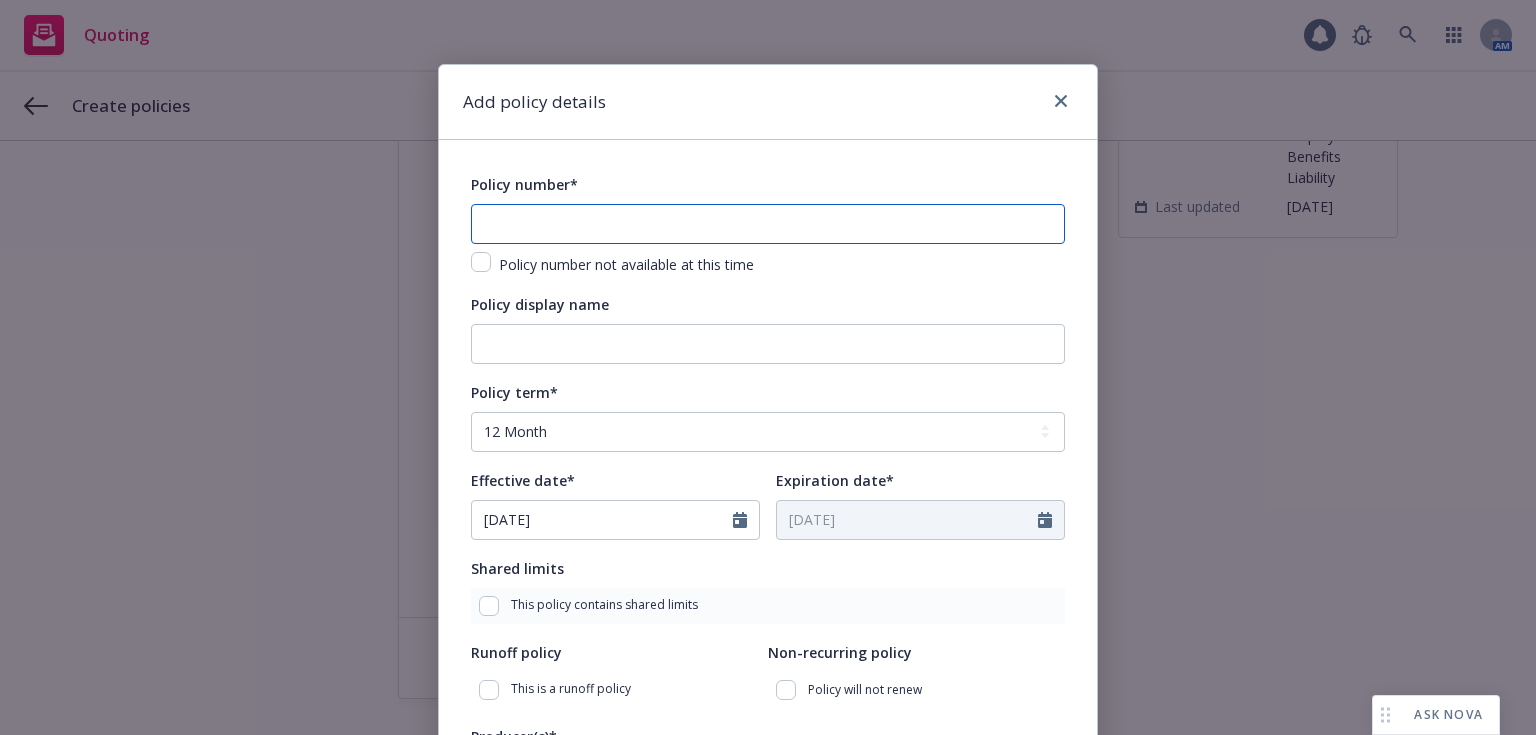 click at bounding box center (768, 224) 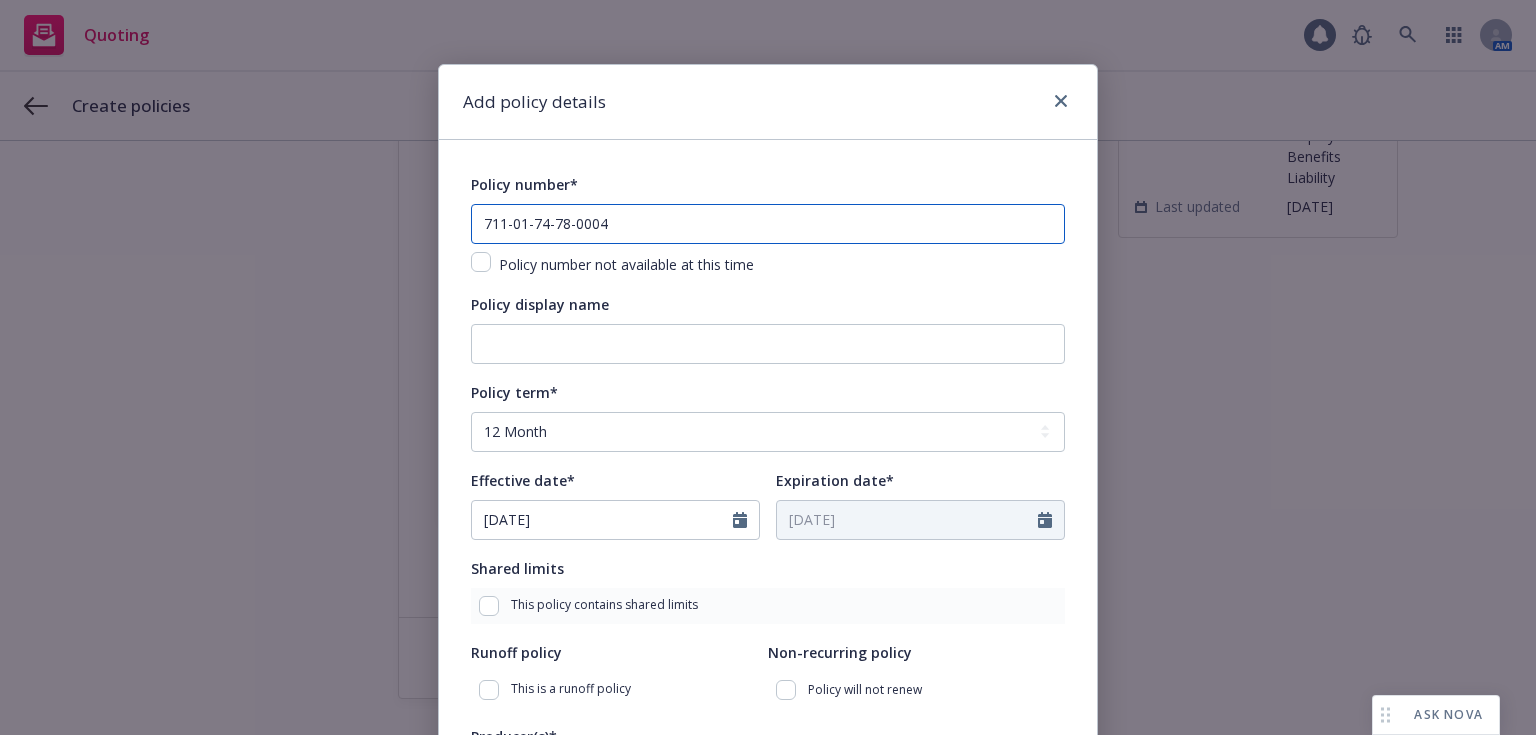 type on "711-01-74-78-0004" 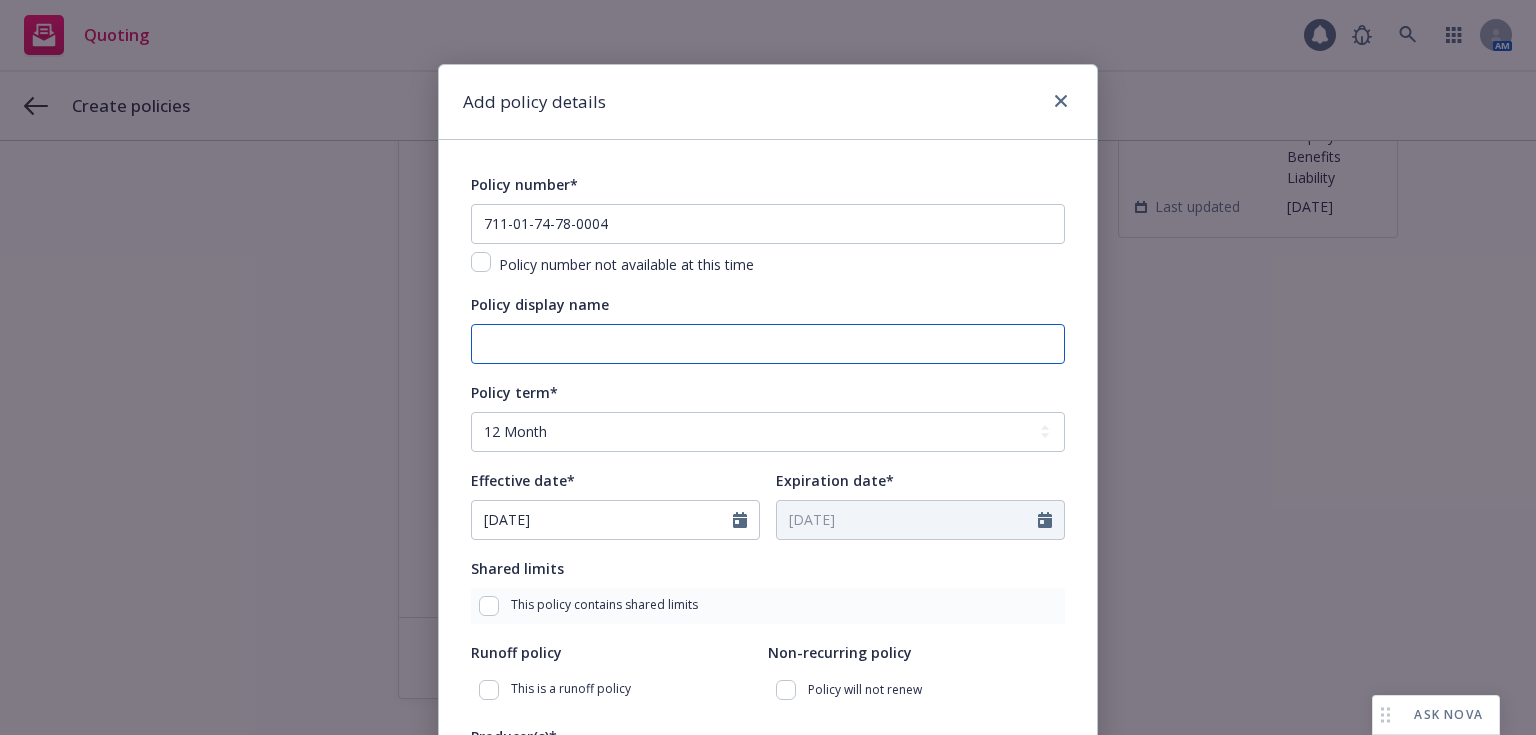 click on "Policy display name" at bounding box center [768, 344] 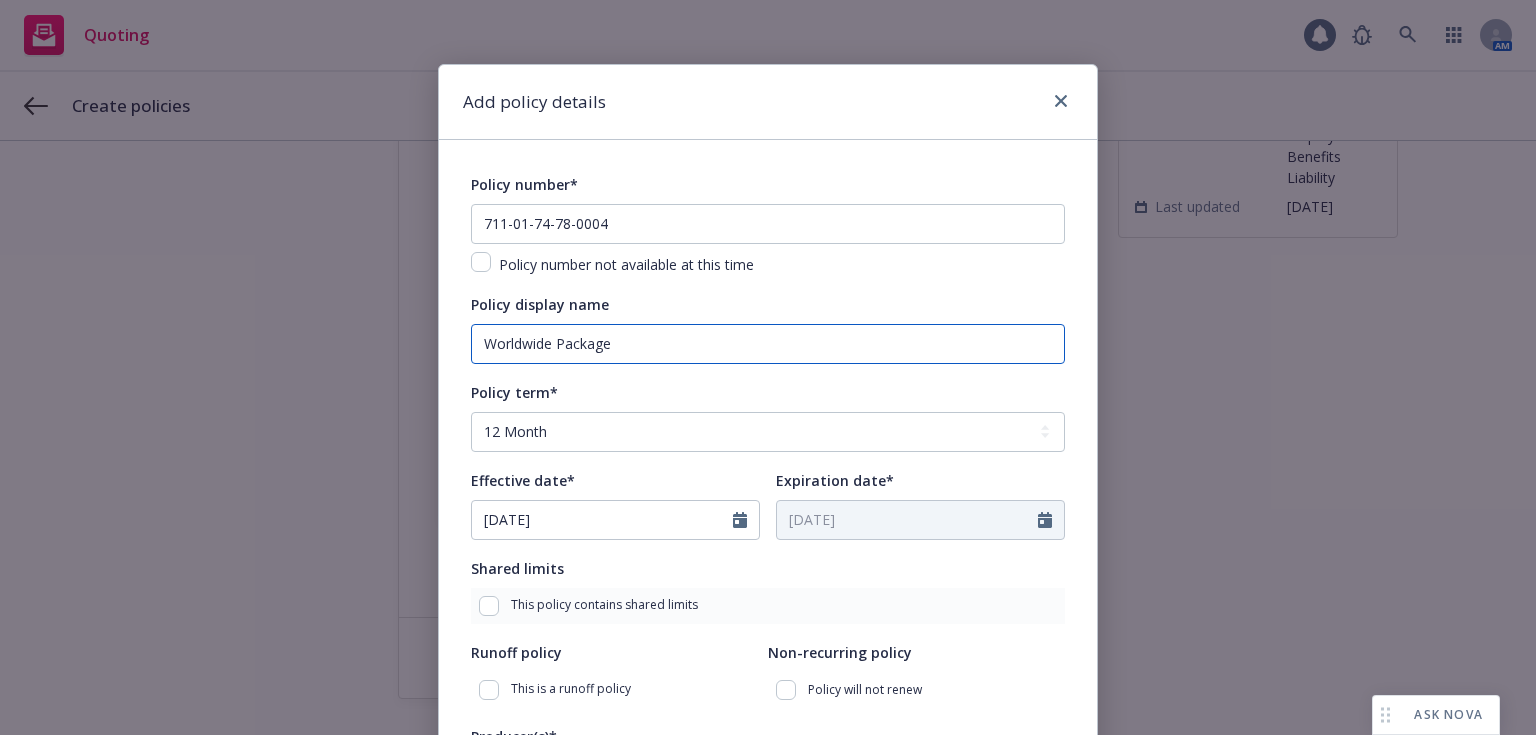 scroll, scrollTop: 643, scrollLeft: 0, axis: vertical 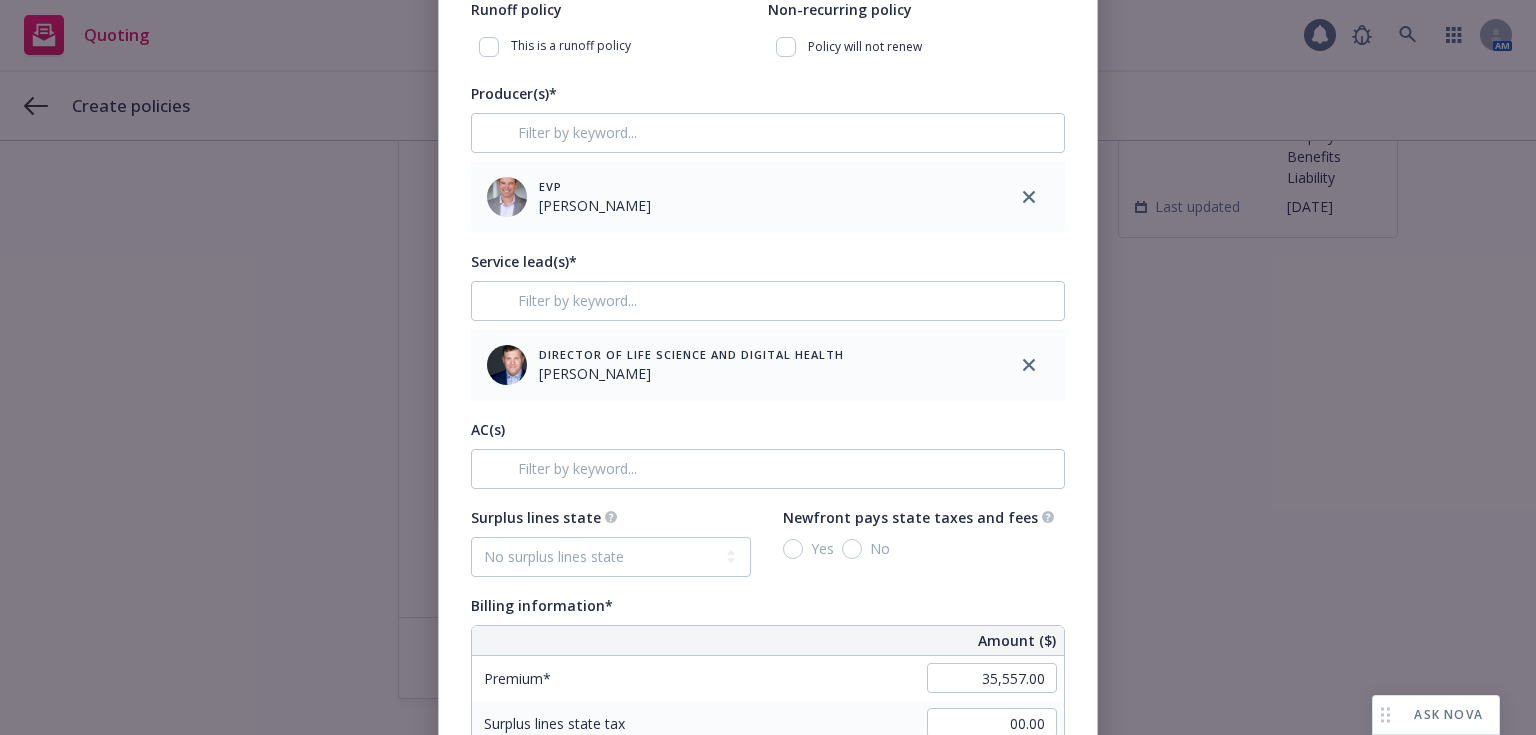 type on "Worldwide Package" 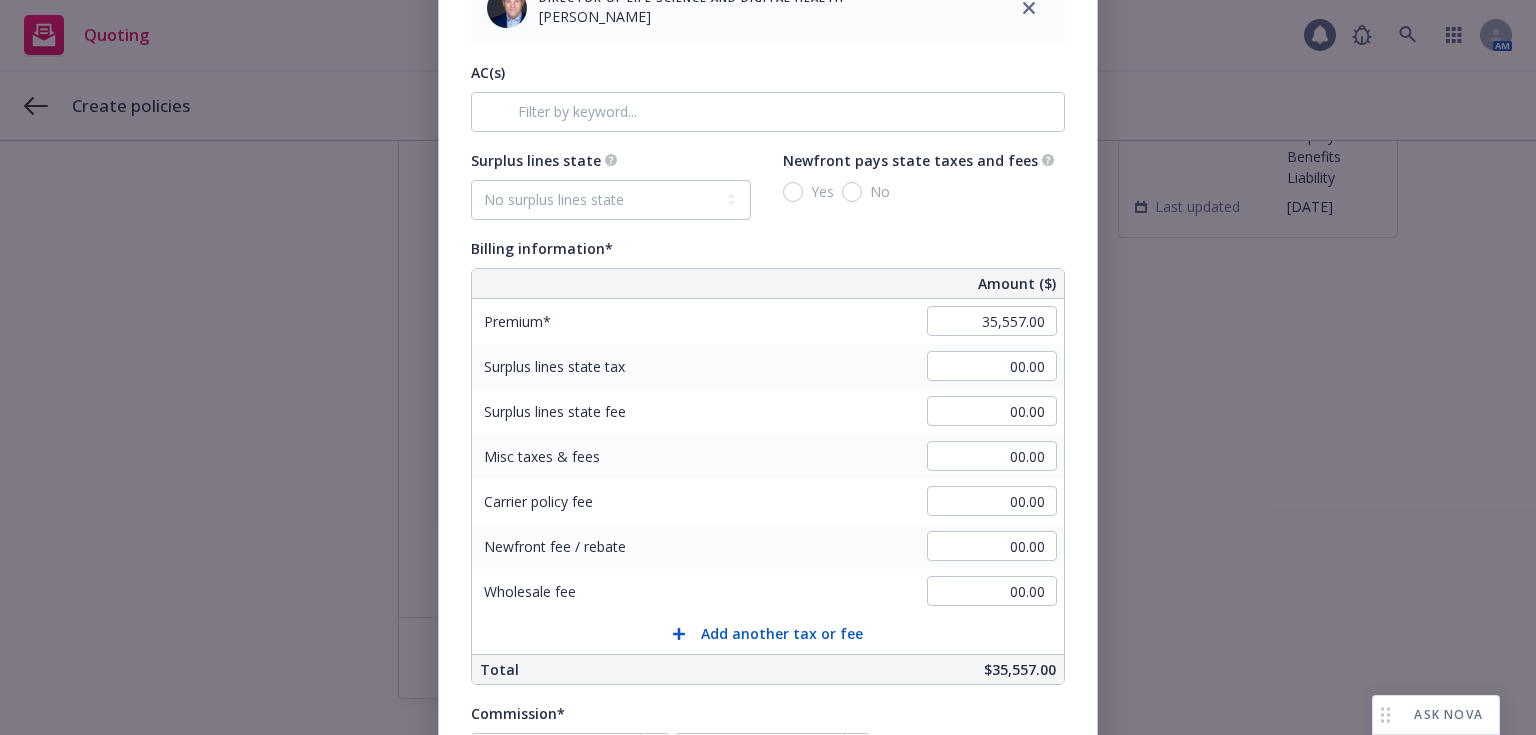 scroll, scrollTop: 1065, scrollLeft: 0, axis: vertical 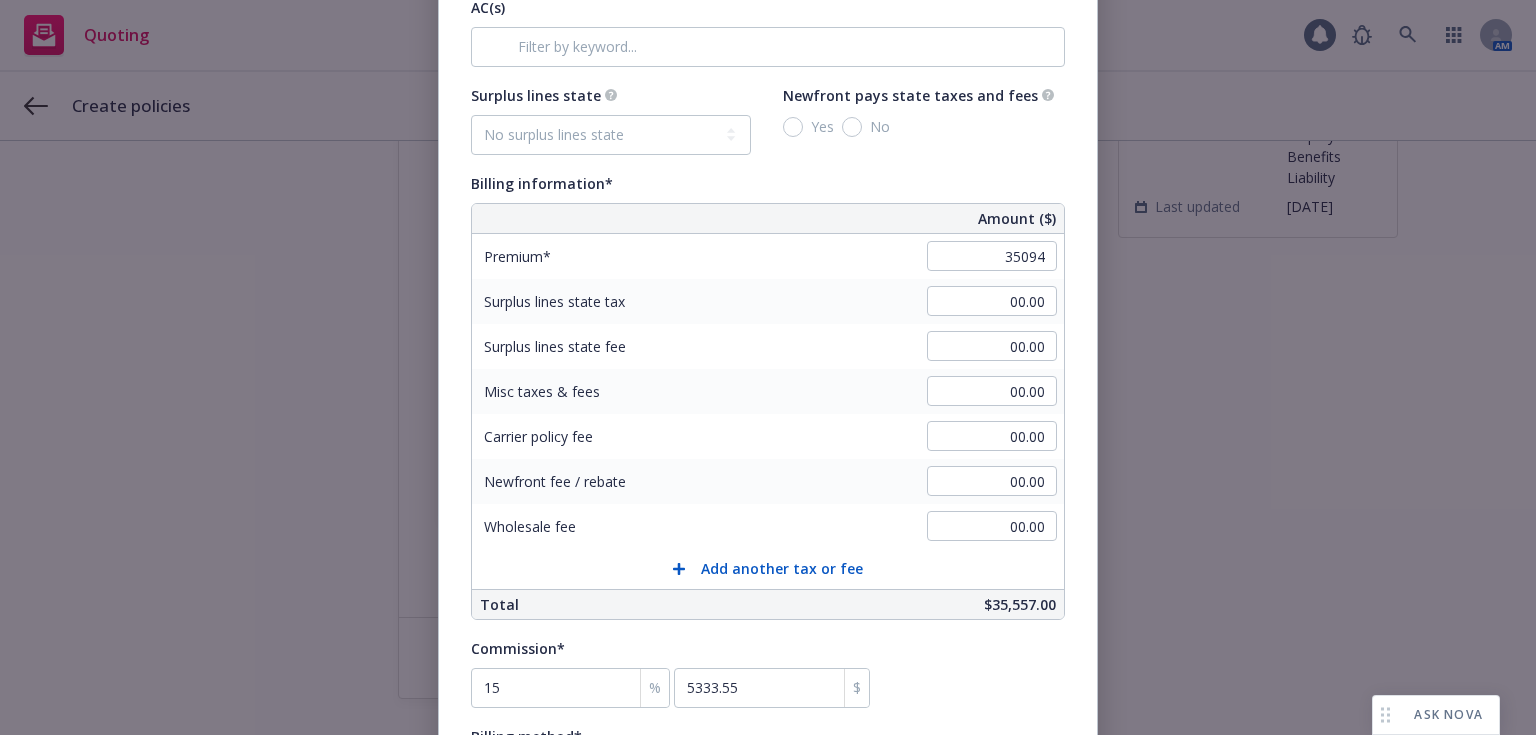 type on "35,094.00" 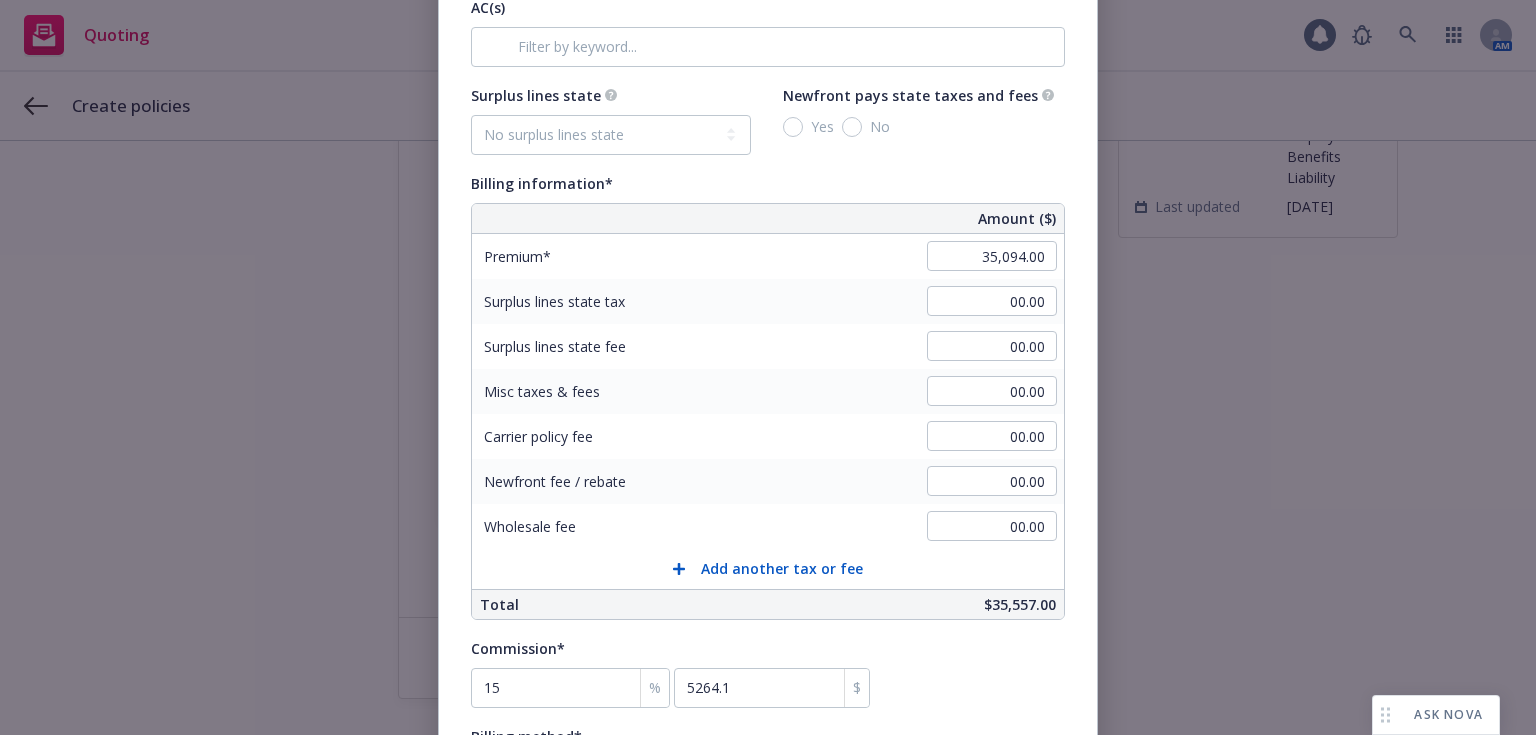 click on "Policy number* 711-01-74-78-0004 Policy number not available at this time Policy display name Worldwide Package Policy term* Select policy term 12 Month 6 Month 4 Month 3 Month 2 Month 1 Month 36 Month (3 yr) 72 Month (6 yr) 120 Month (10 yr) 180 Month (15 yr) 240 Month (20 yr) 300 Month (25 yr) 360 Month (30 yr) Other Effective date* [DATE] Expiration date* [DATE] Shared limits This policy contains shared limits Runoff policy This is a runoff policy Non-recurring policy Policy will not renew Producer(s)* EVP [PERSON_NAME] Service lead(s)* Director of Life Science and Digital Health [PERSON_NAME] AC(s) Surplus lines state No surplus lines state [US_STATE] [US_STATE] [US_STATE] [US_STATE] [US_STATE] [US_STATE] [US_STATE] [US_STATE][GEOGRAPHIC_DATA] [US_STATE] [US_STATE] [US_STATE] [US_STATE] [US_STATE] [US_STATE] [US_STATE] [US_STATE] [US_STATE] [US_STATE] [US_STATE] [US_STATE] [US_STATE] [US_STATE] [US_STATE] [US_STATE] [US_STATE] [US_STATE] [US_STATE] [US_STATE] [US_STATE] [US_STATE] [US_STATE] [US_STATE] [US_STATE] [US_STATE] [US_STATE] [US_STATE] [US_STATE] [US_STATE] [US_STATE] No" at bounding box center [768, 373] 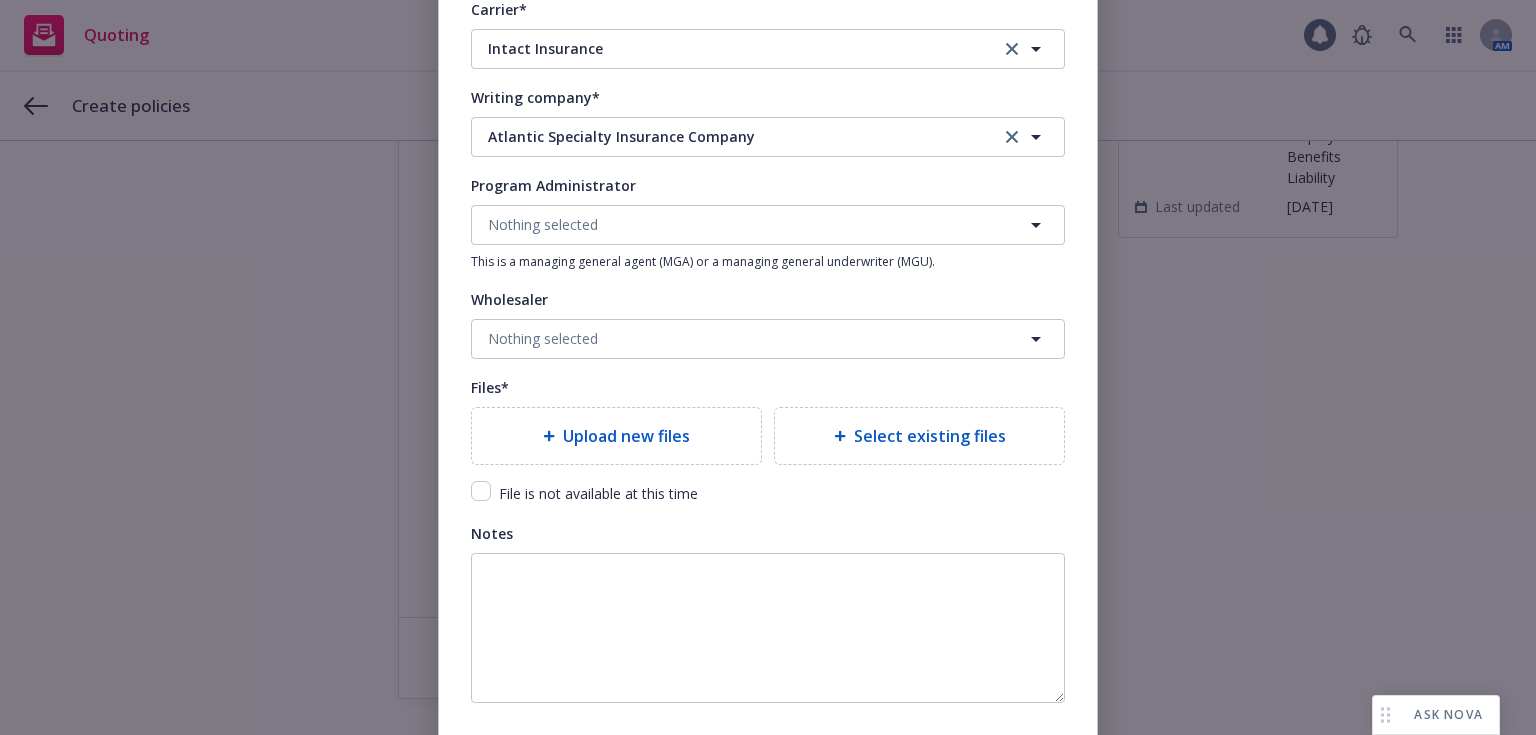 scroll, scrollTop: 2152, scrollLeft: 0, axis: vertical 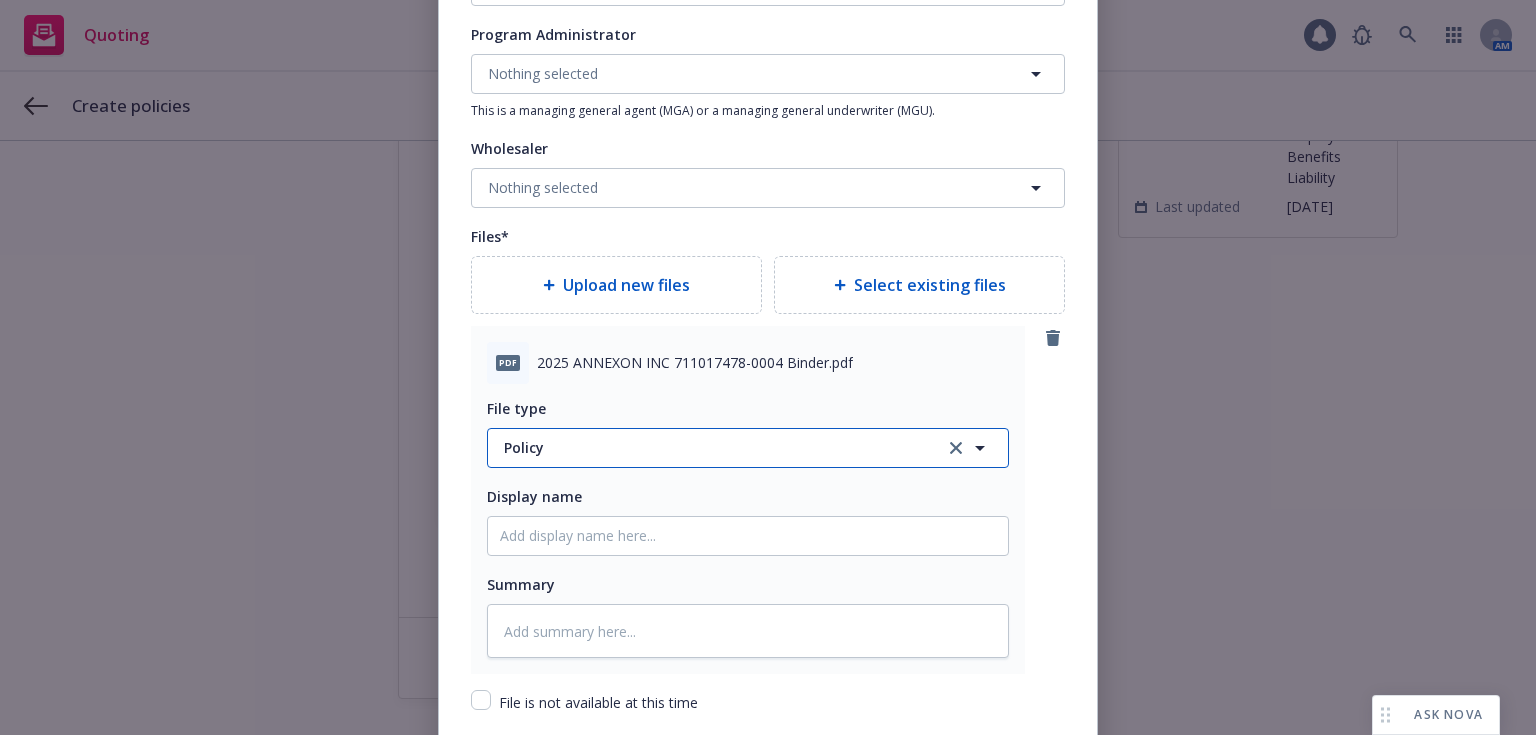click on "Policy" at bounding box center (713, 447) 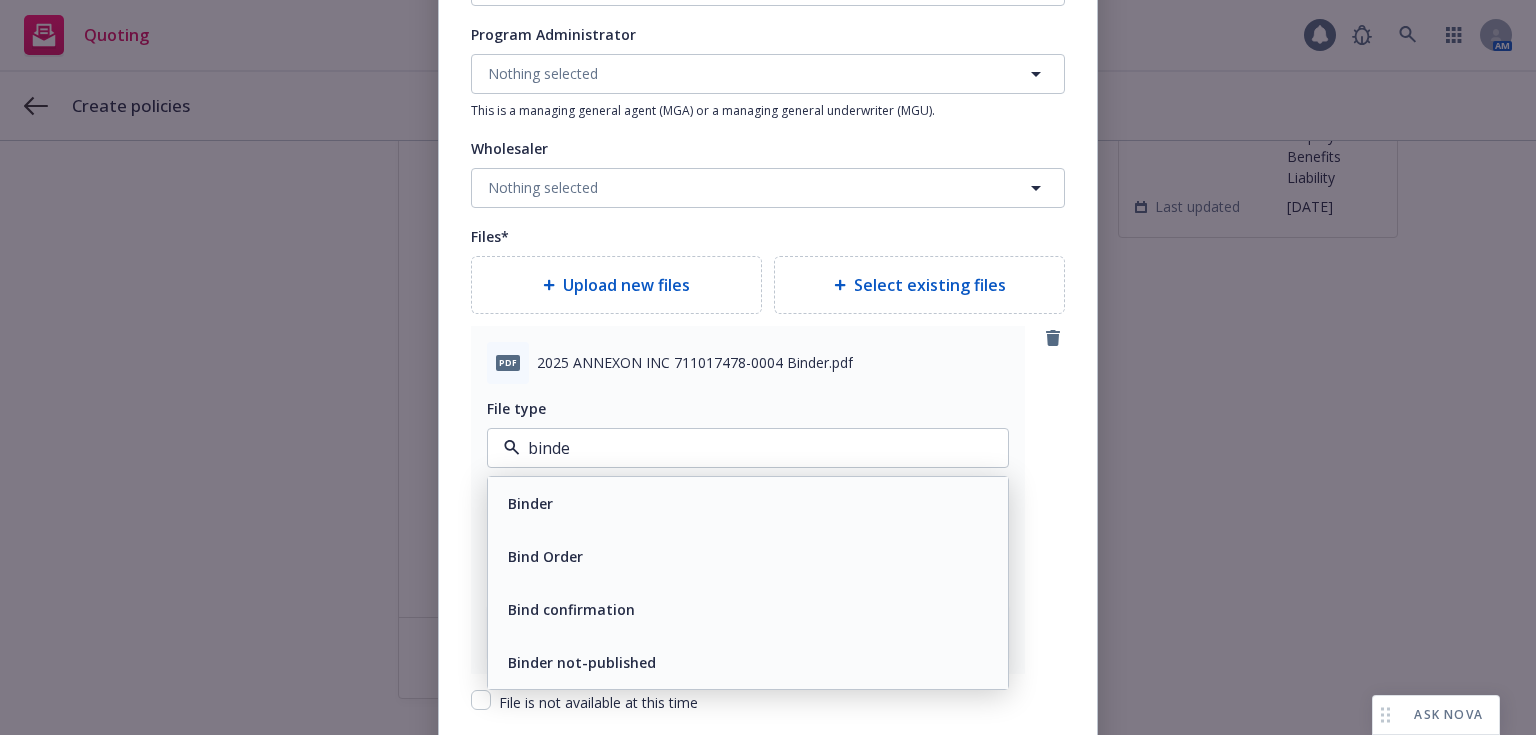 type on "binder" 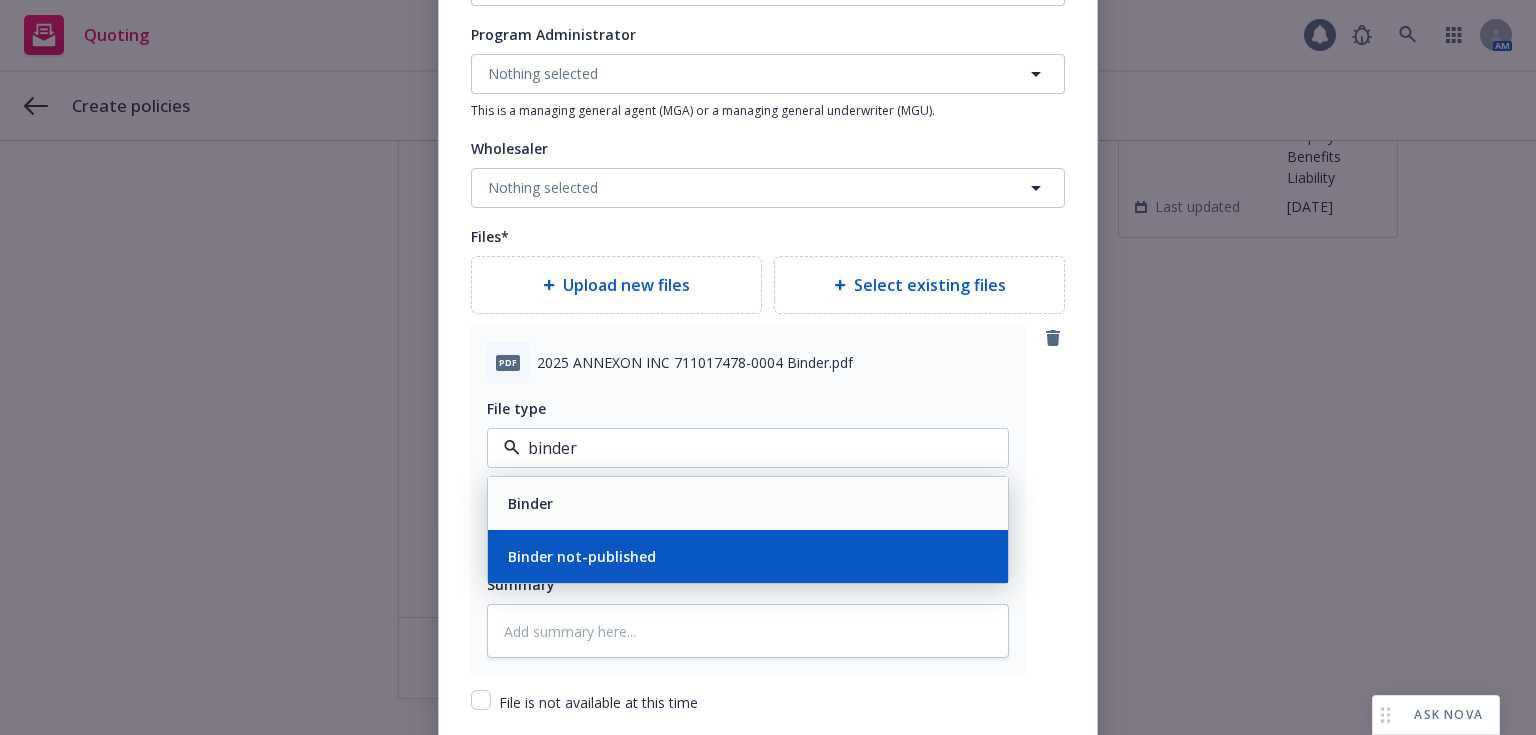 click on "Binder not-published" at bounding box center (582, 556) 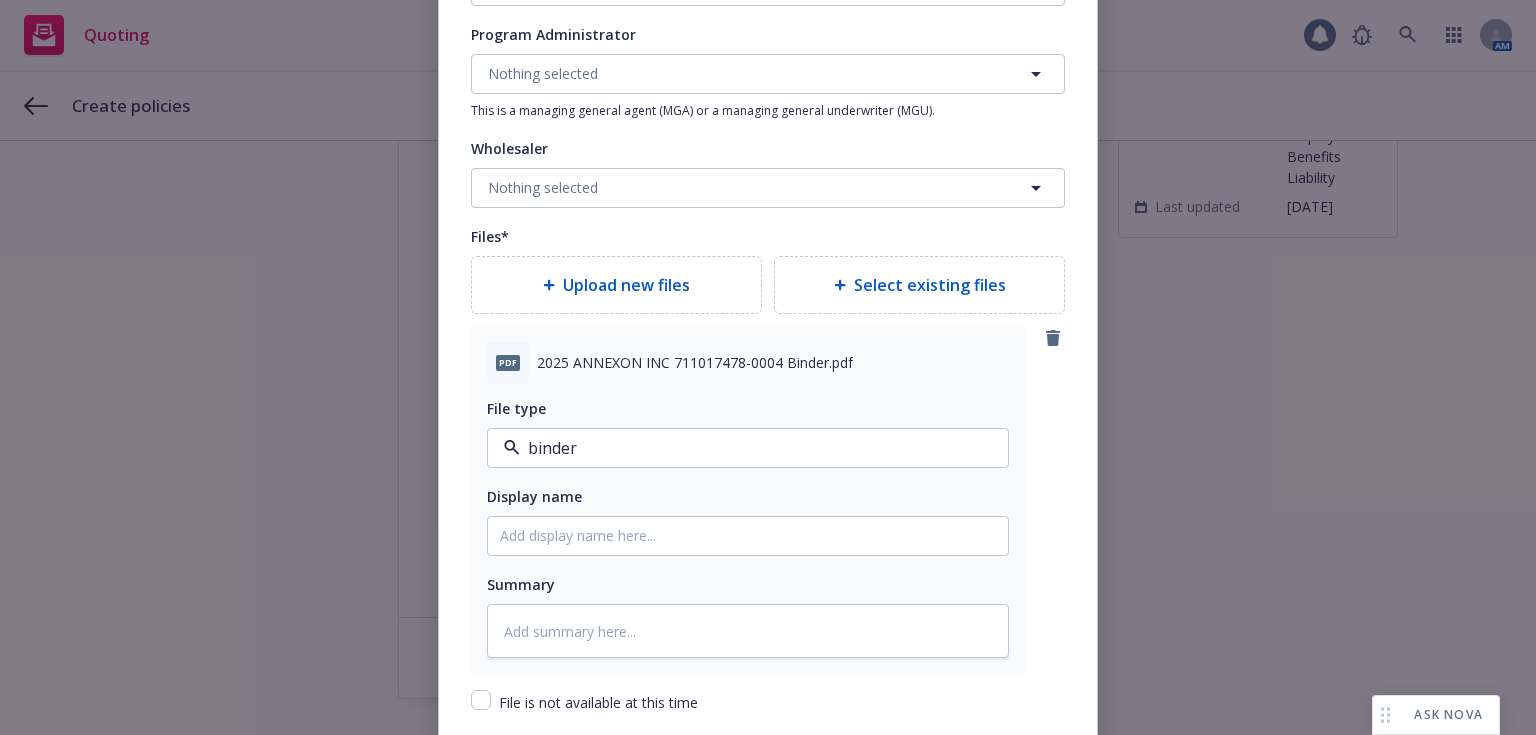 type on "x" 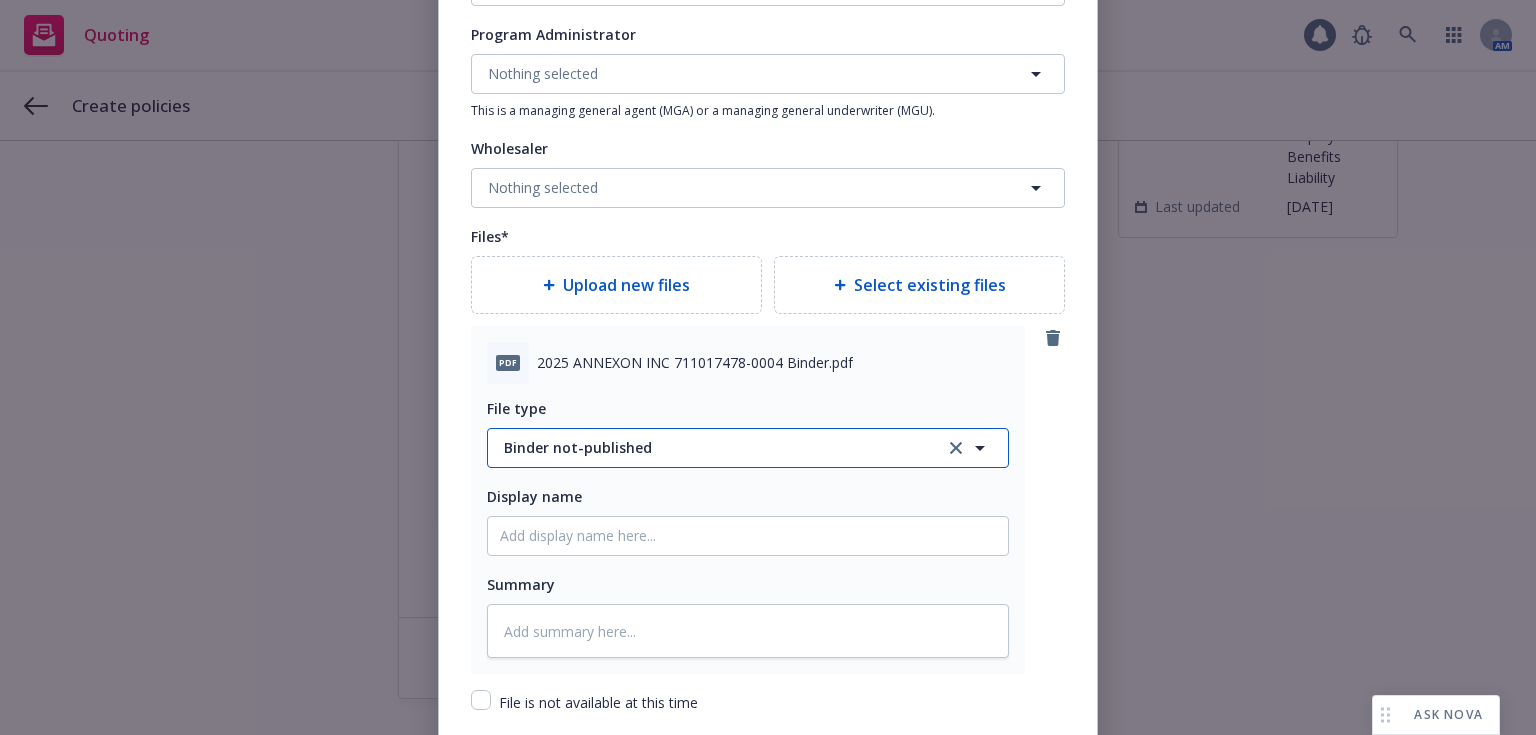 click on "Binder not-published" at bounding box center [713, 447] 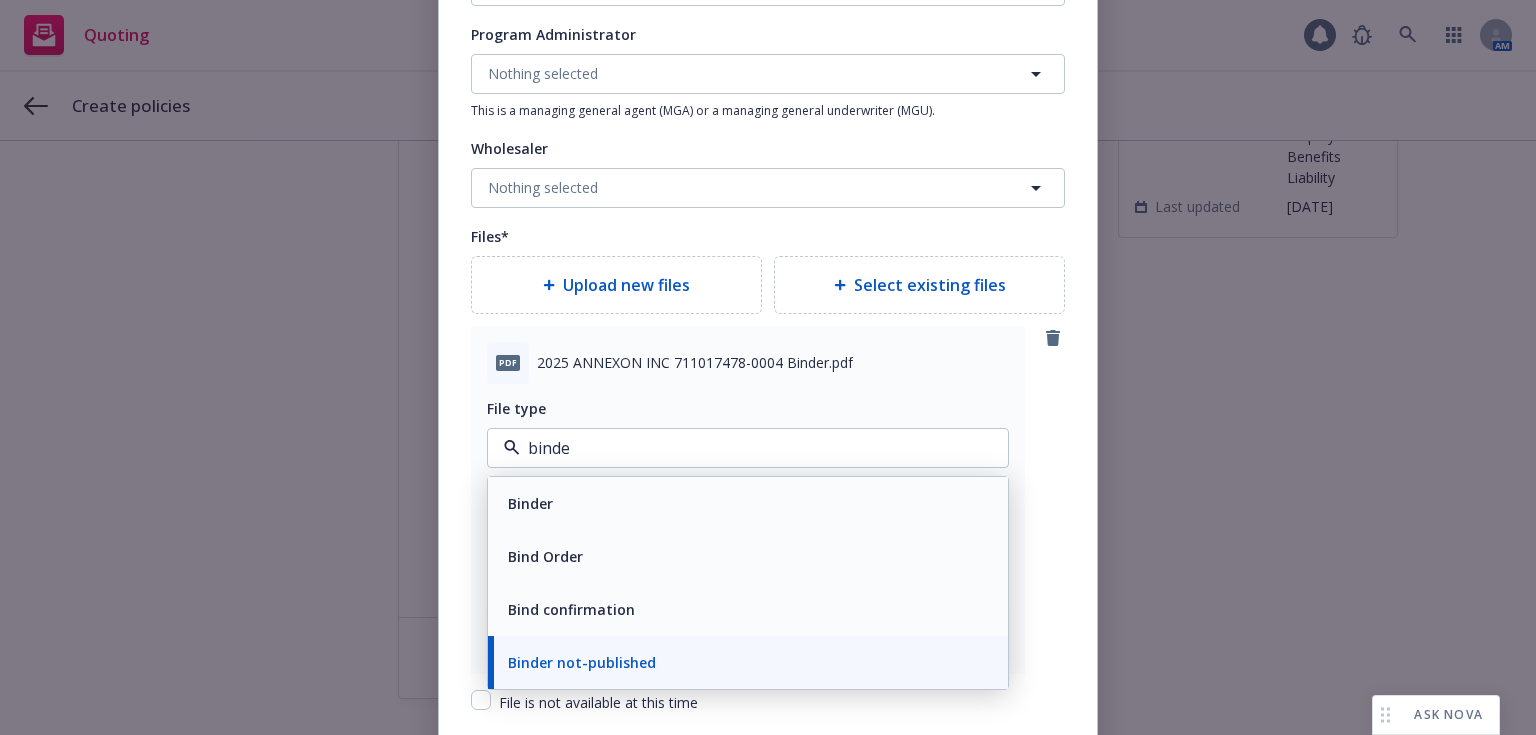 type on "binder" 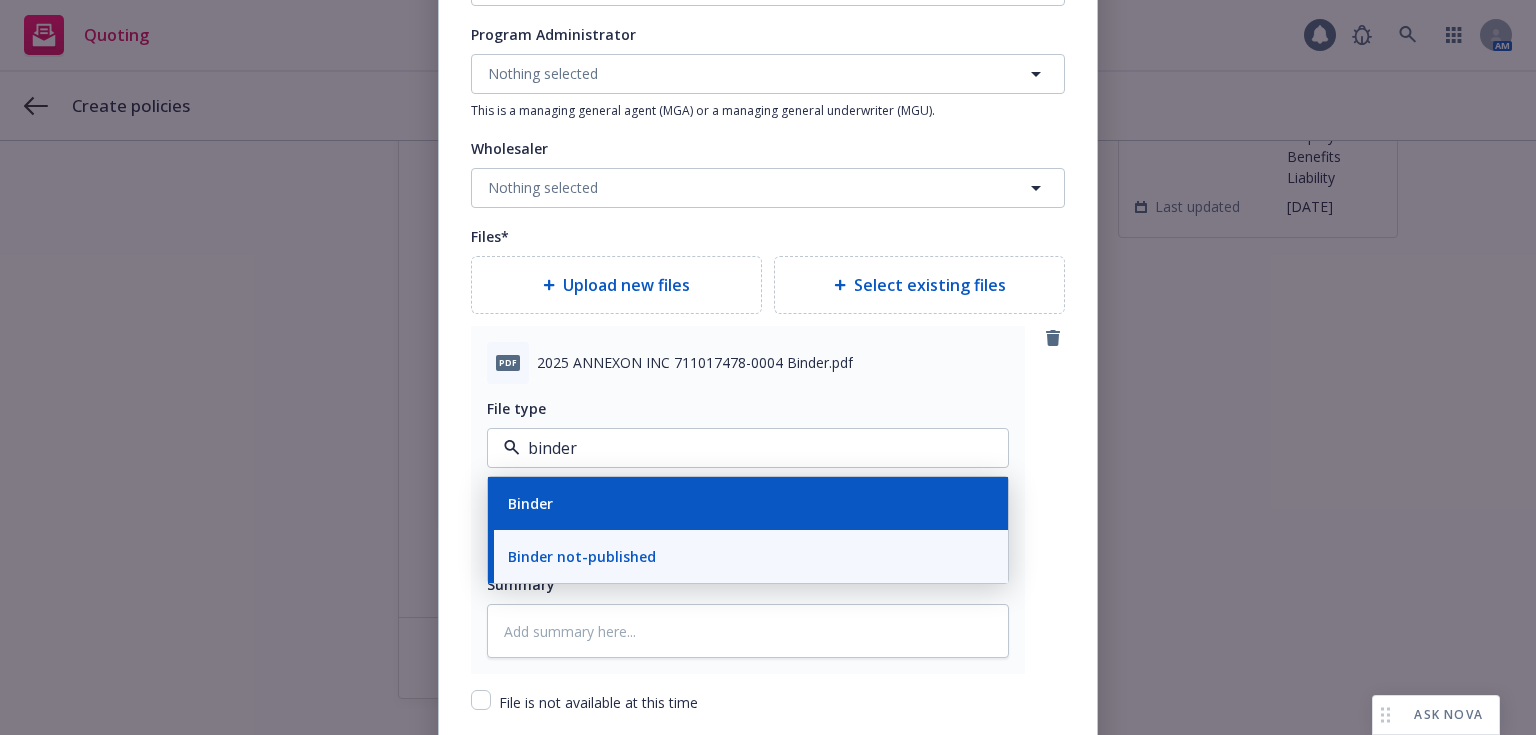 click on "Binder" at bounding box center (748, 503) 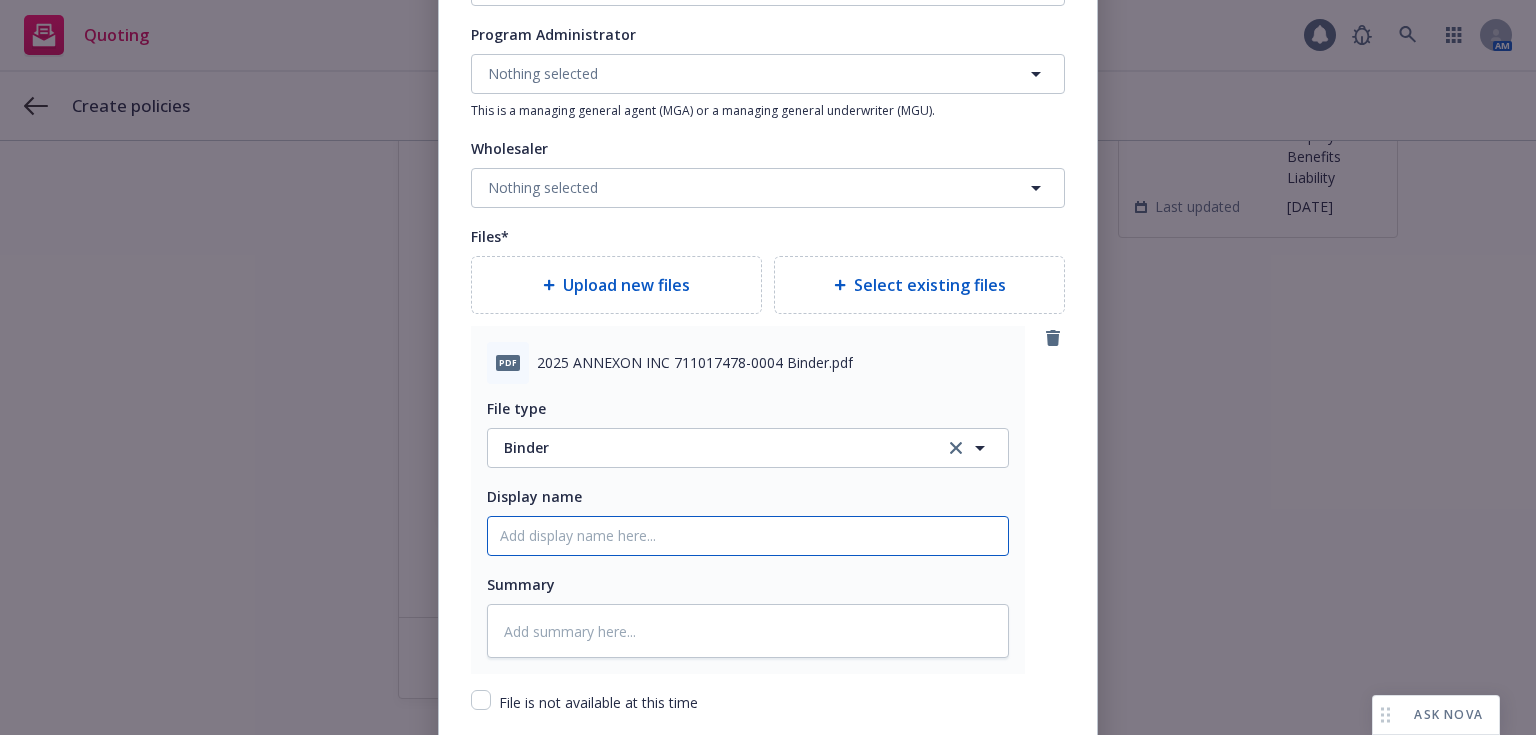 click on "Policy display name" at bounding box center [748, 536] 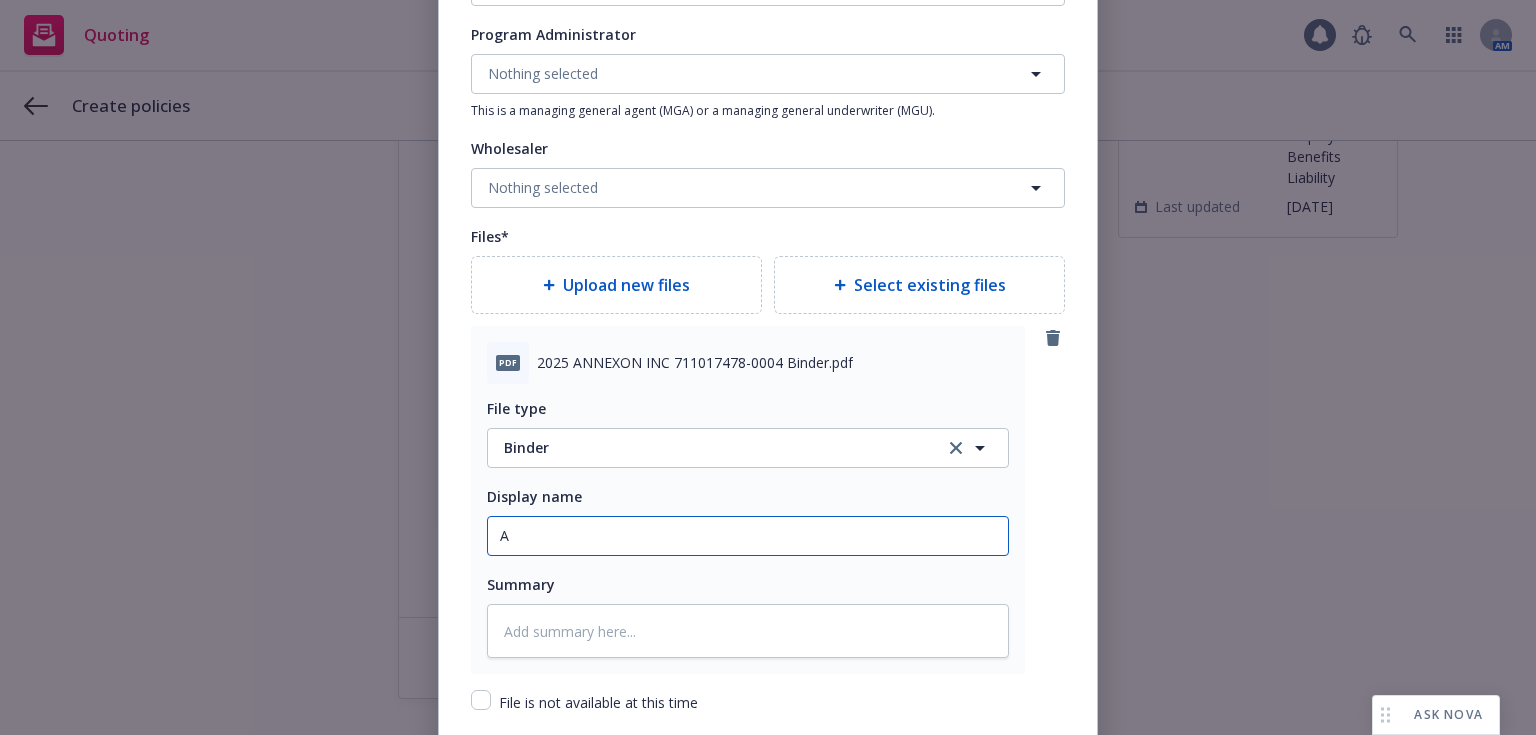 type on "x" 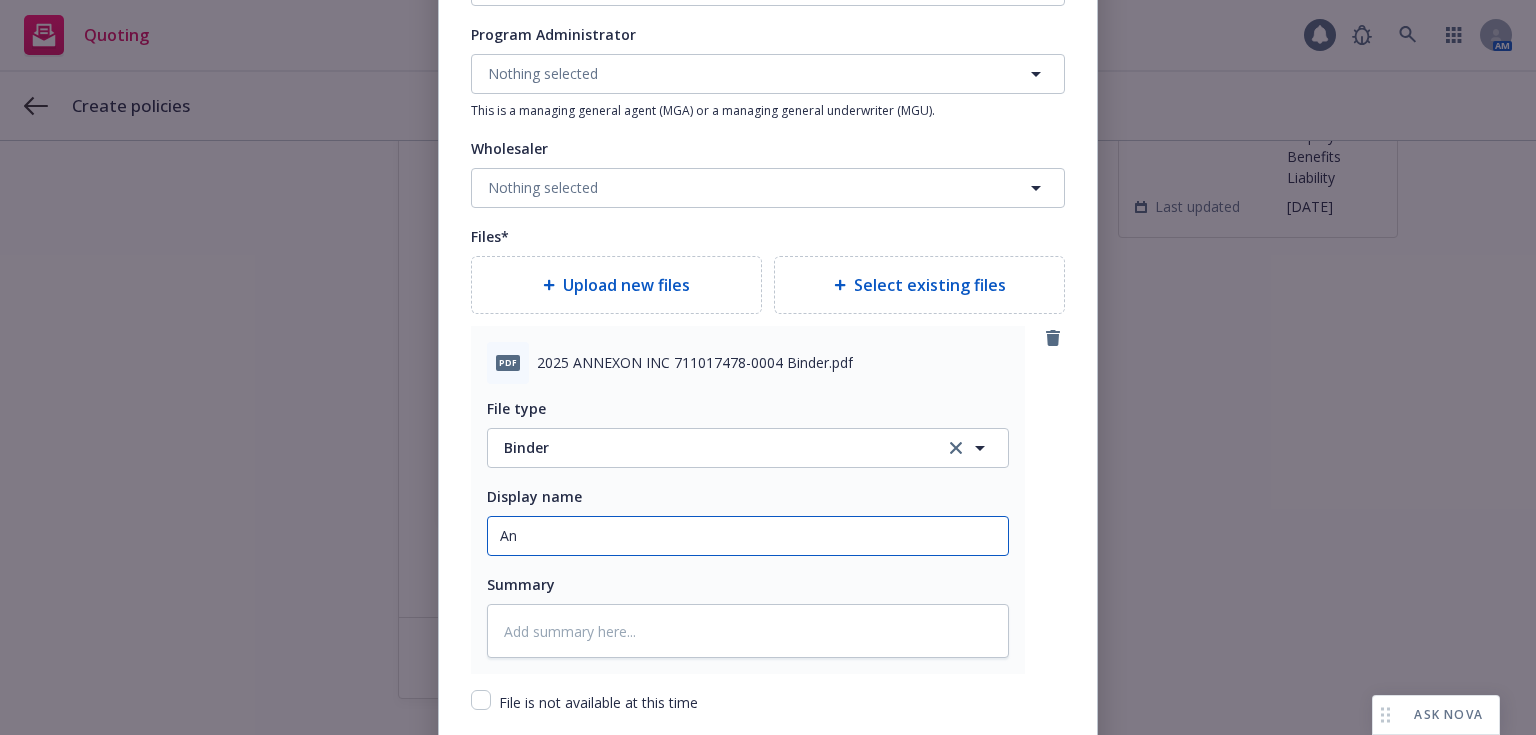 type on "x" 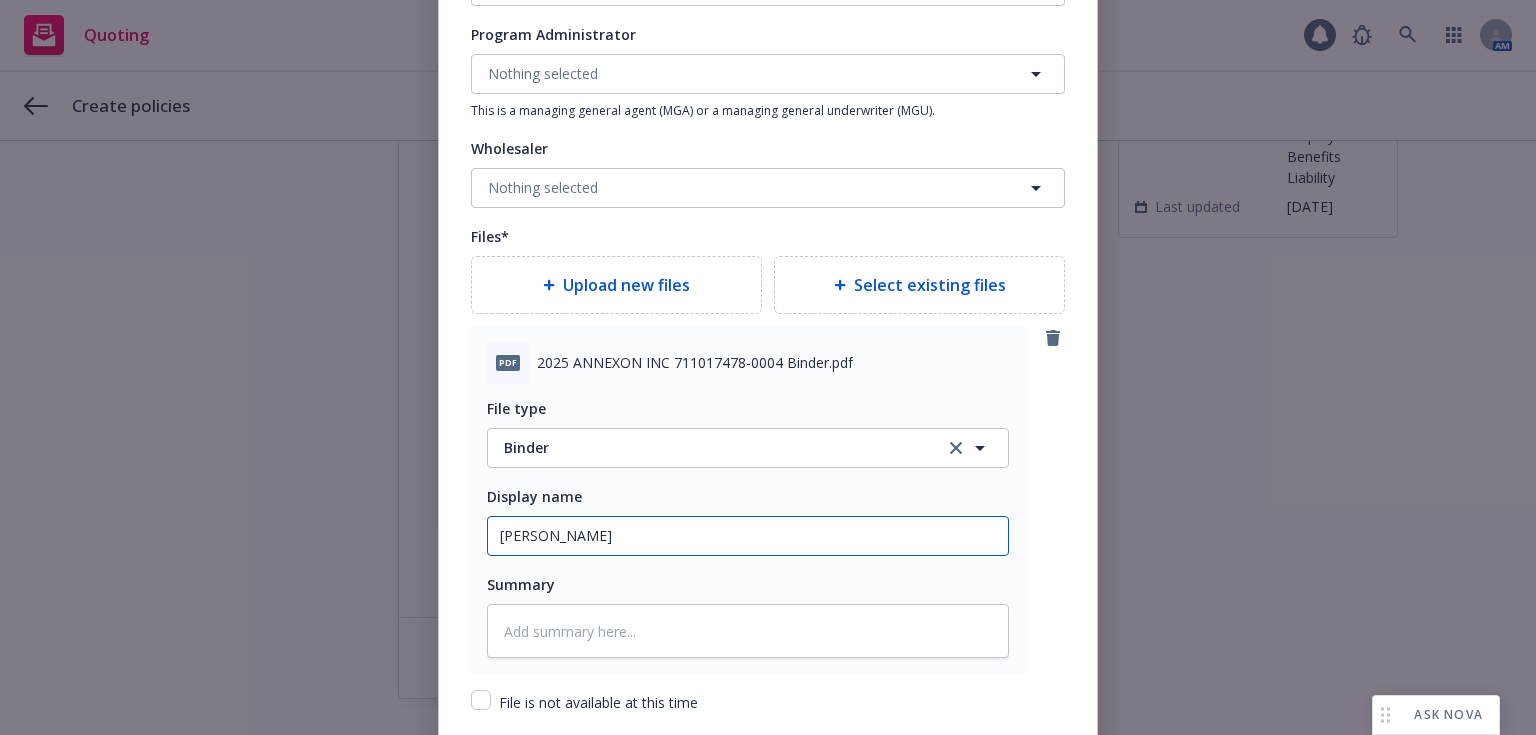 type on "x" 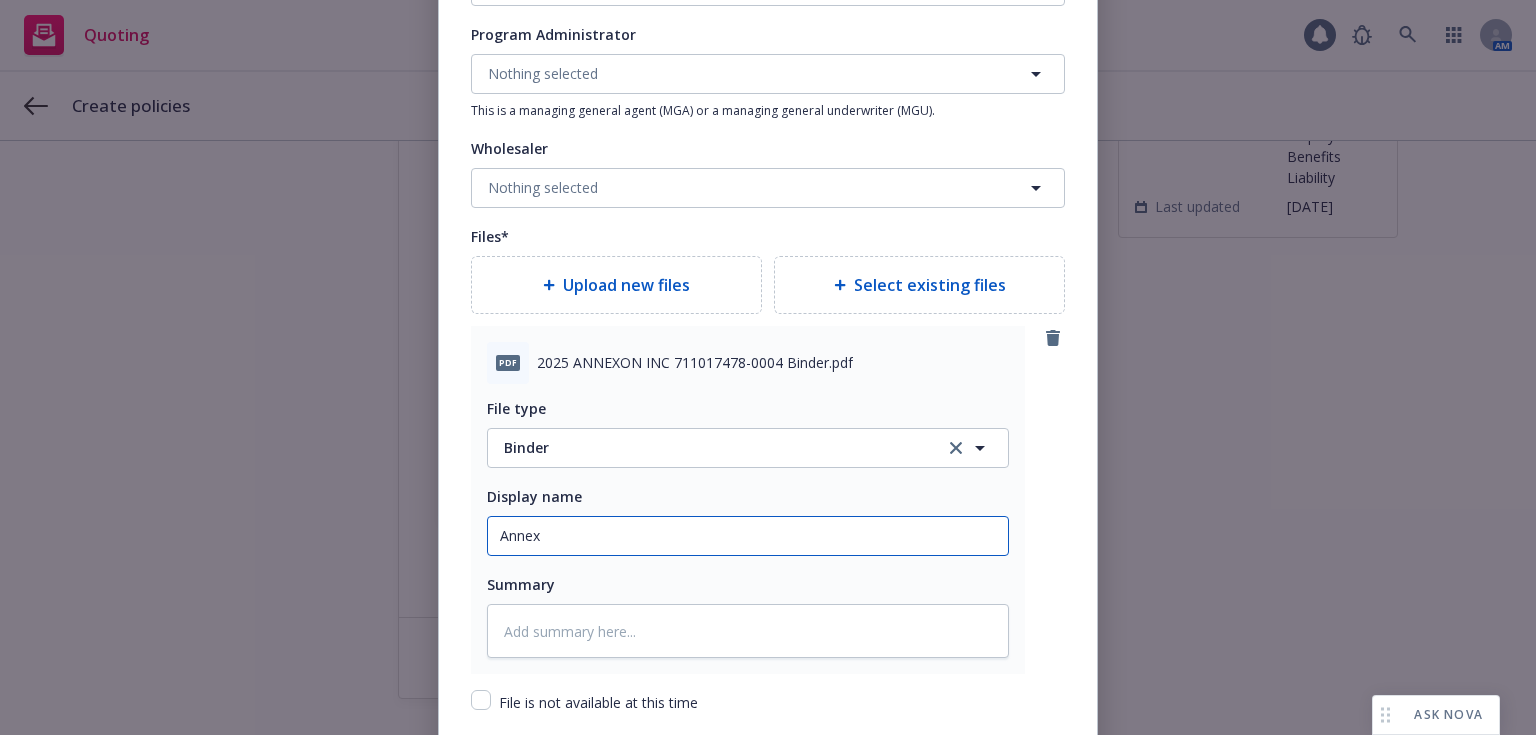 type on "x" 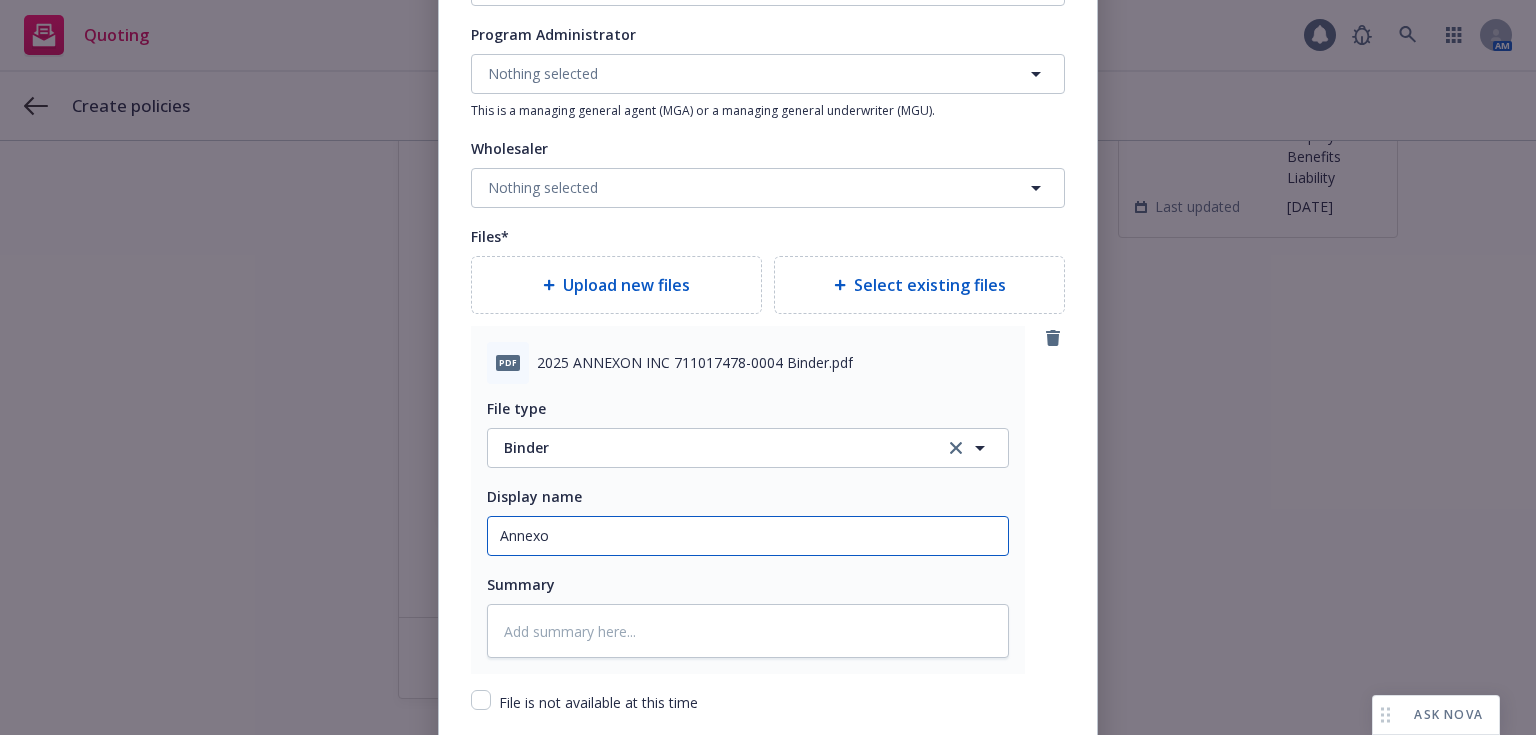 type on "x" 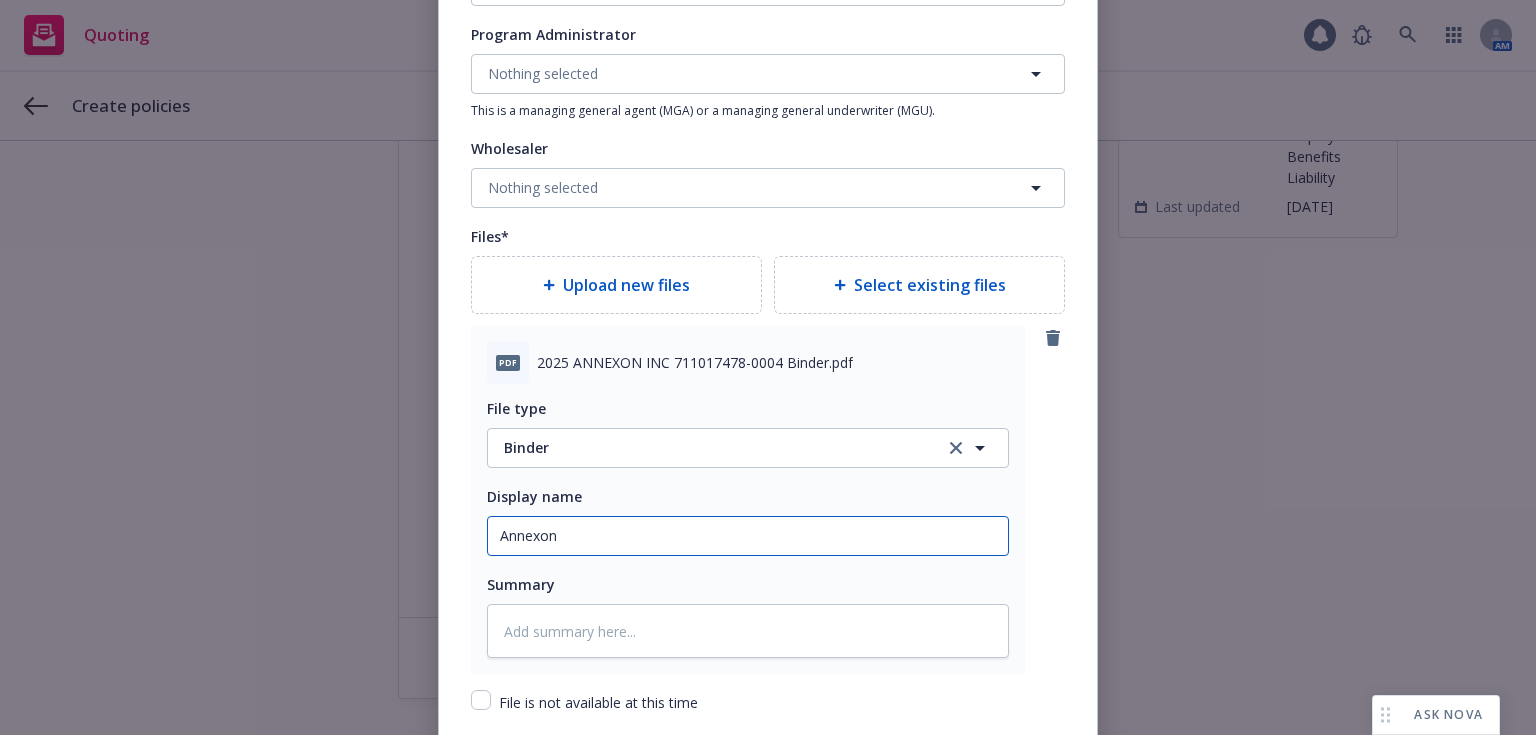 type on "x" 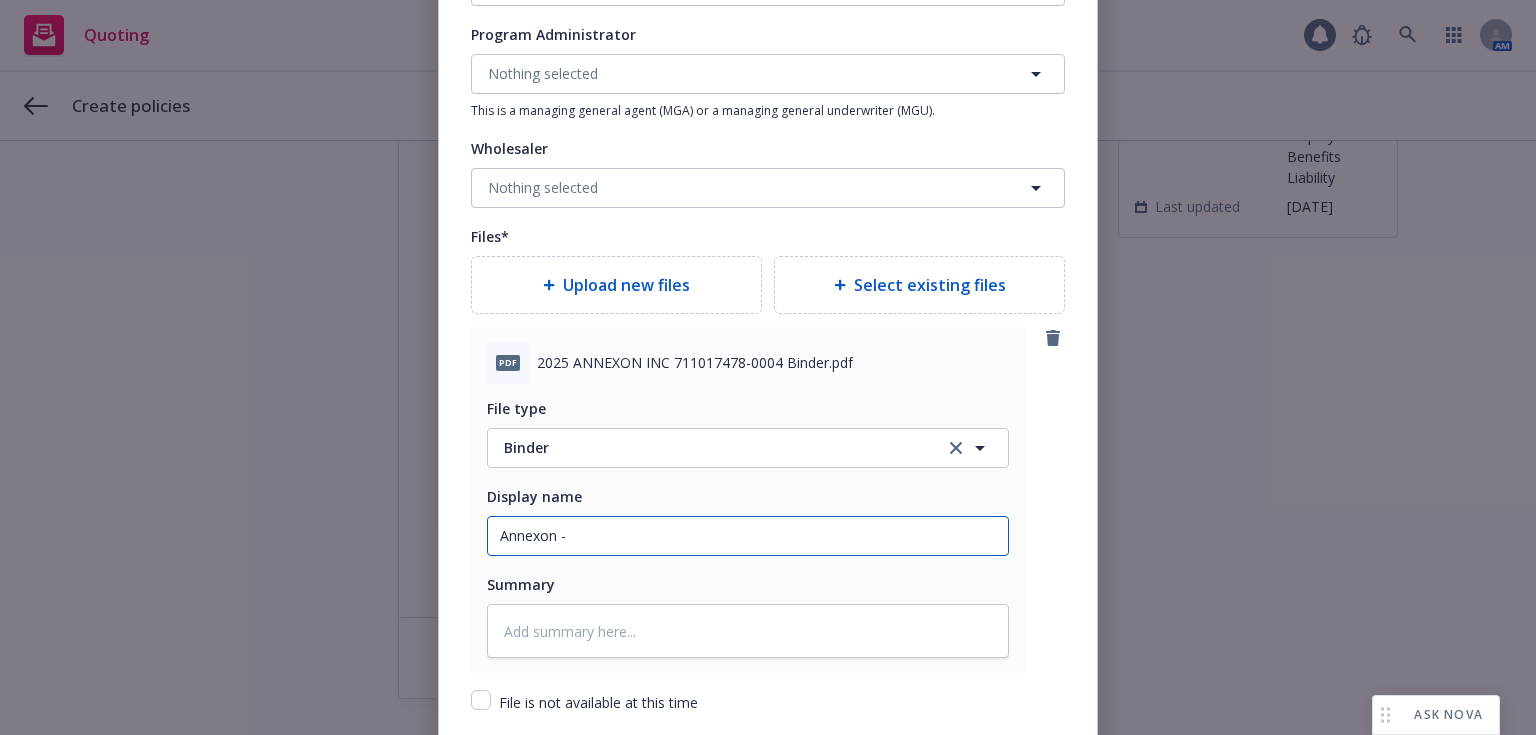 type on "x" 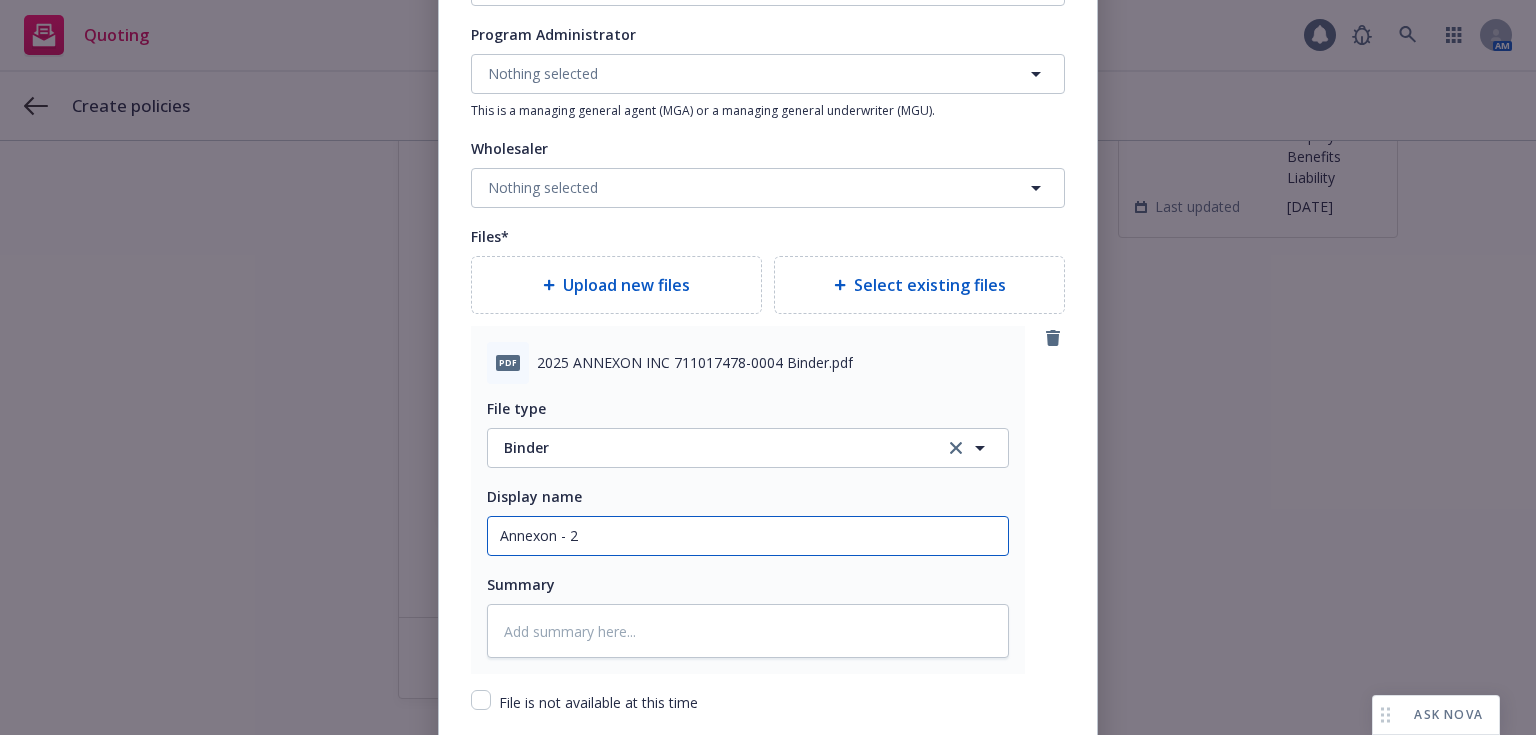 type on "Annexon - 20" 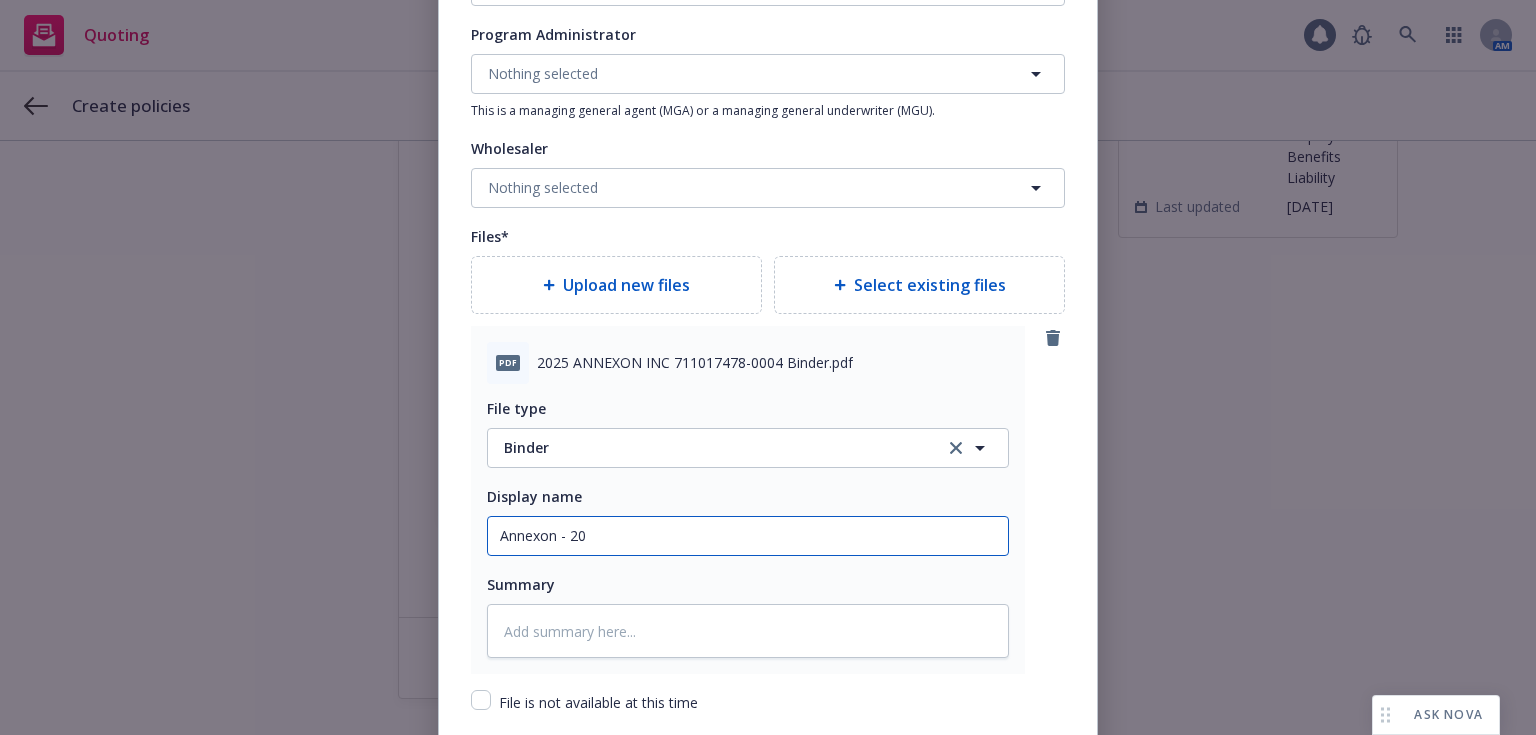 type on "x" 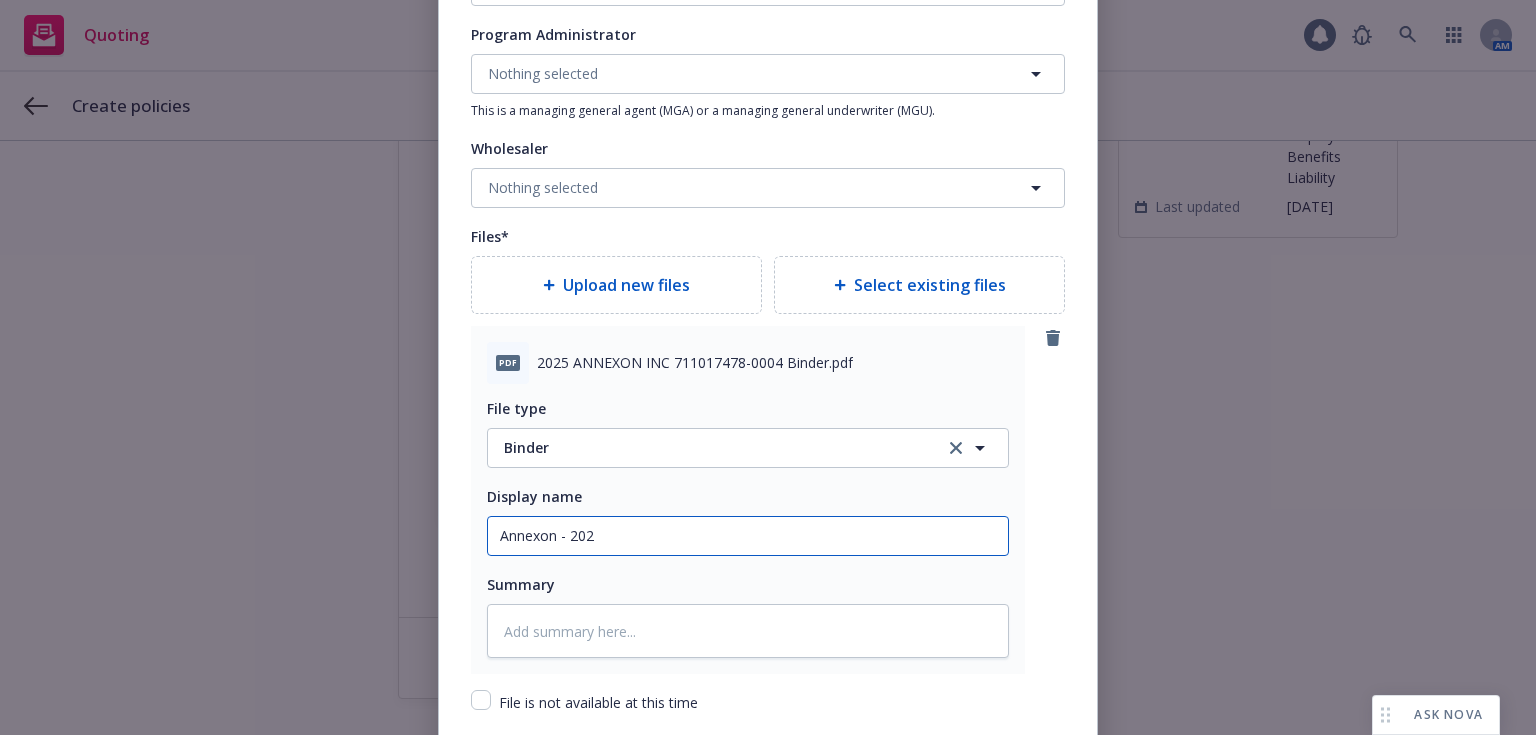 type on "x" 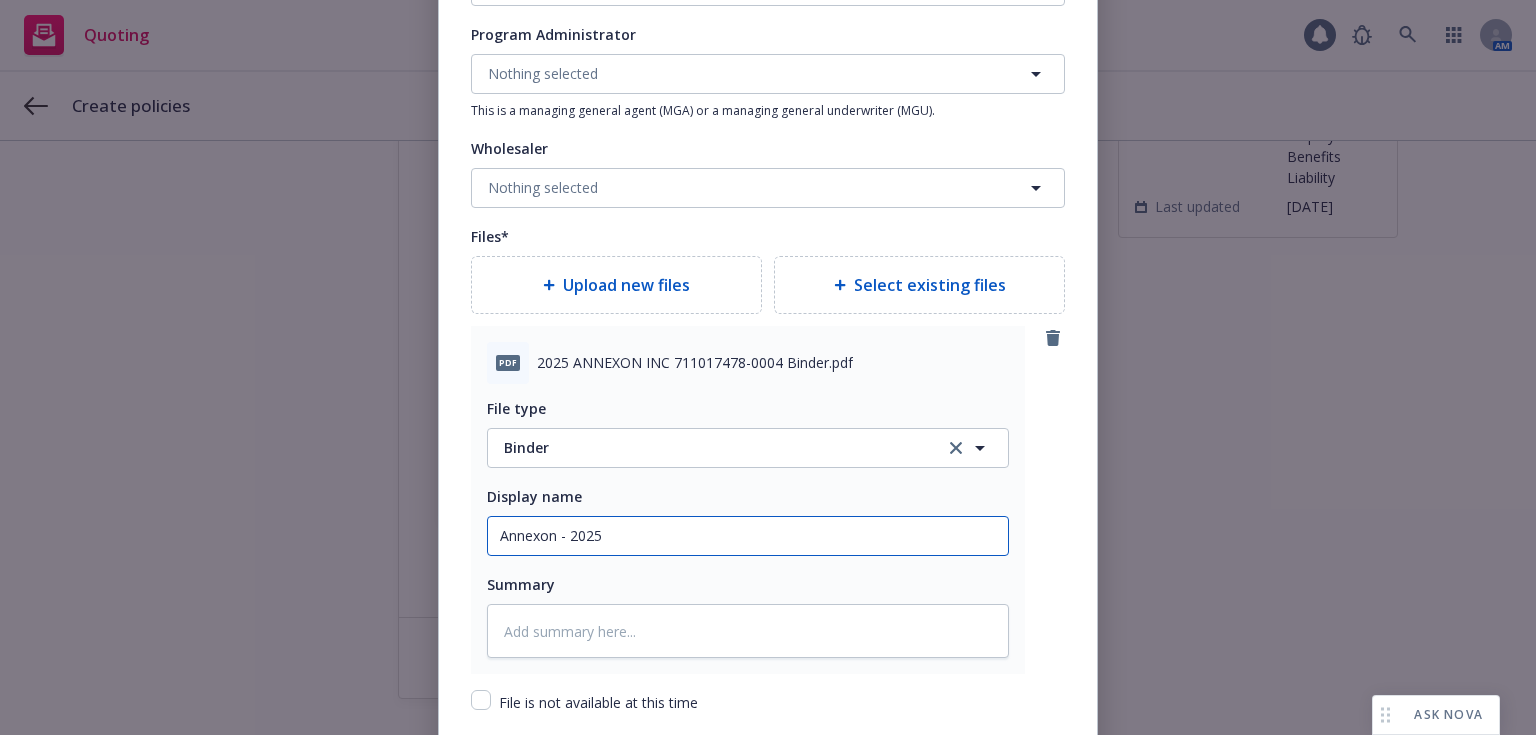 type on "x" 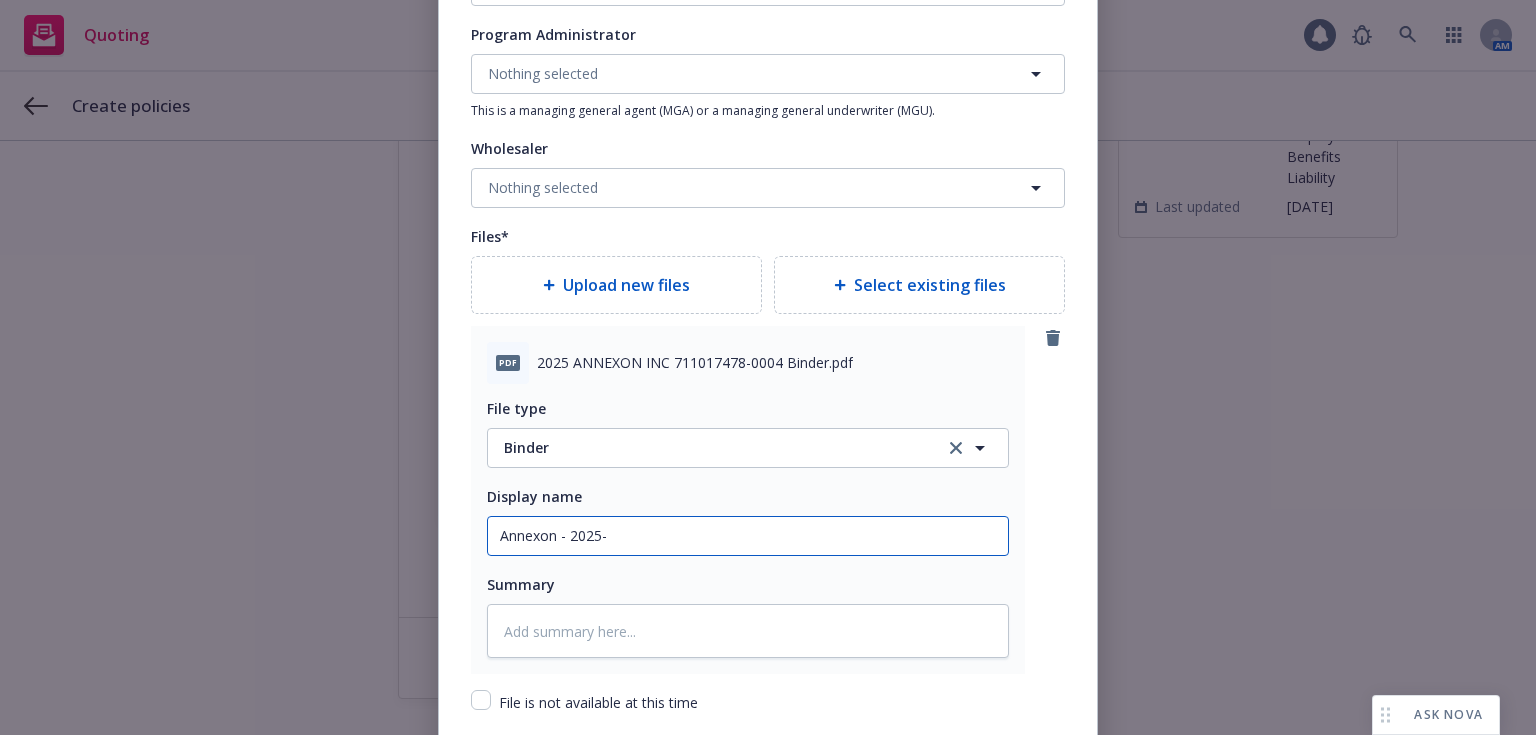 type on "Annexon - 2025-2" 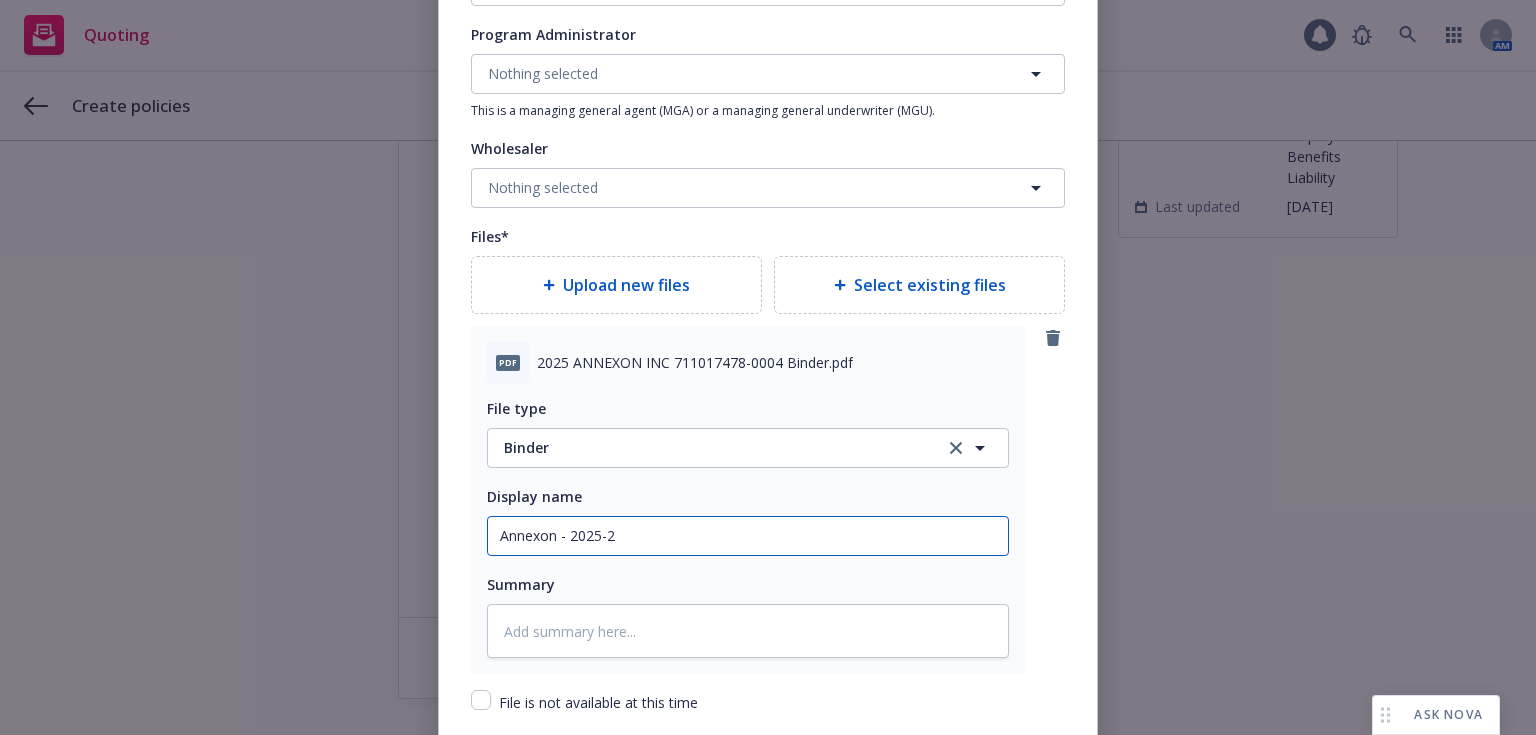 type on "x" 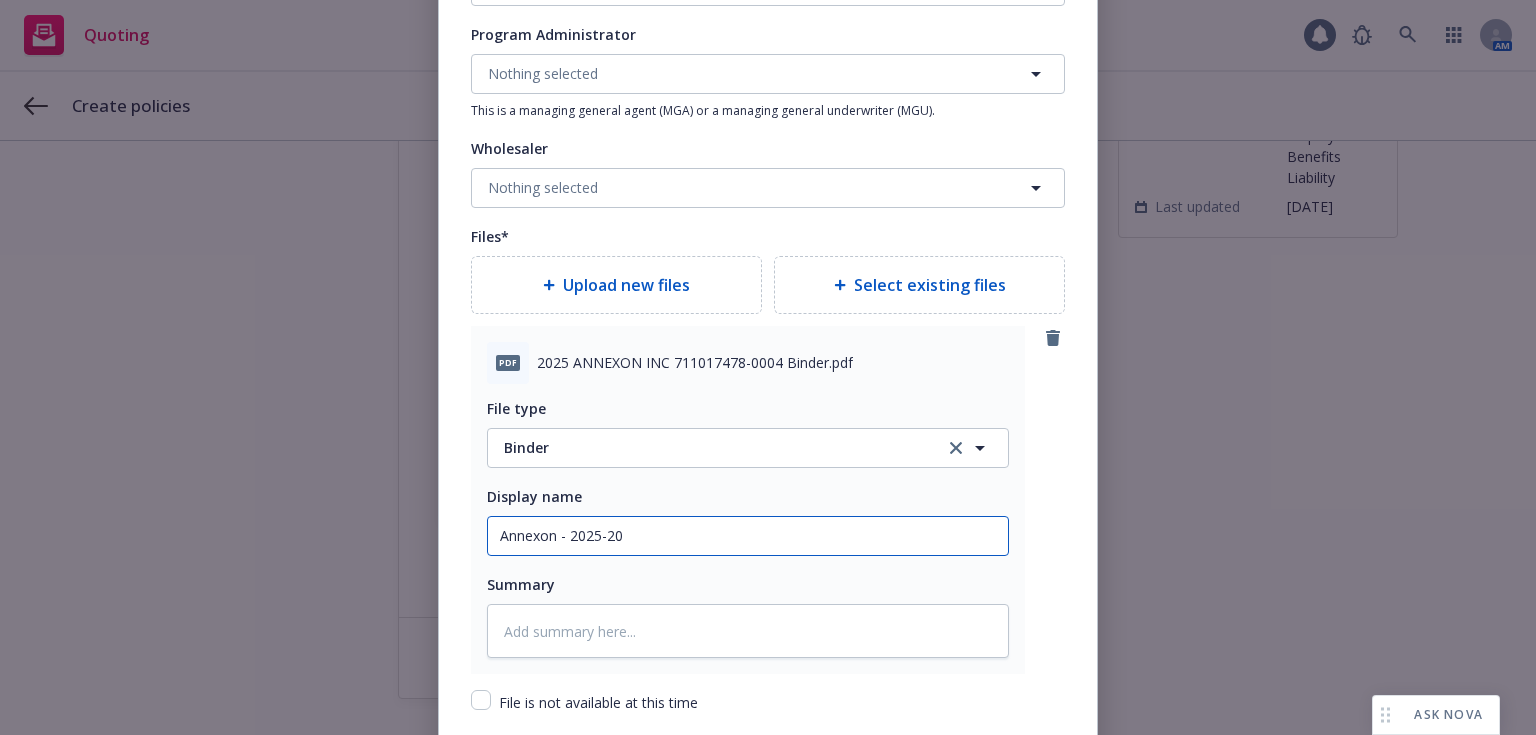 type on "x" 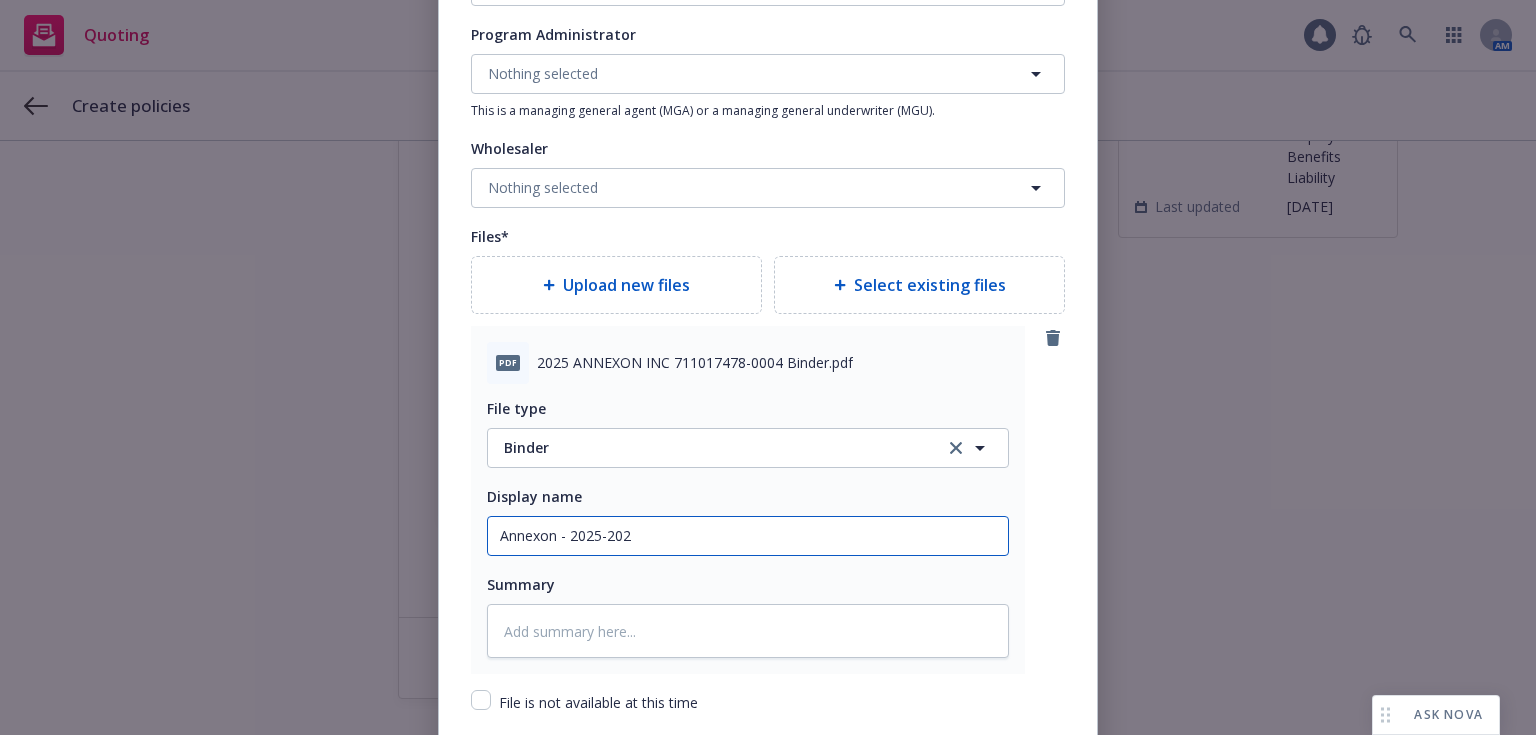 type on "x" 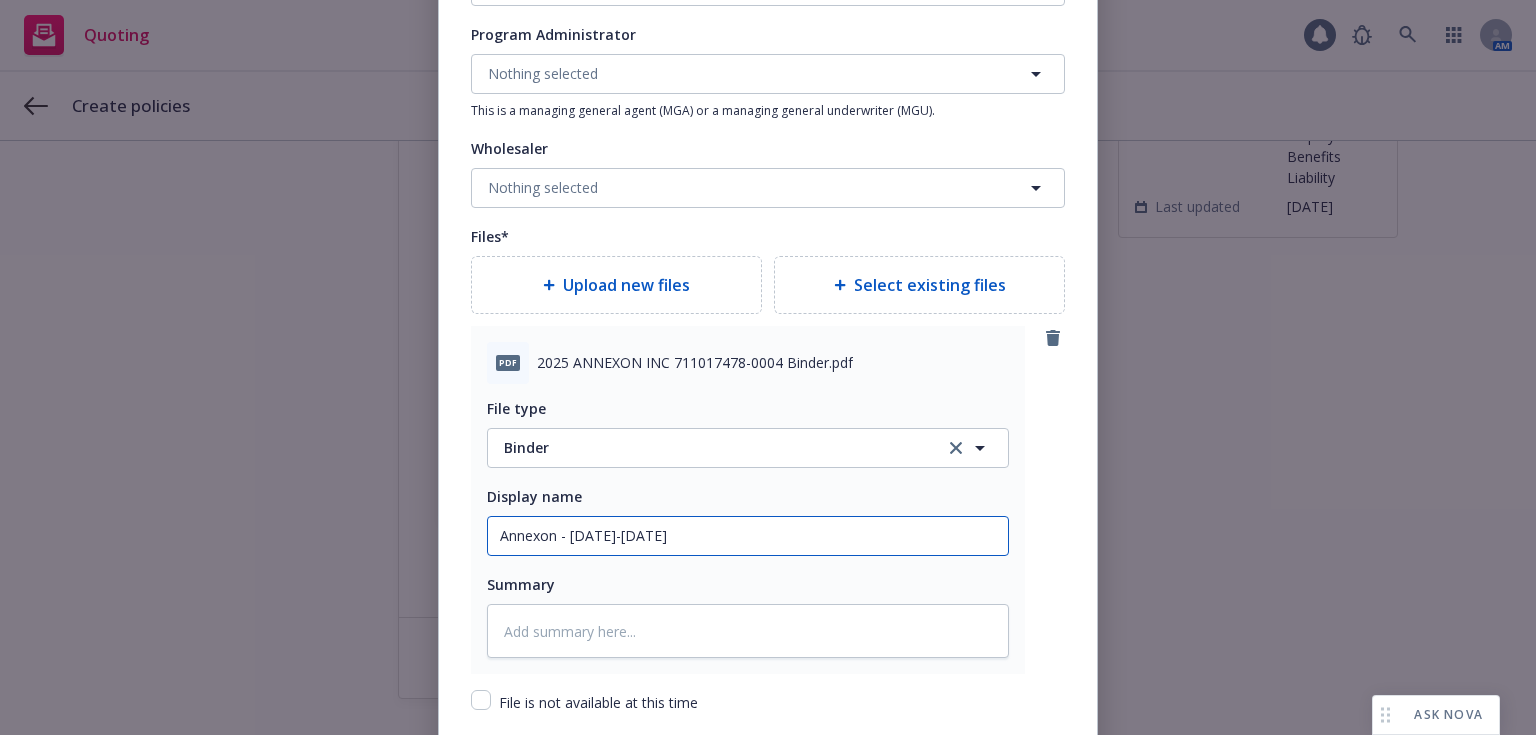 type on "x" 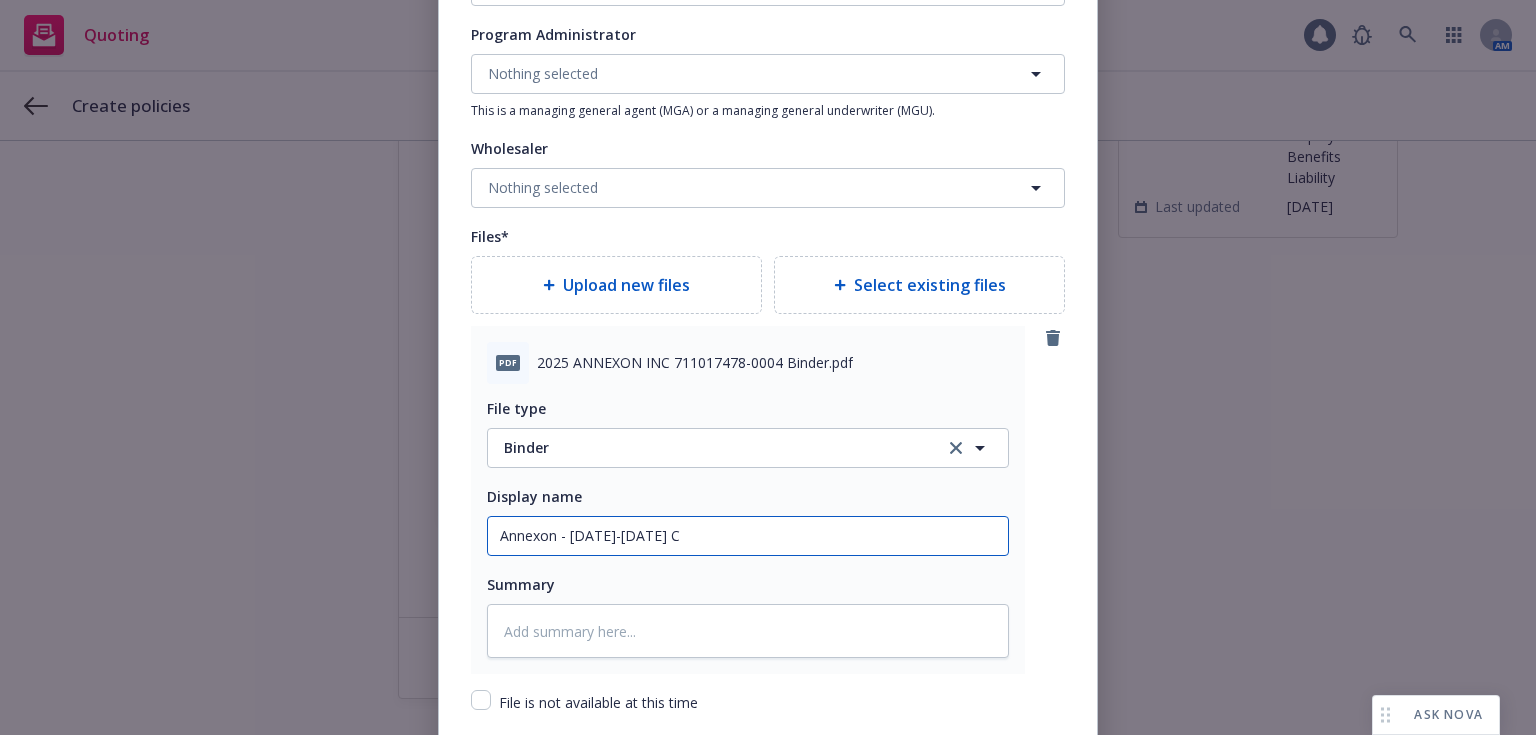 type on "Annexon - [DATE]-[DATE] Co" 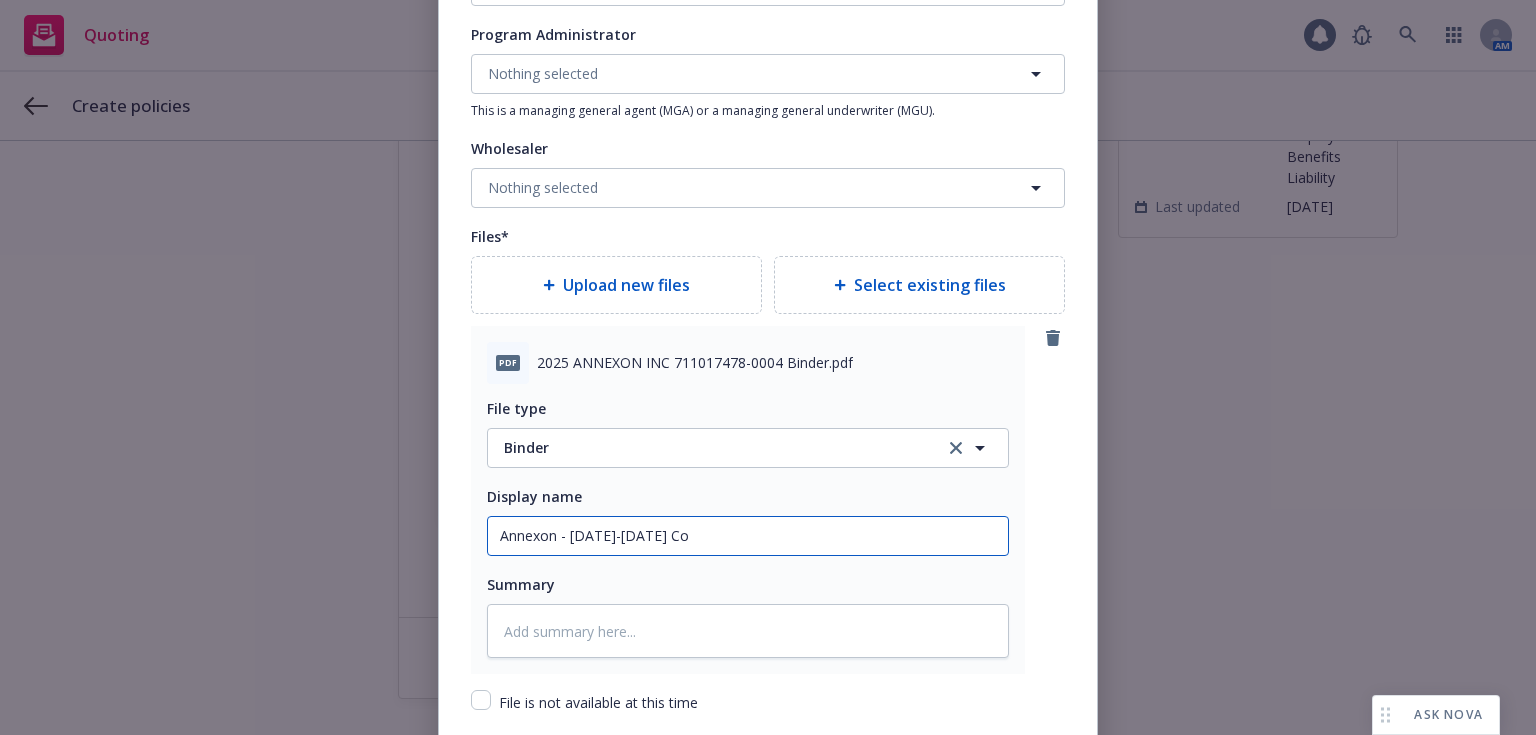 type on "x" 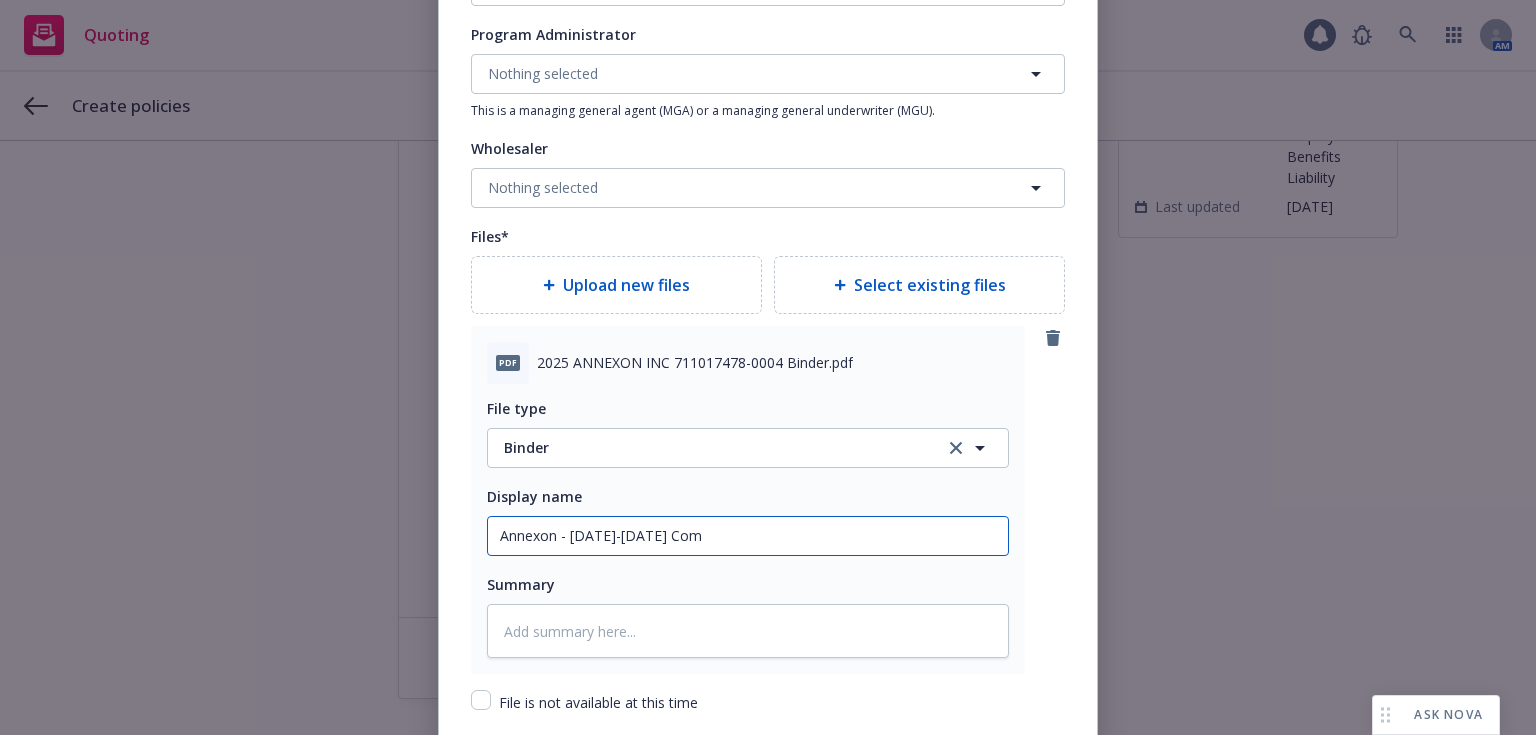 type on "x" 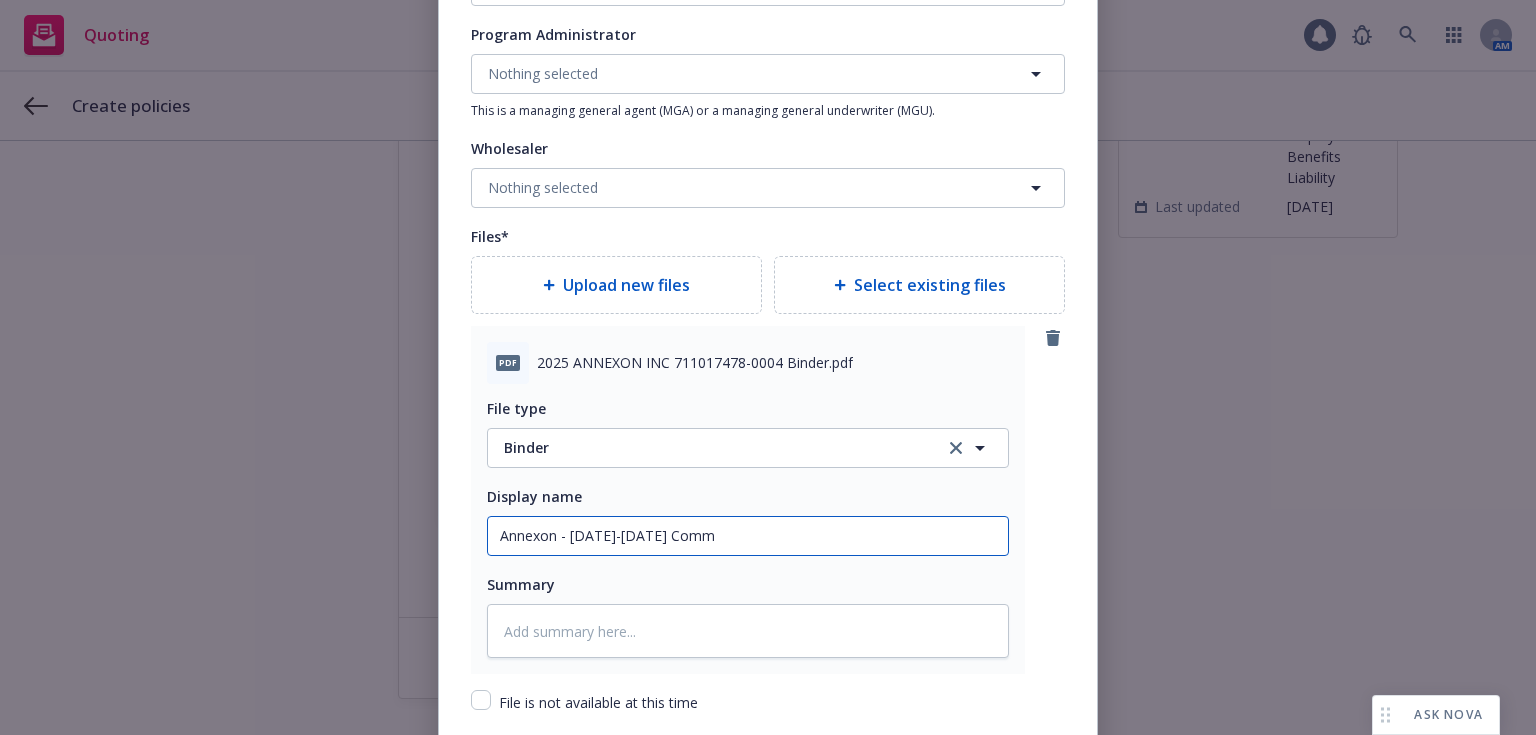 type on "x" 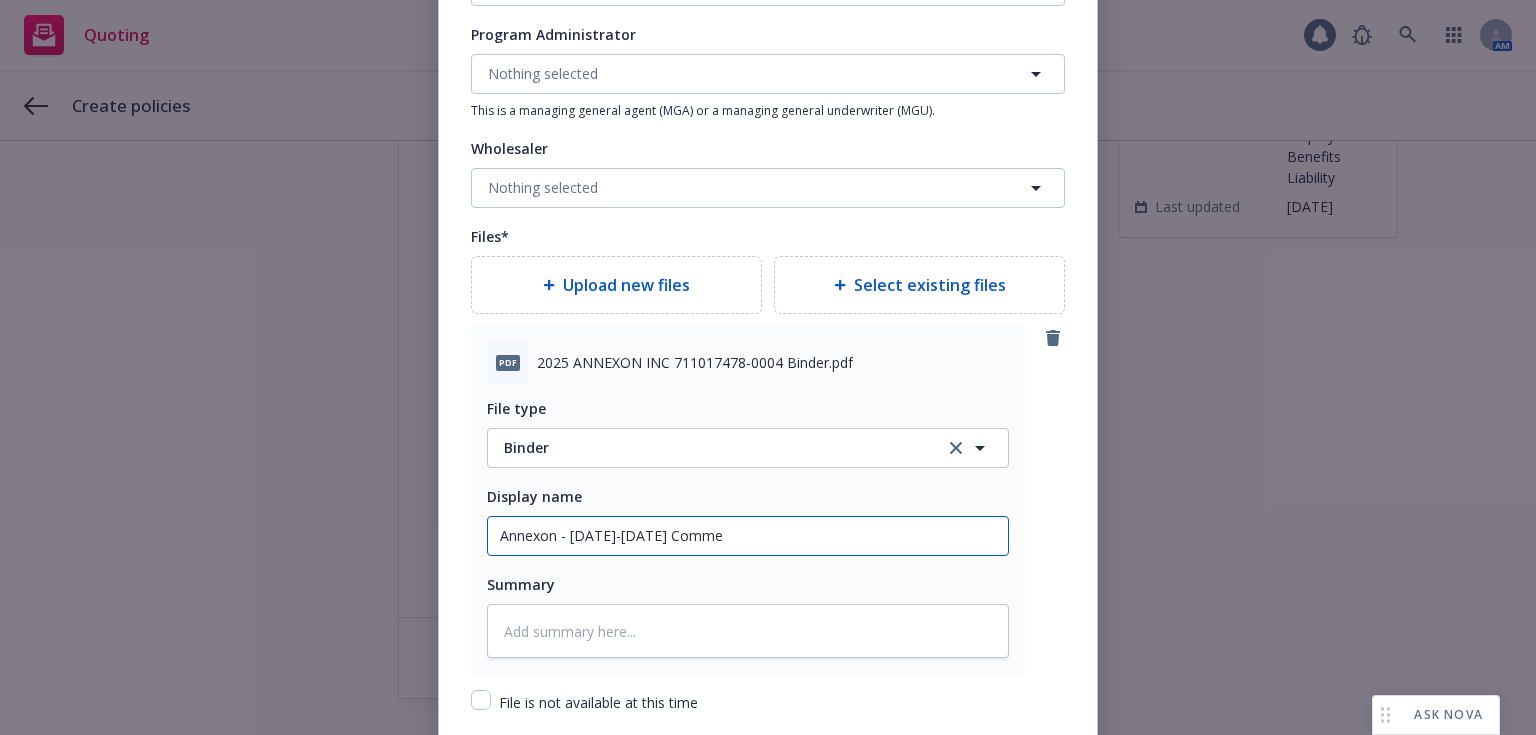 type on "x" 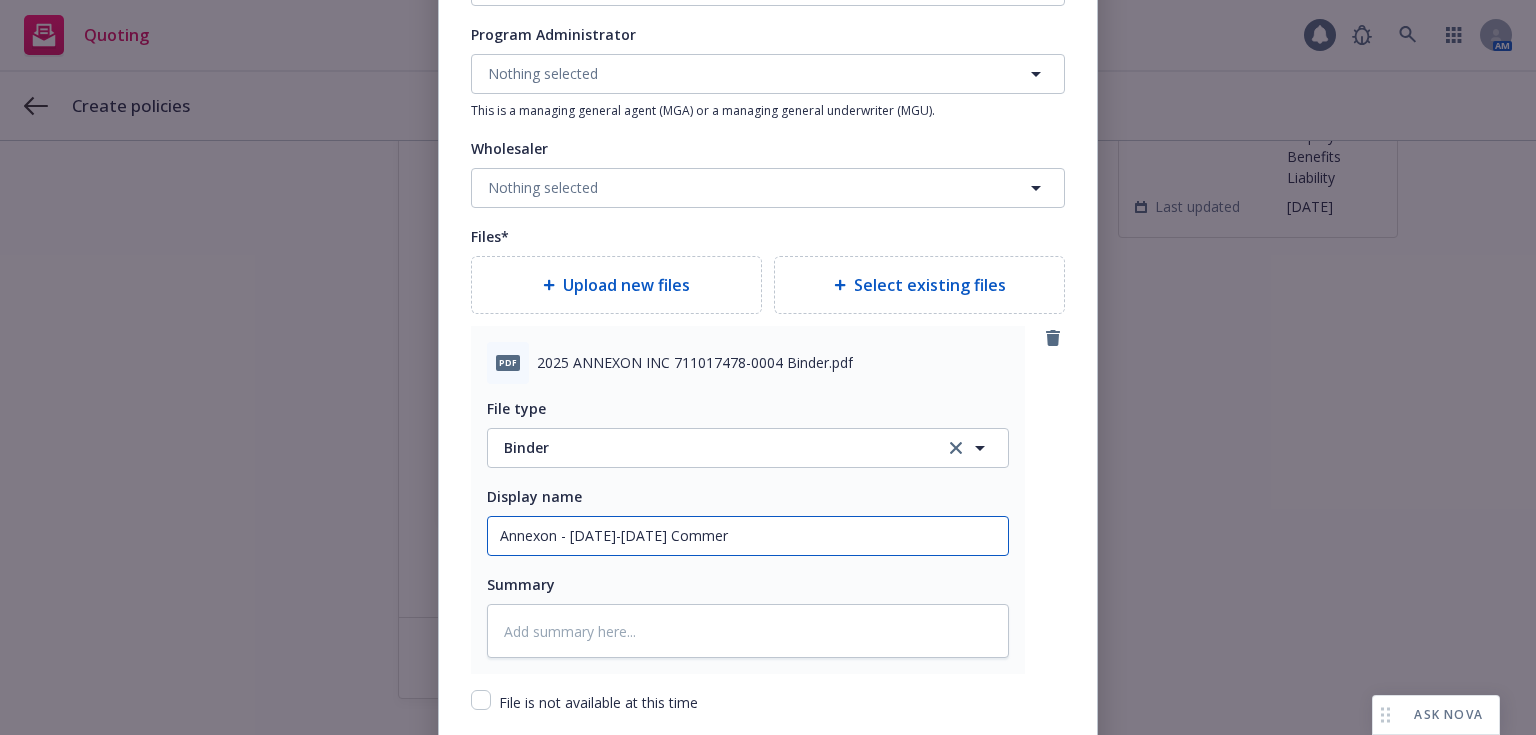 type on "x" 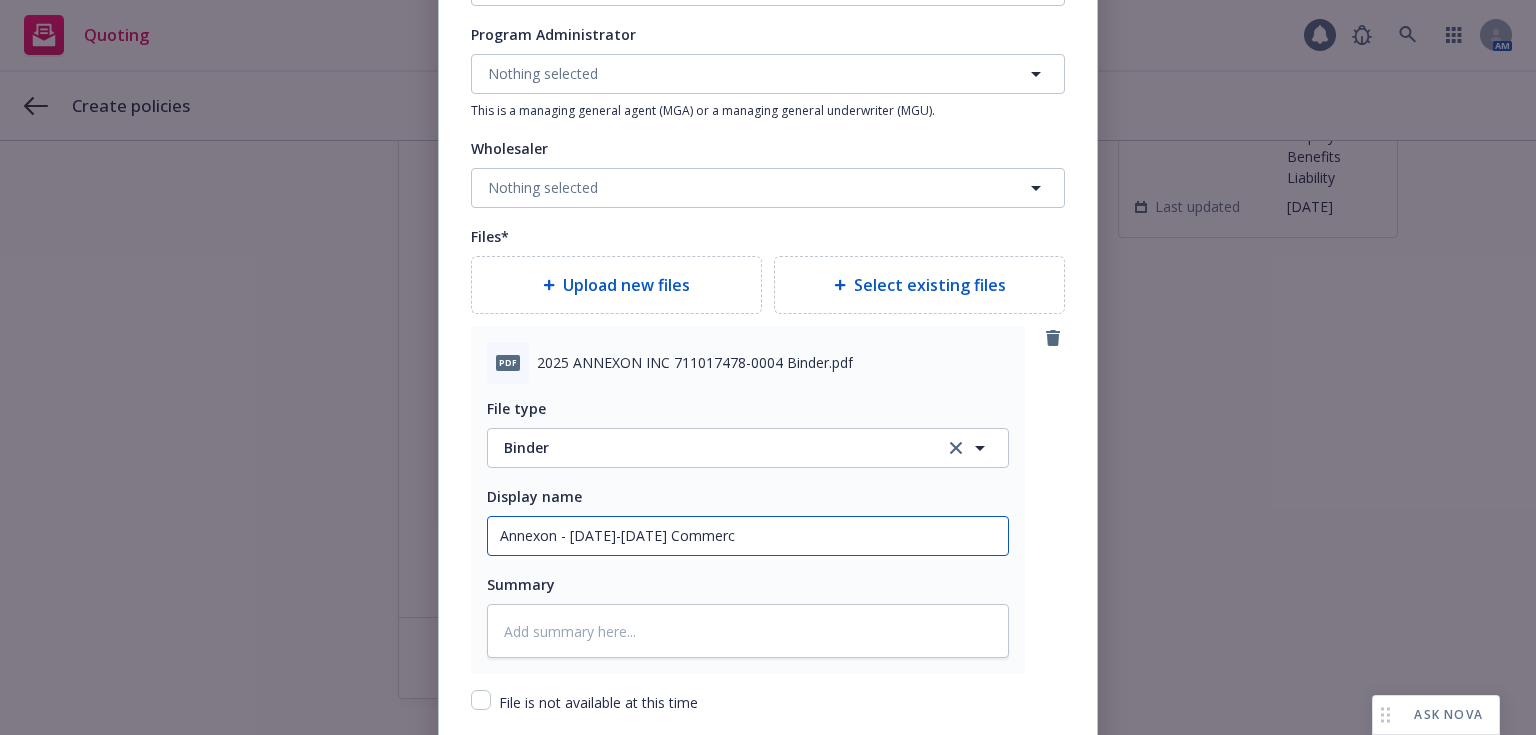 type on "x" 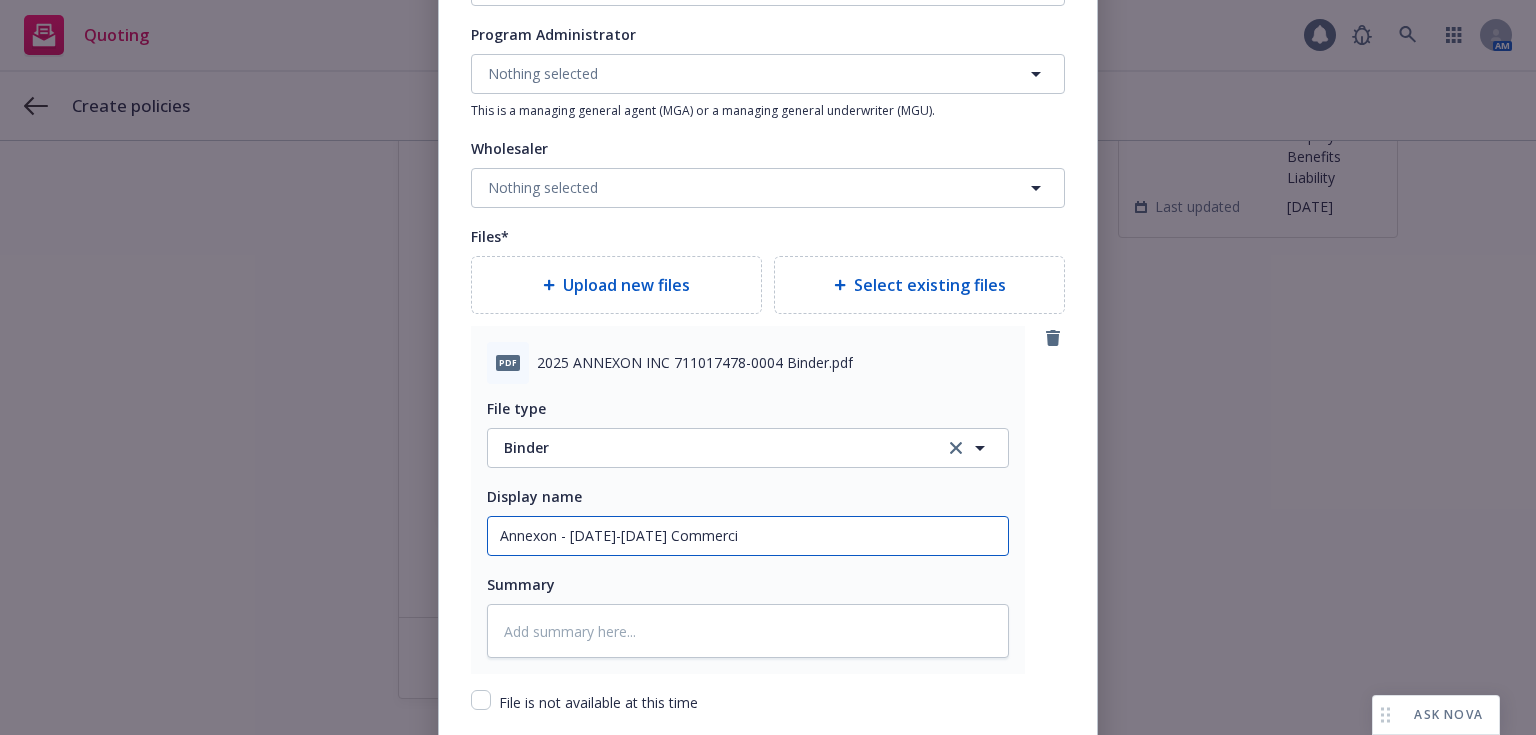 type on "x" 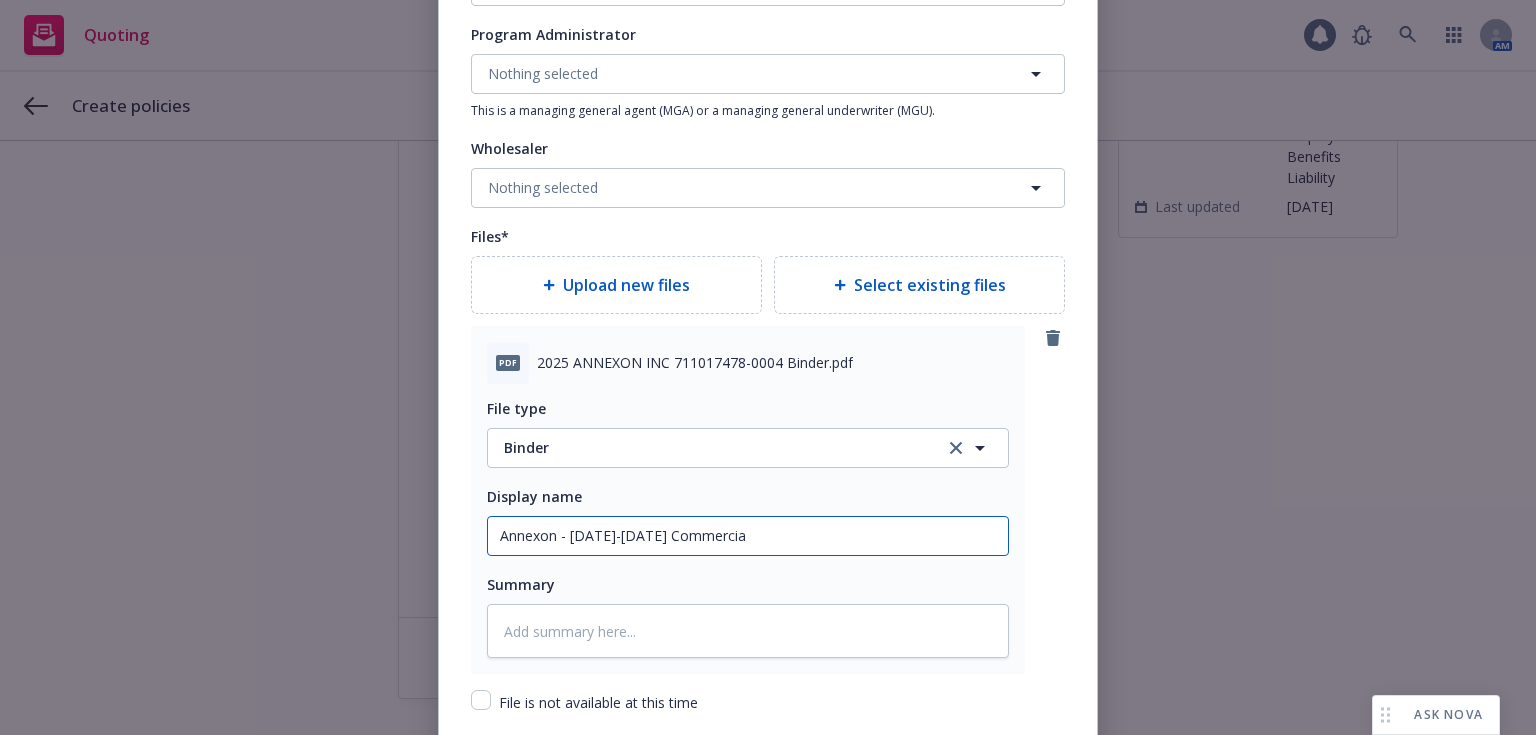 type on "x" 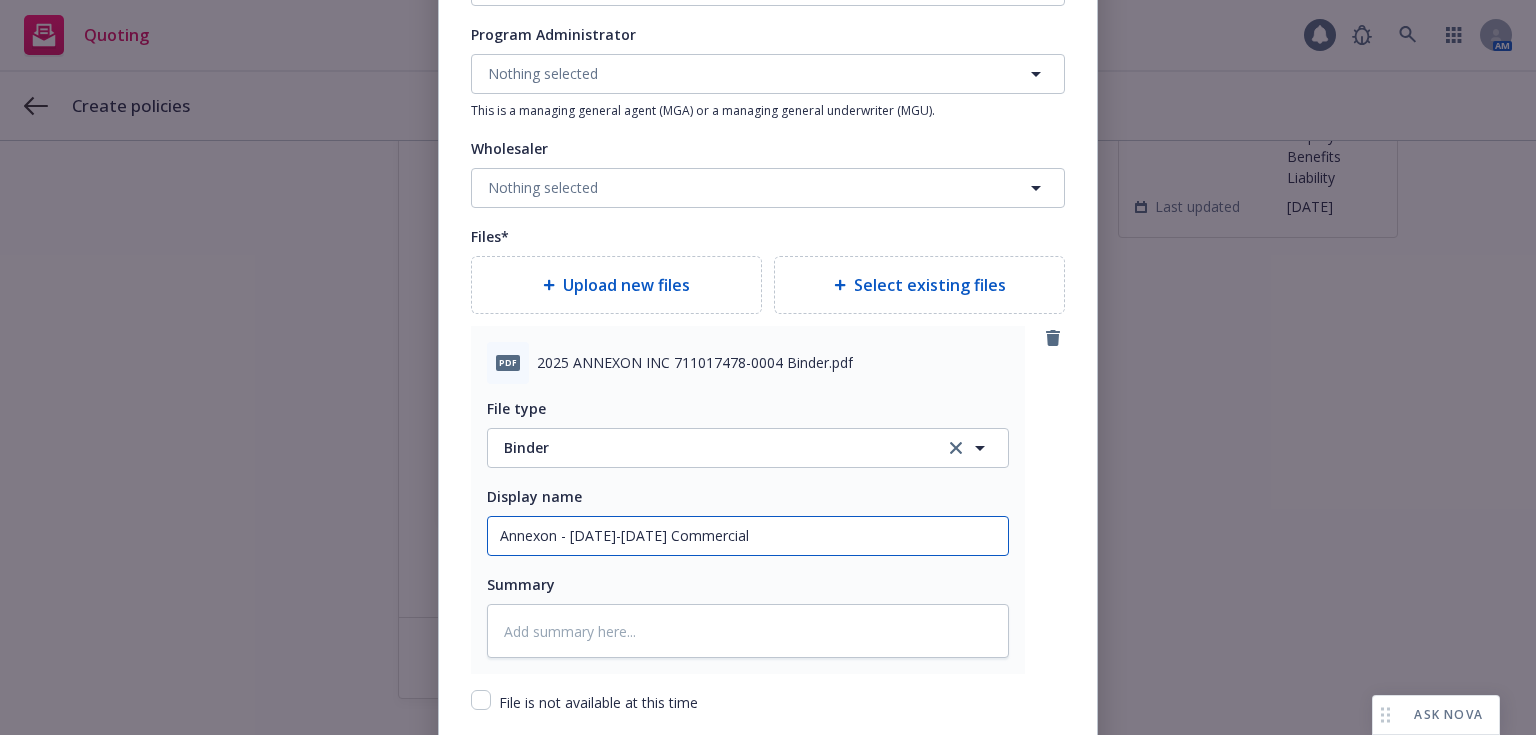 type on "x" 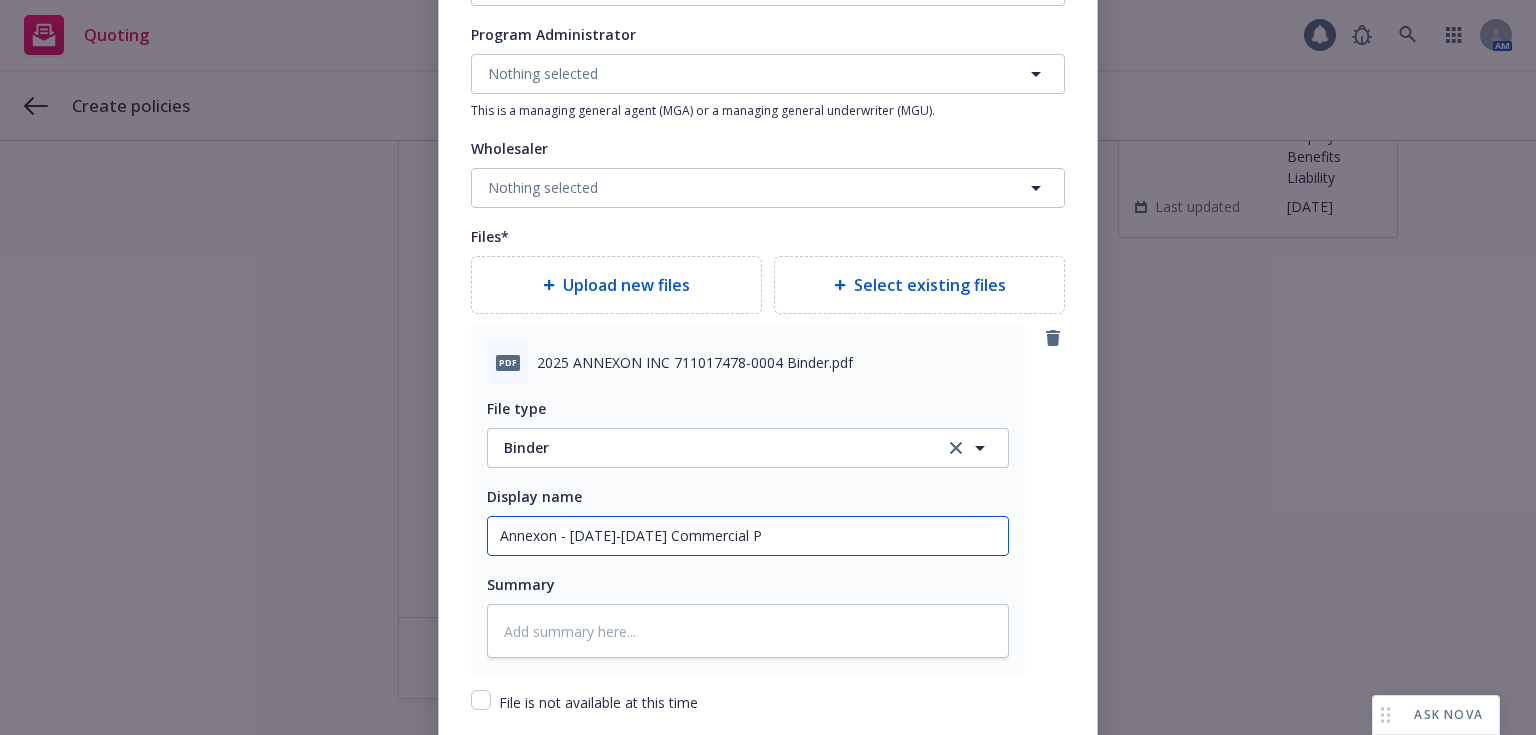 type on "Annexon - [DATE]-[DATE] Commercial PA" 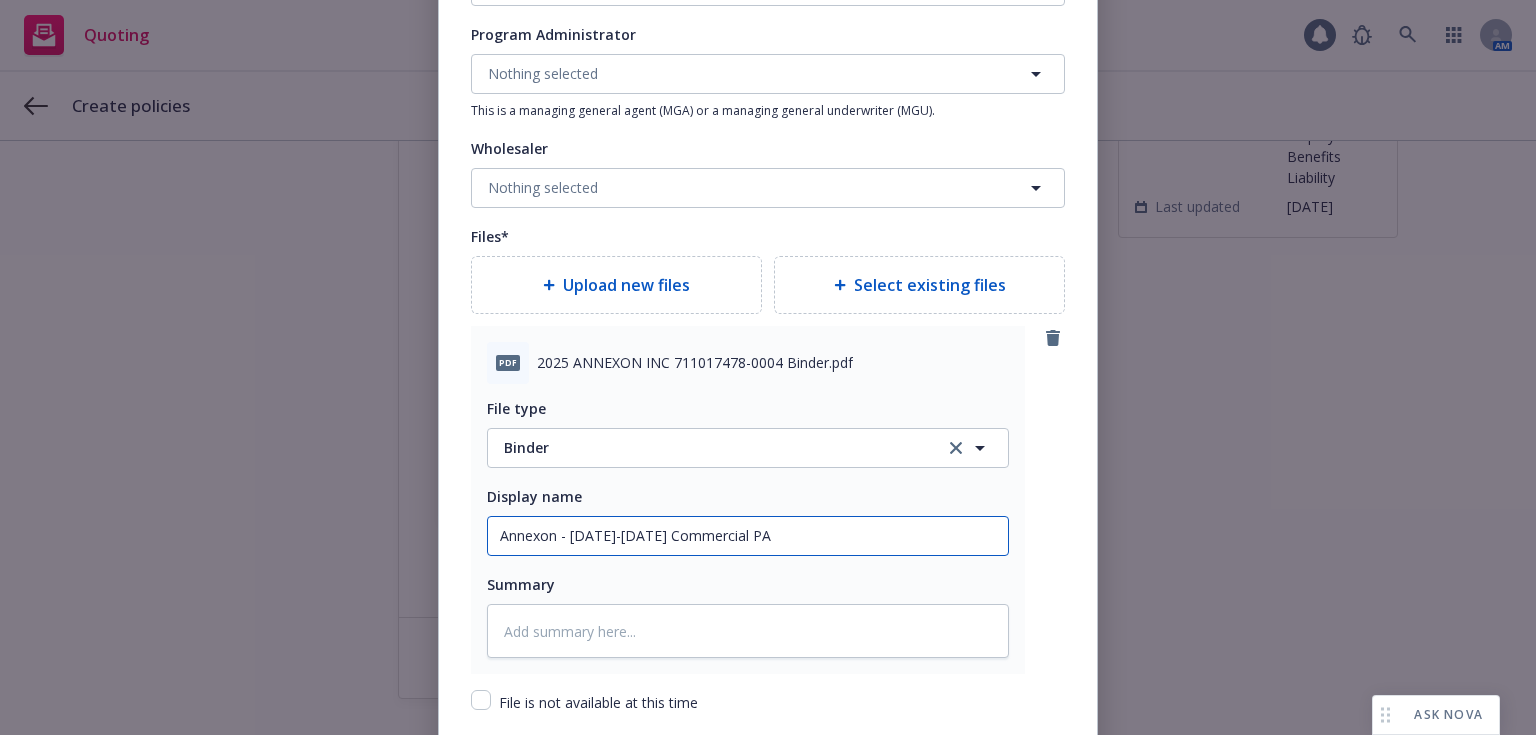 type on "x" 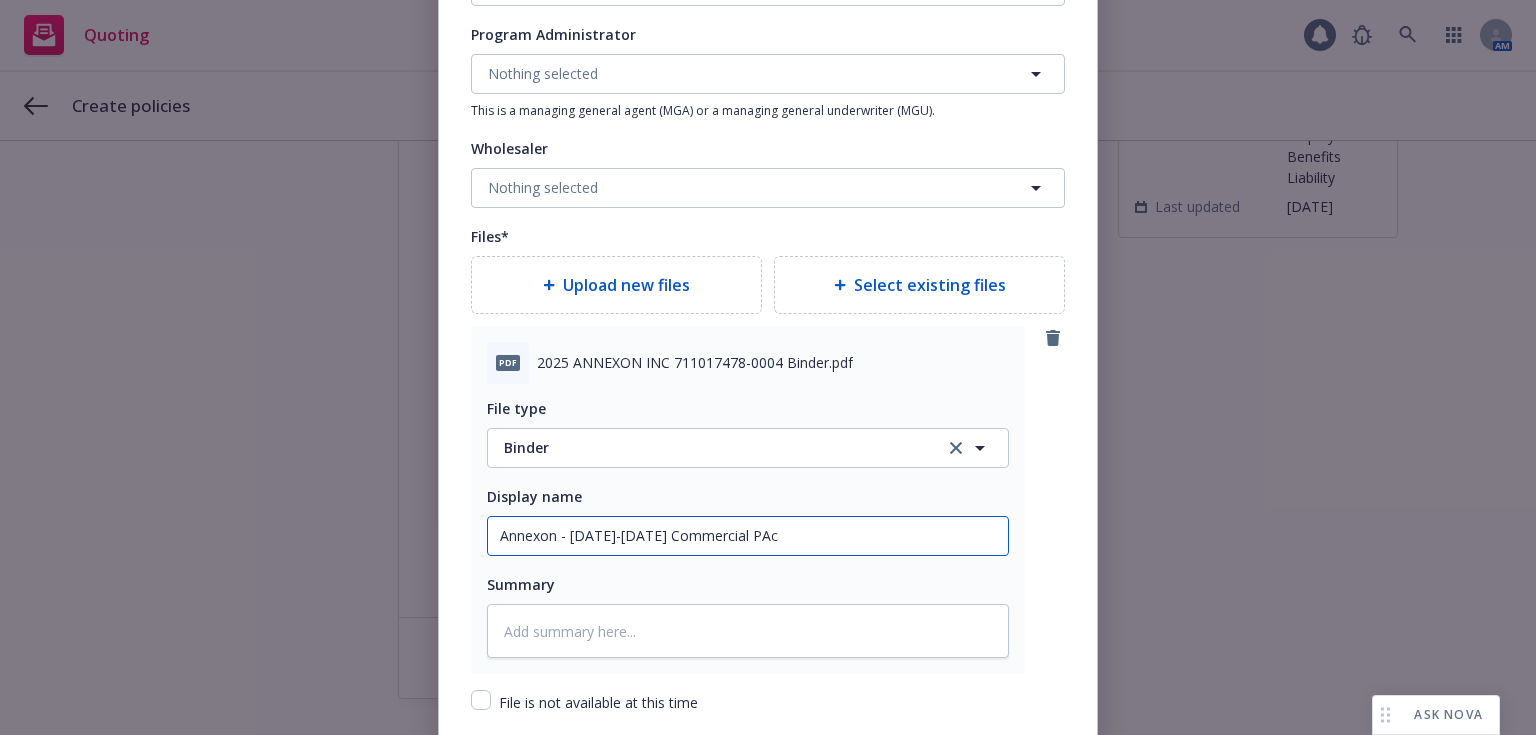 type on "x" 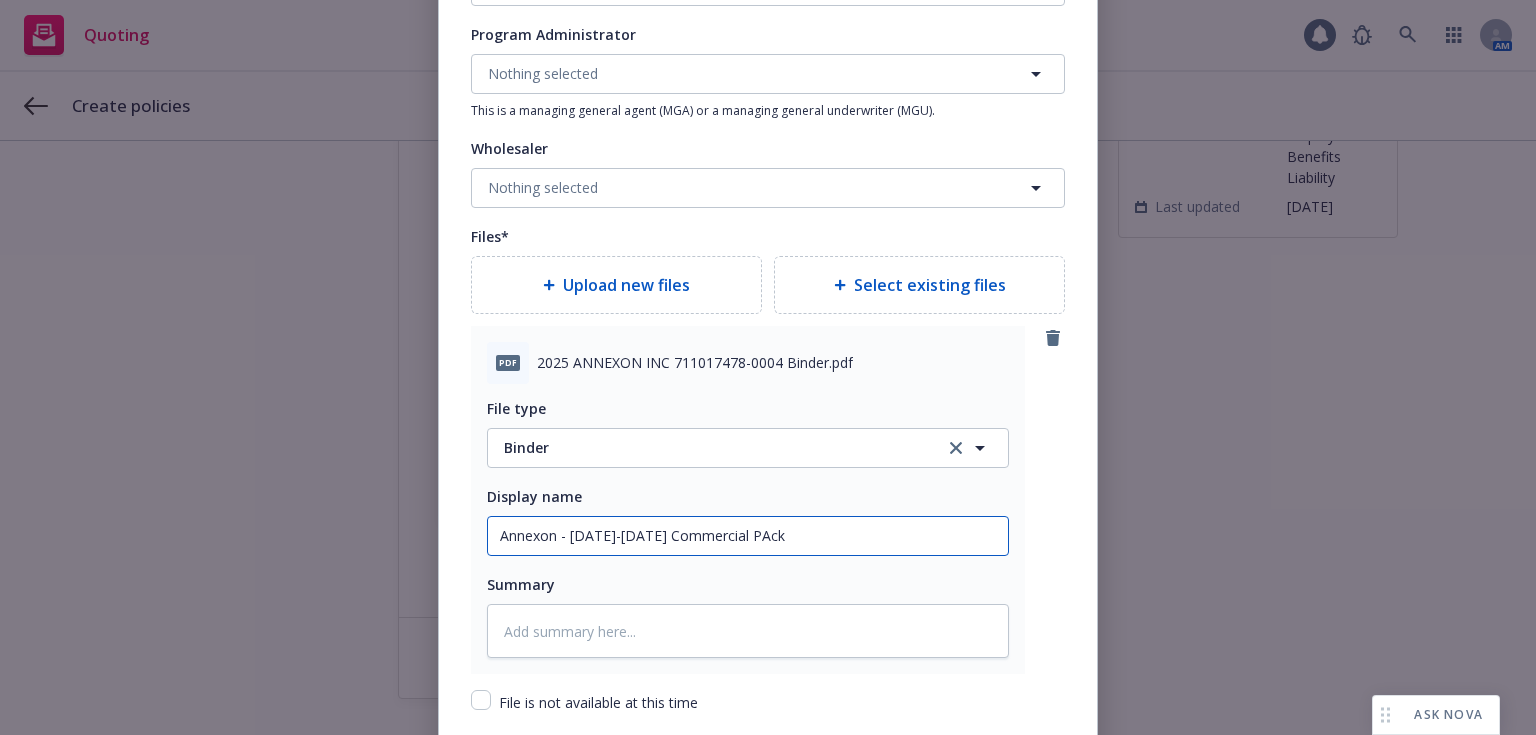 type on "x" 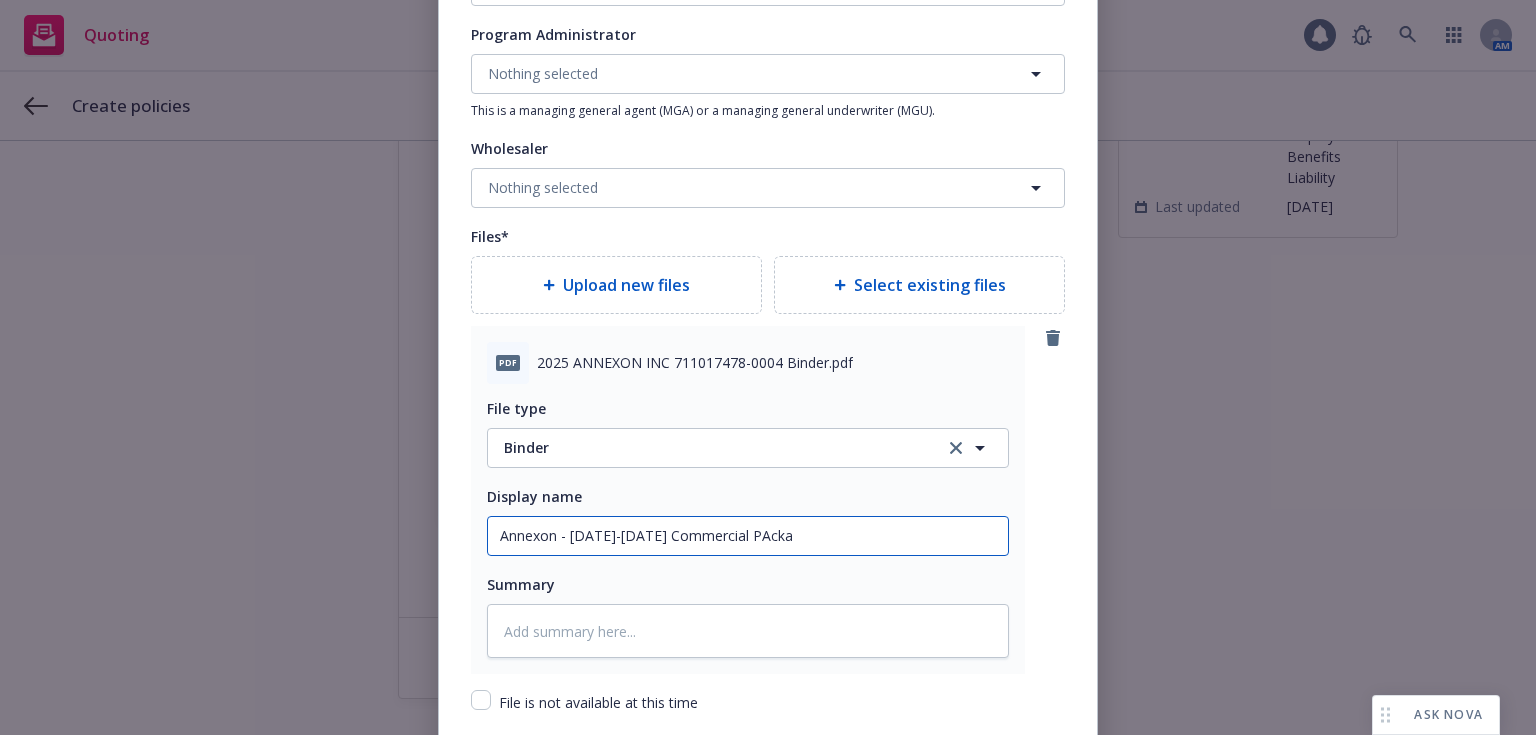 type on "x" 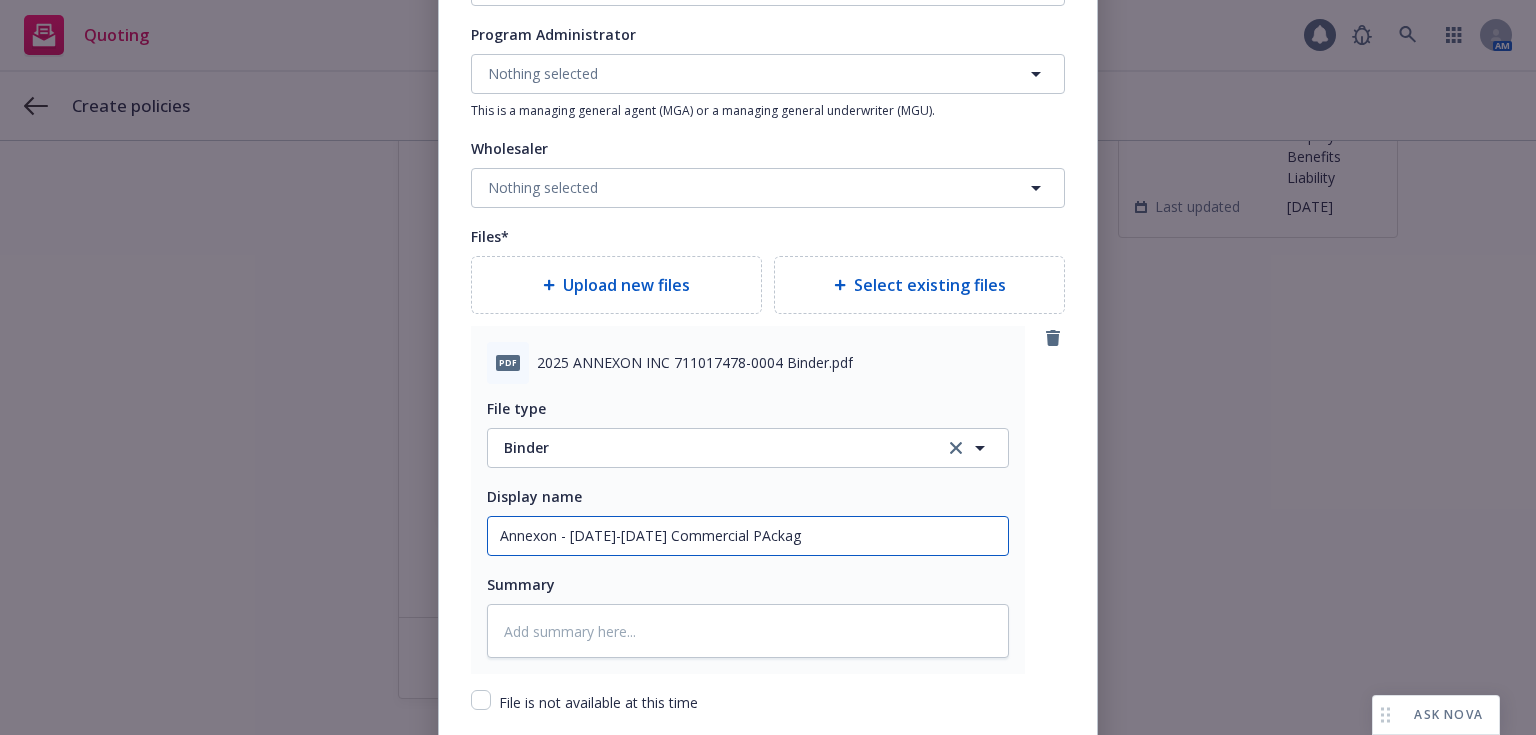 type on "x" 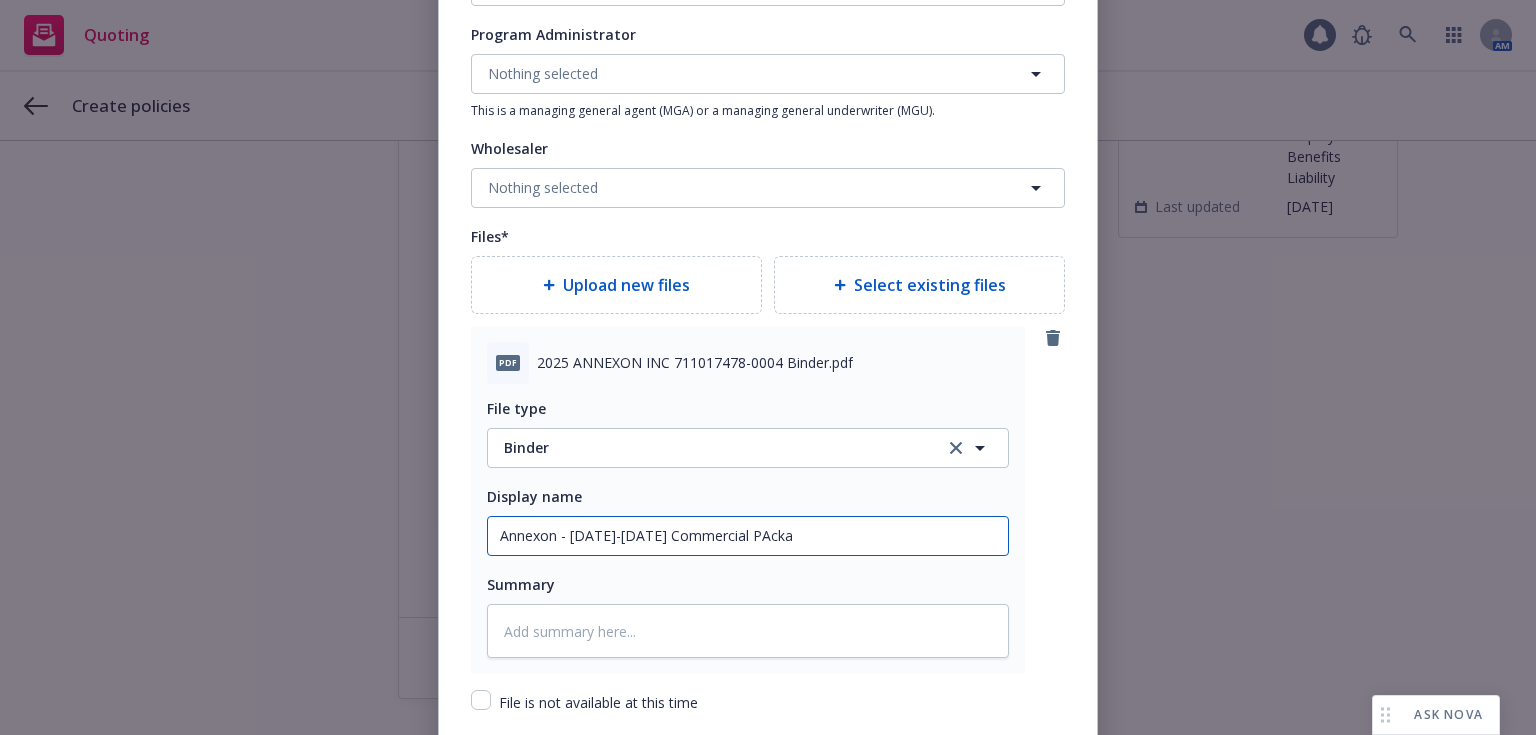 type on "x" 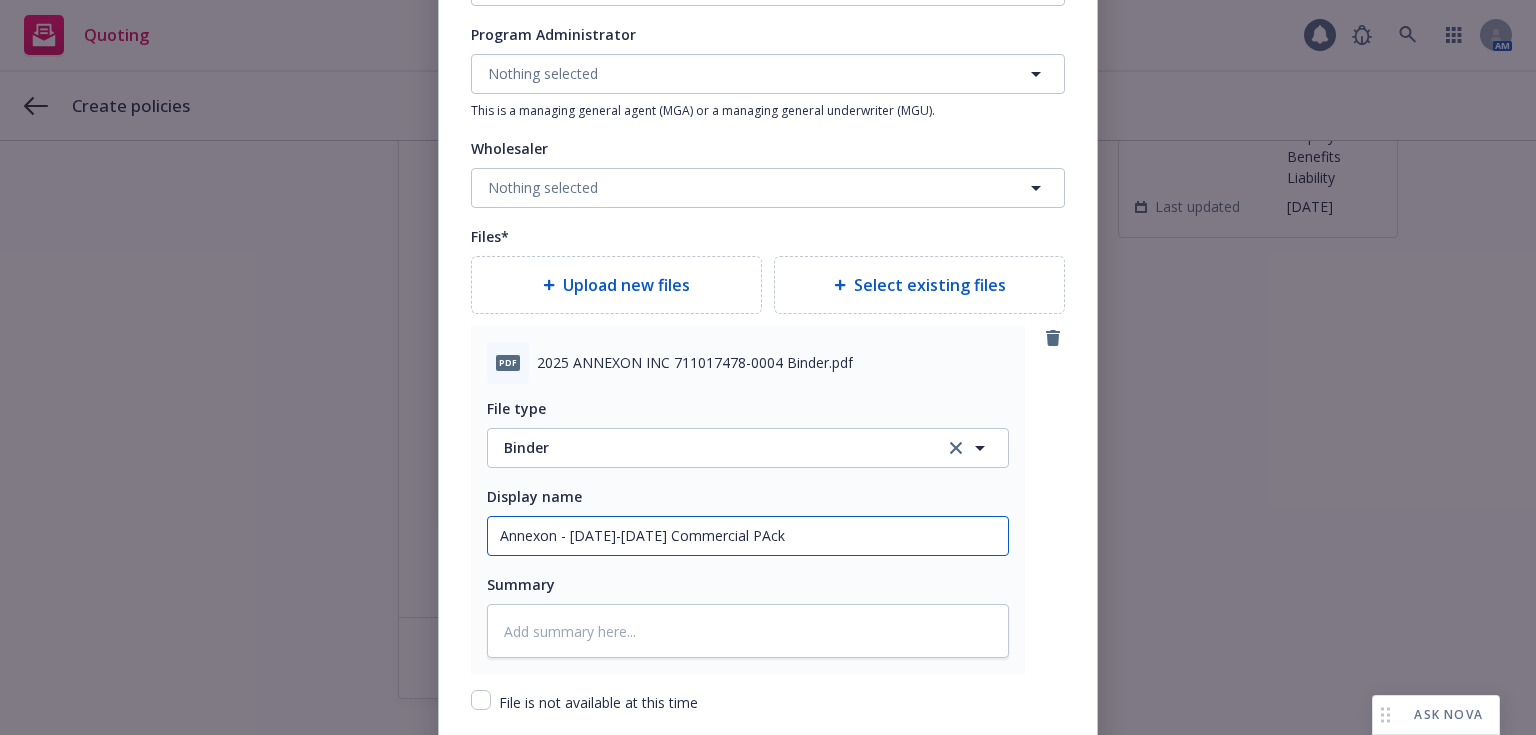 type on "x" 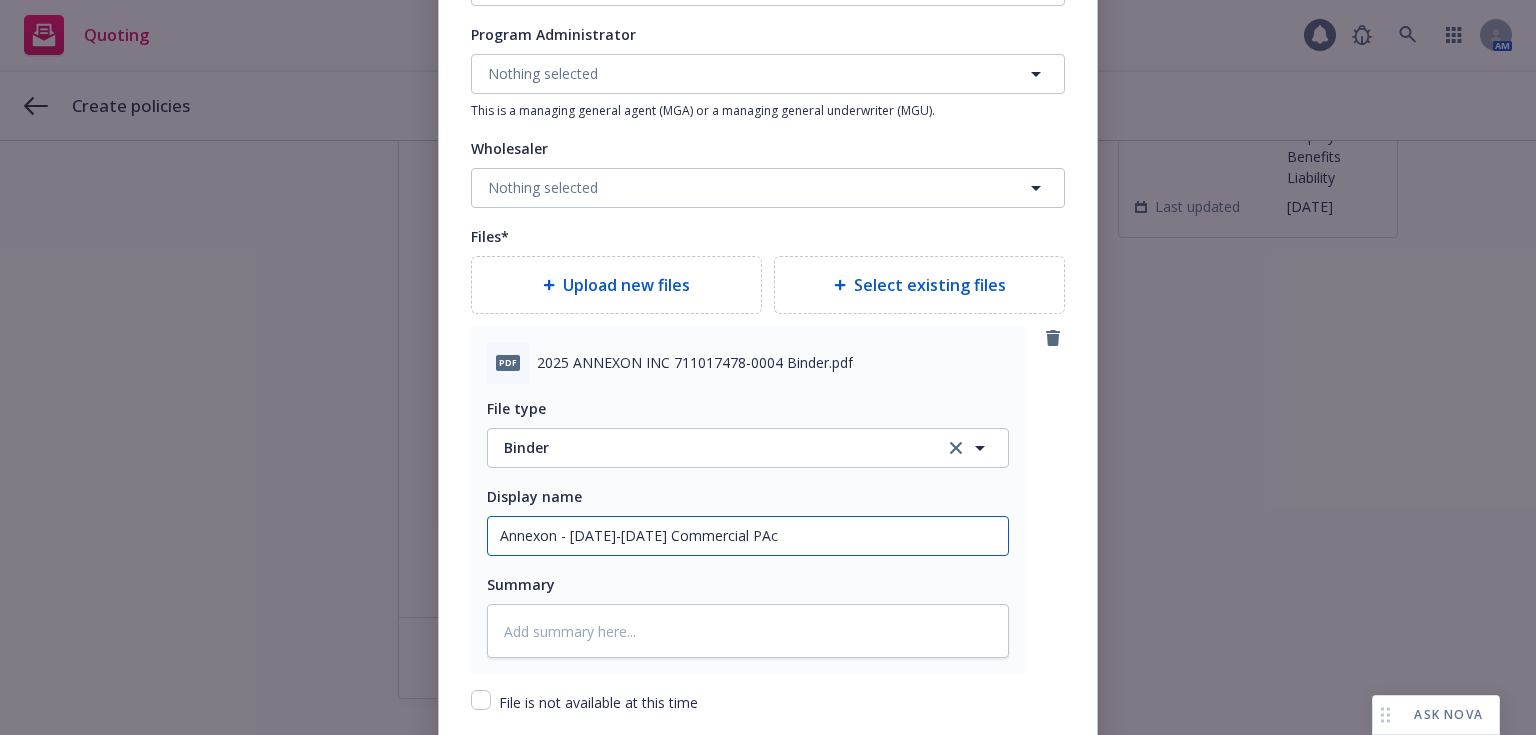 type on "x" 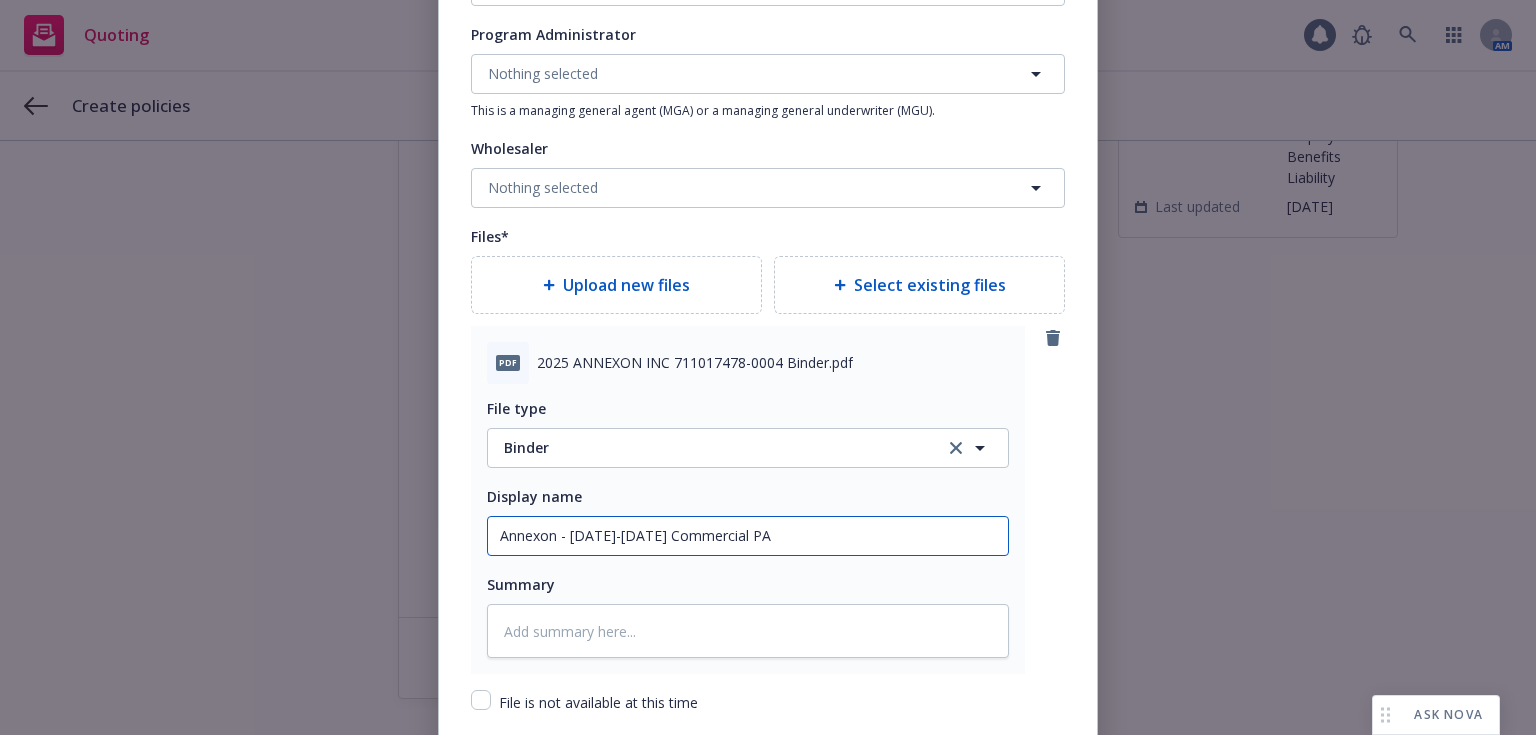 type on "x" 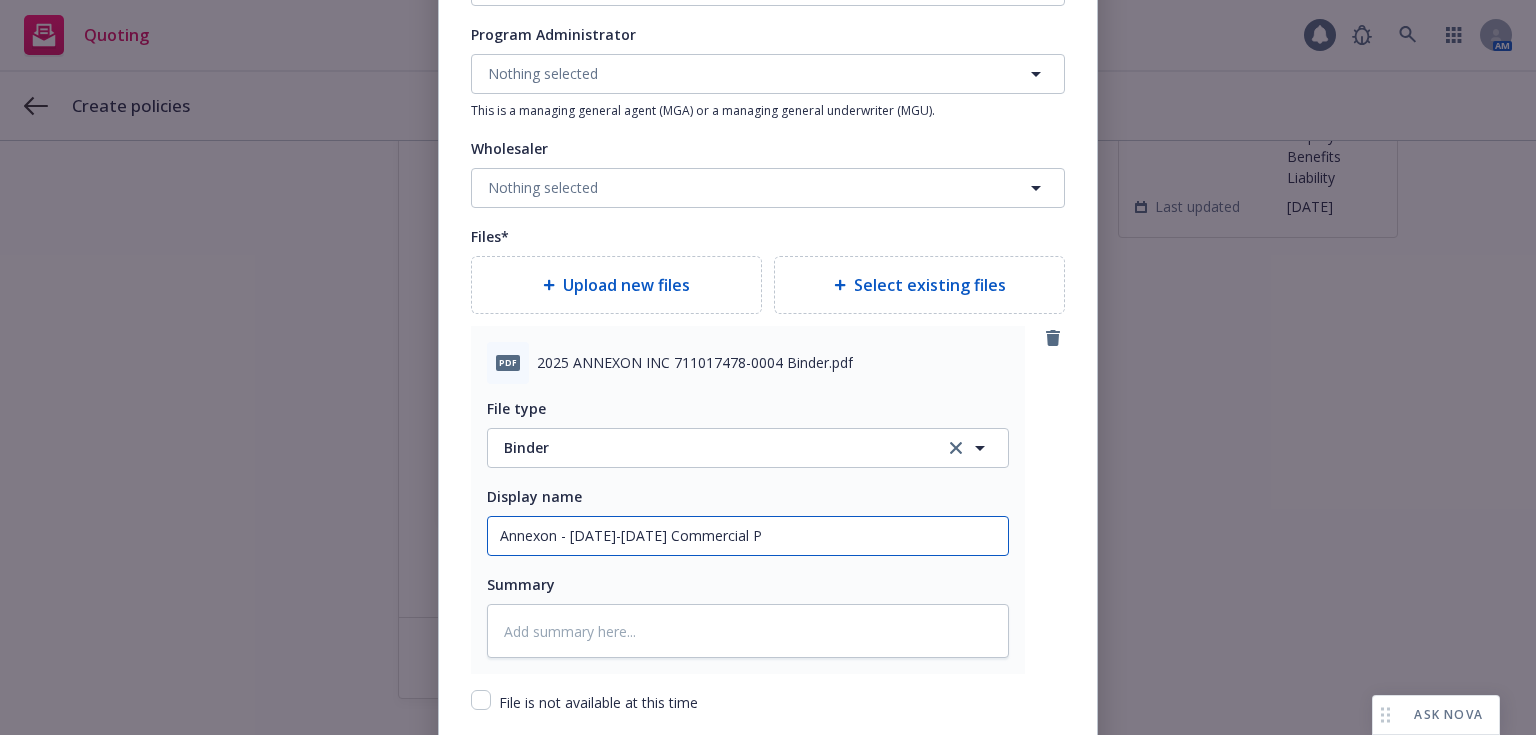 type on "x" 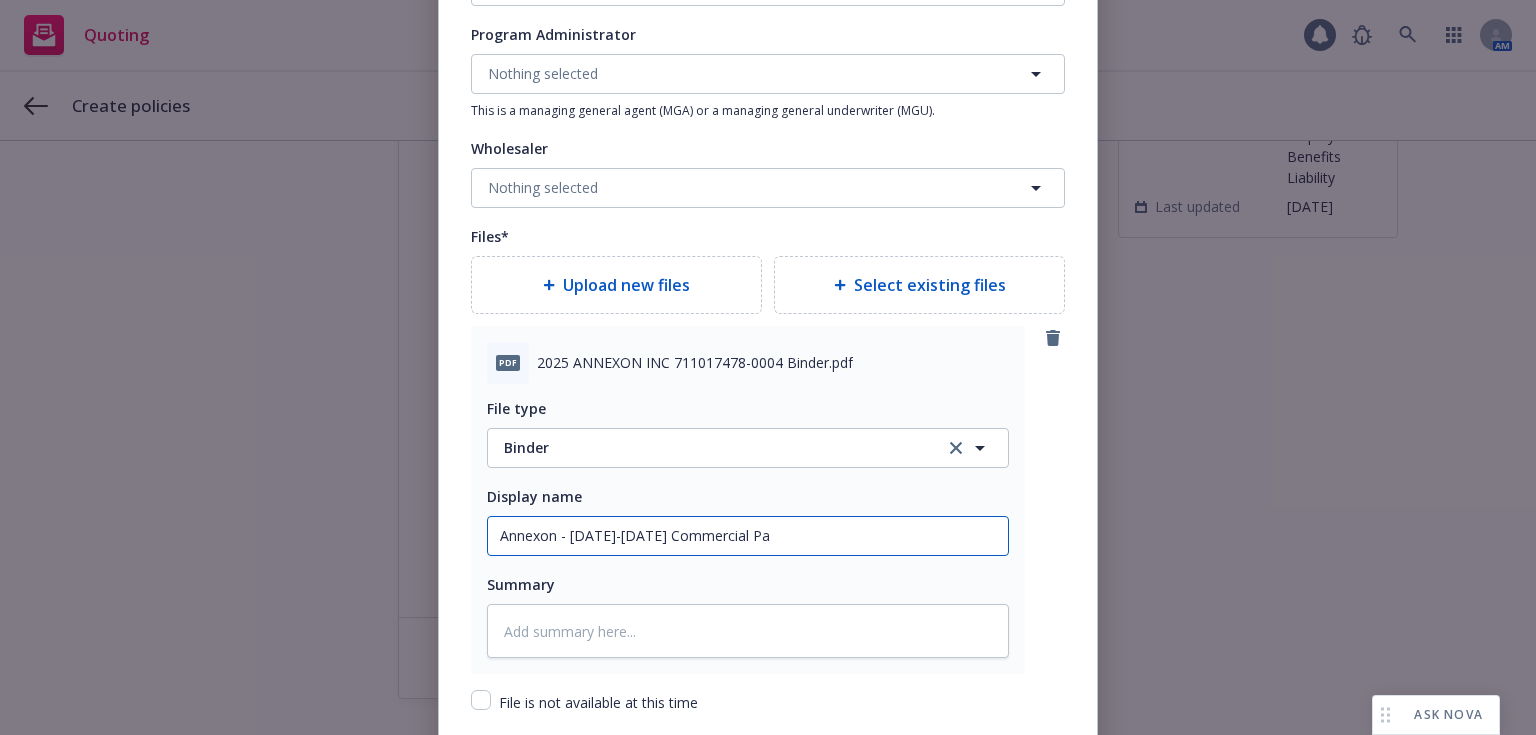 type on "x" 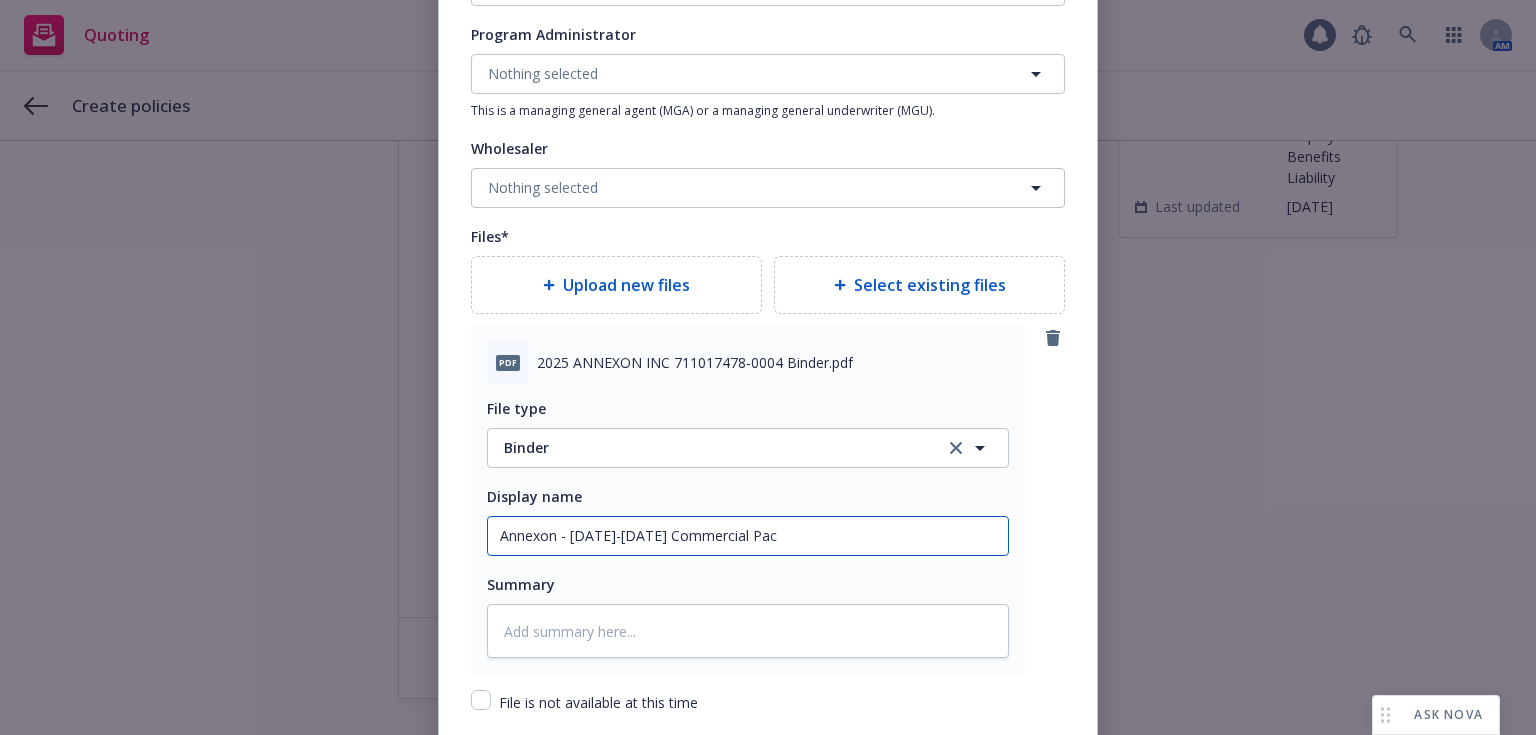 type on "x" 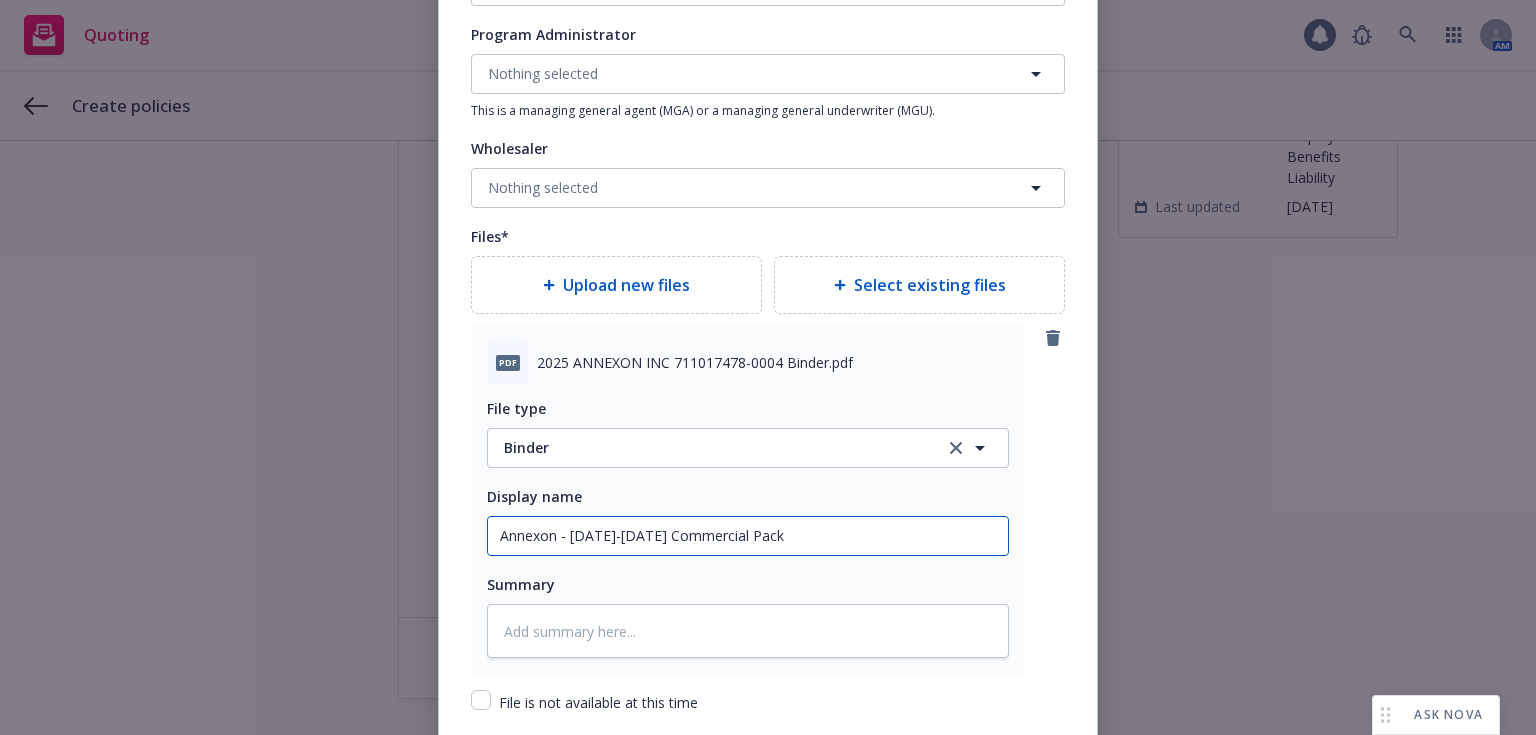 type on "x" 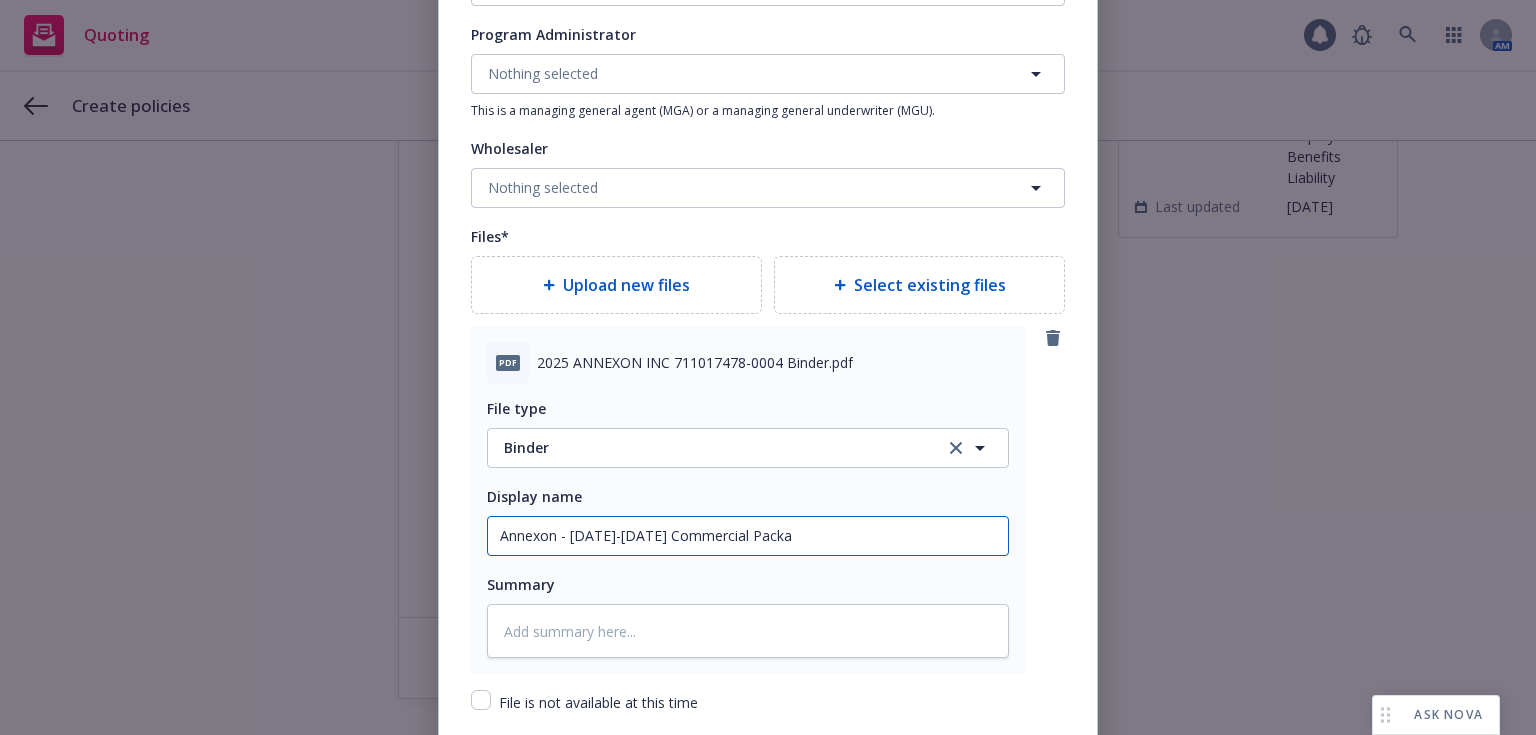 type on "x" 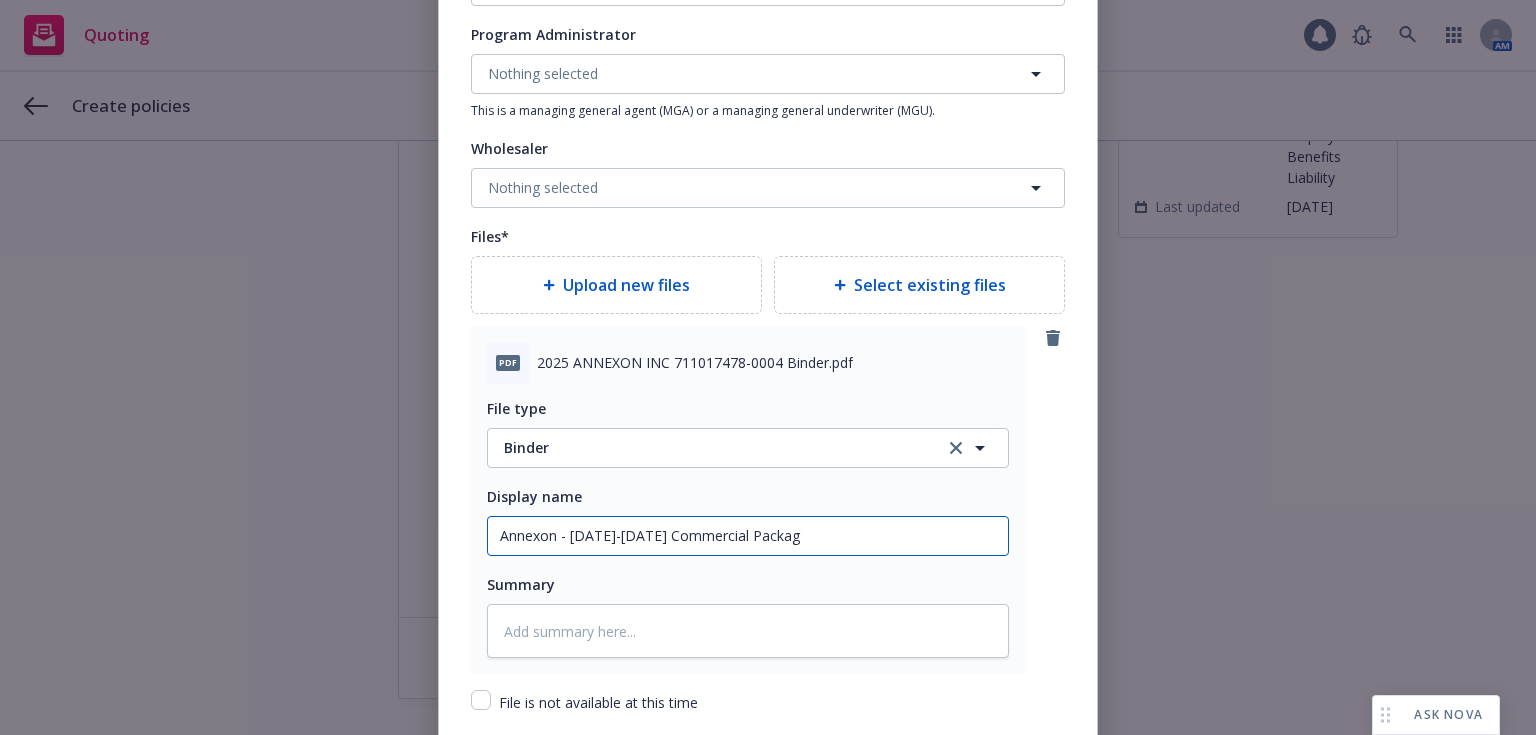 type on "x" 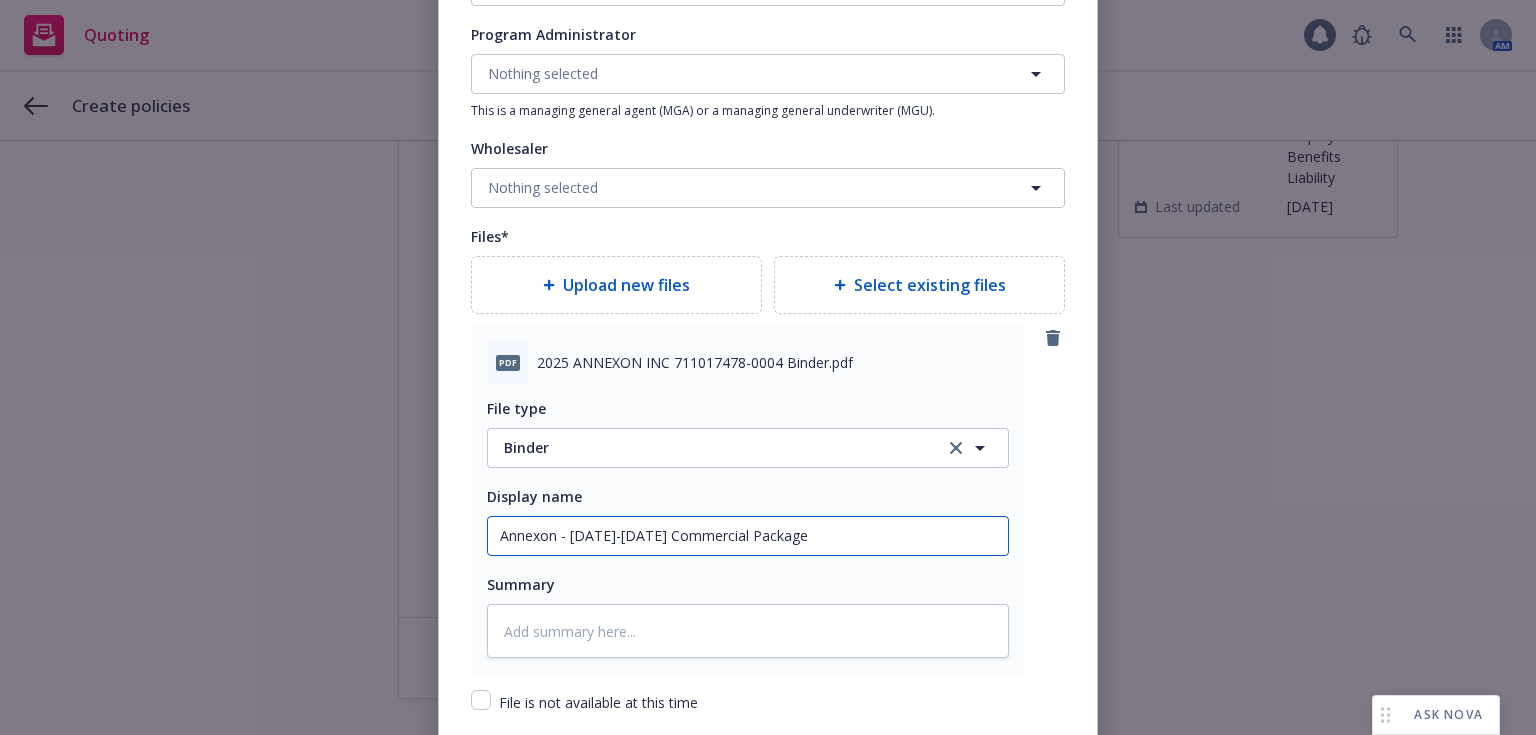 type on "x" 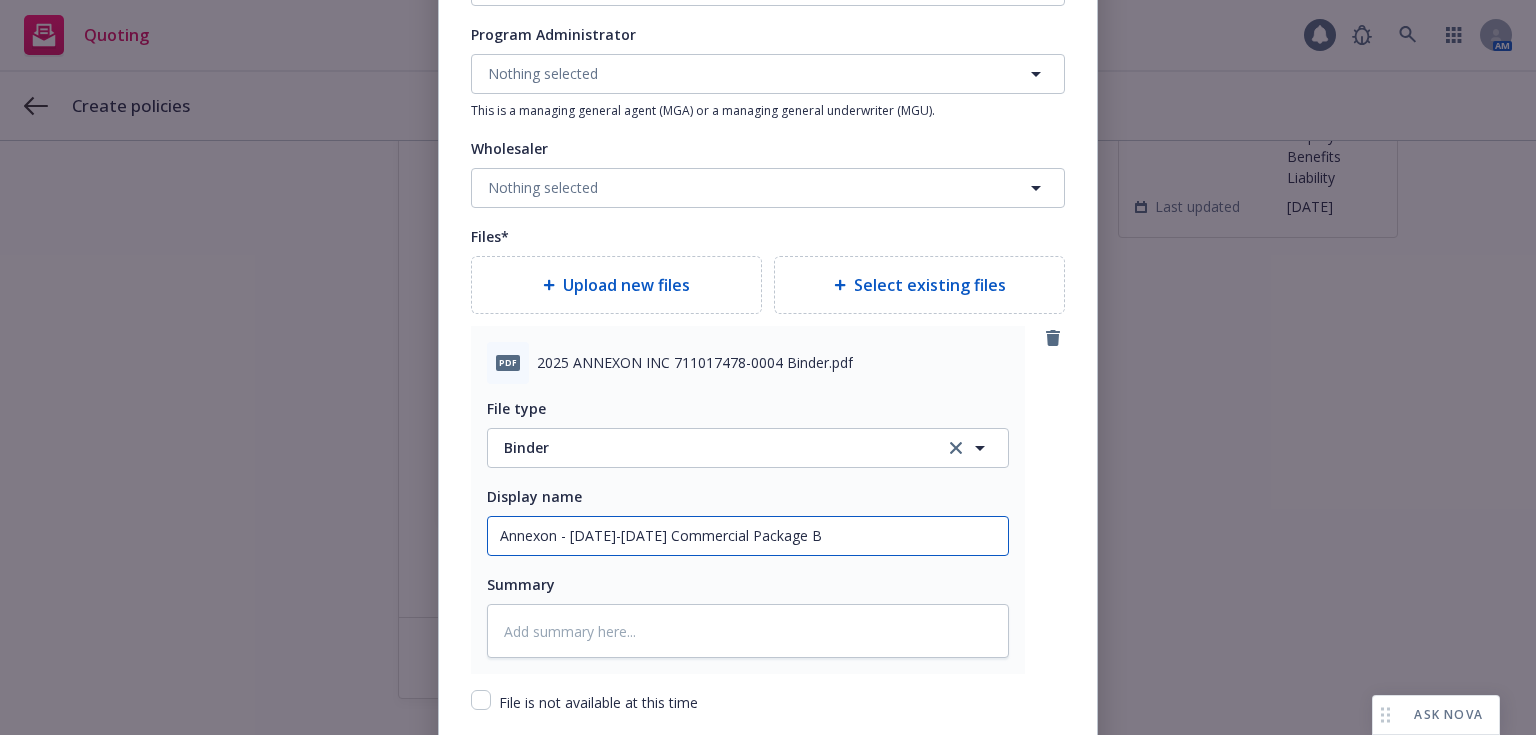 type on "x" 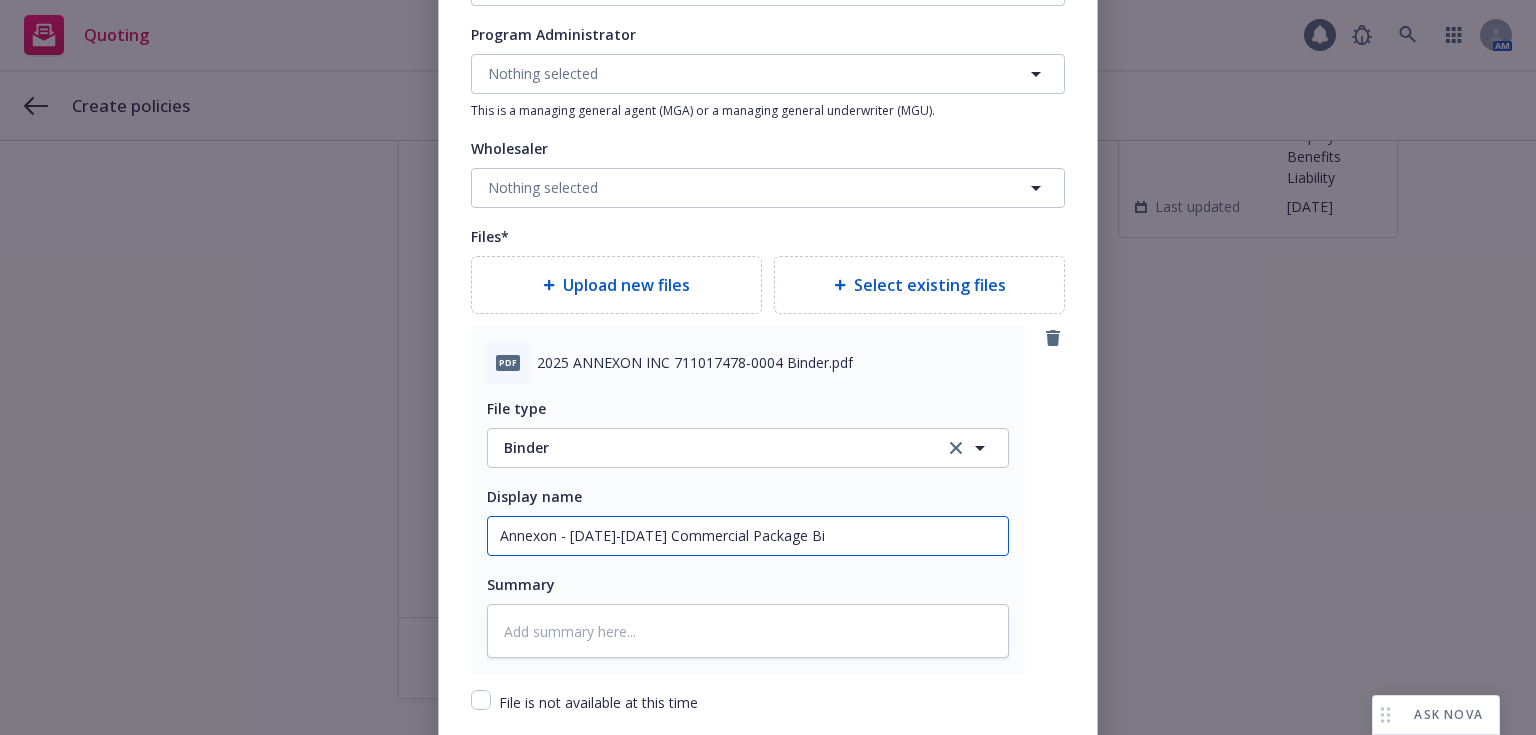 type on "x" 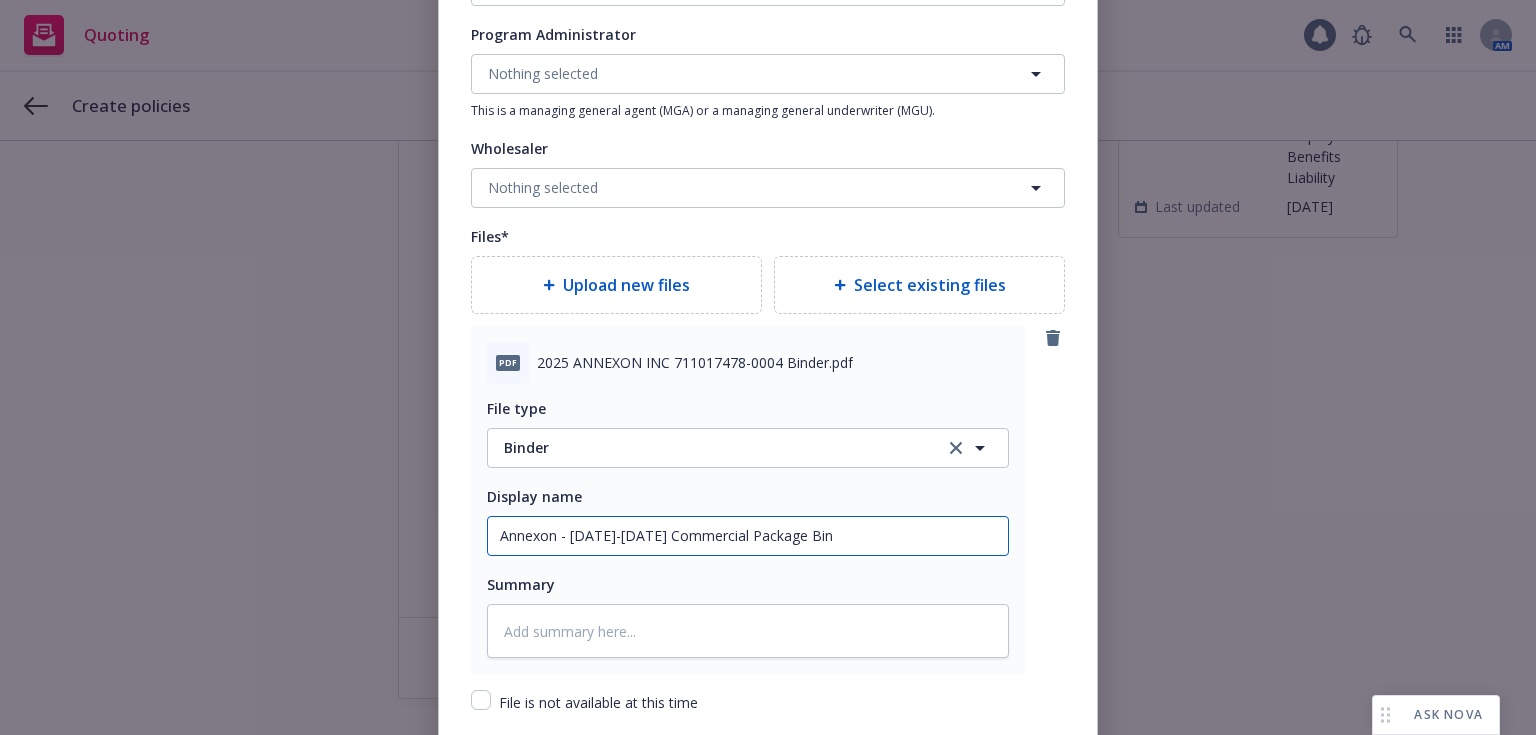 type on "x" 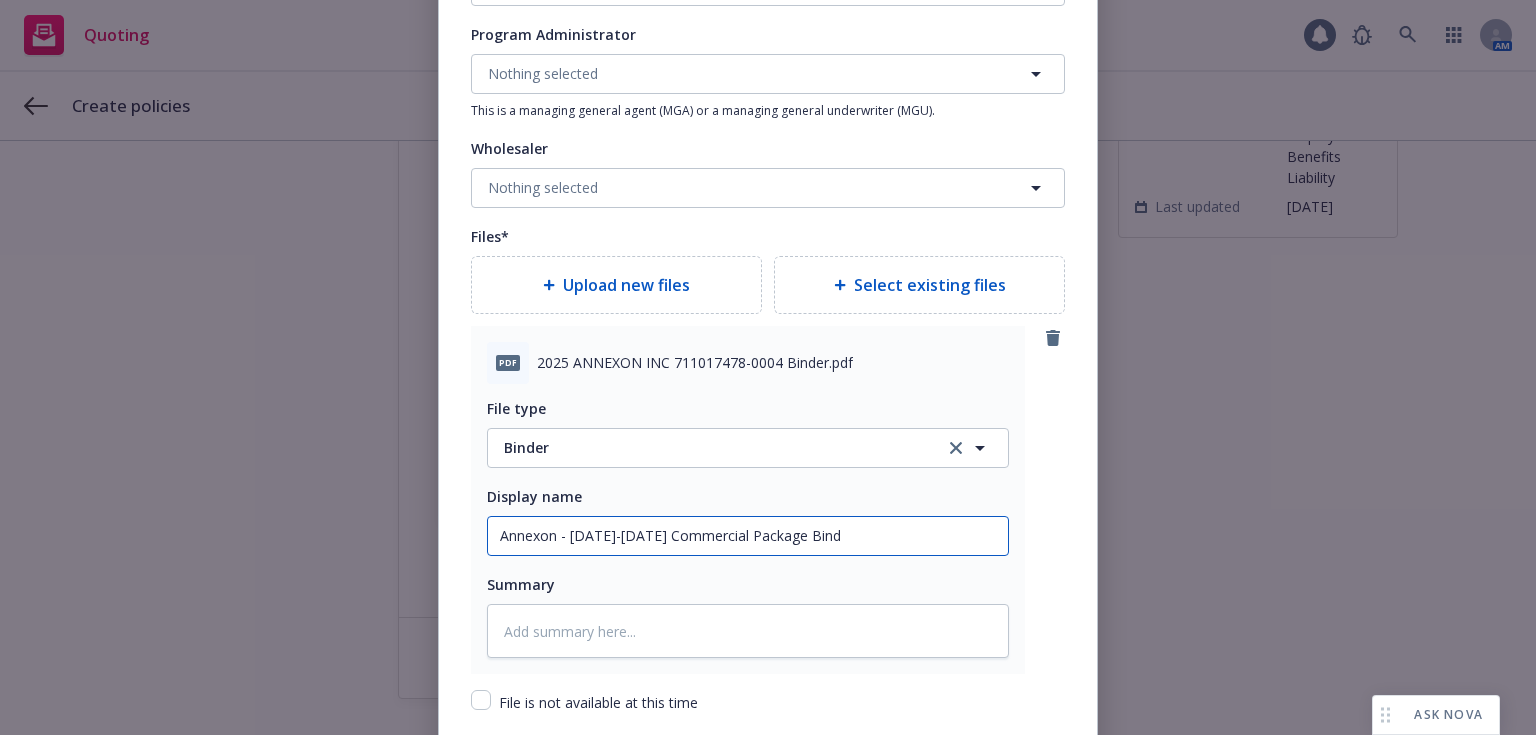 type on "x" 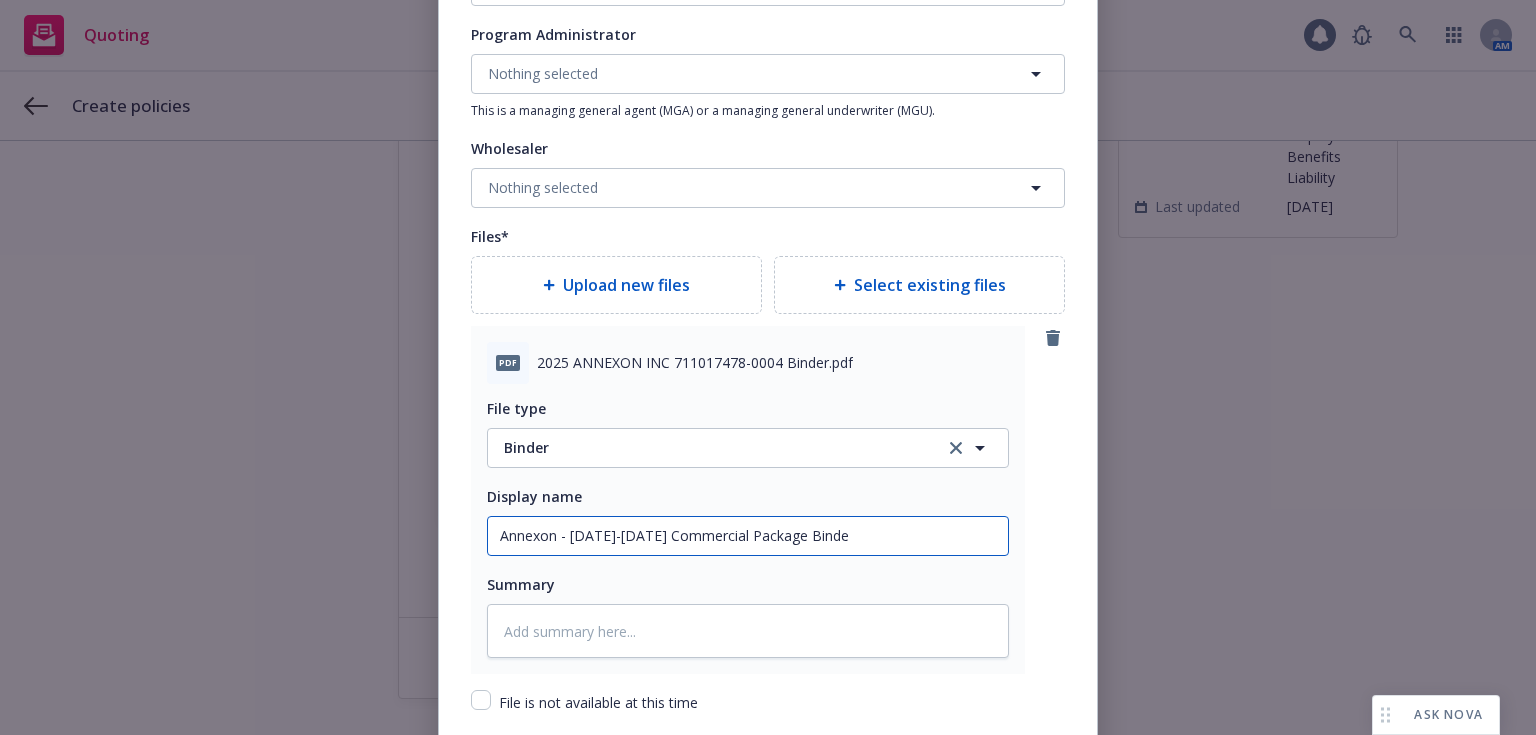 type on "x" 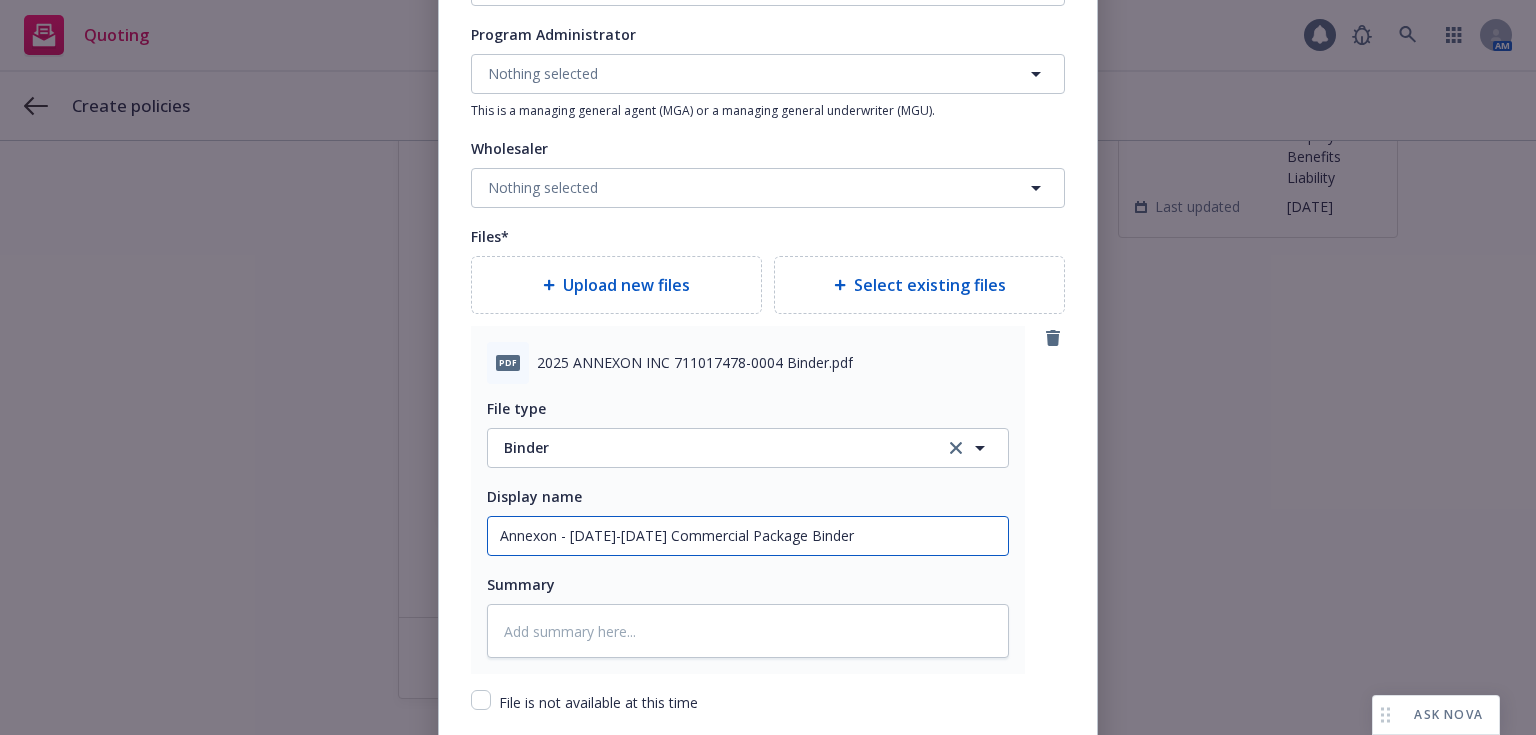 type on "x" 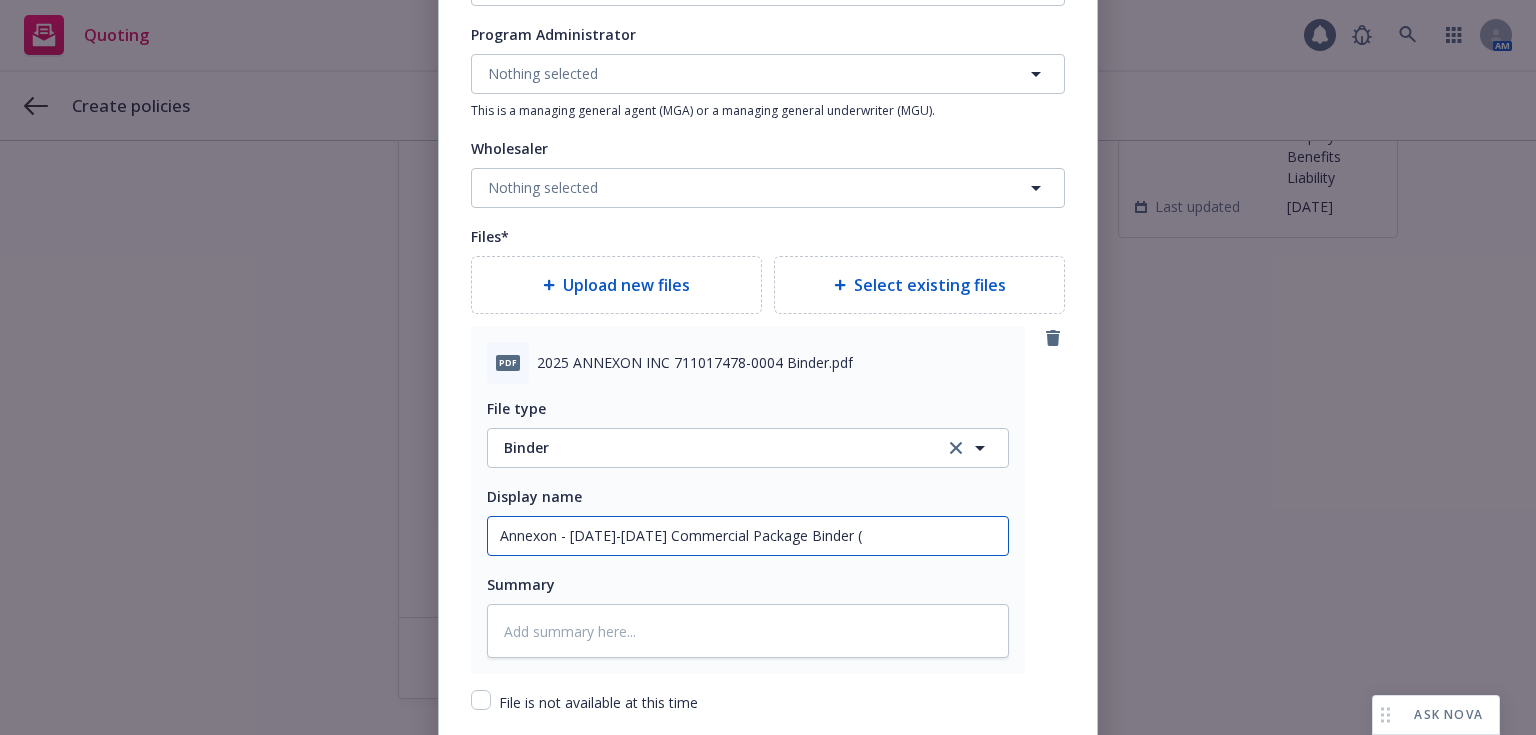 type on "x" 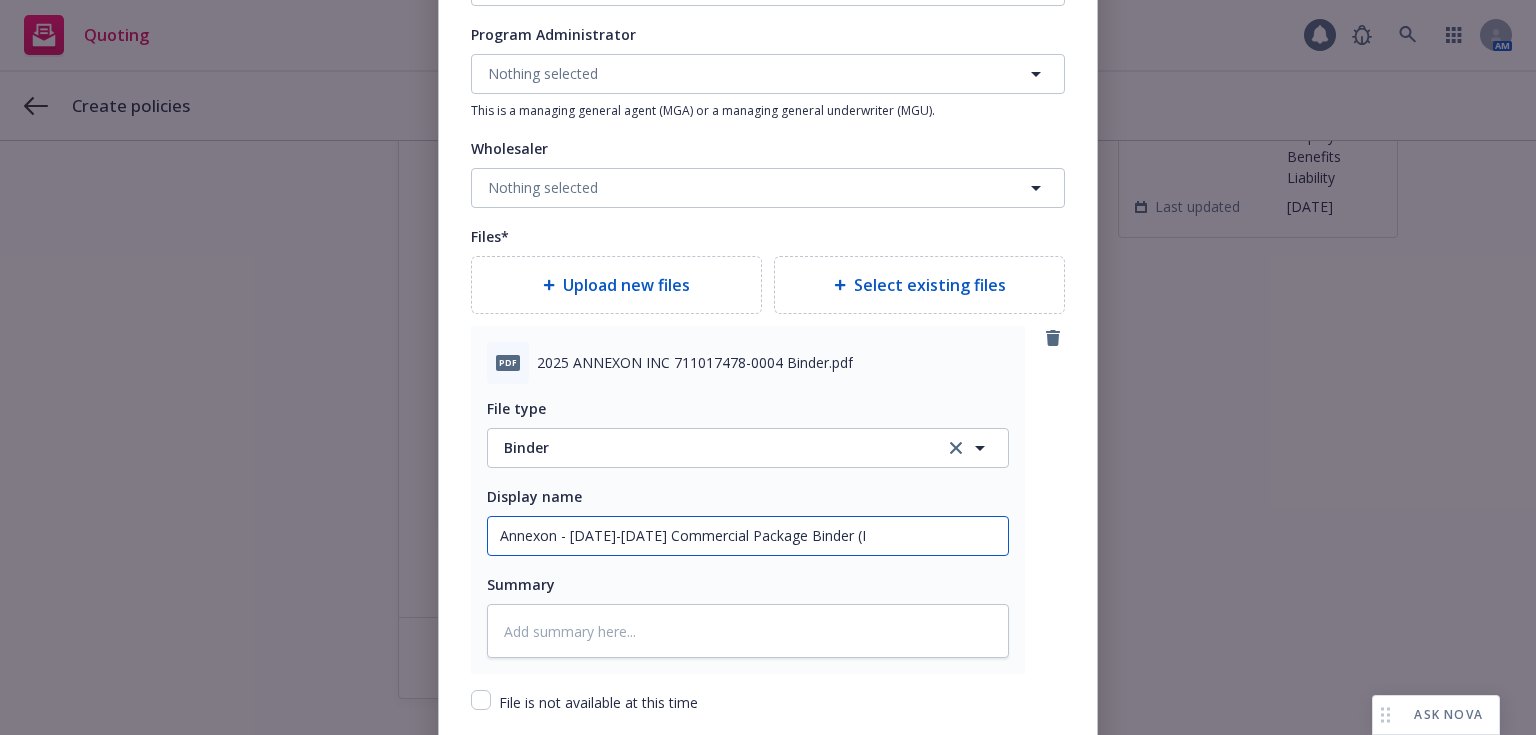 type on "x" 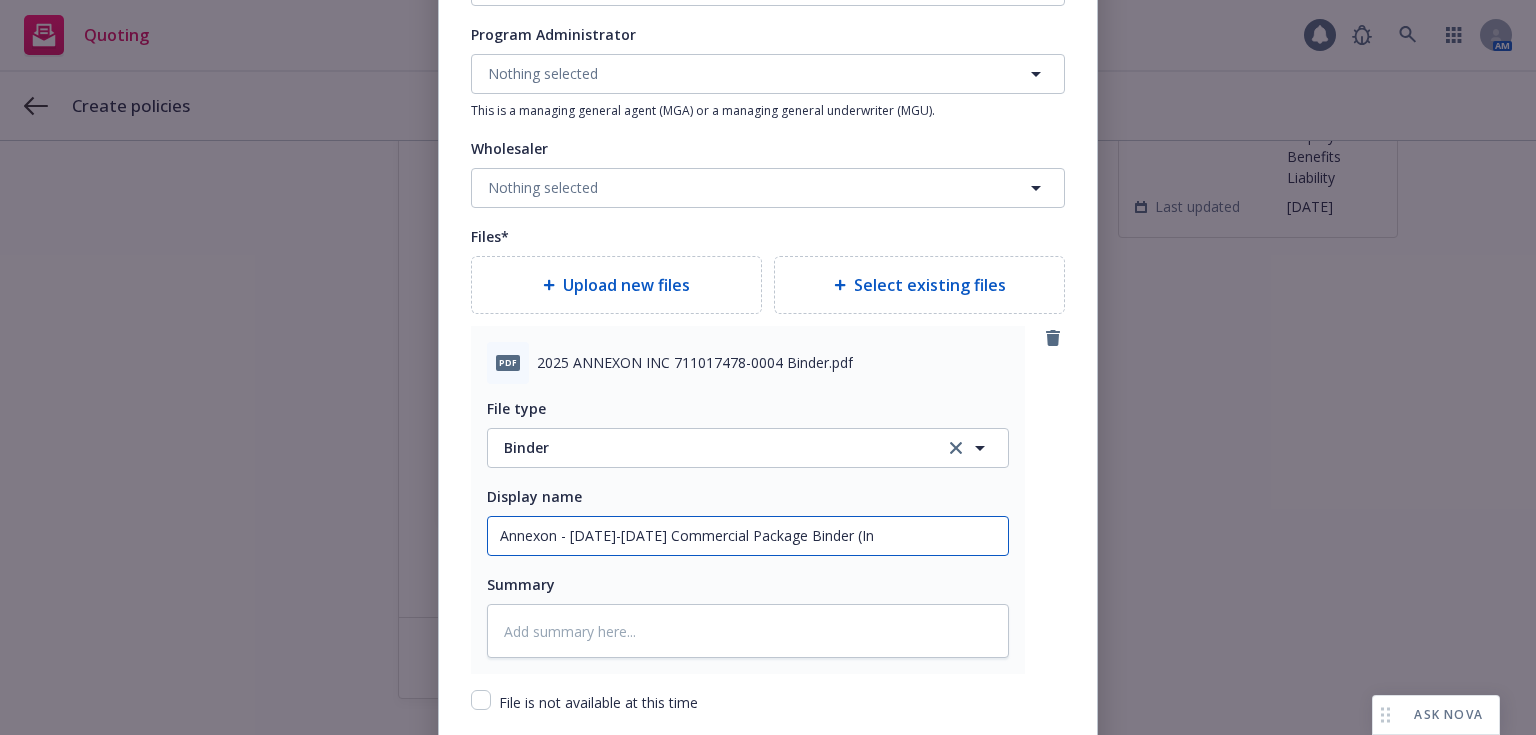 type on "x" 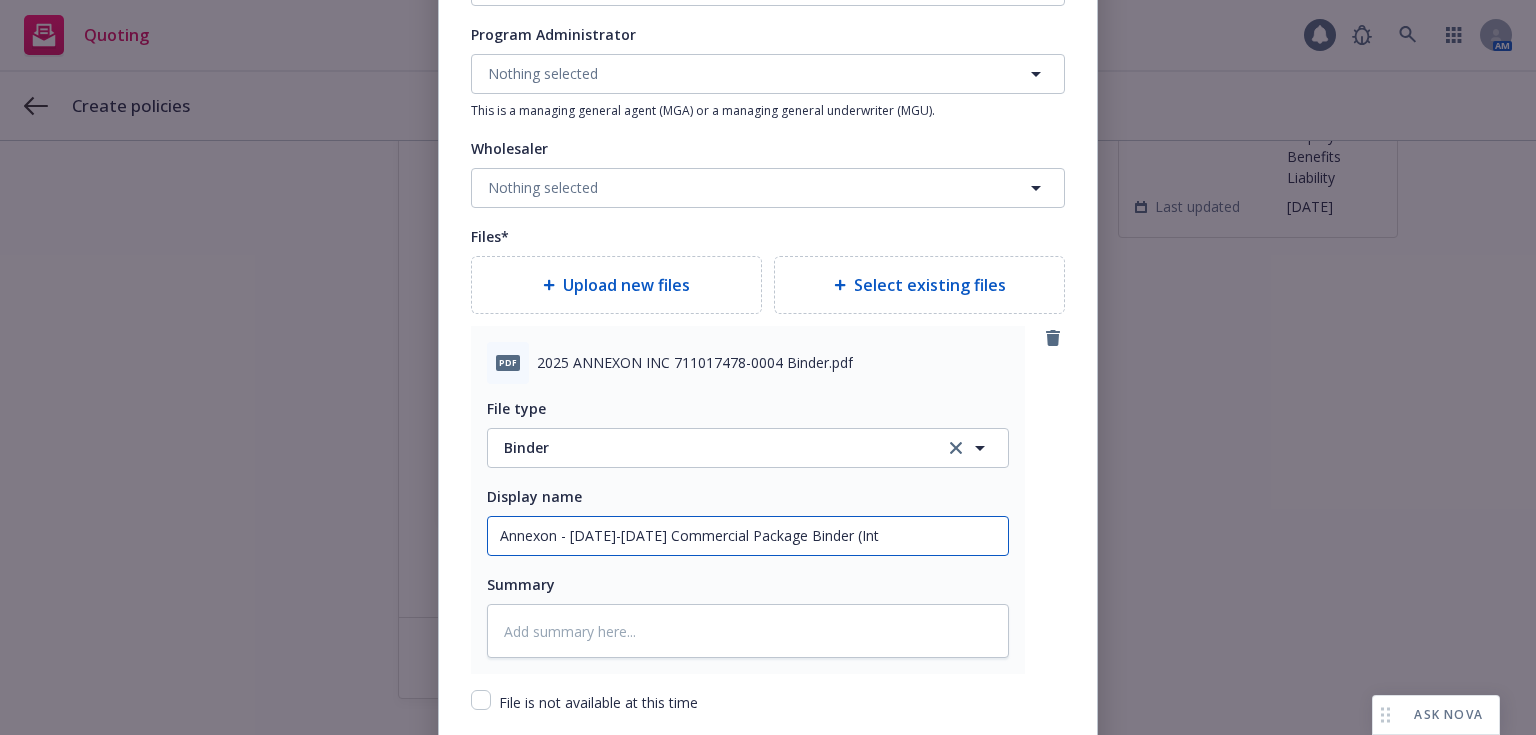 type on "x" 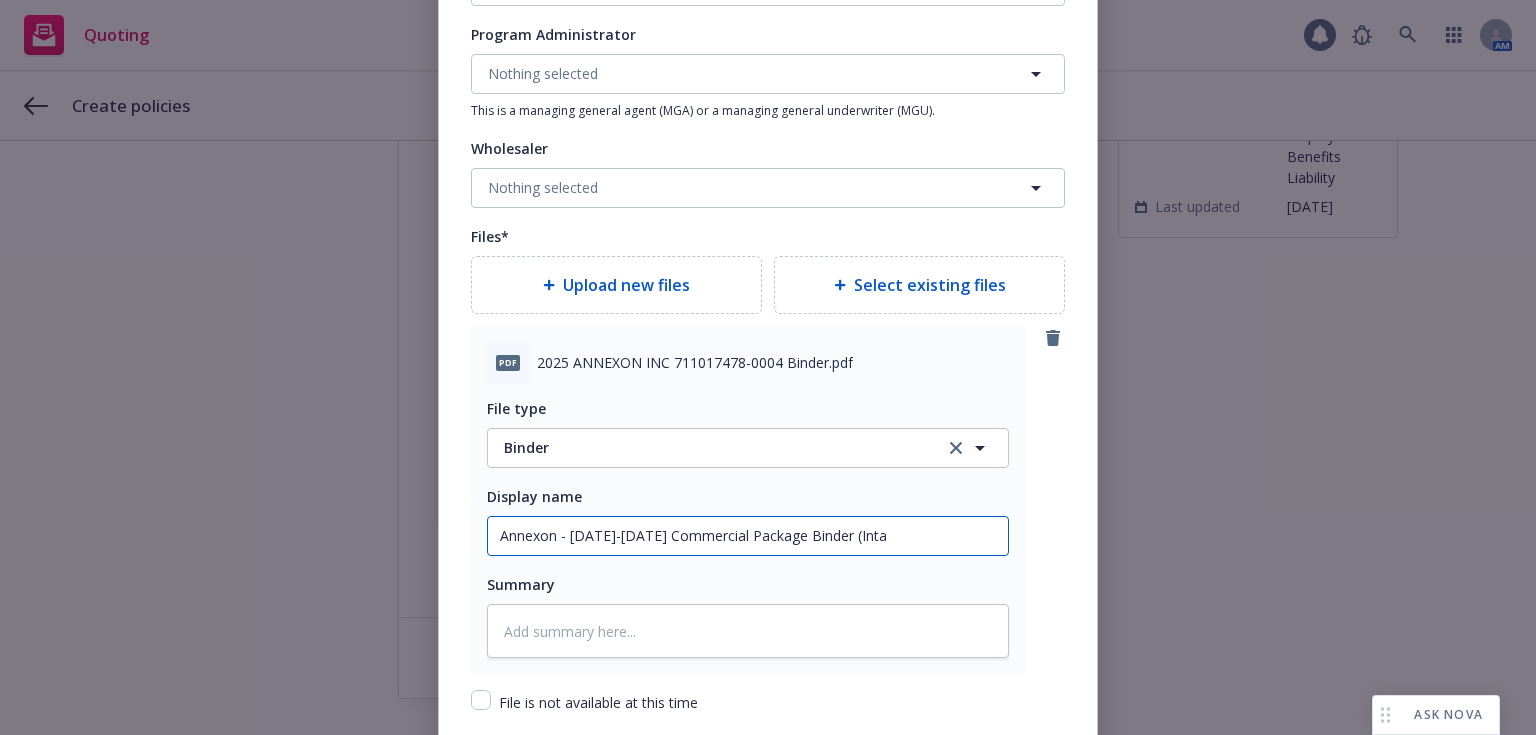 type on "x" 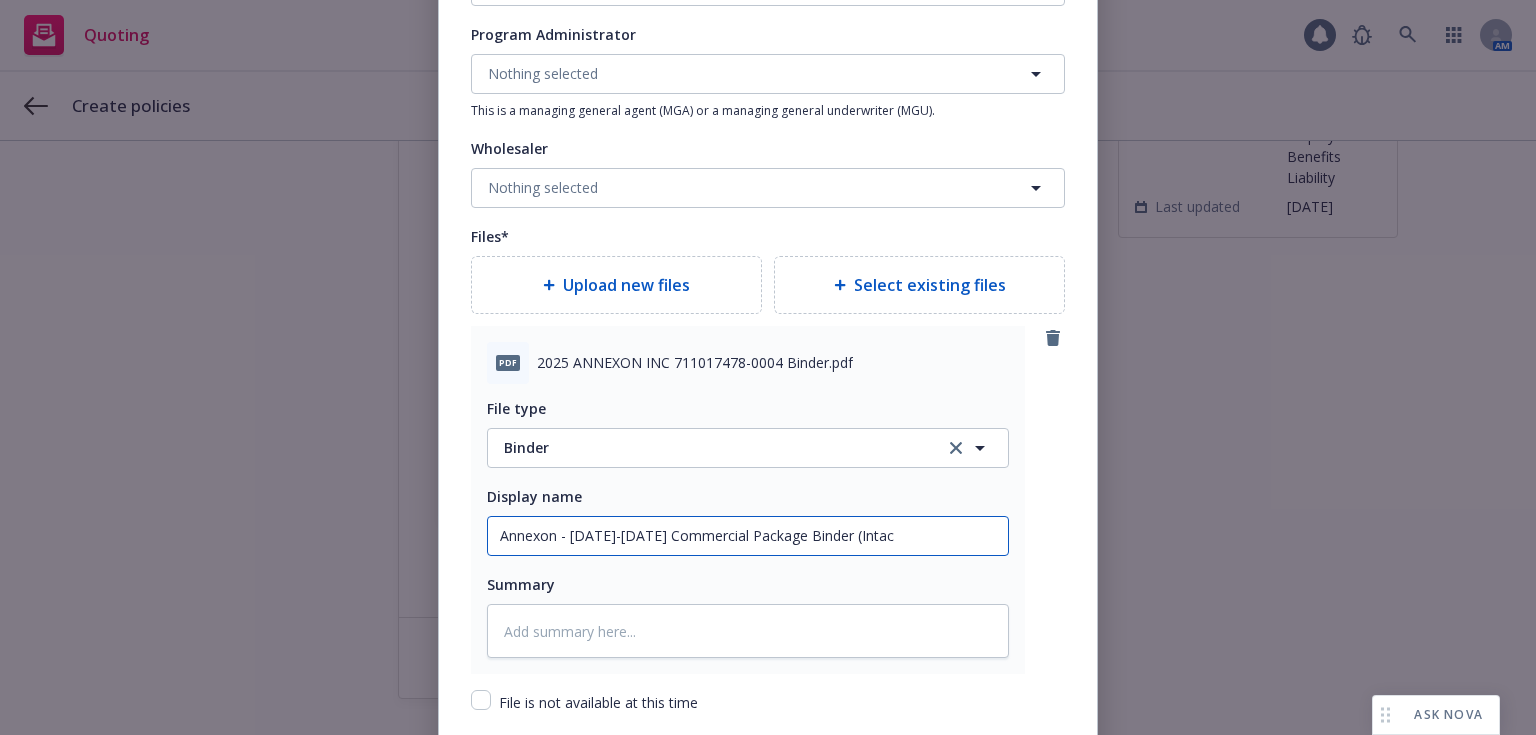 type on "x" 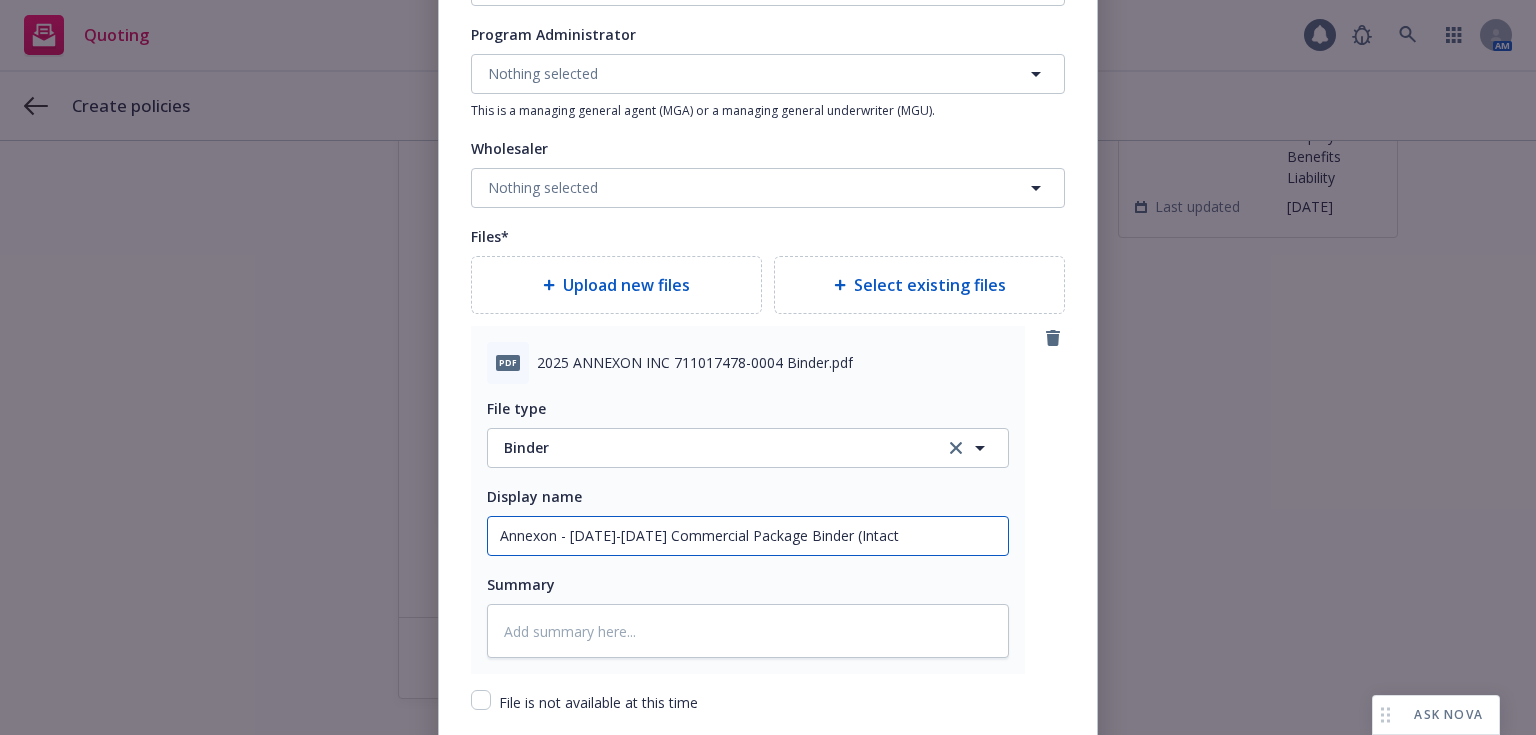 type on "x" 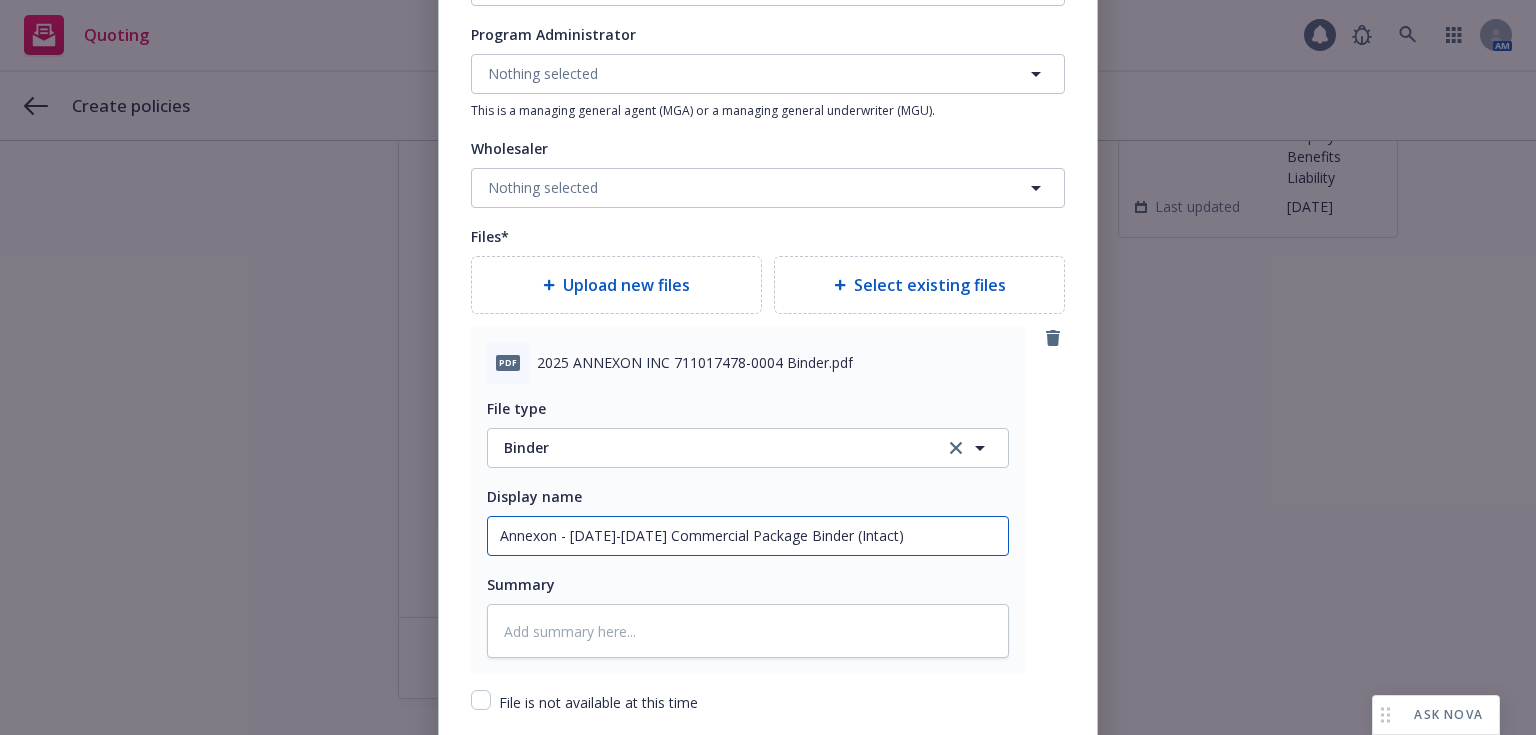 scroll, scrollTop: 2513, scrollLeft: 0, axis: vertical 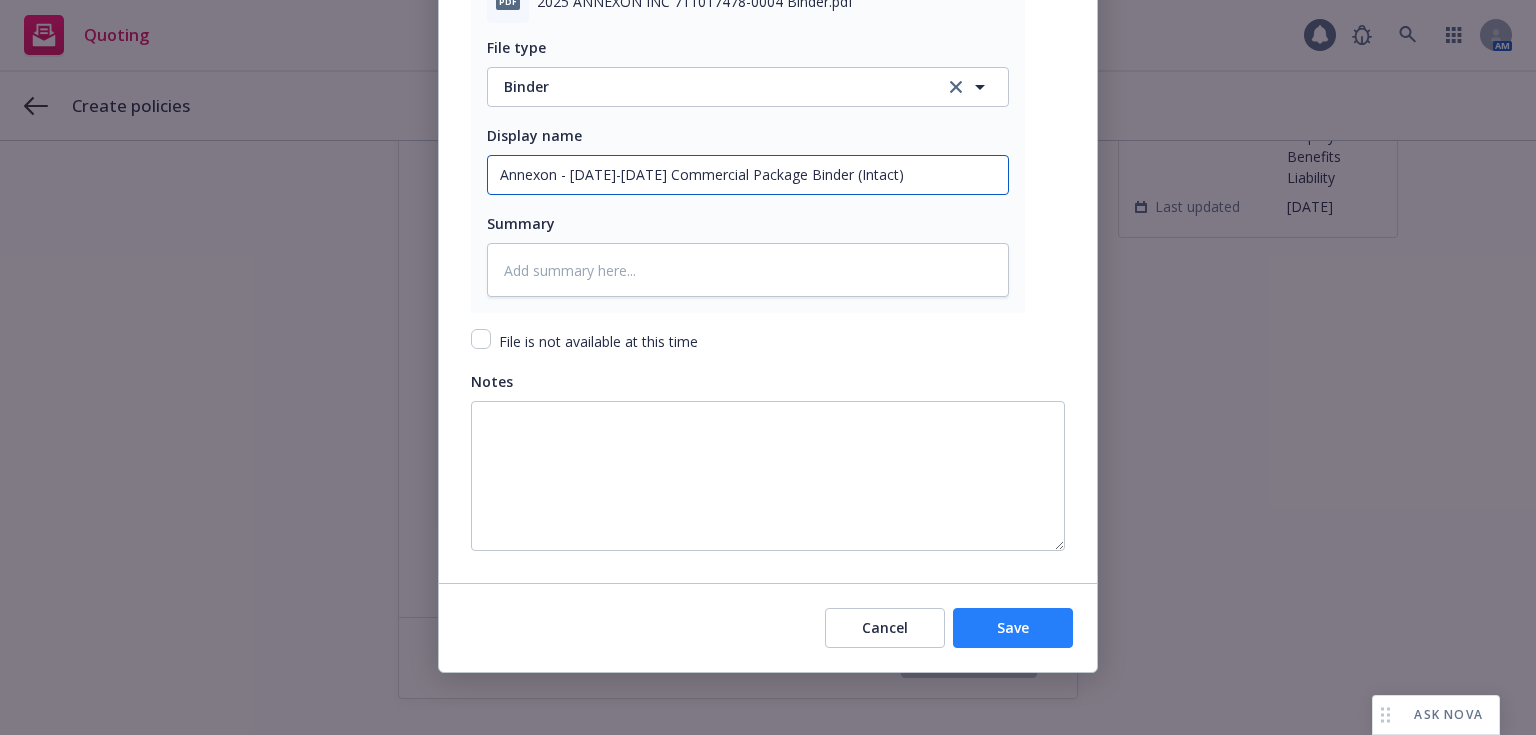 type on "Annexon - [DATE]-[DATE] Commercial Package Binder (Intact)" 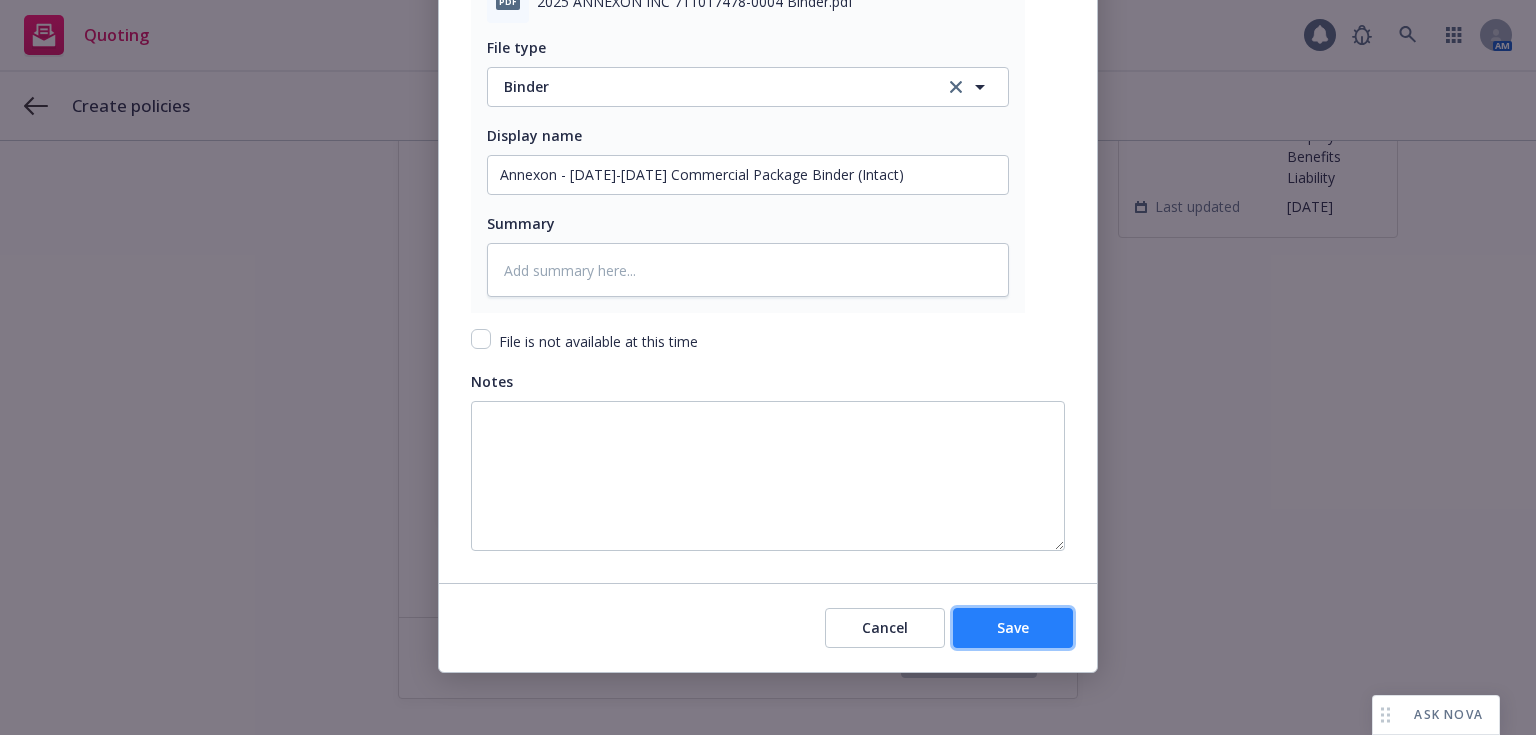 click on "Save" at bounding box center [1013, 627] 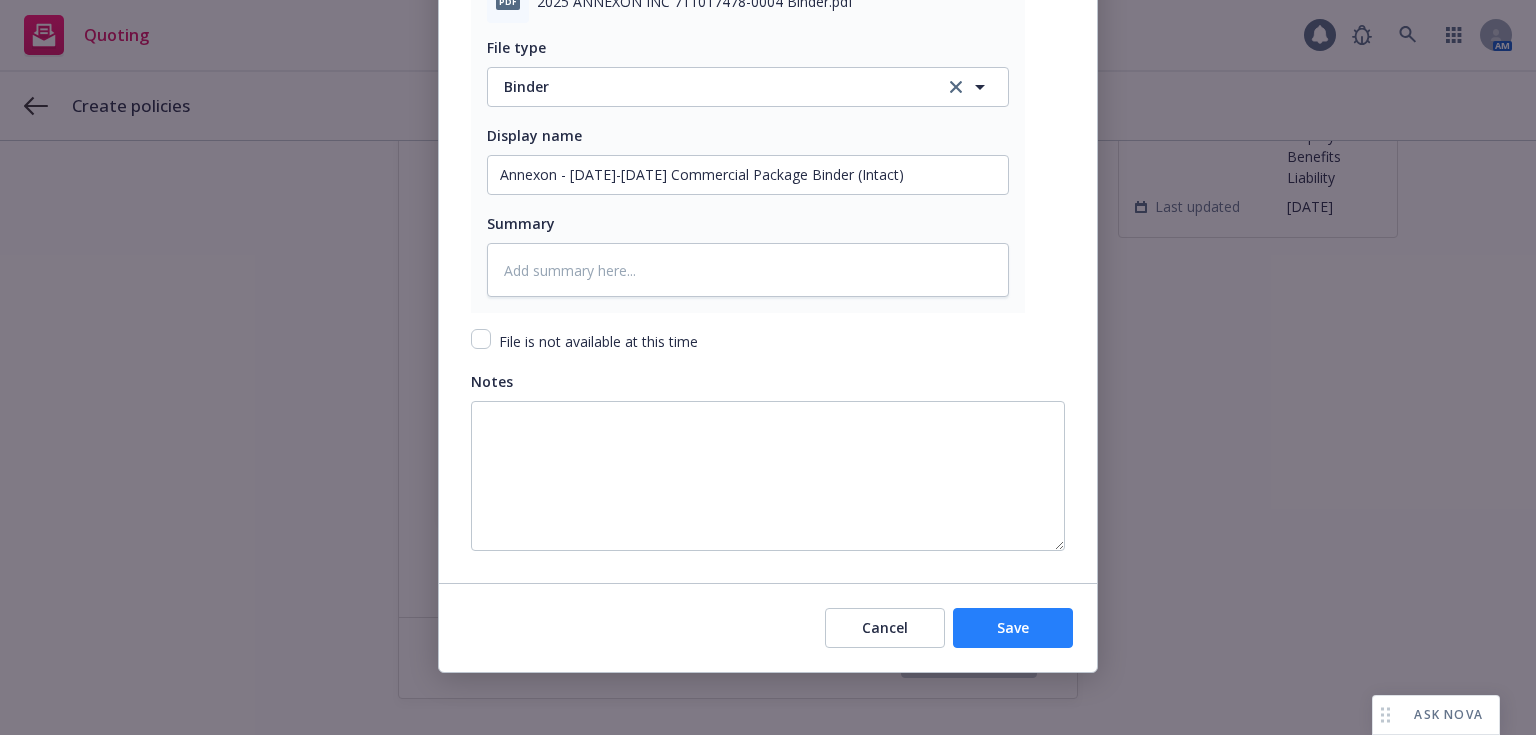 type on "x" 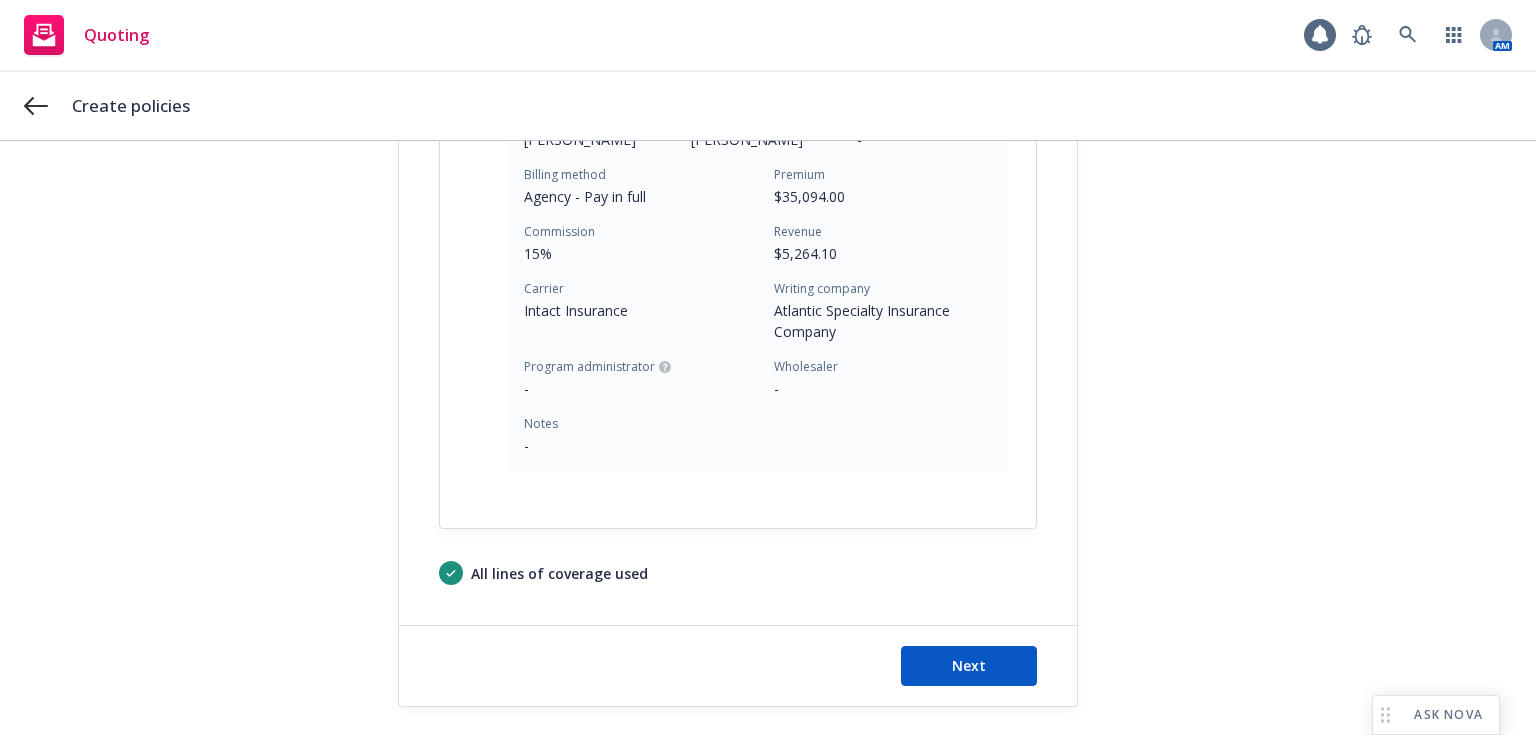 scroll, scrollTop: 902, scrollLeft: 0, axis: vertical 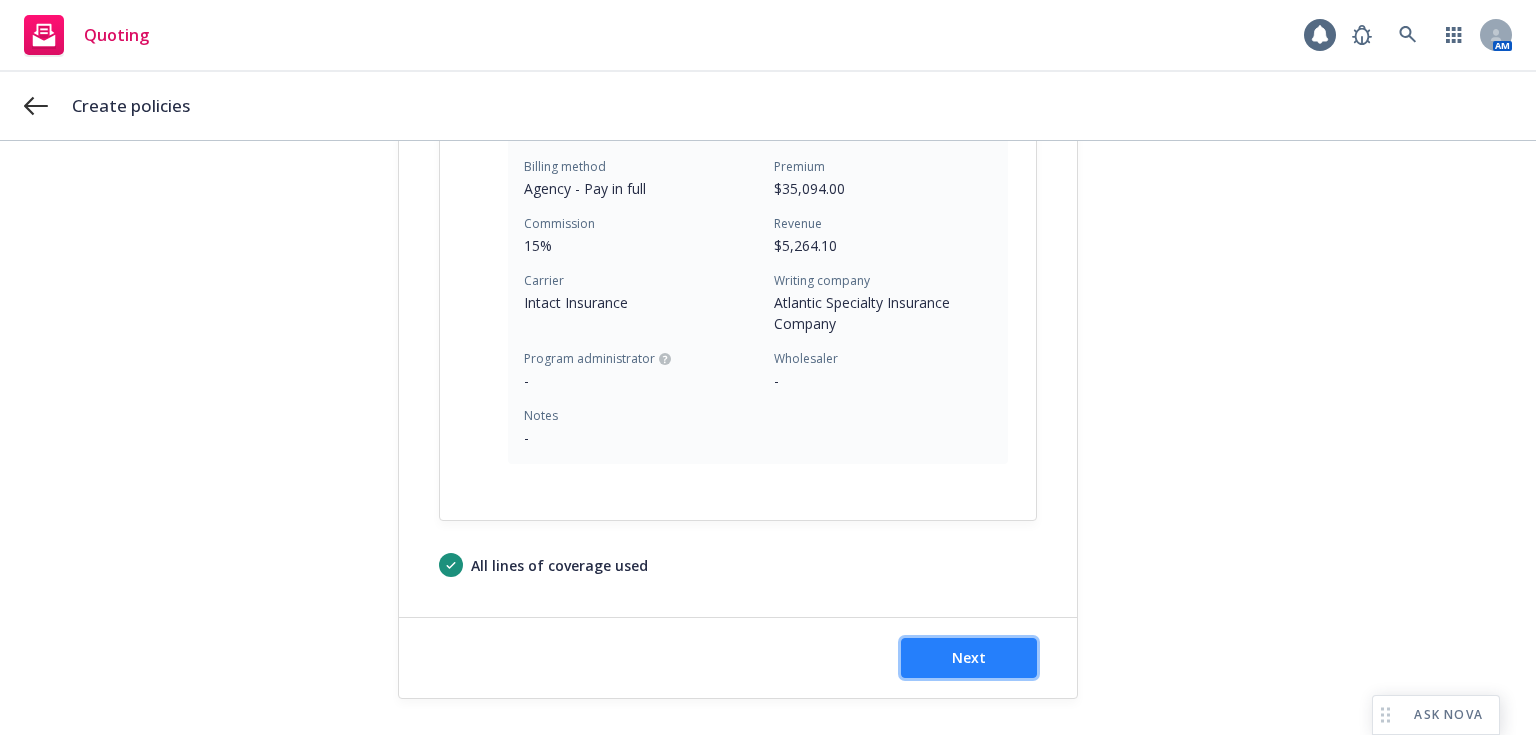 click on "Next" at bounding box center [969, 658] 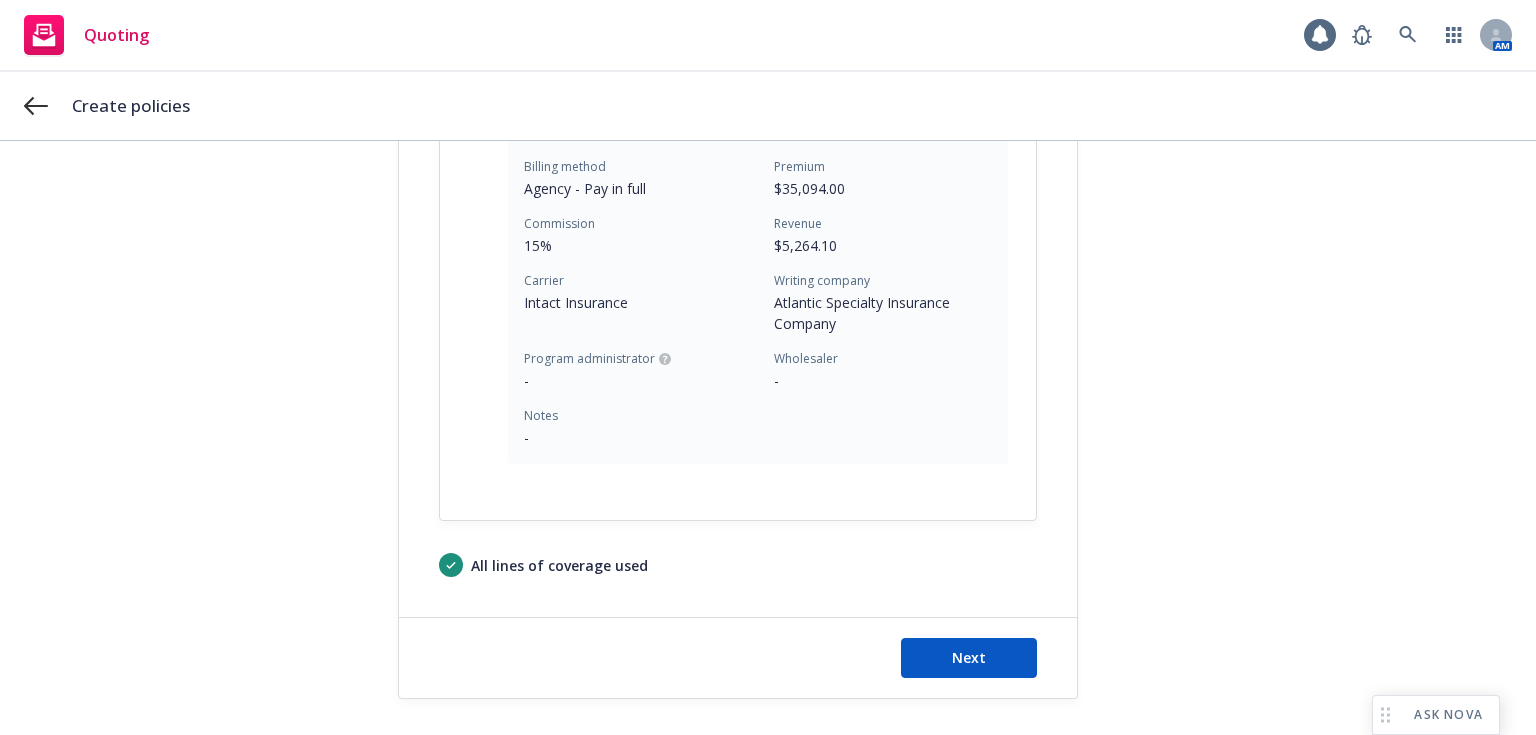 scroll, scrollTop: 0, scrollLeft: 0, axis: both 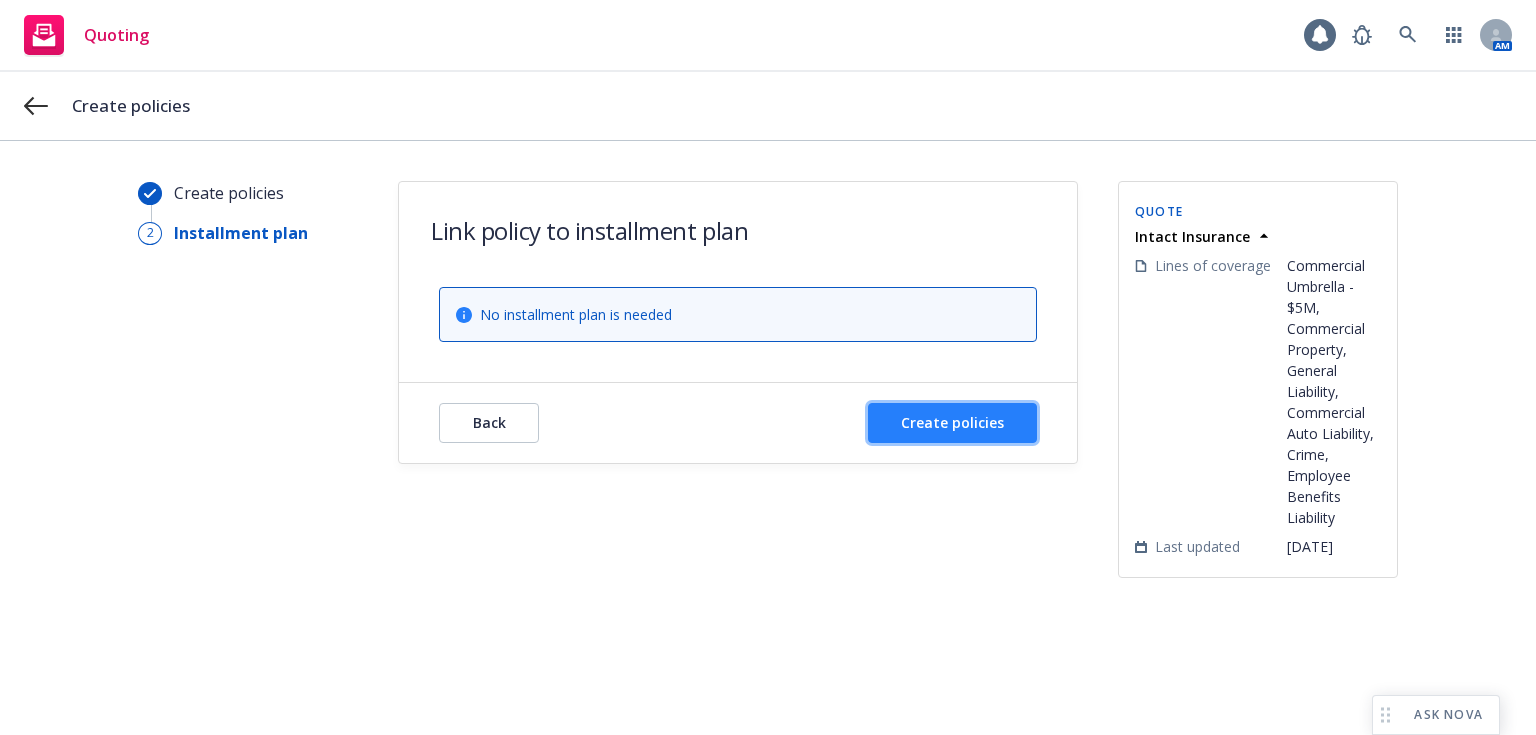 click on "Create policies" at bounding box center [952, 422] 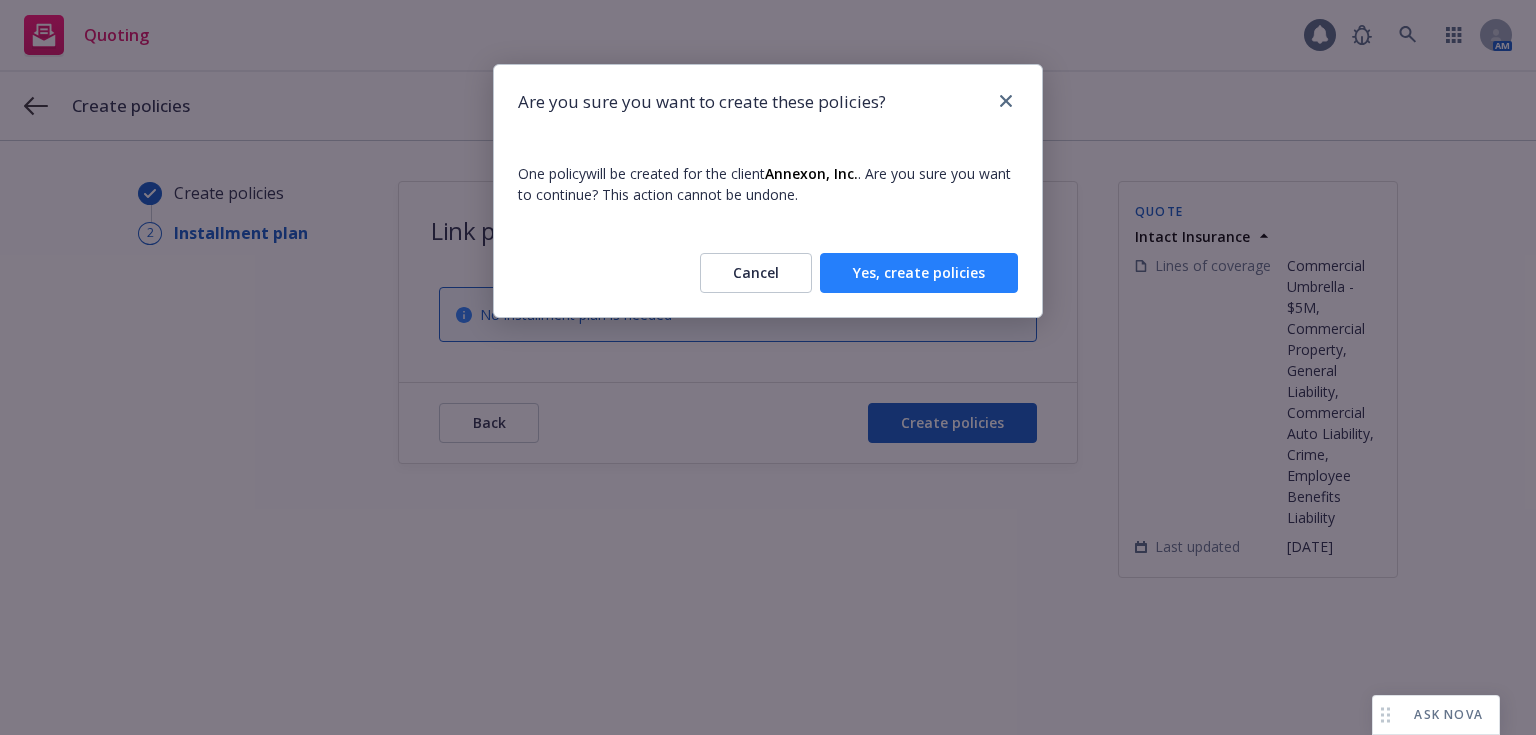 click on "Yes, create policies" at bounding box center [919, 273] 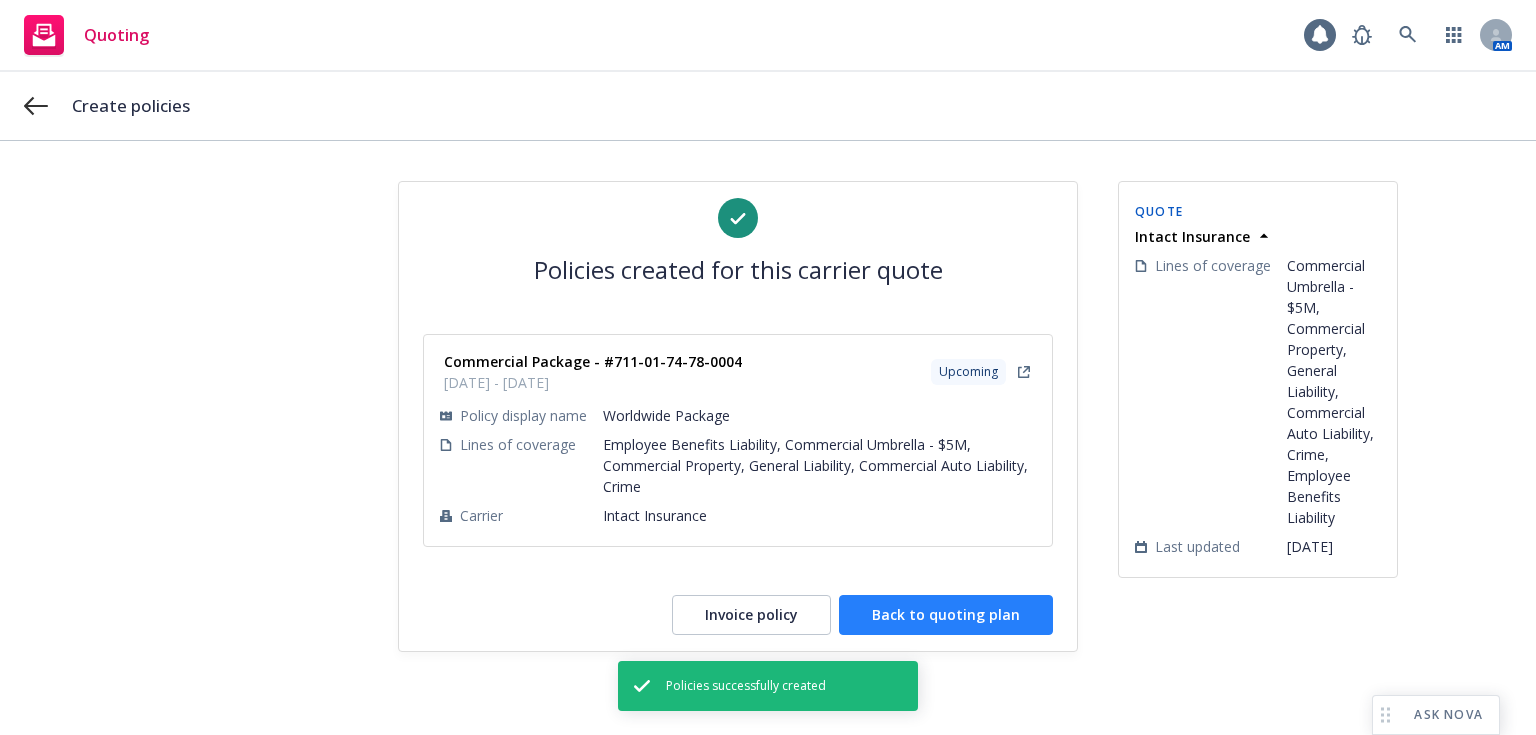 click on "Back to quoting plan" at bounding box center (946, 615) 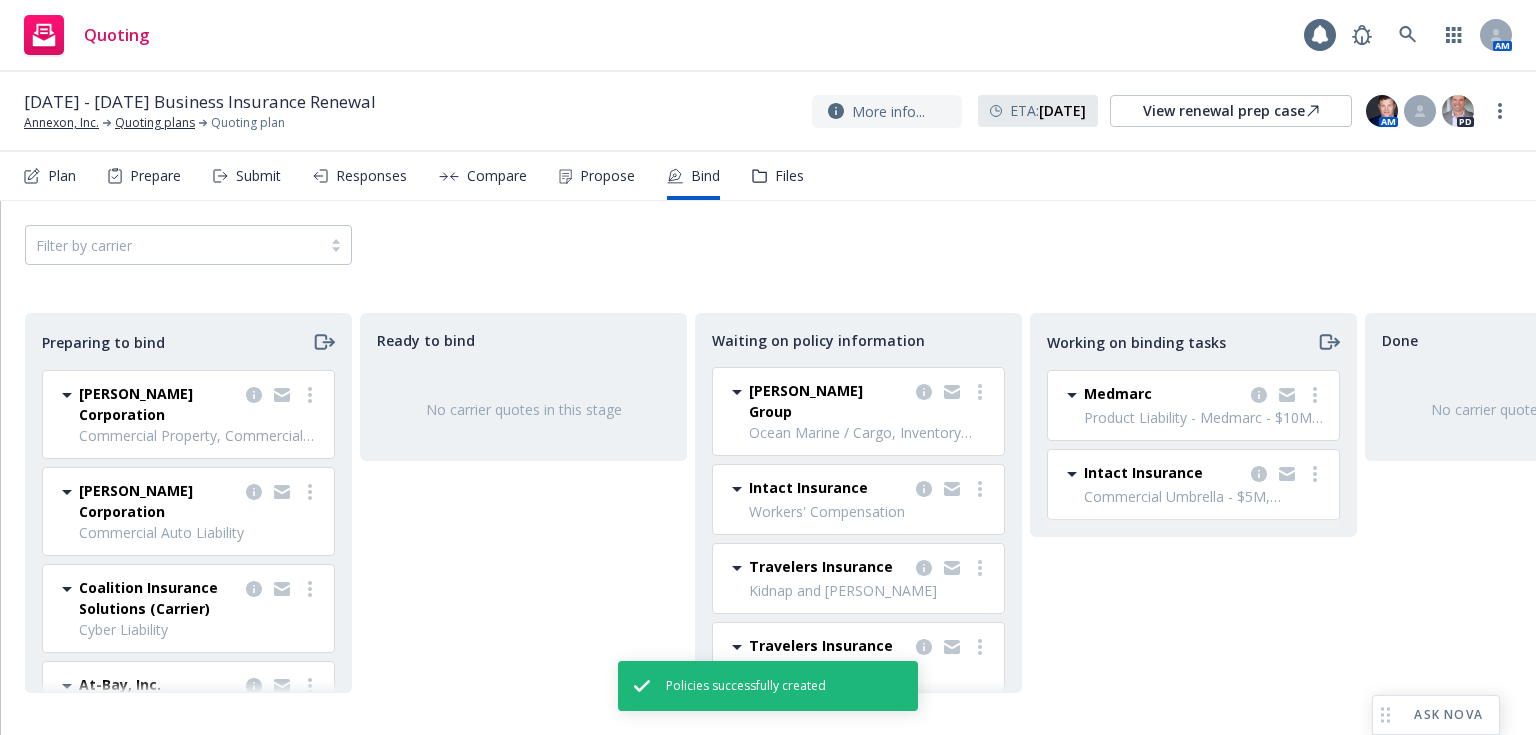 scroll, scrollTop: 8, scrollLeft: 0, axis: vertical 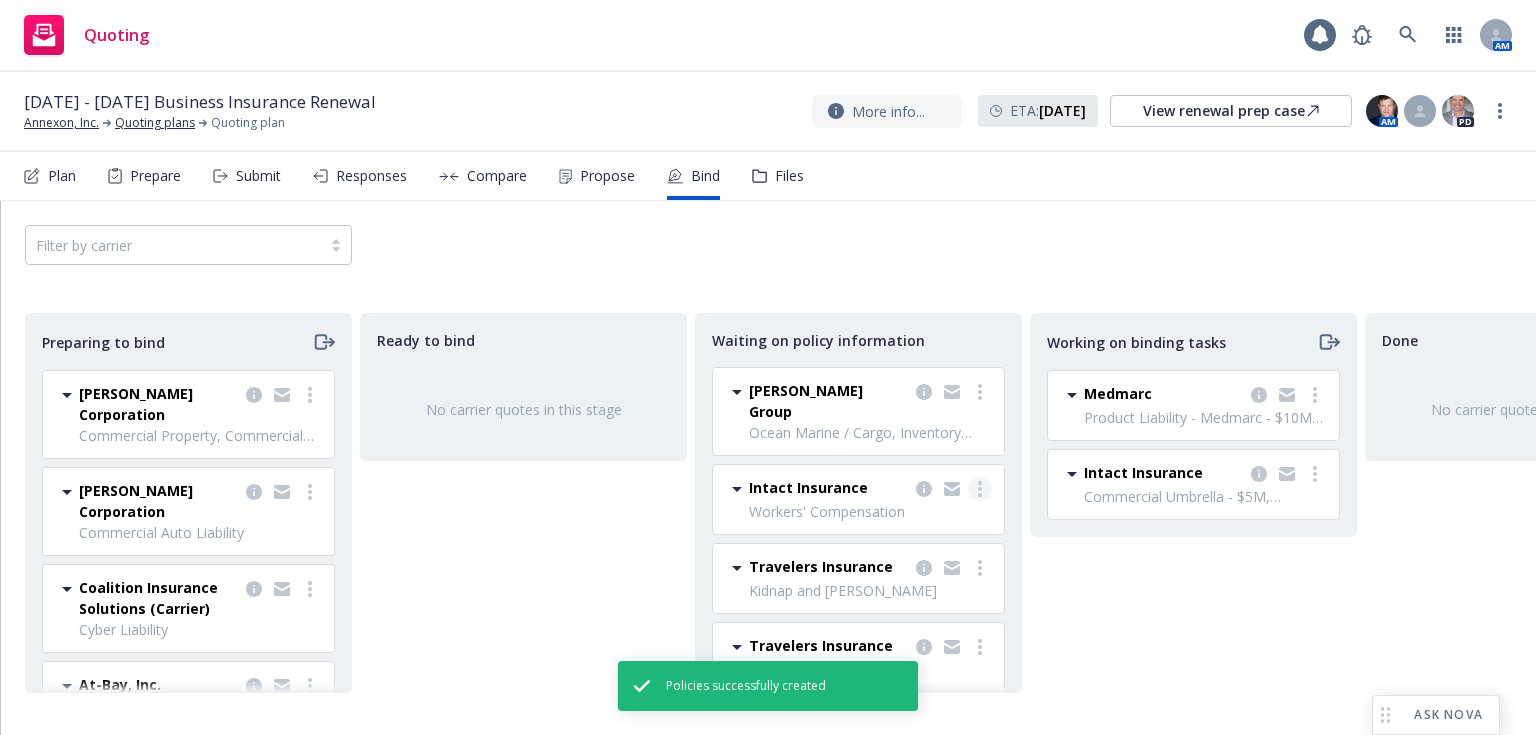 click at bounding box center [980, 489] 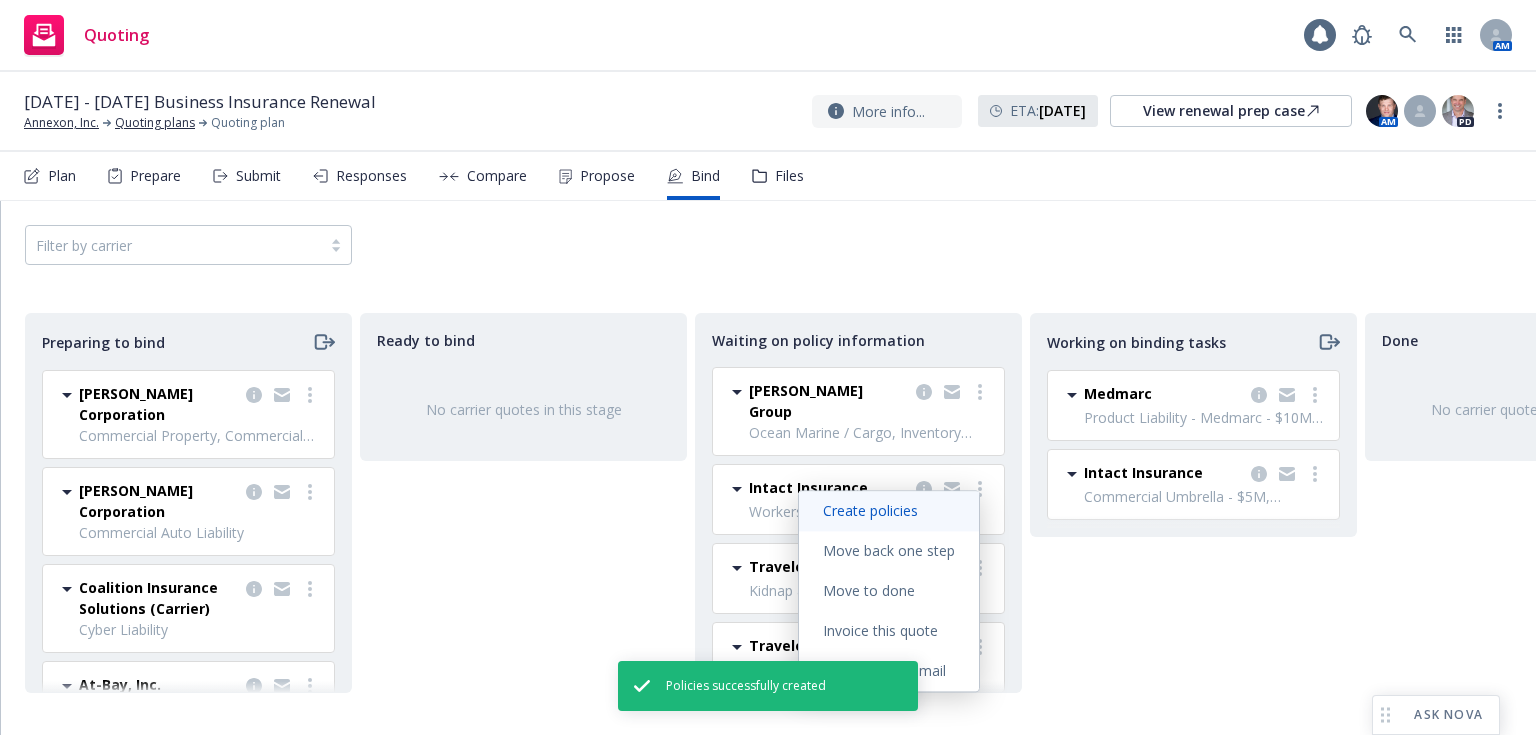 click on "Create policies" at bounding box center [870, 510] 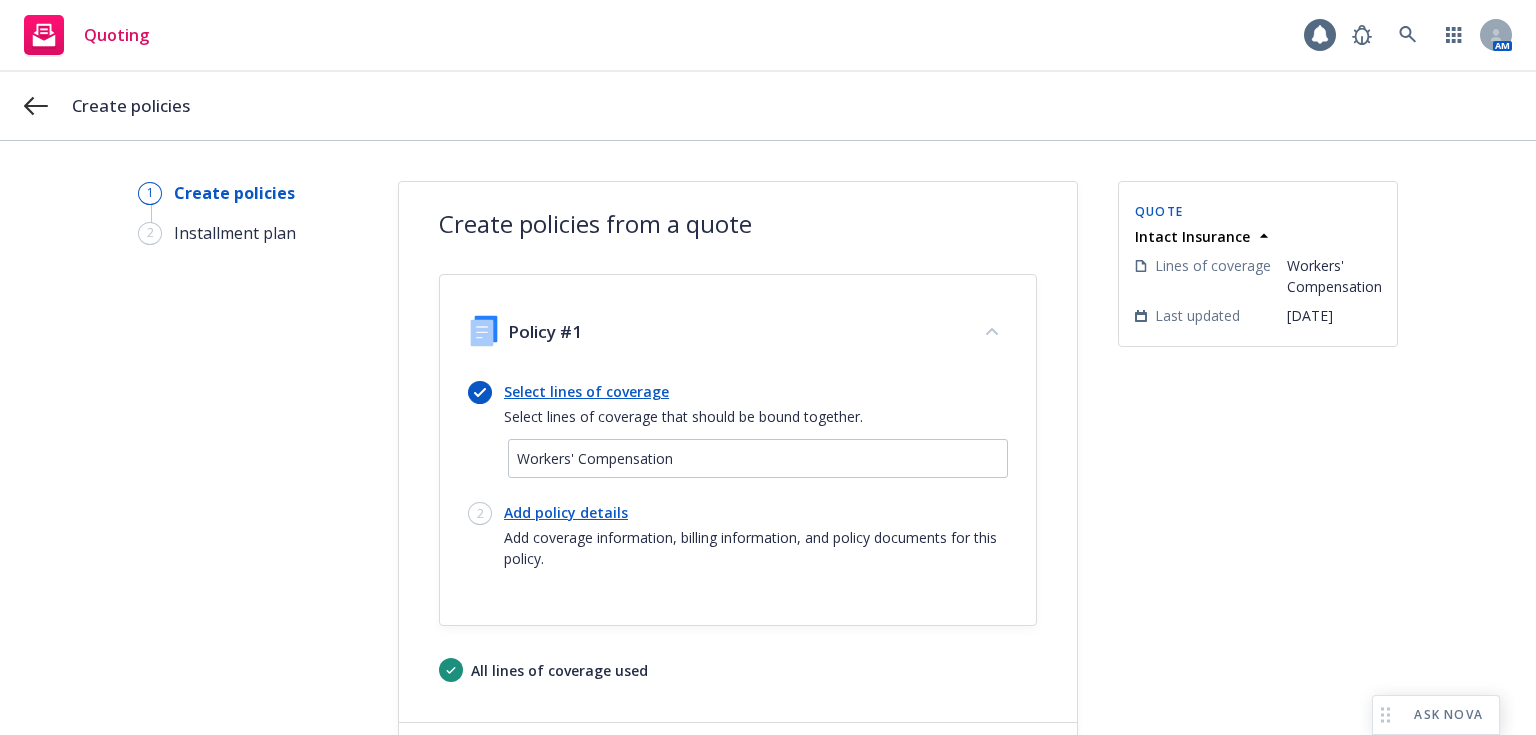 scroll, scrollTop: 107, scrollLeft: 0, axis: vertical 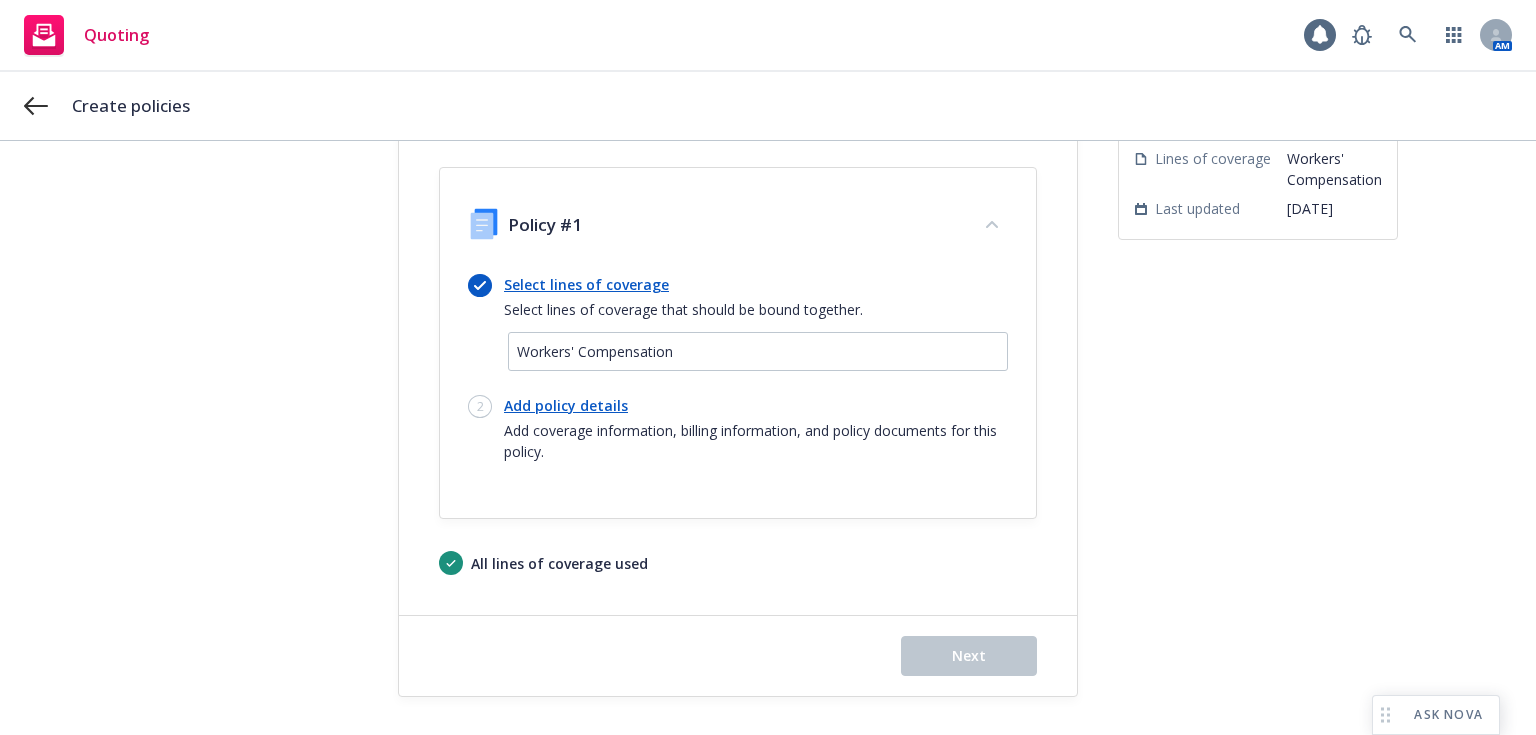 click on "Select lines of coverage" at bounding box center [683, 284] 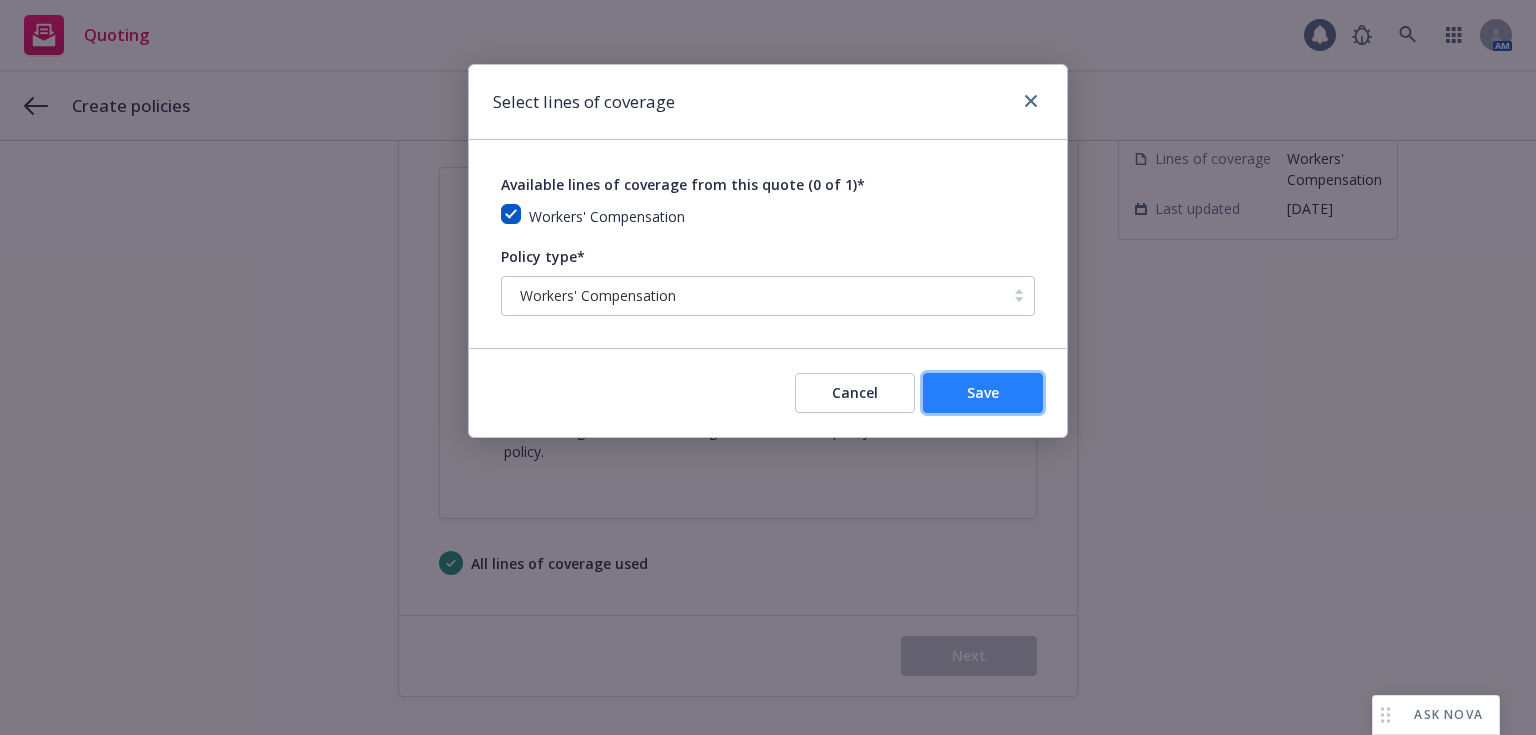 click on "Save" at bounding box center [983, 392] 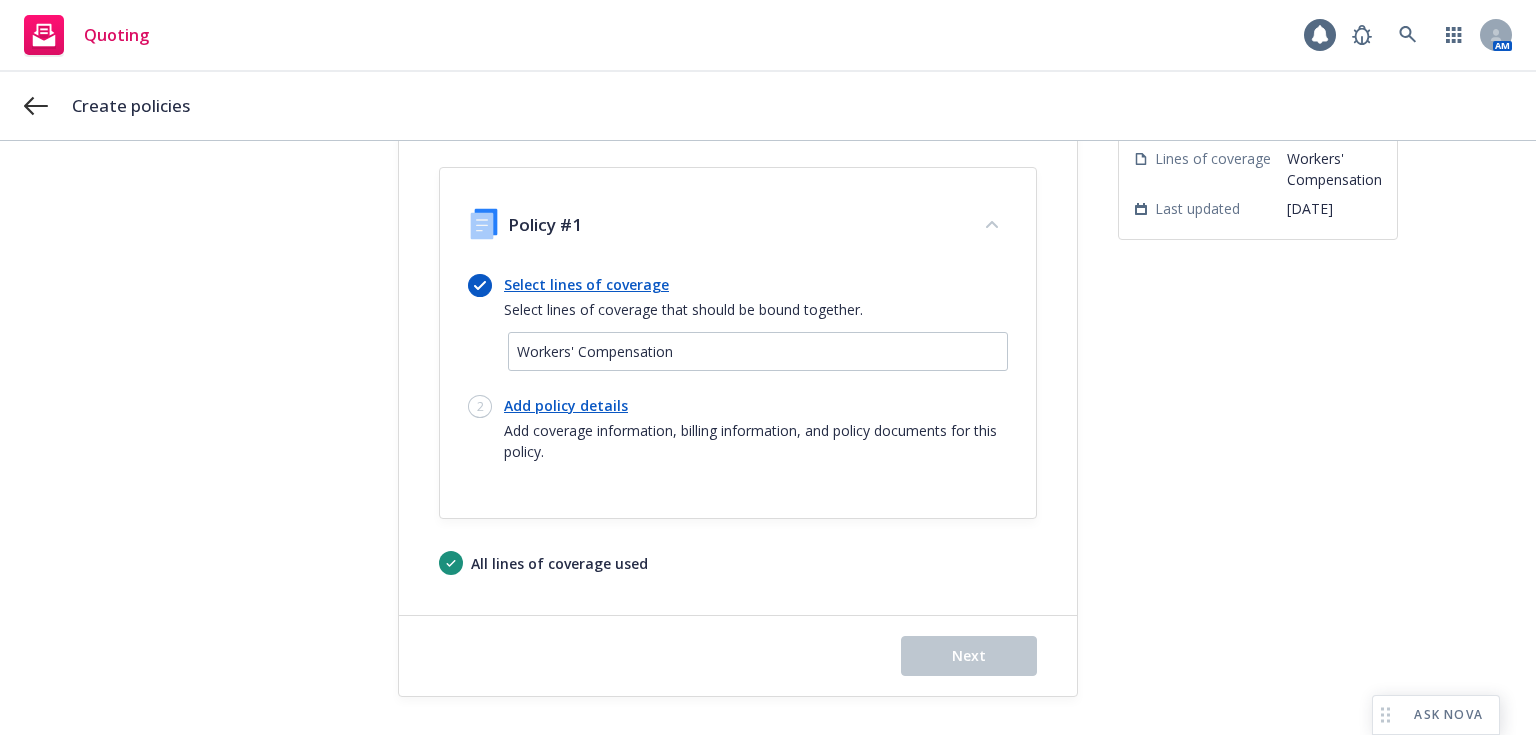 click on "Add policy details" at bounding box center [756, 405] 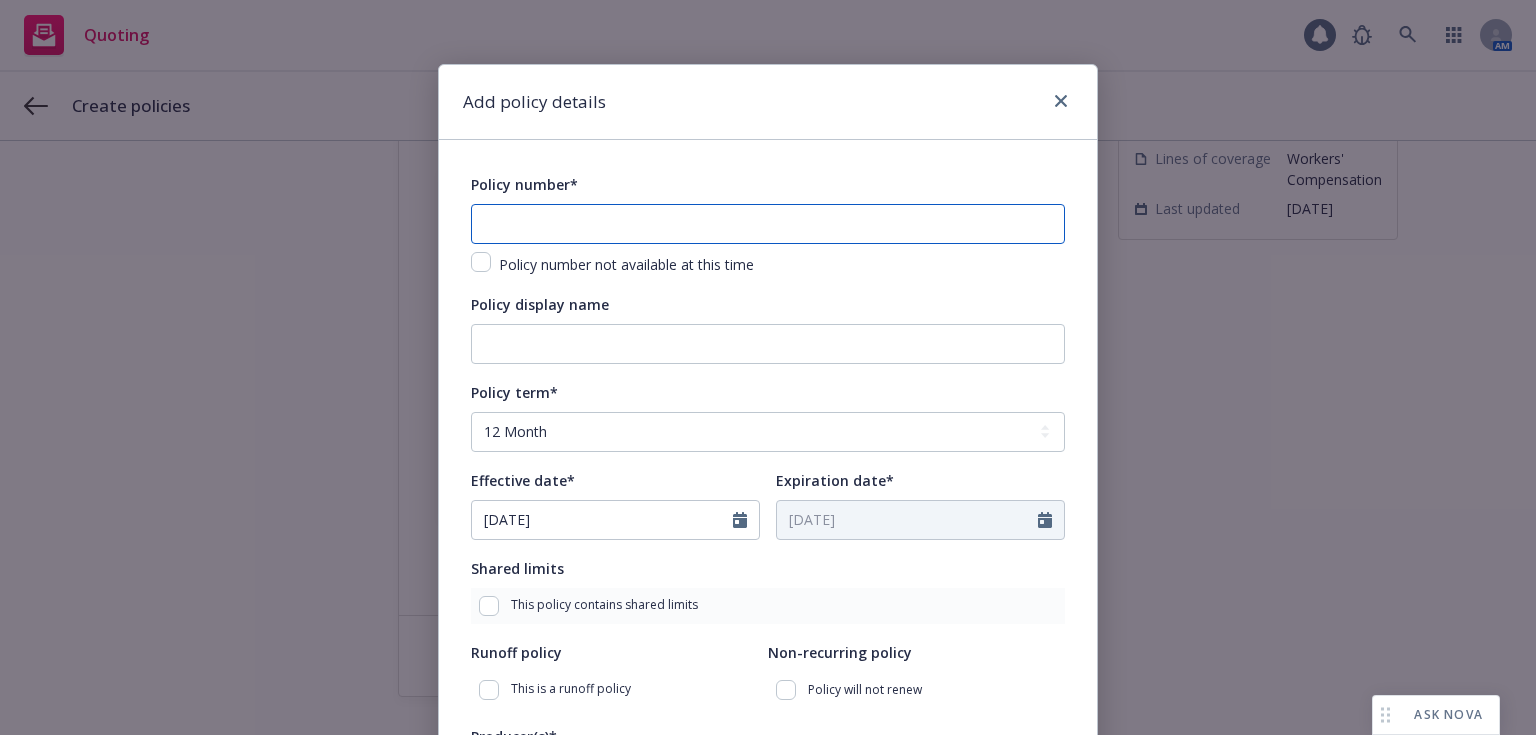 click at bounding box center [768, 224] 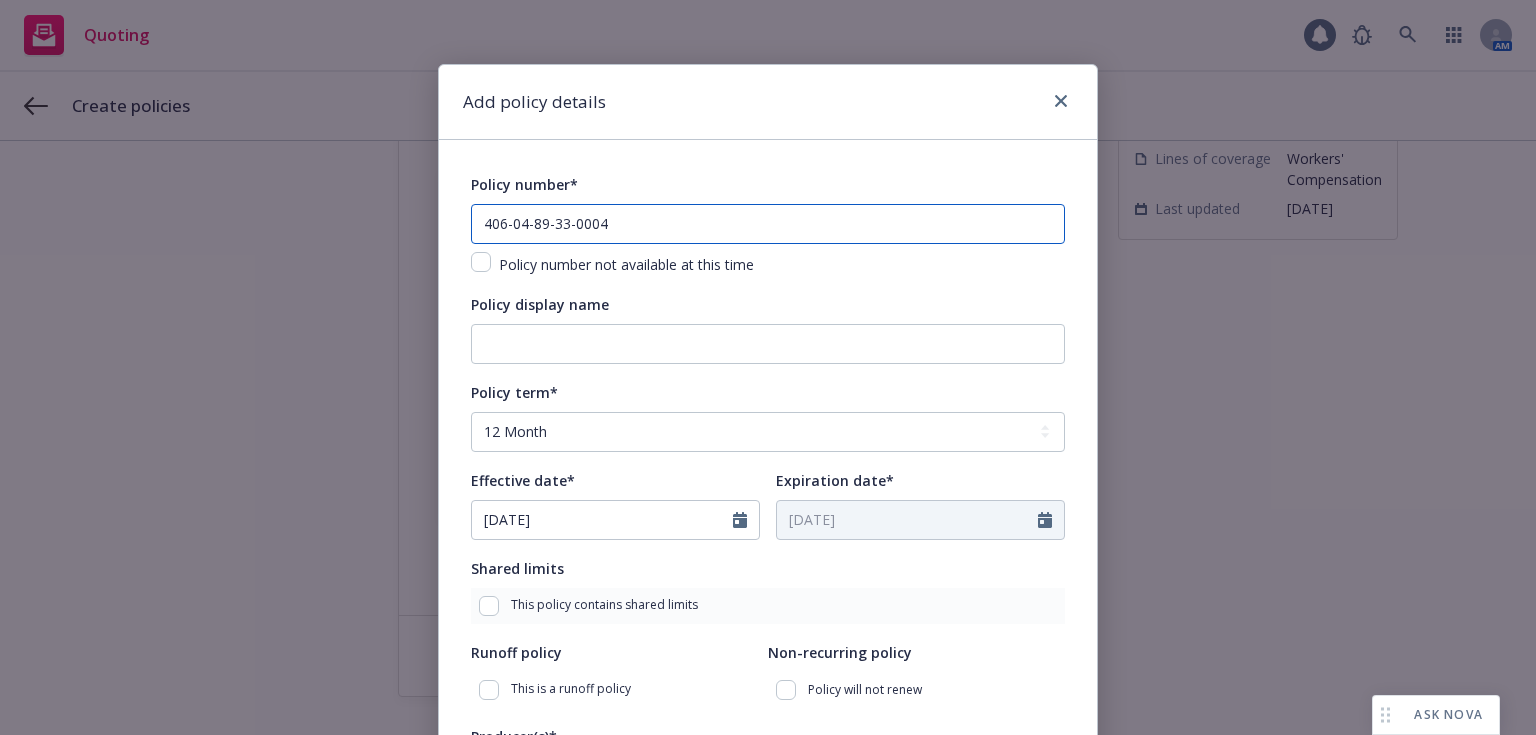 scroll, scrollTop: 643, scrollLeft: 0, axis: vertical 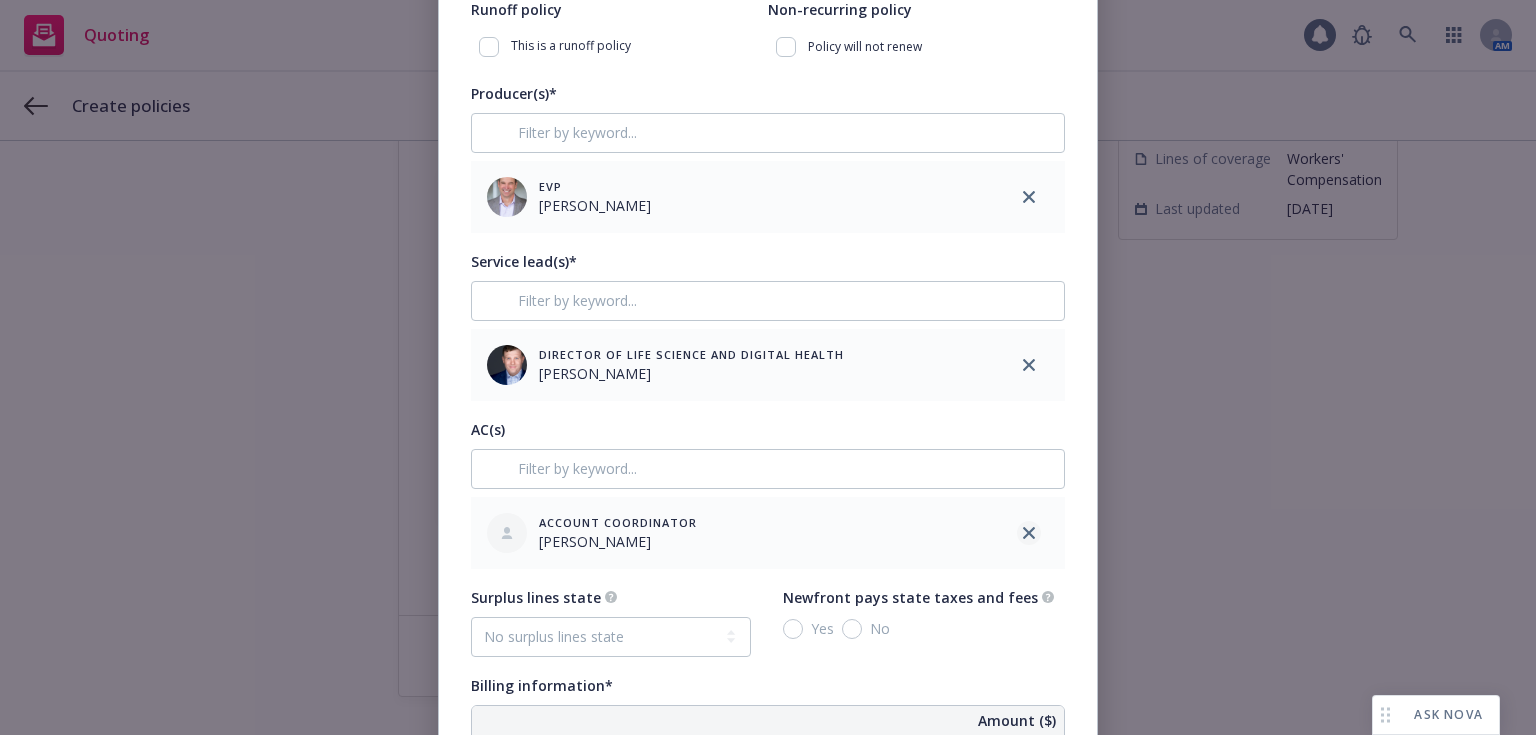 type on "406-04-89-33-0004" 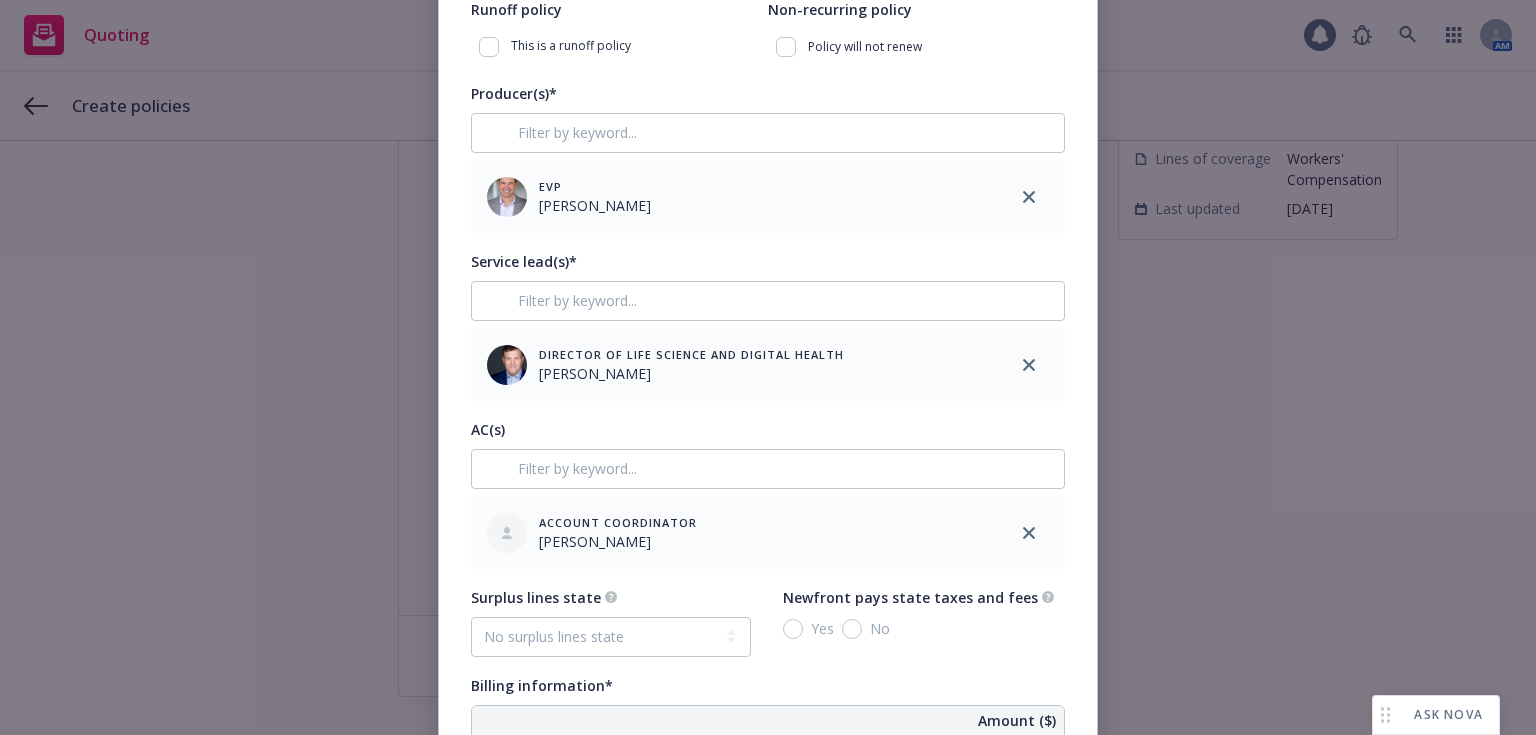 click 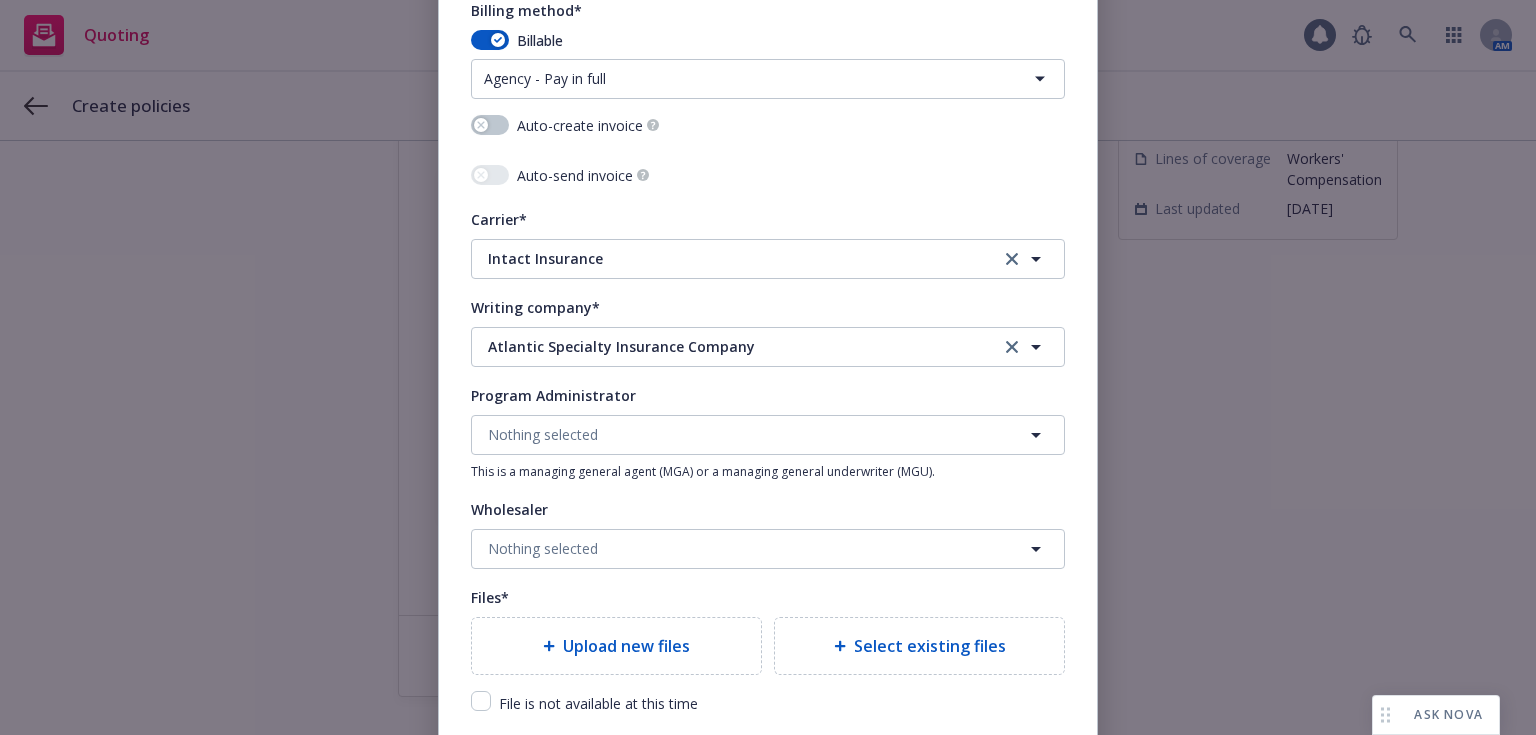 scroll, scrollTop: 2152, scrollLeft: 0, axis: vertical 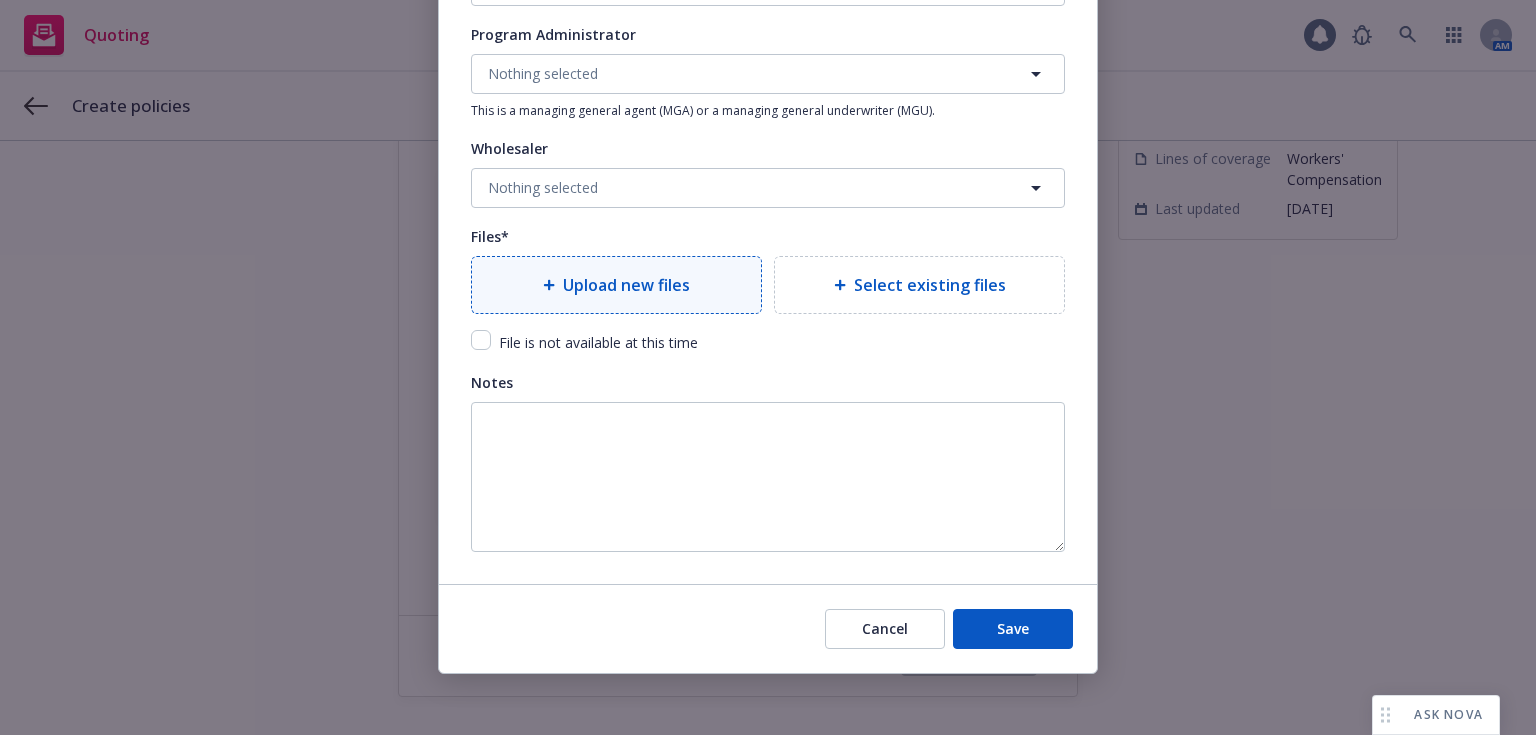 type on "x" 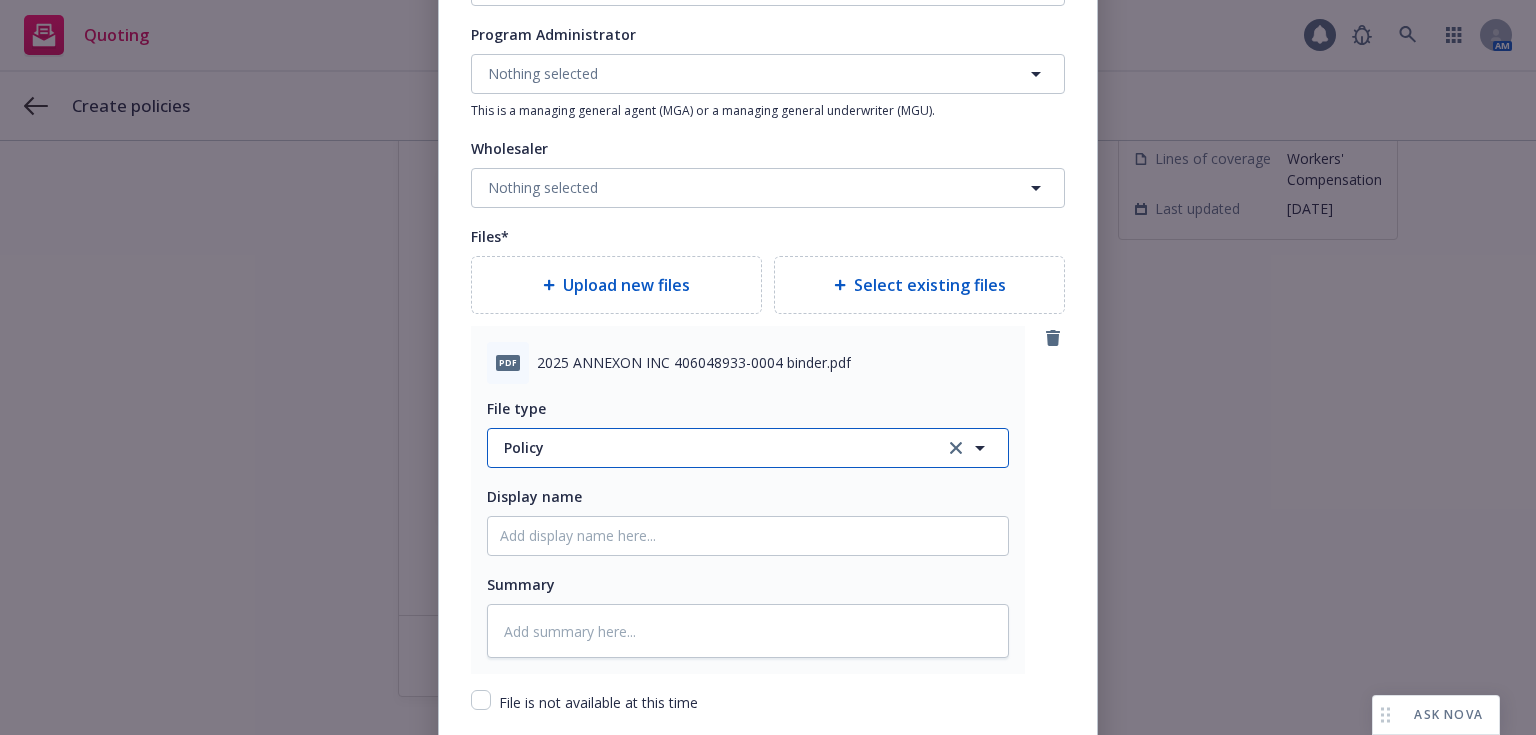 click on "Policy" at bounding box center [713, 447] 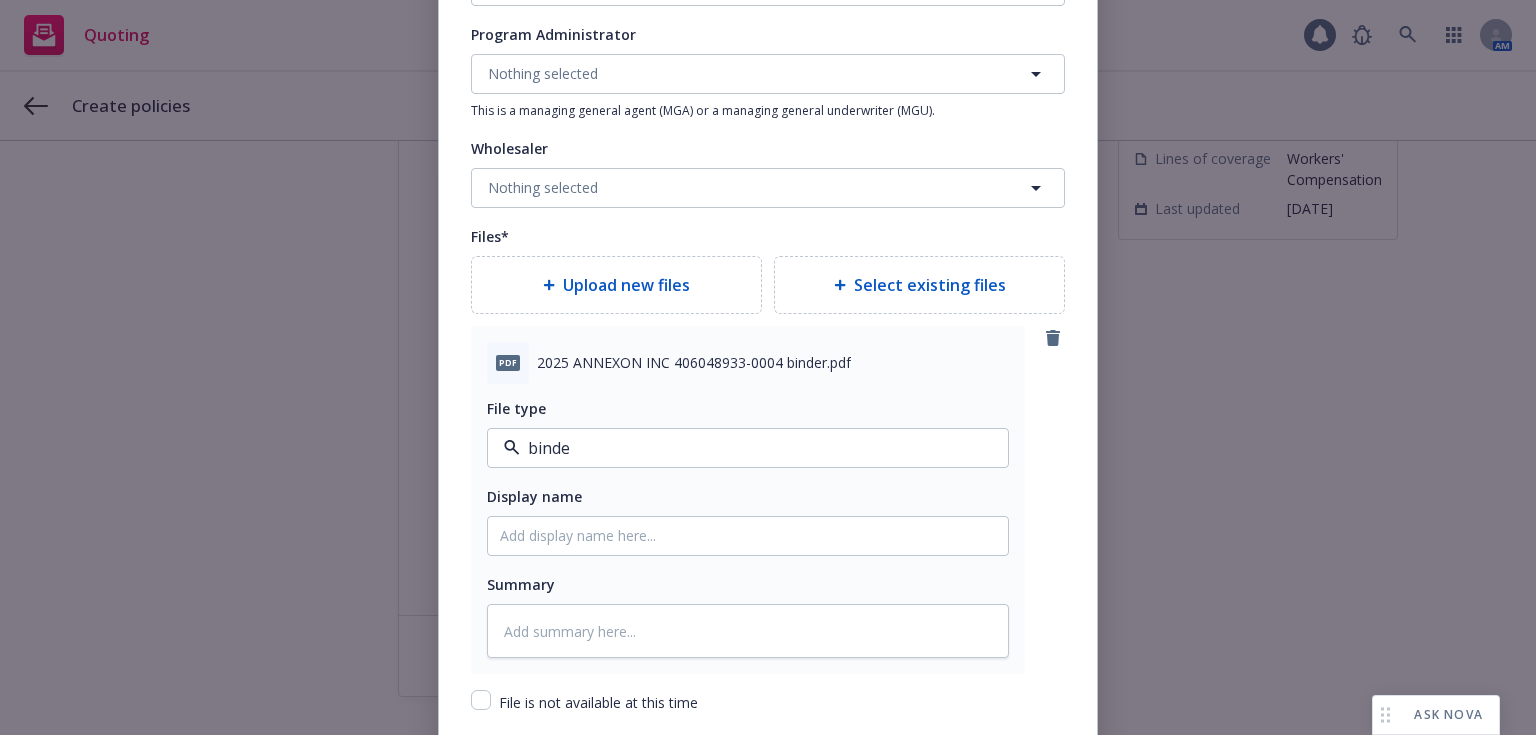 type on "binder" 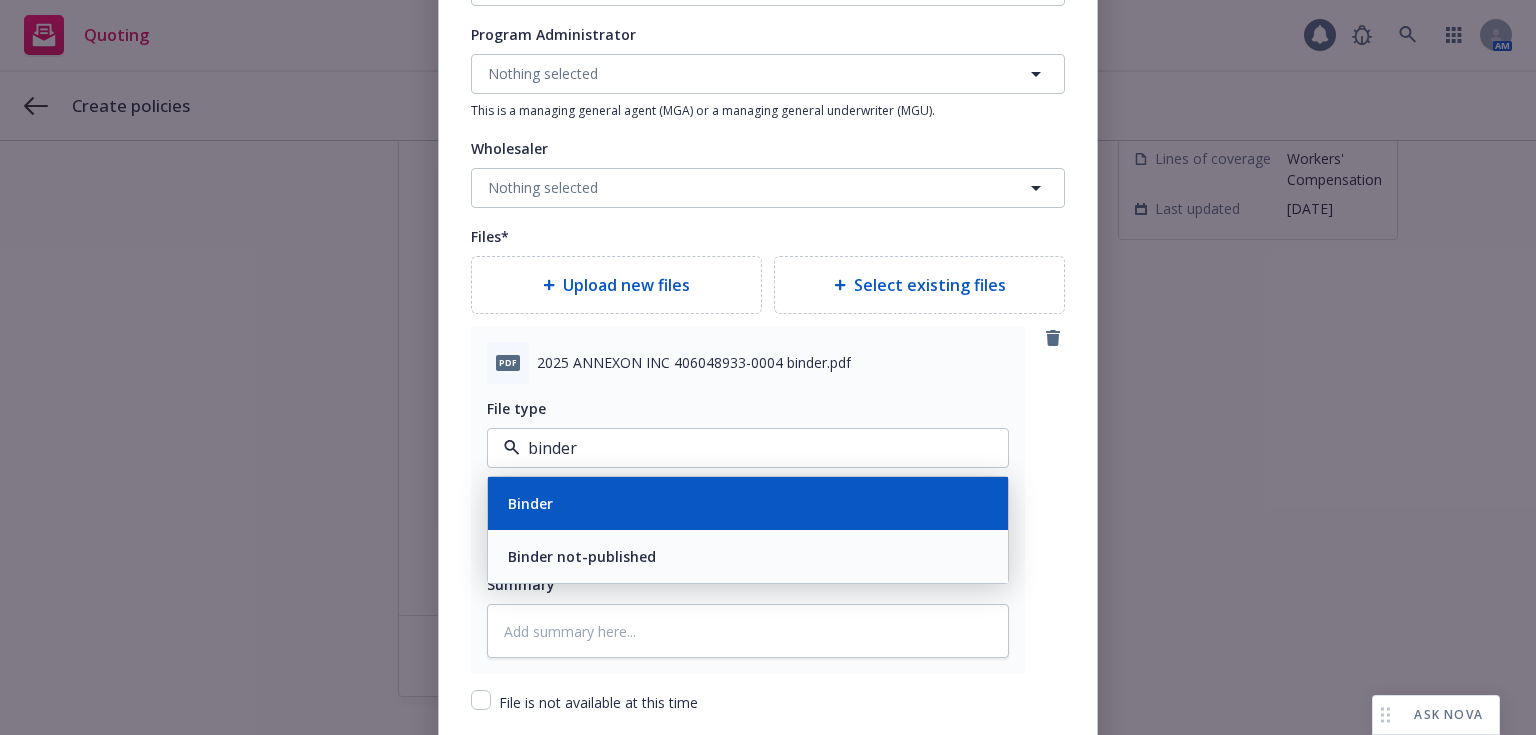 click on "Binder" at bounding box center [748, 503] 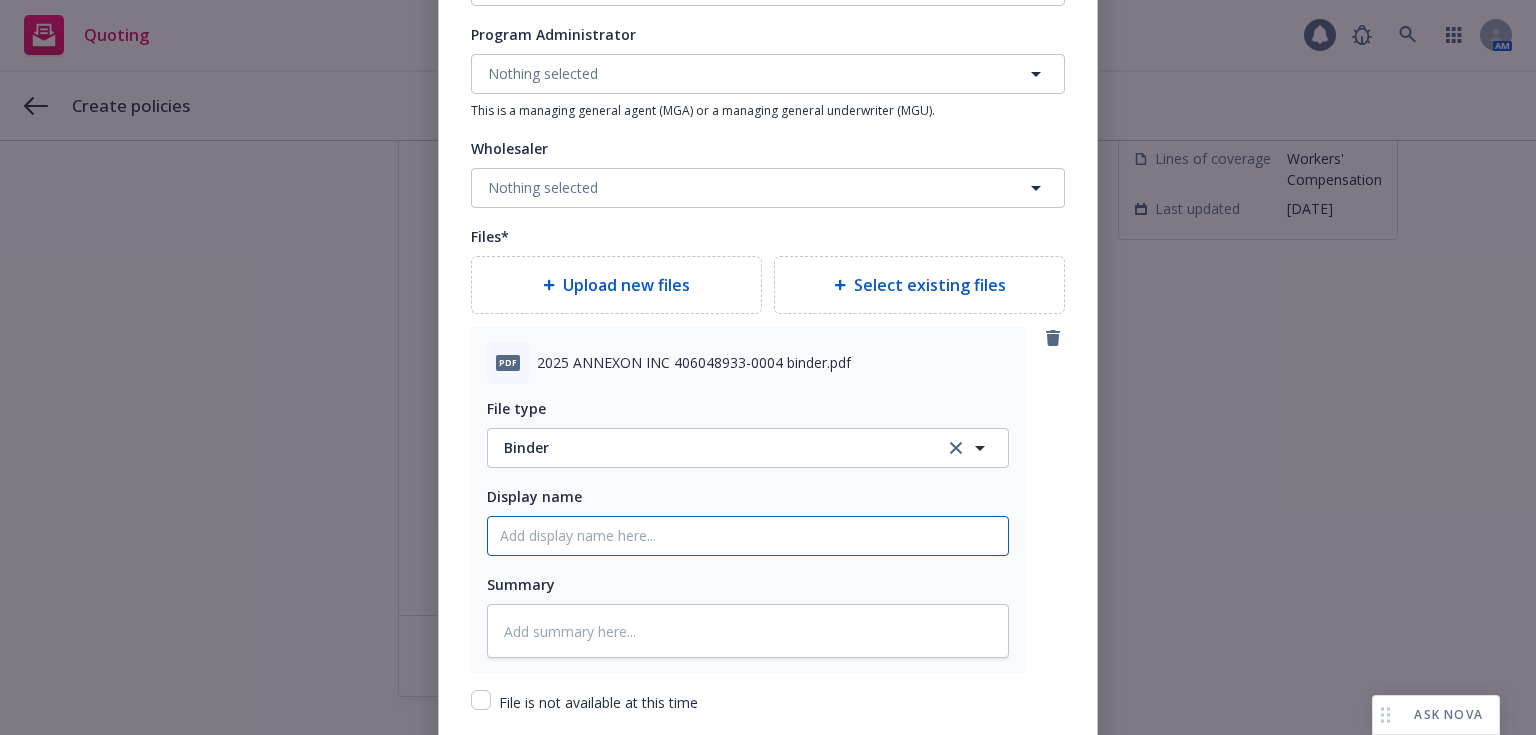 click on "Policy display name" at bounding box center [748, 536] 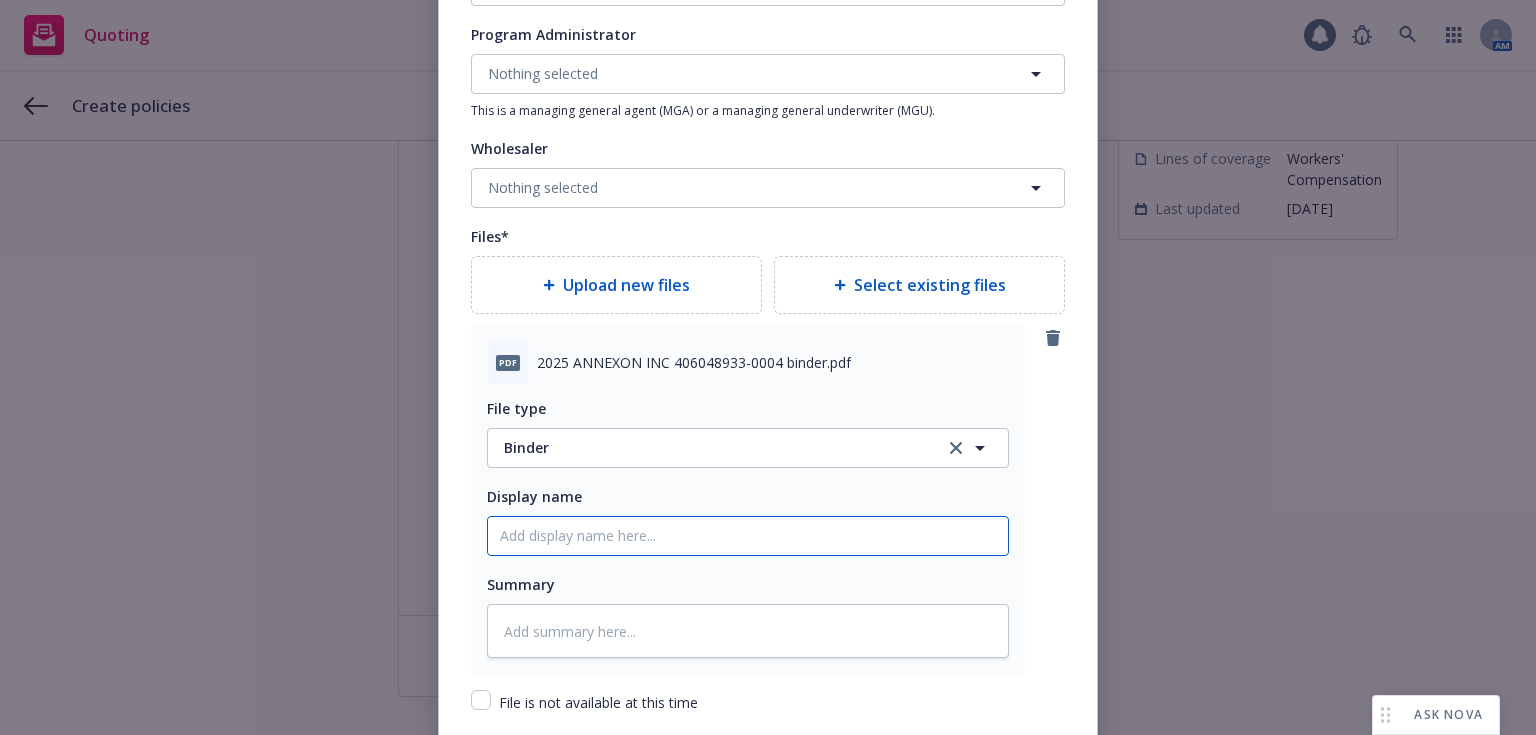 type on "x" 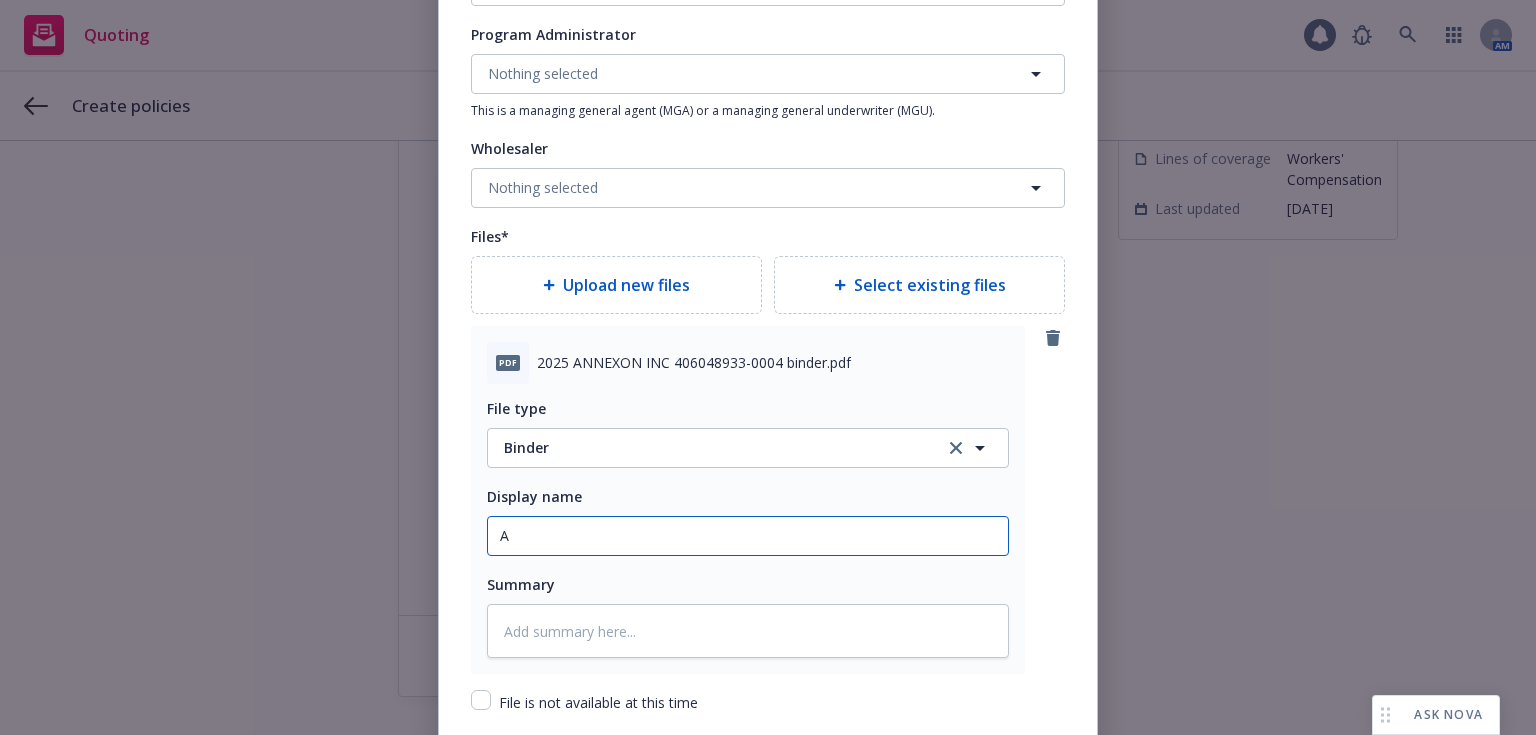 type on "x" 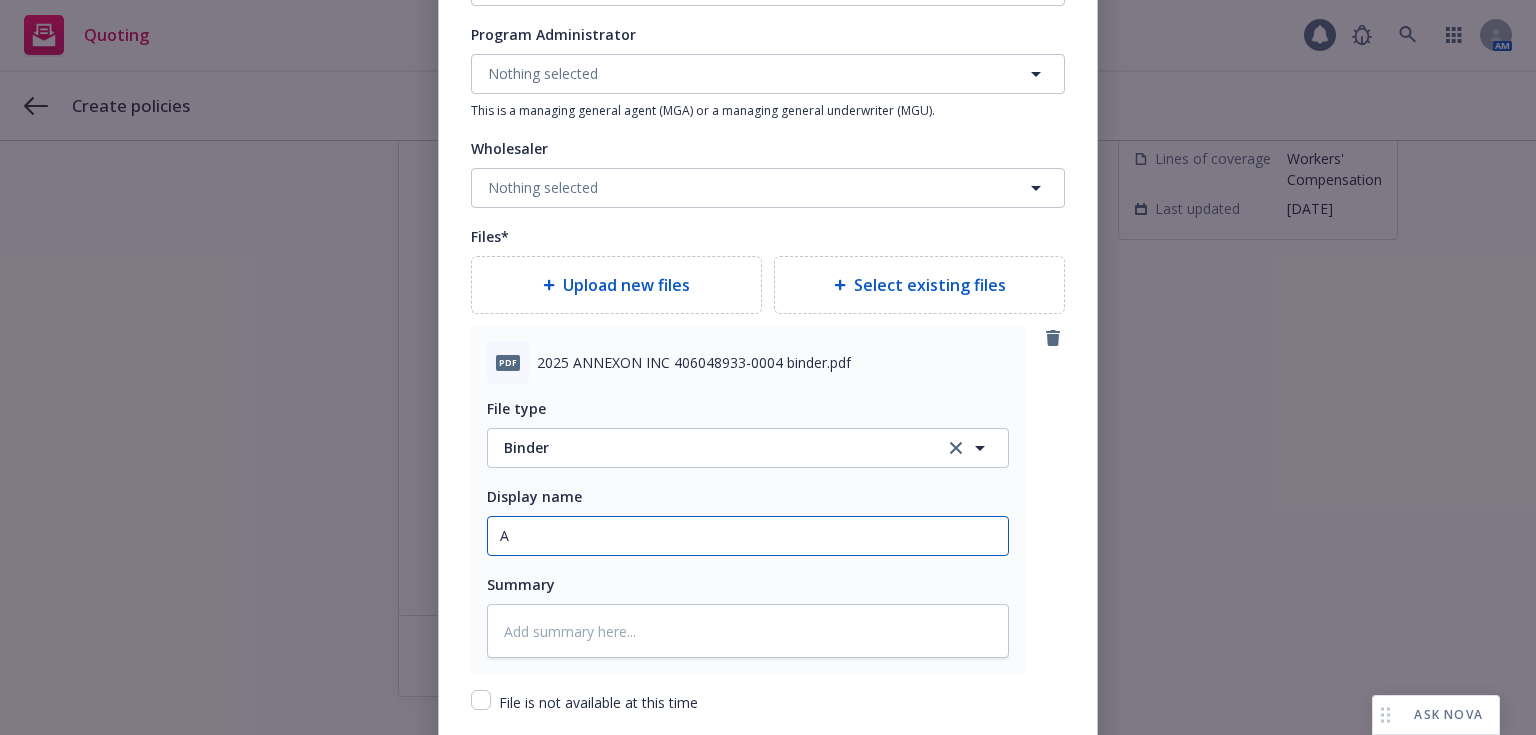 type on "An" 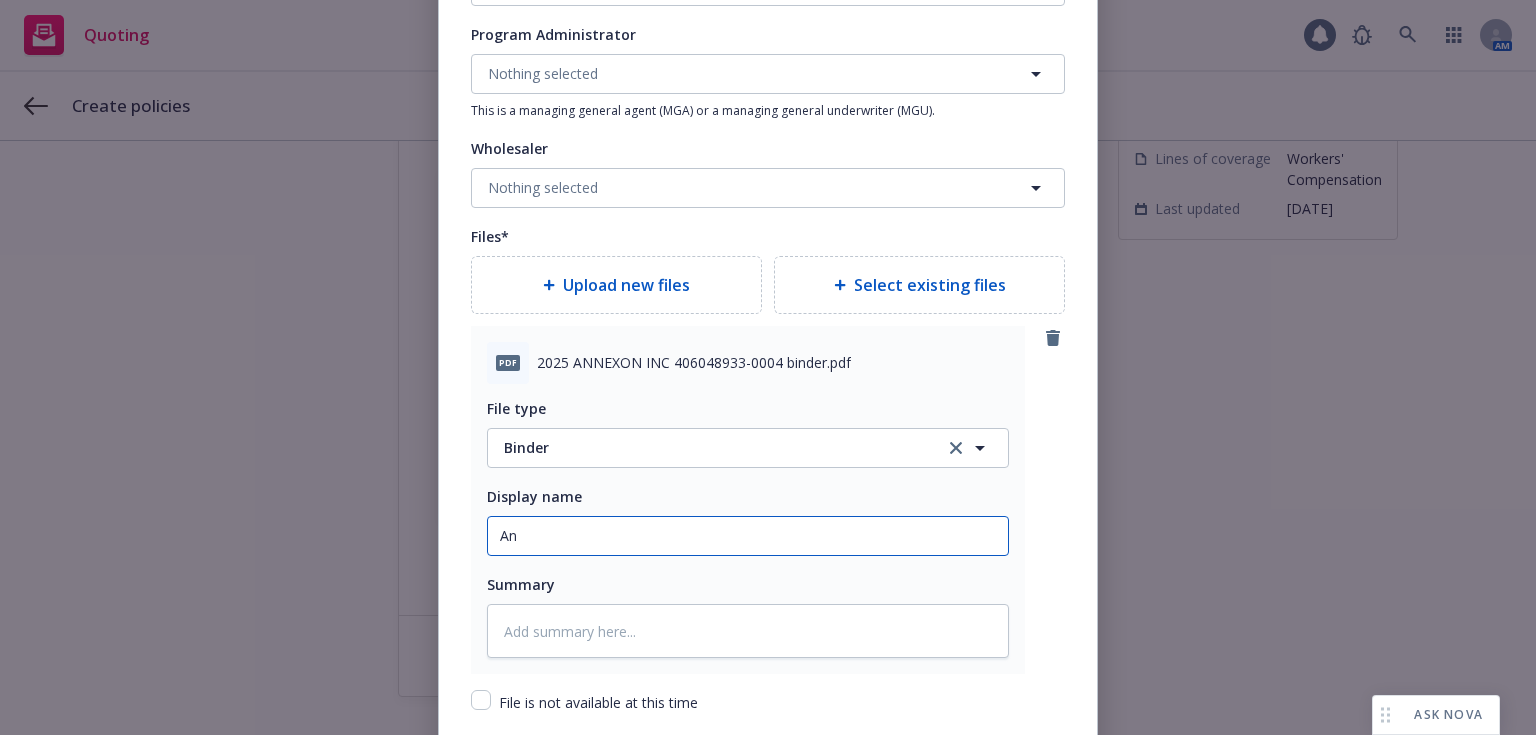 type on "x" 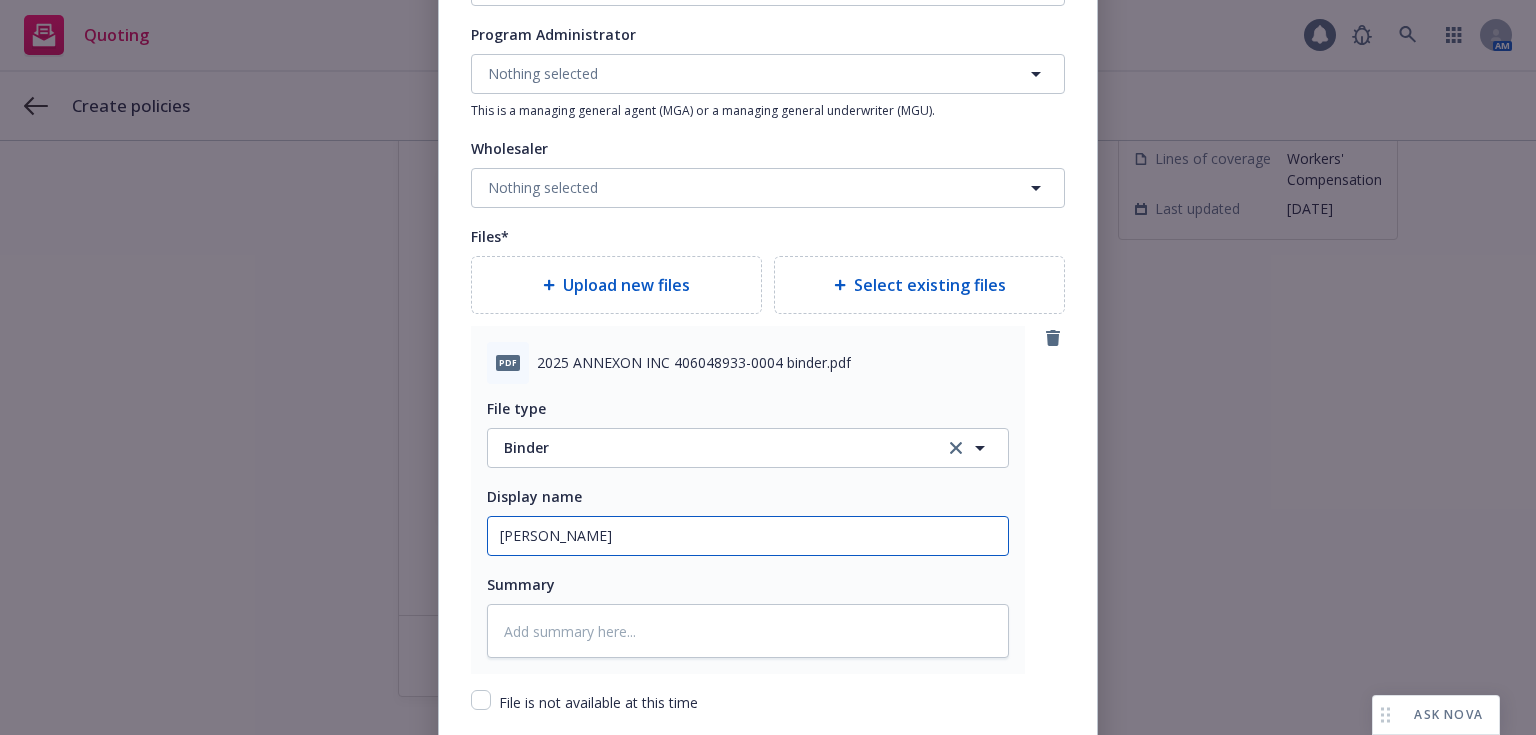 type on "x" 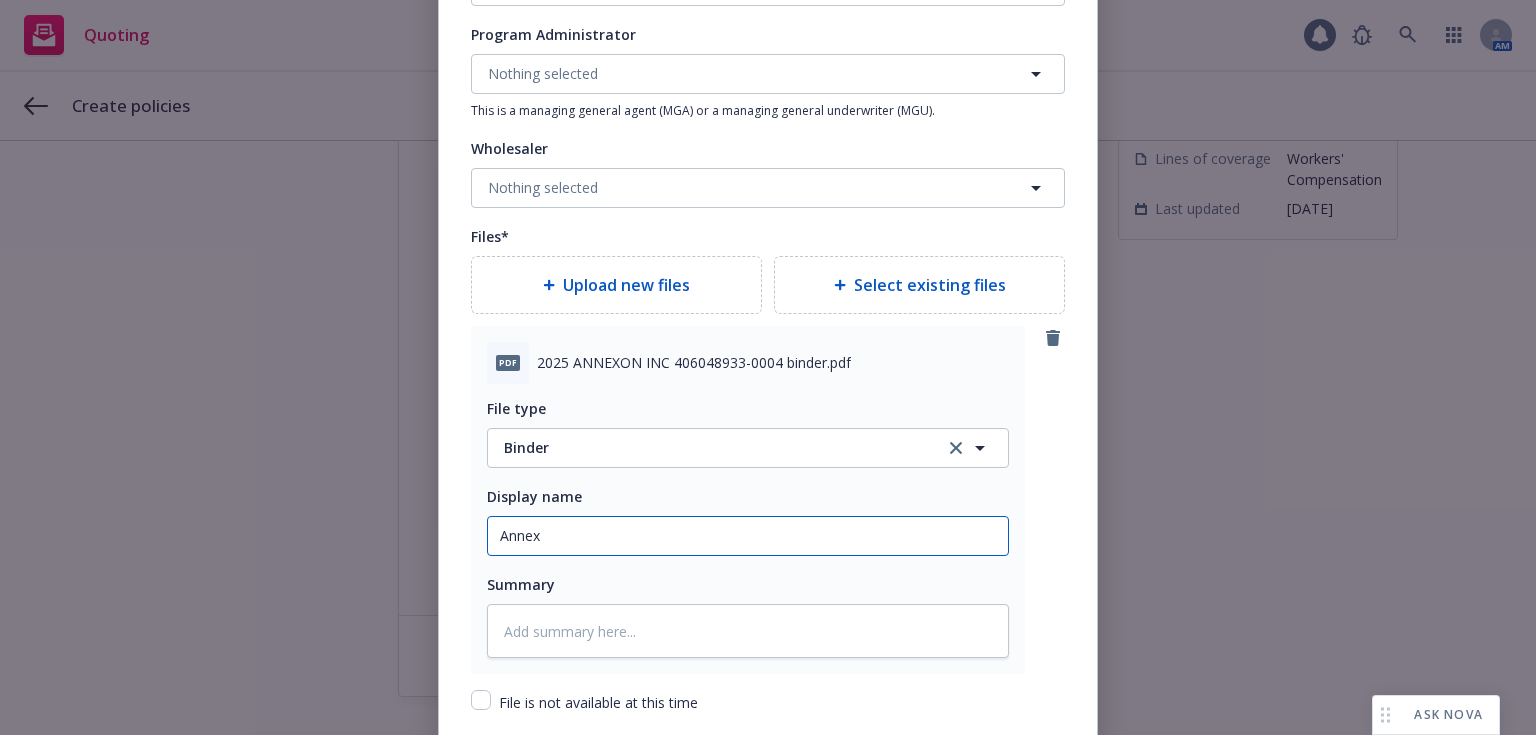 type on "x" 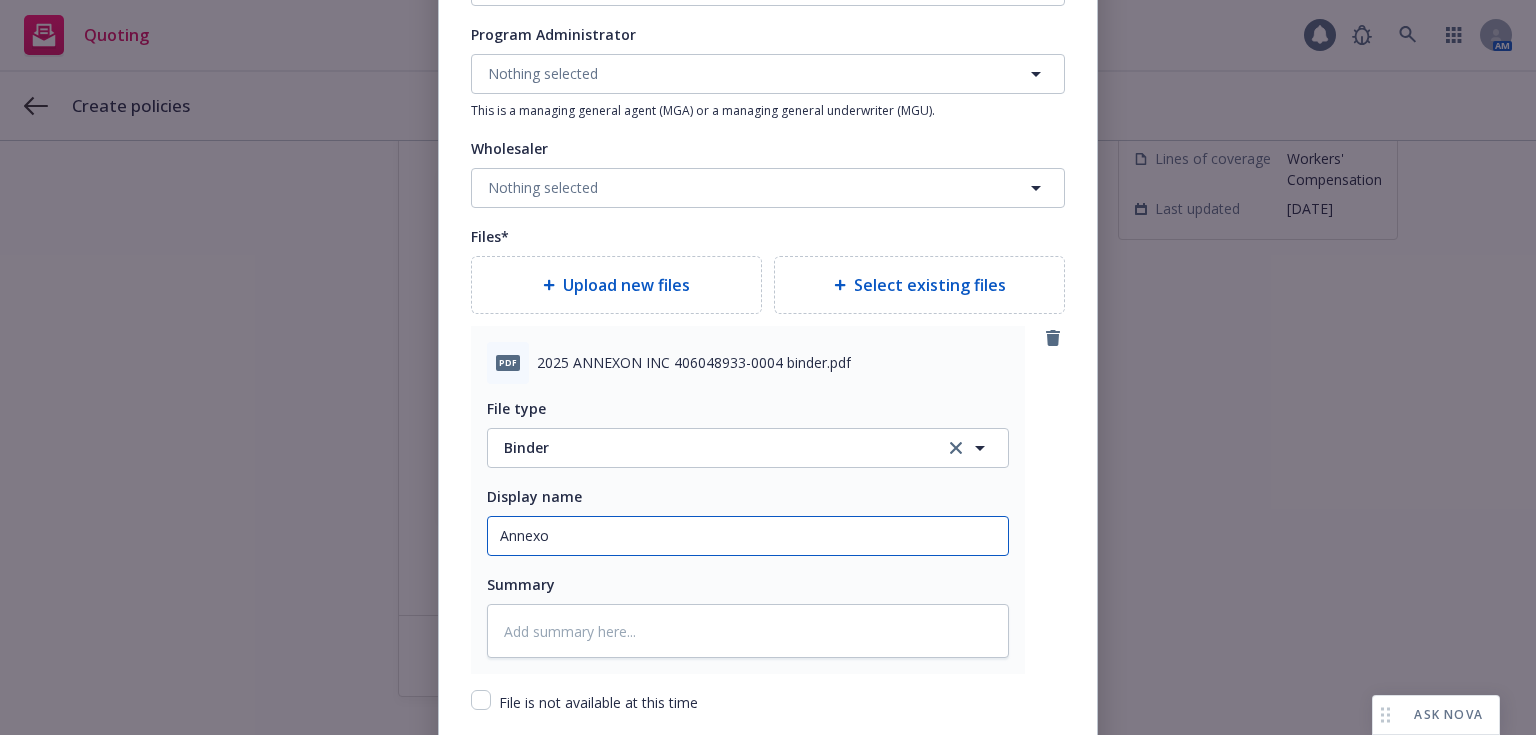 type on "x" 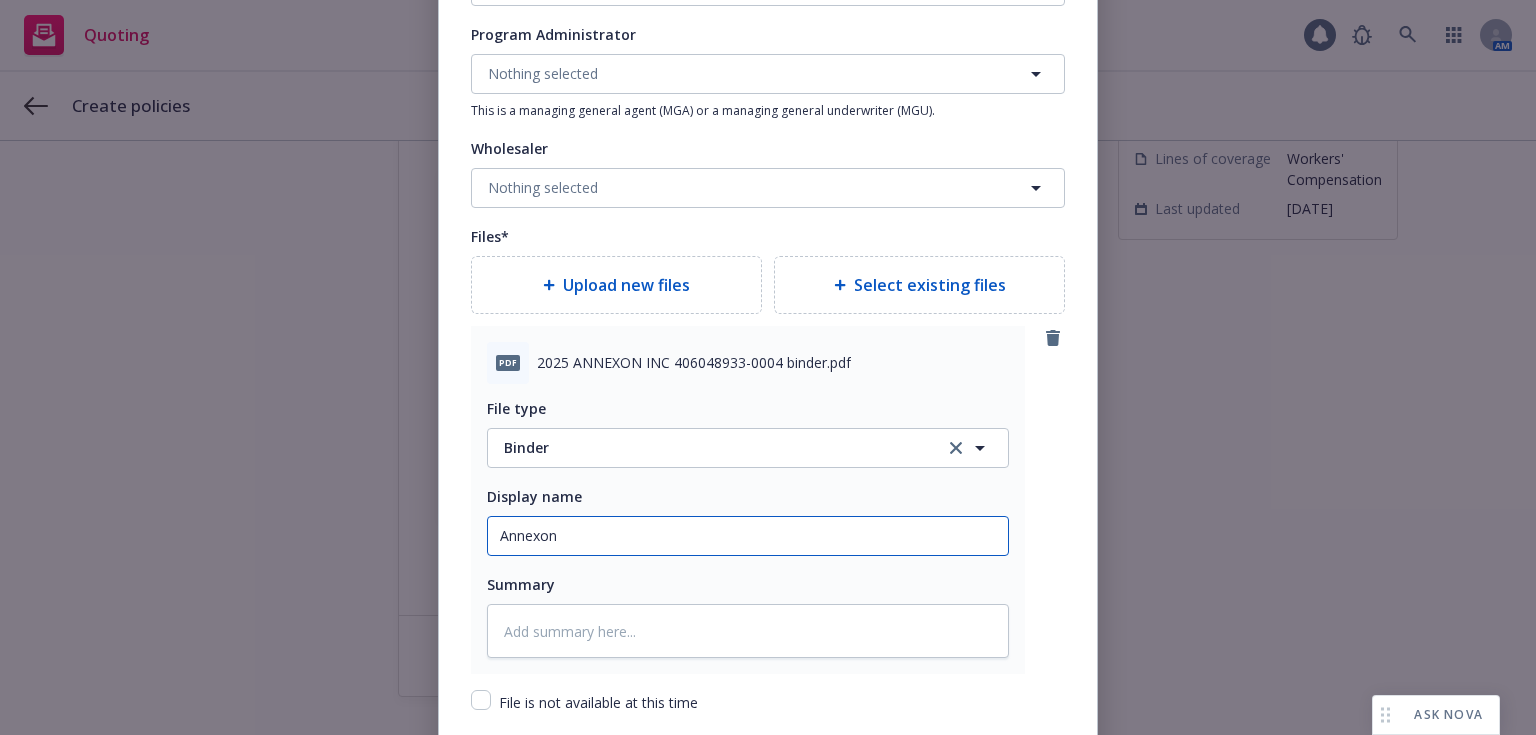 type on "Annexon" 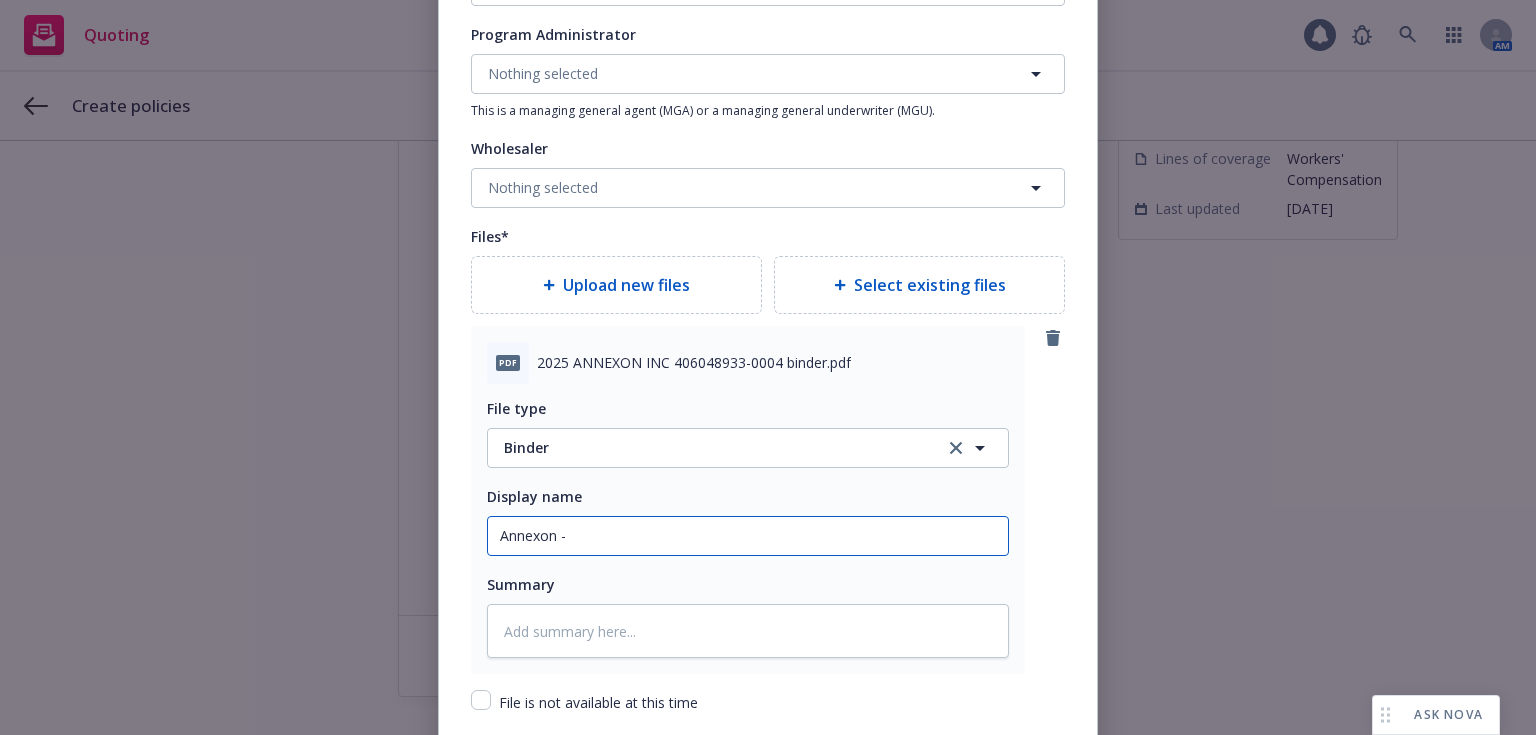 type on "x" 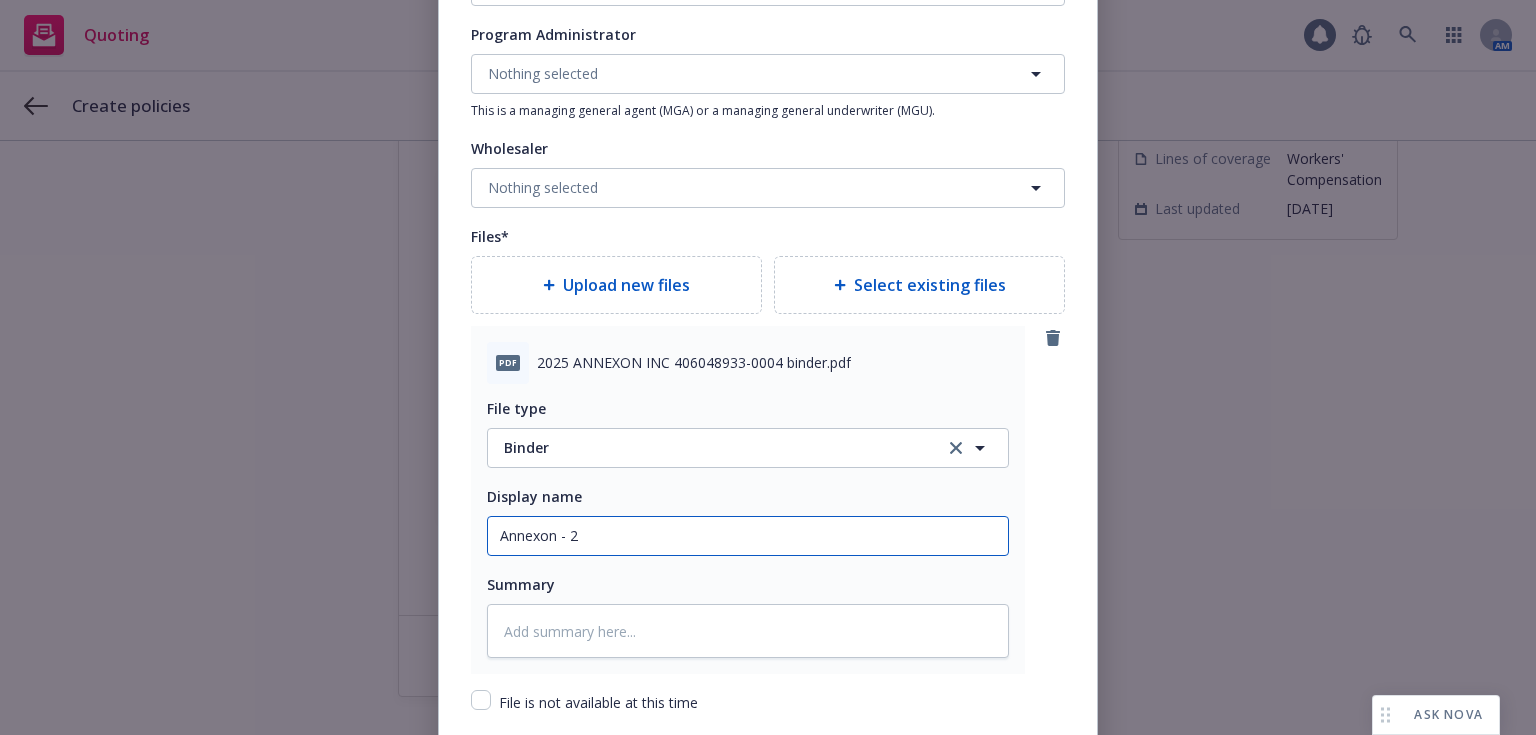 type on "x" 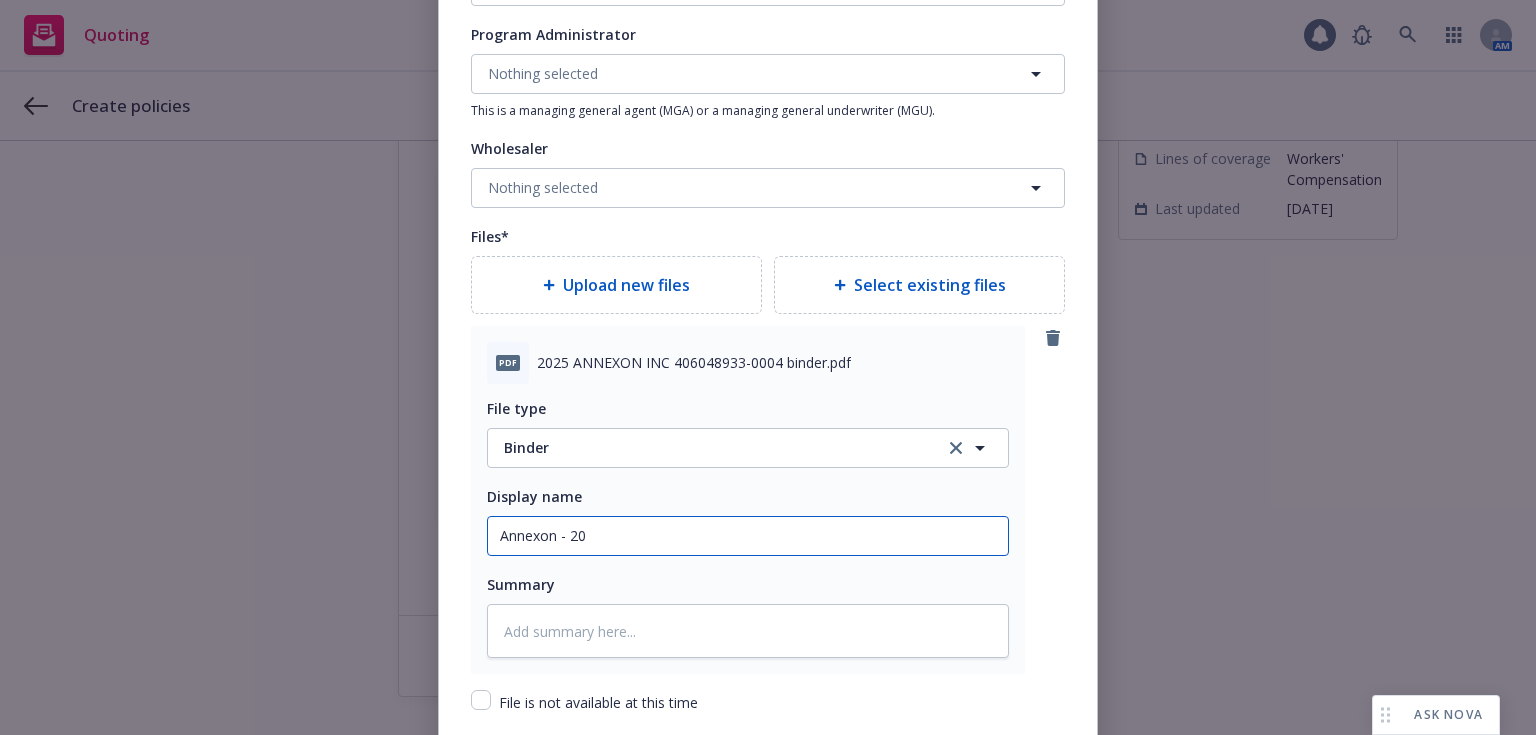 type on "x" 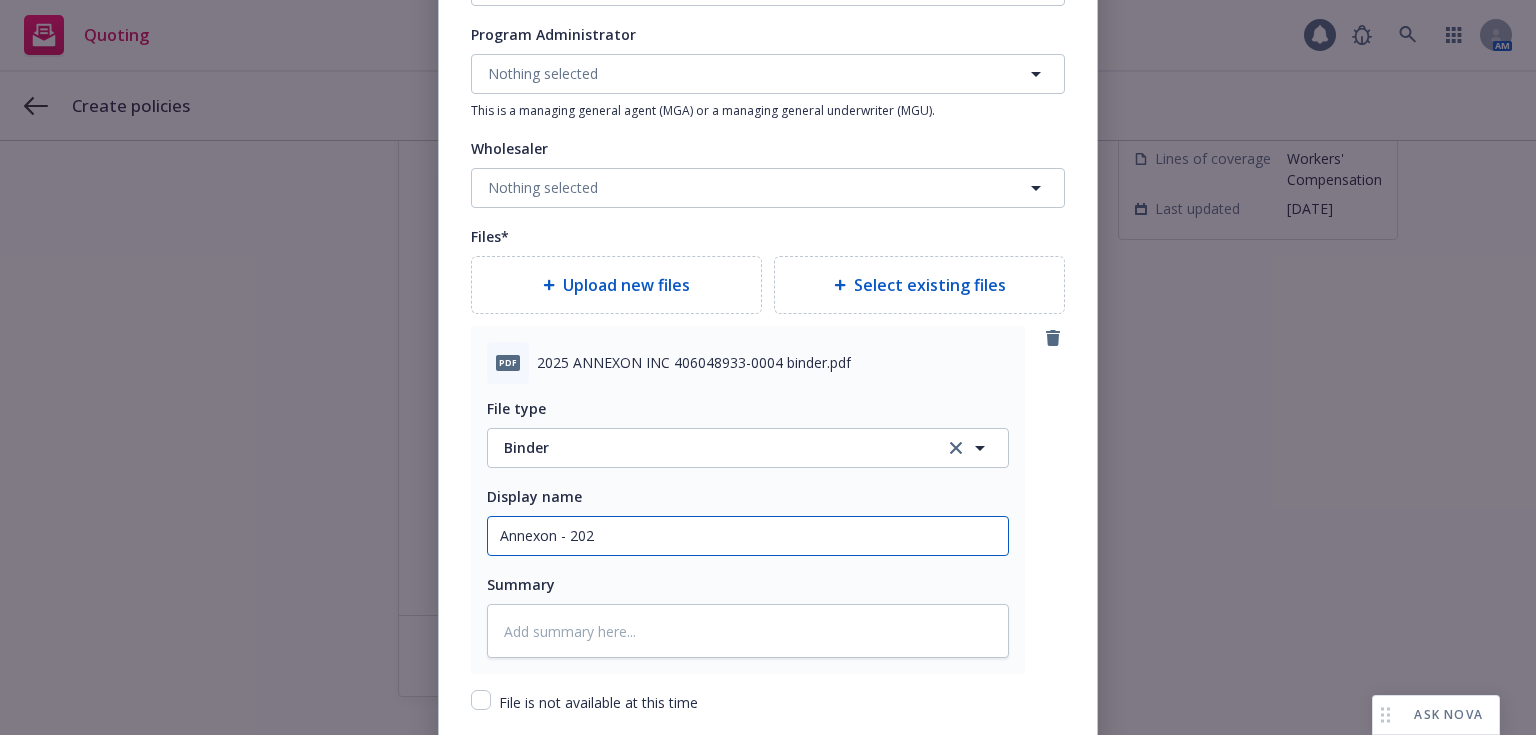 type on "x" 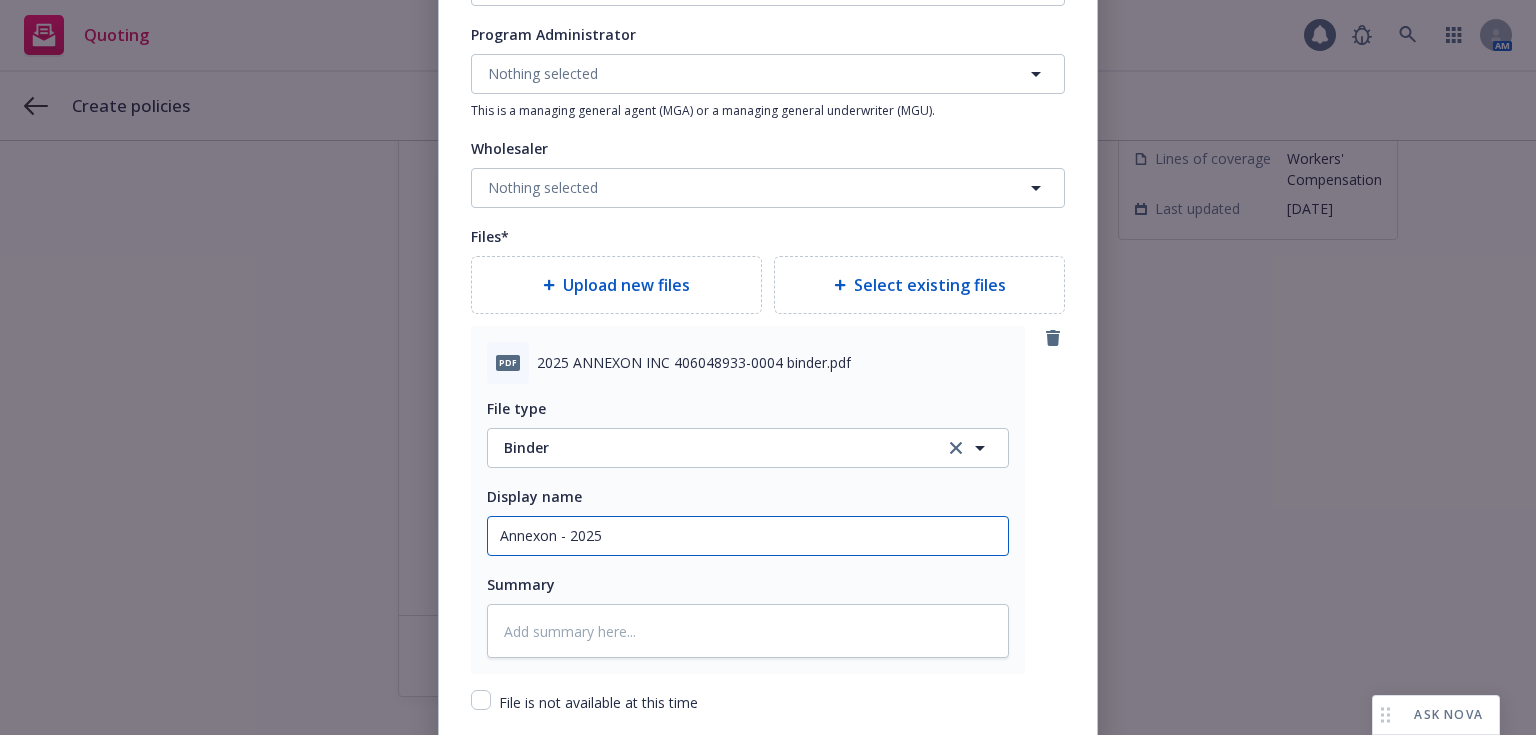 type on "x" 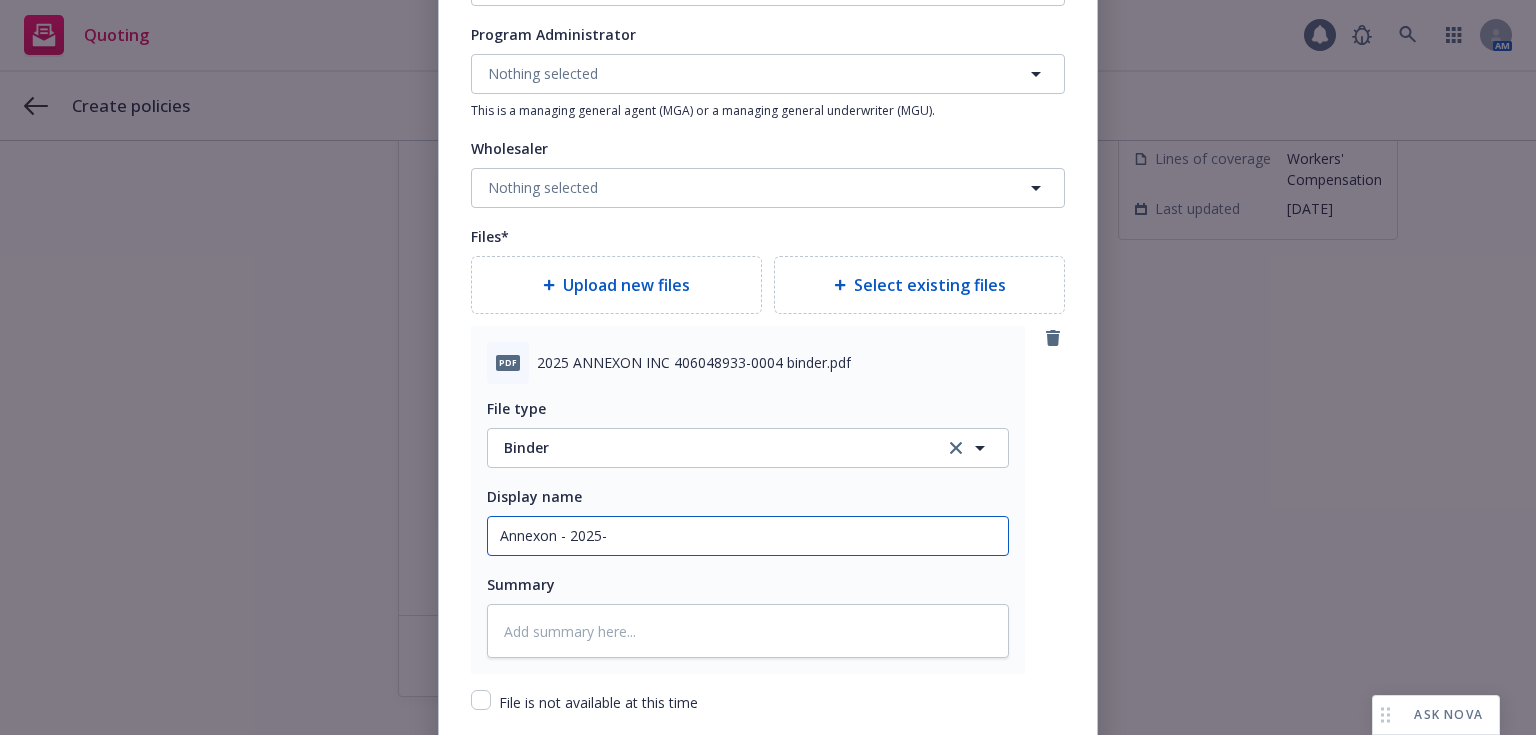 type on "x" 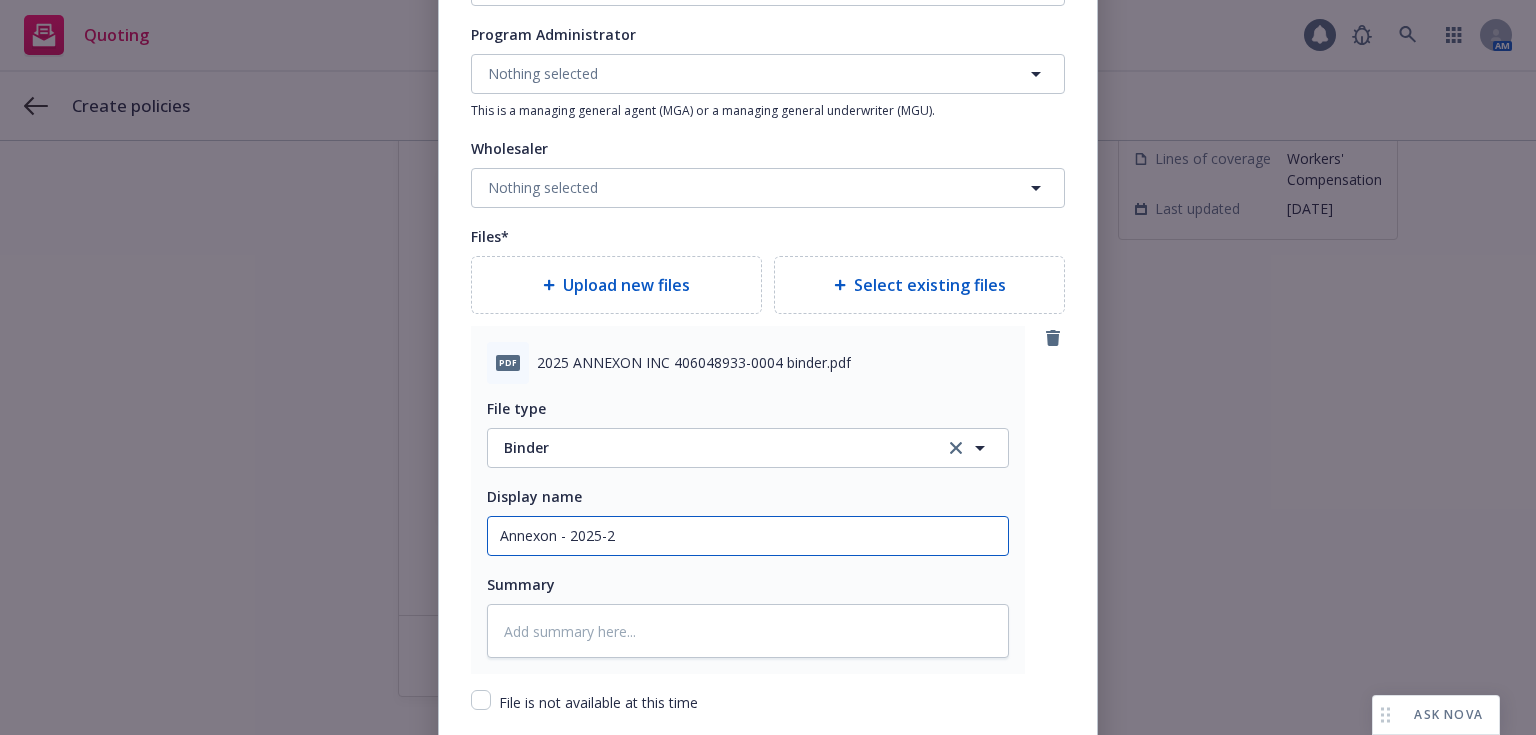 type on "x" 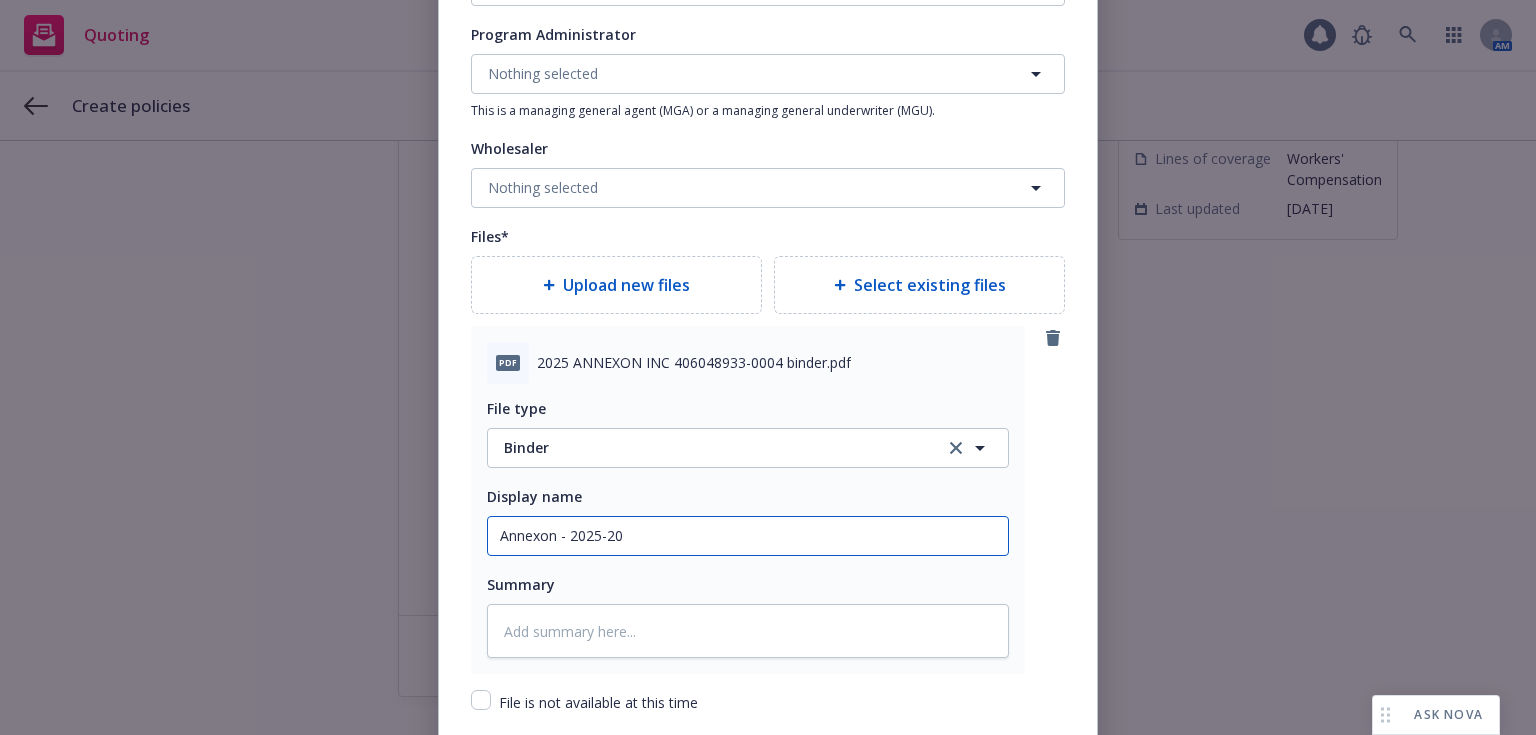type on "x" 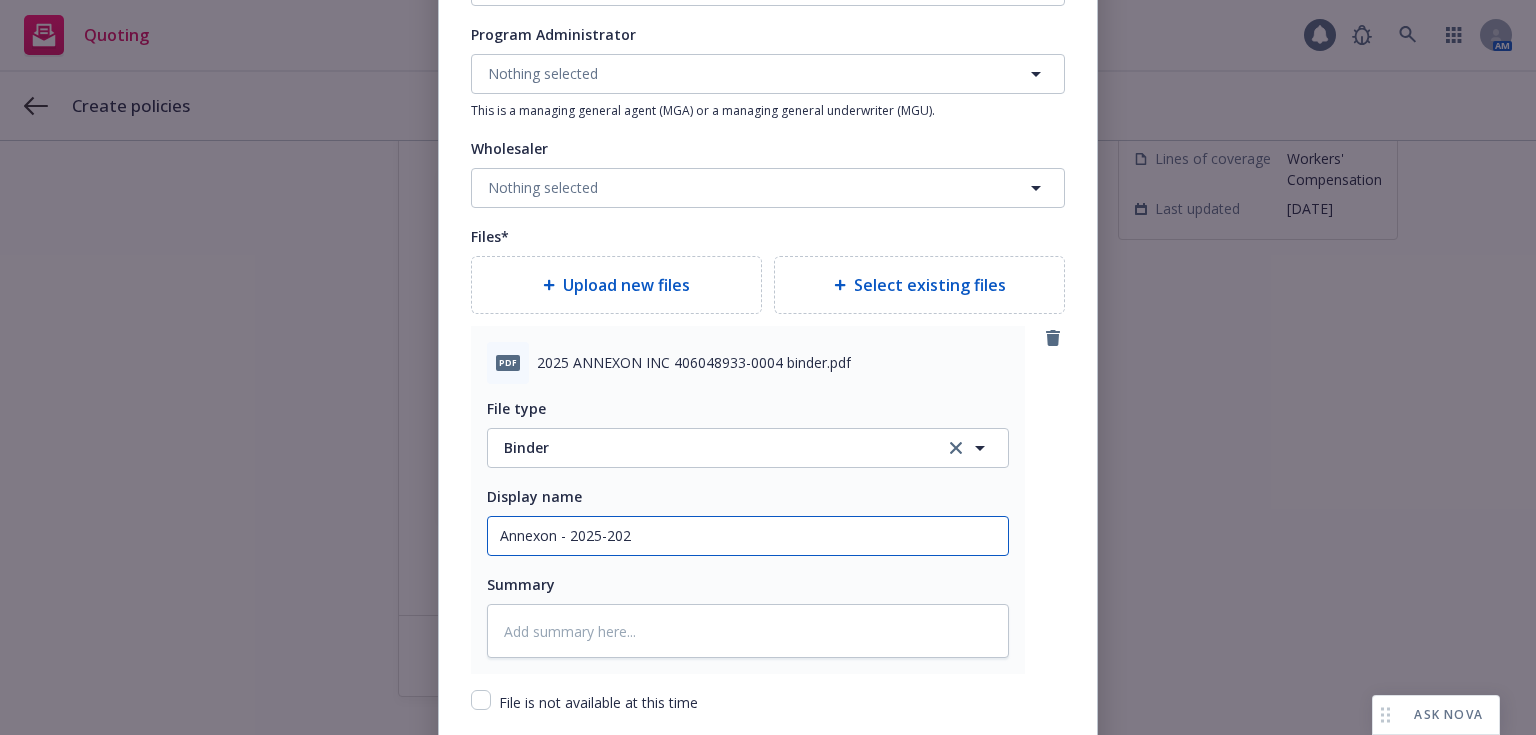 type on "x" 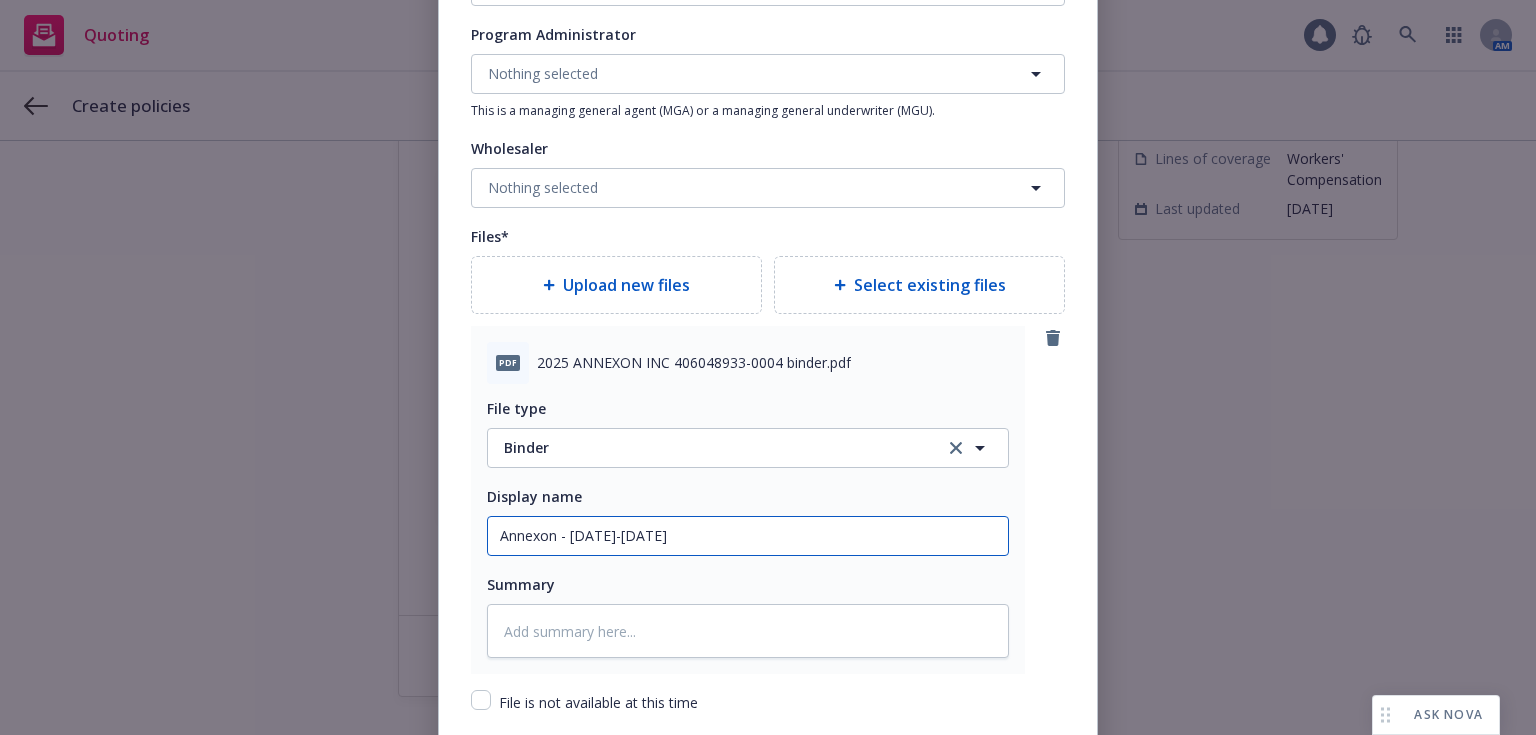 type on "x" 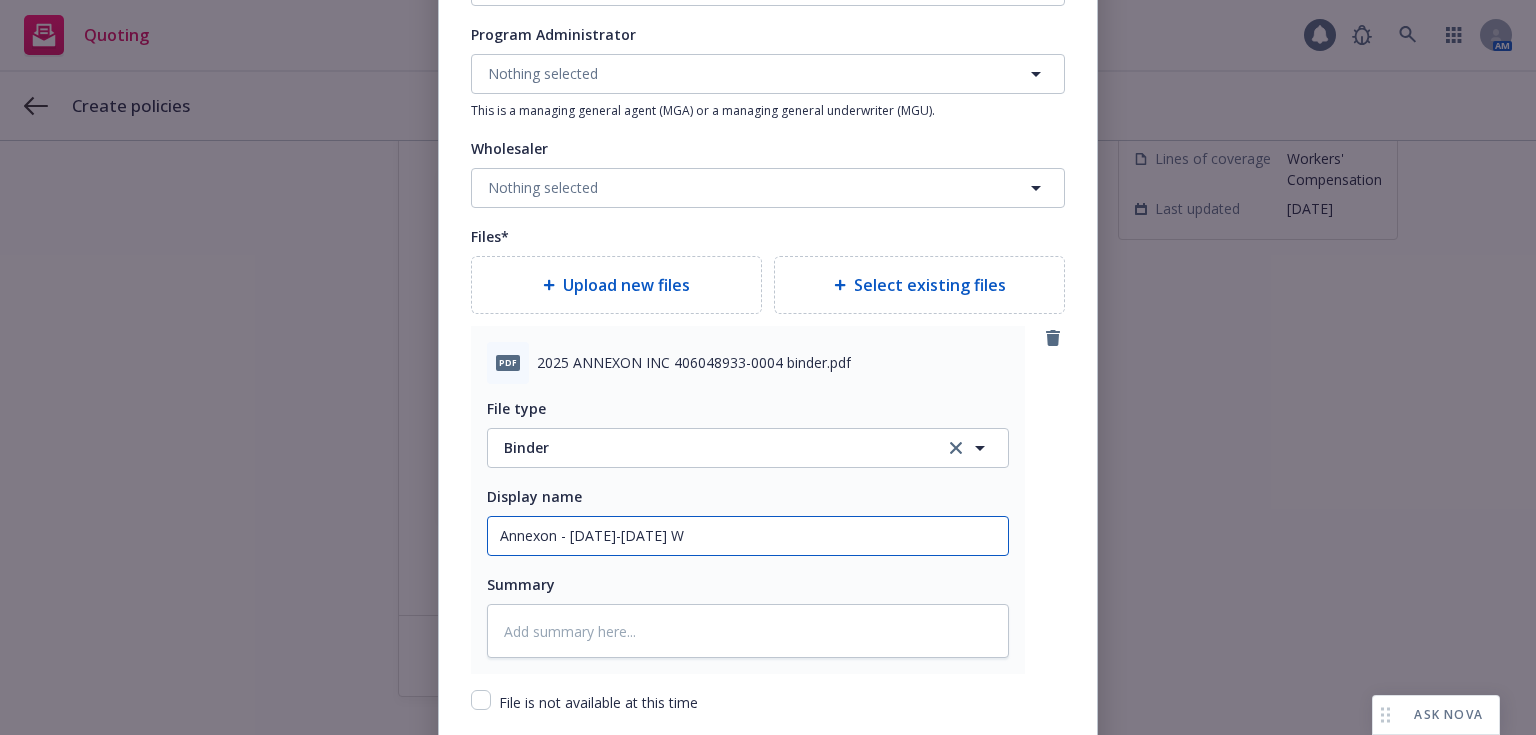 type on "Annexon - [DATE]-[DATE] Wo" 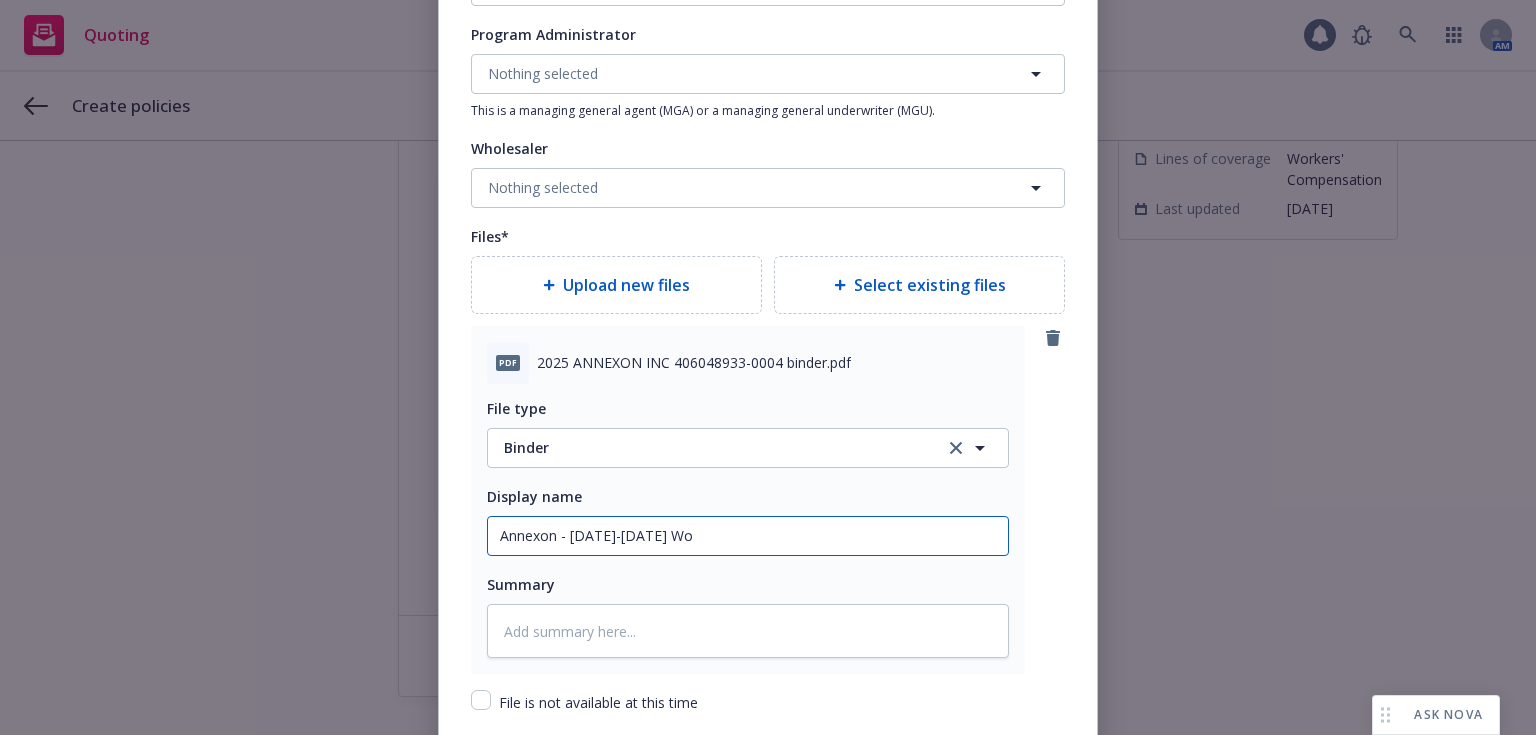 type on "x" 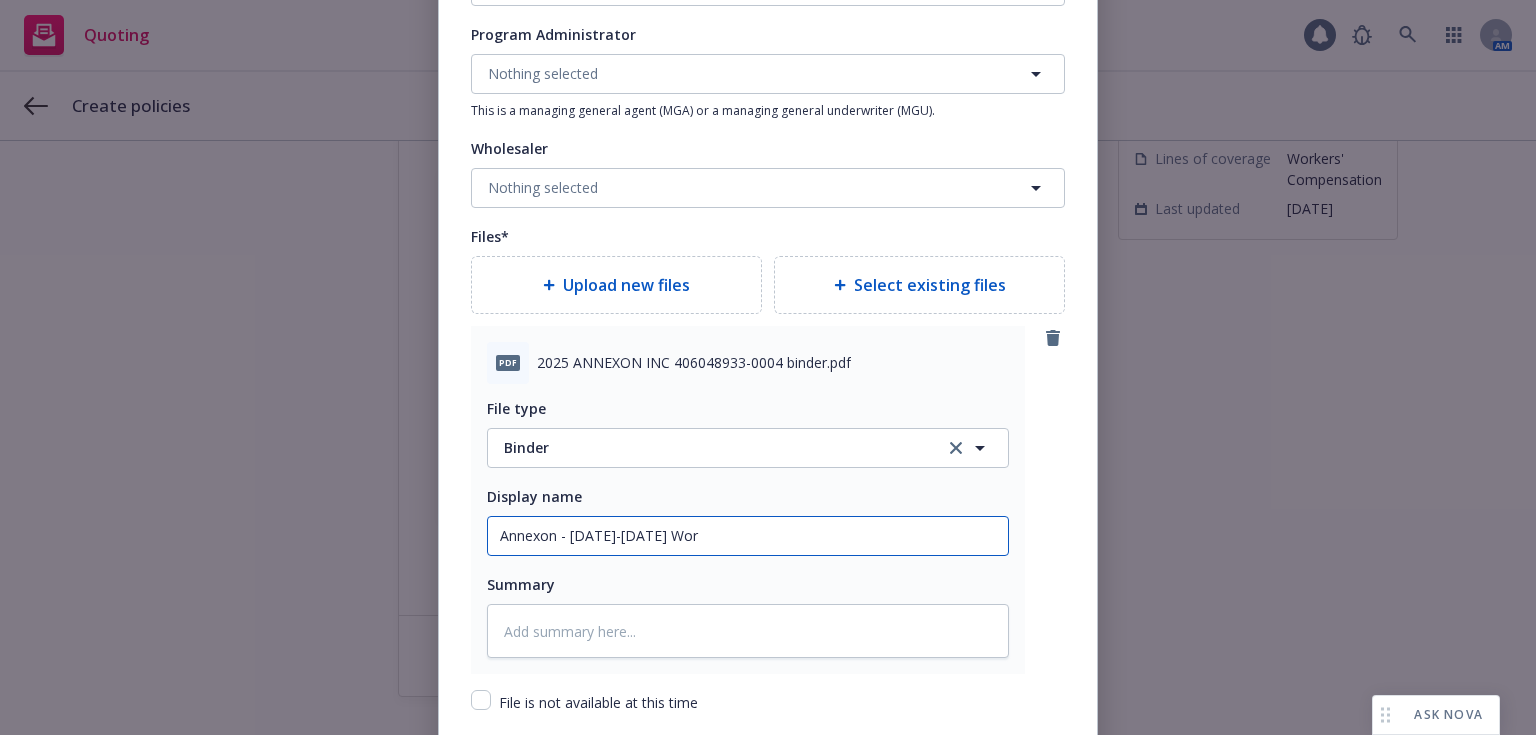 type on "x" 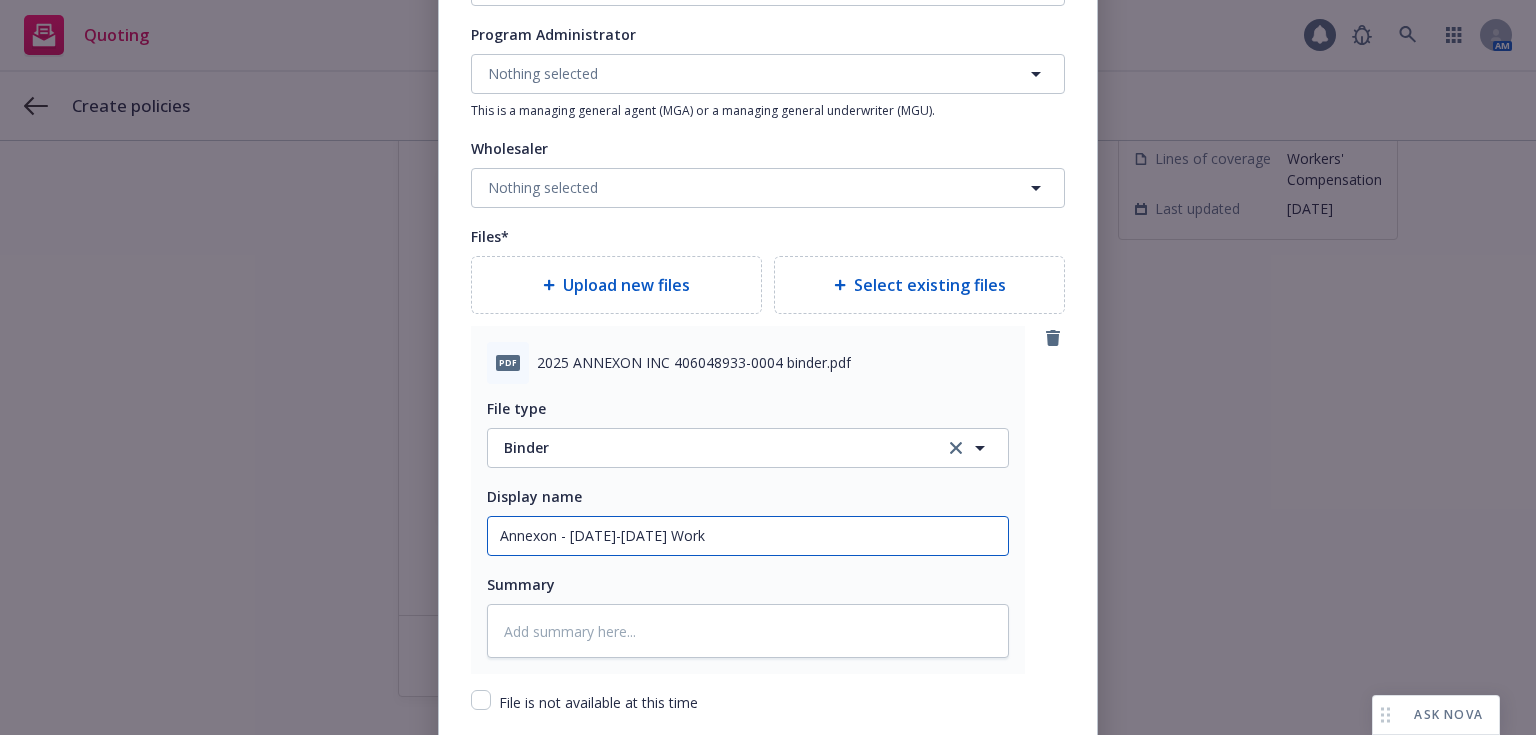 type on "x" 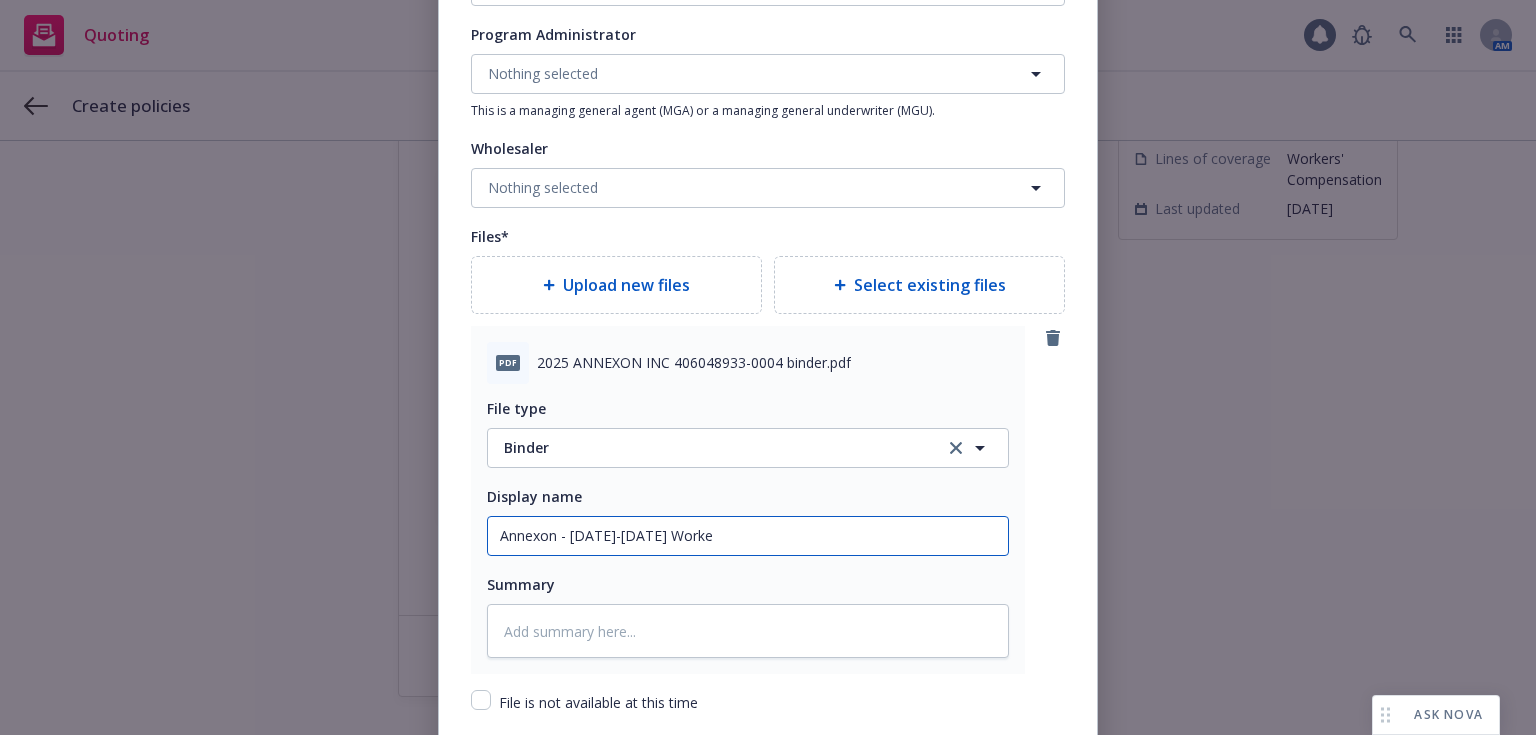 type on "x" 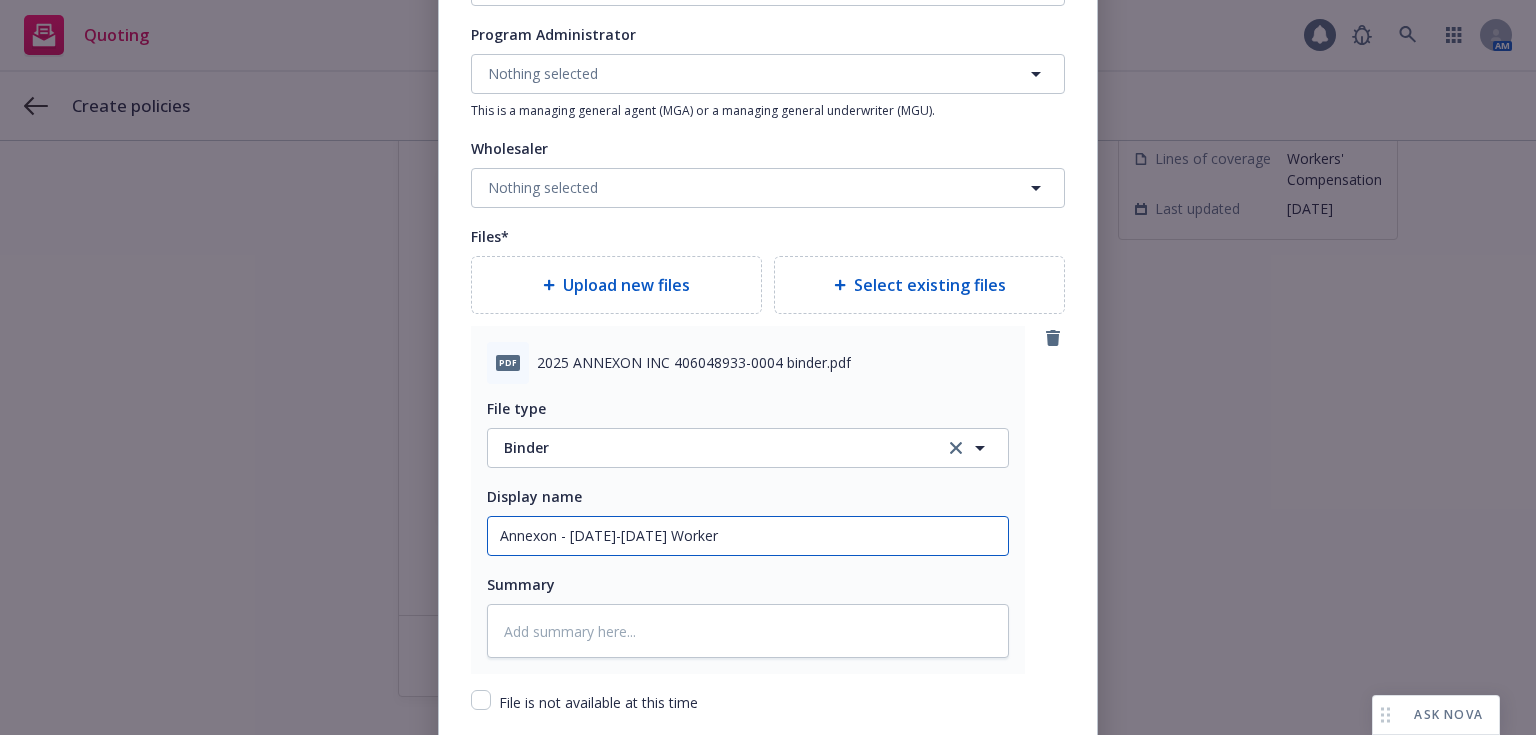 type on "x" 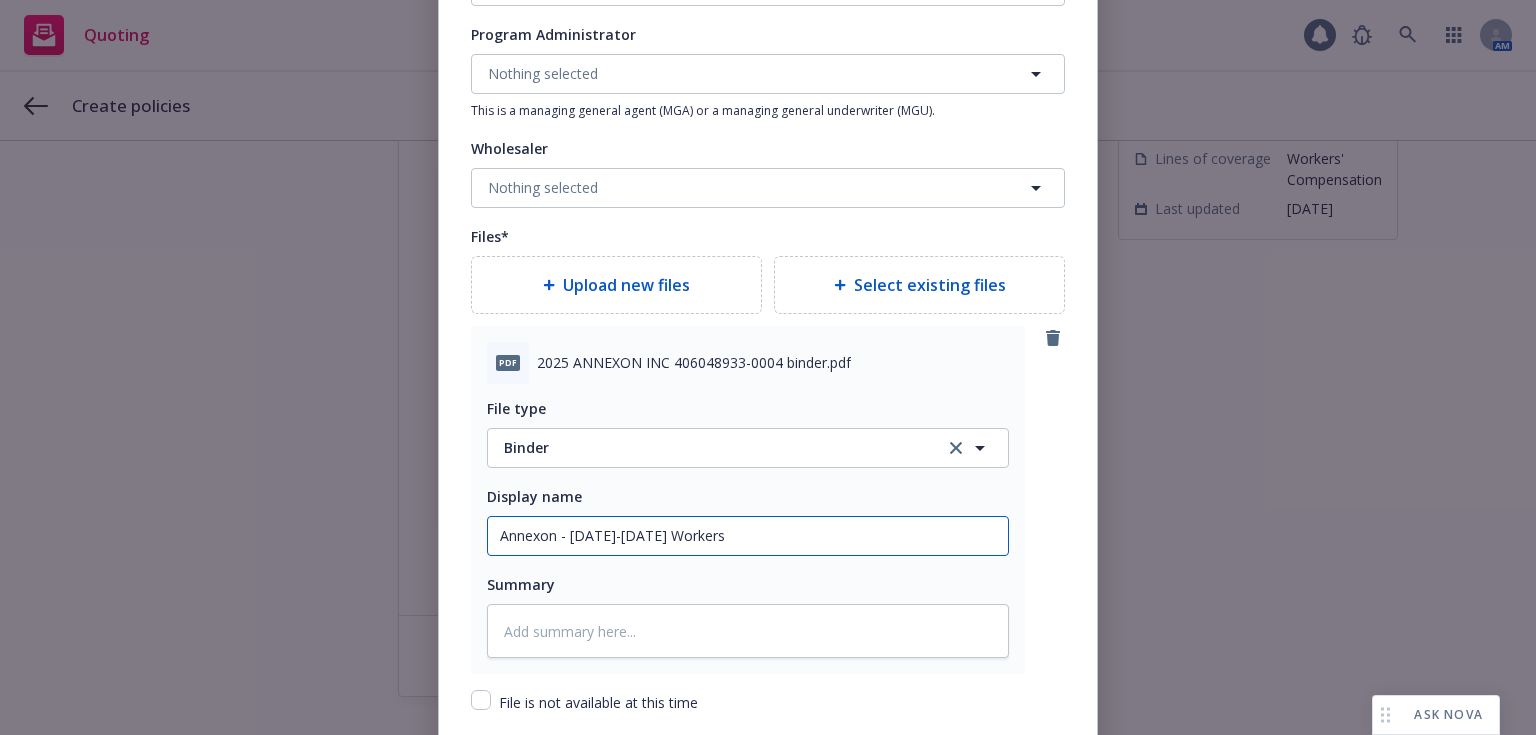type on "x" 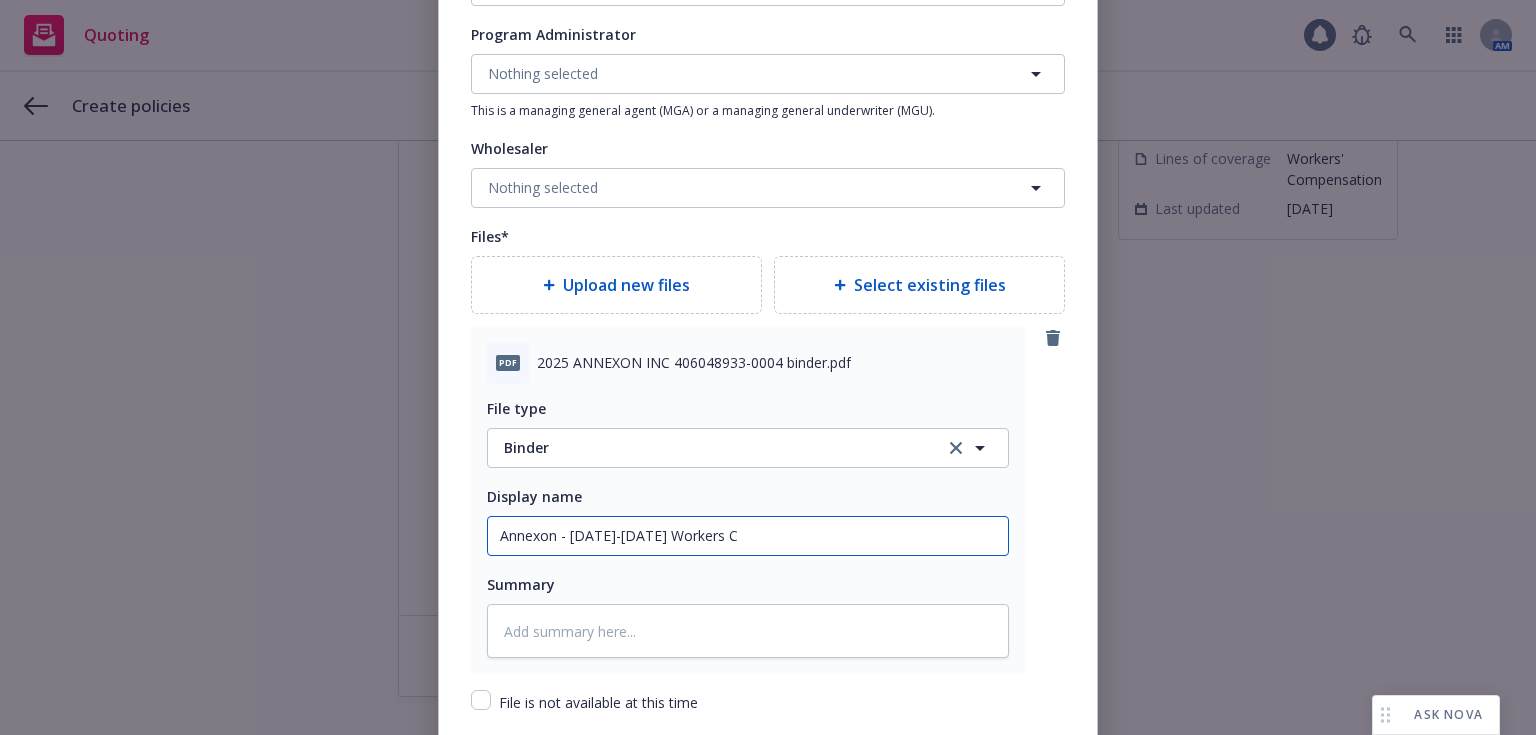 type on "Annexon - [DATE]-[DATE] Workers Co" 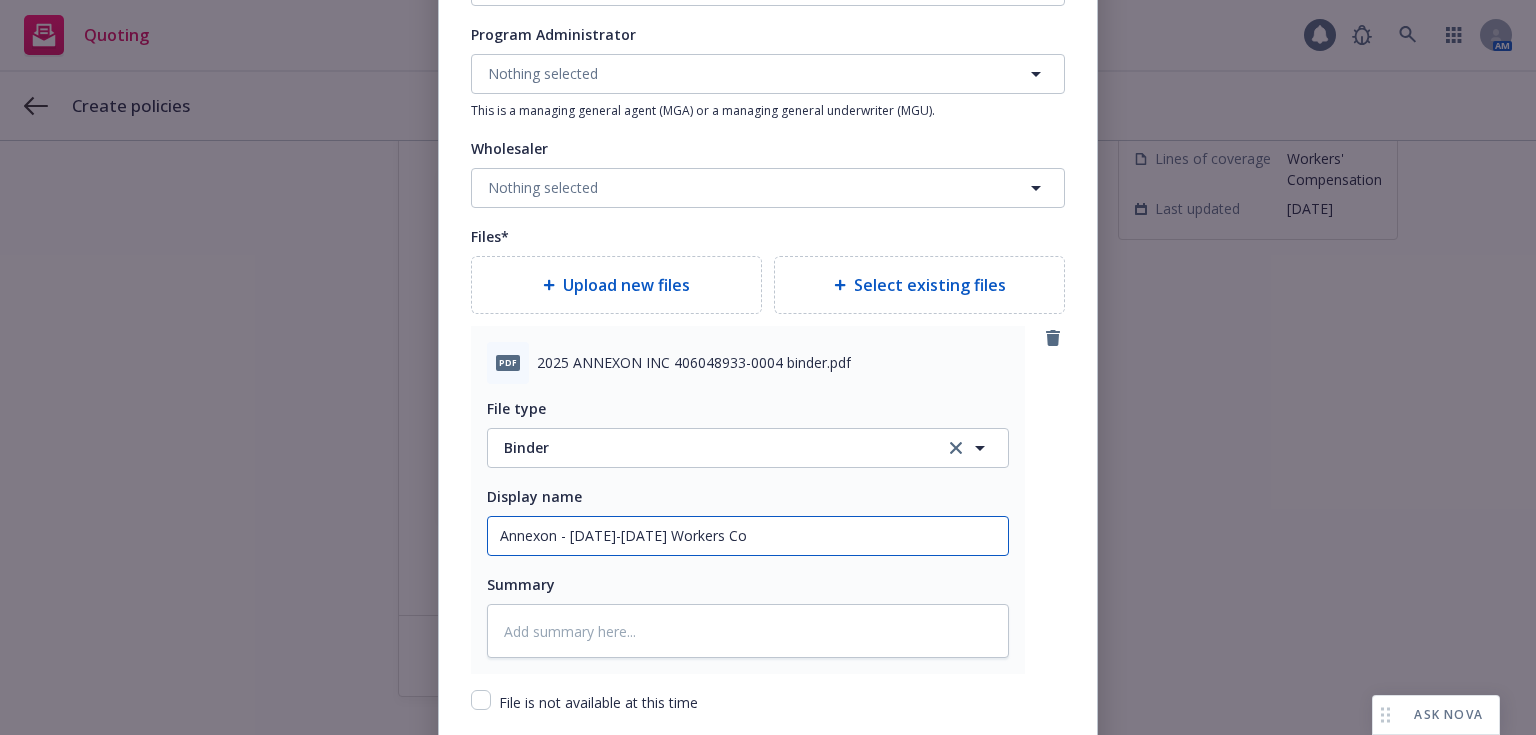 type on "x" 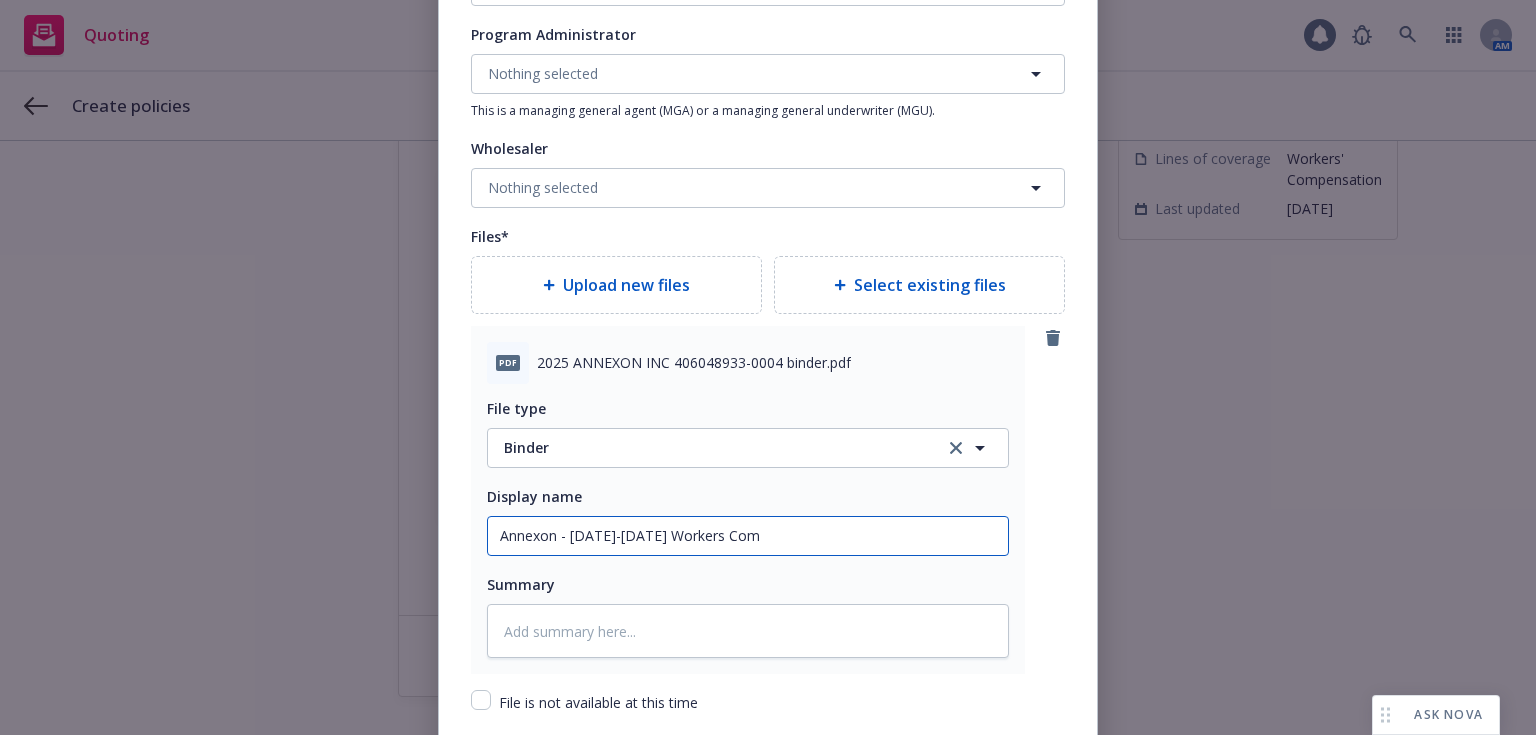 type on "x" 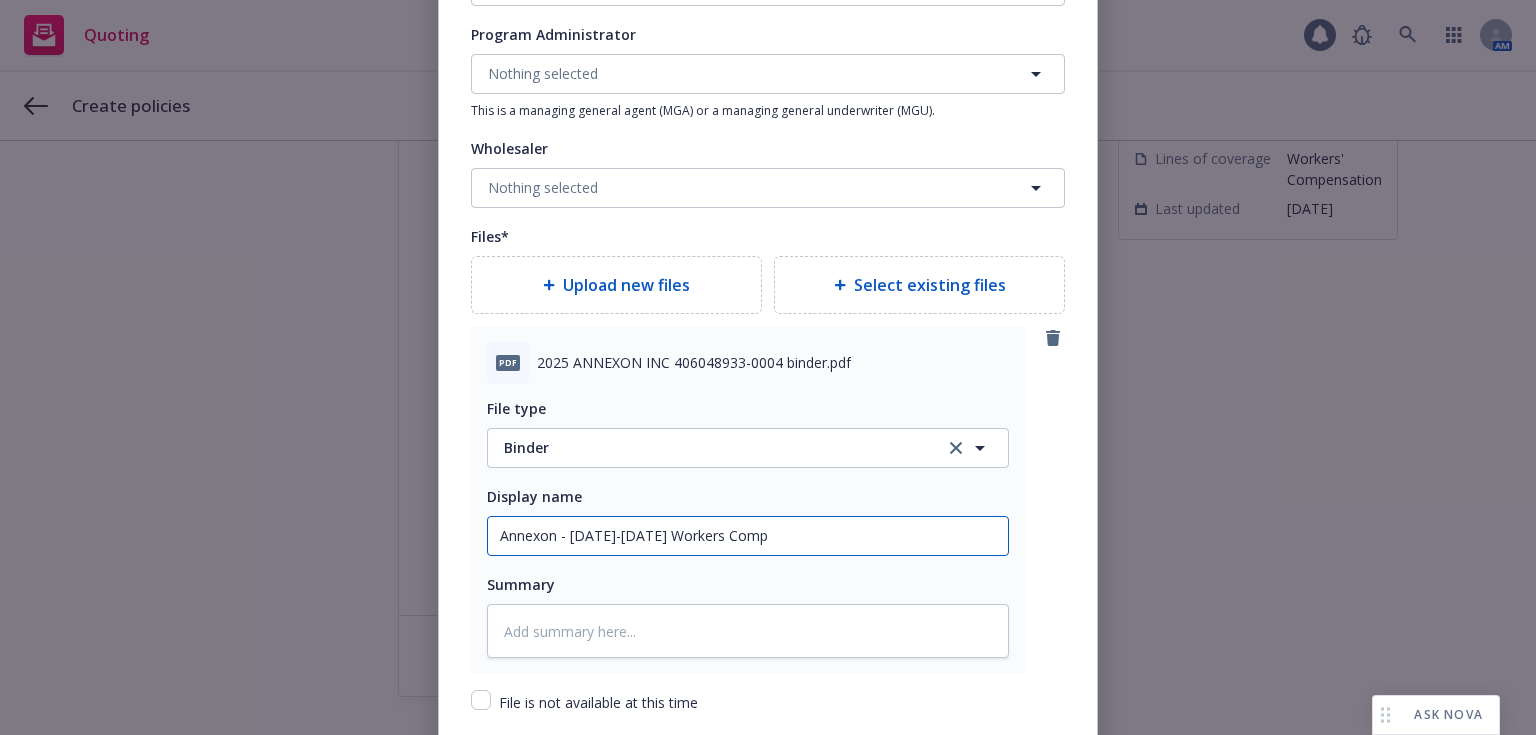 type on "x" 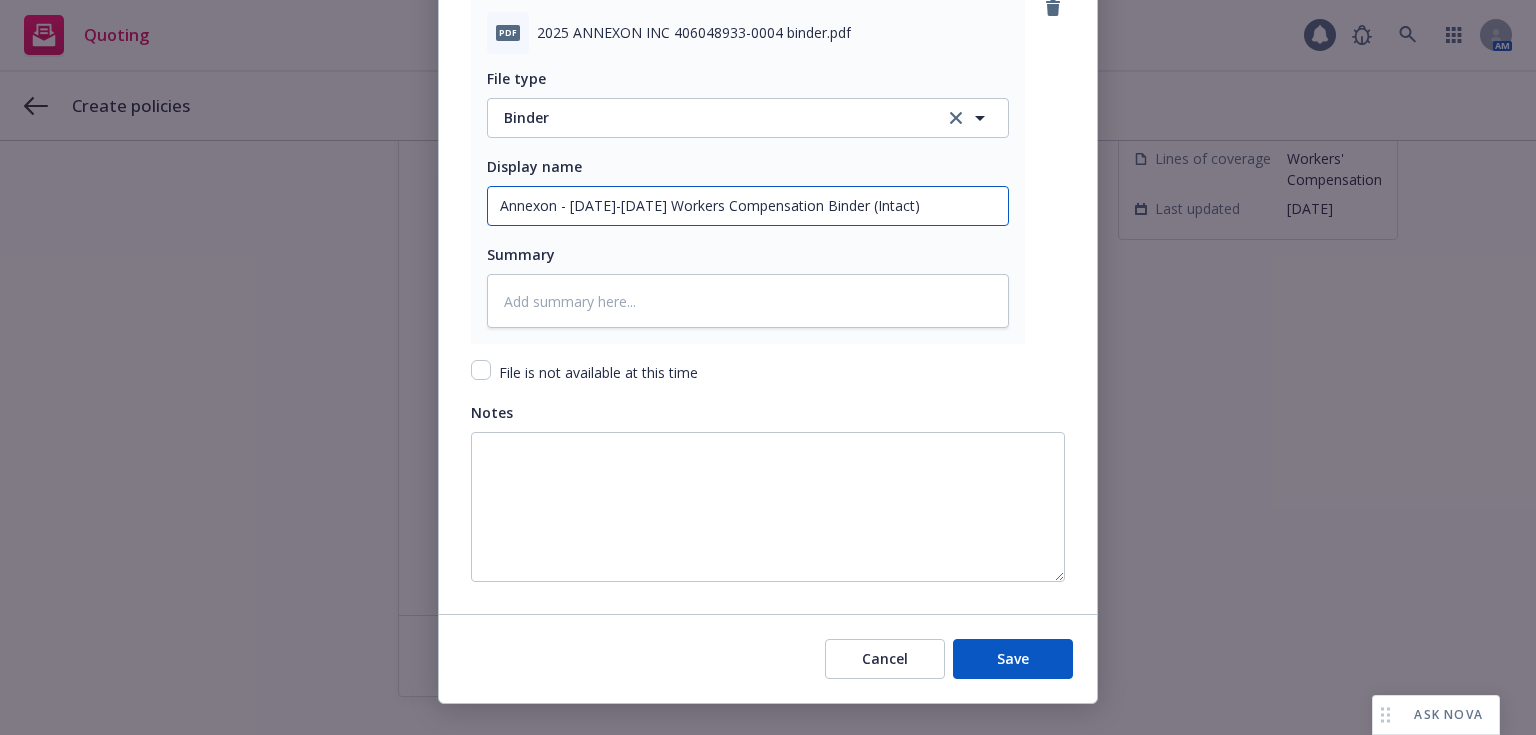 scroll, scrollTop: 2513, scrollLeft: 0, axis: vertical 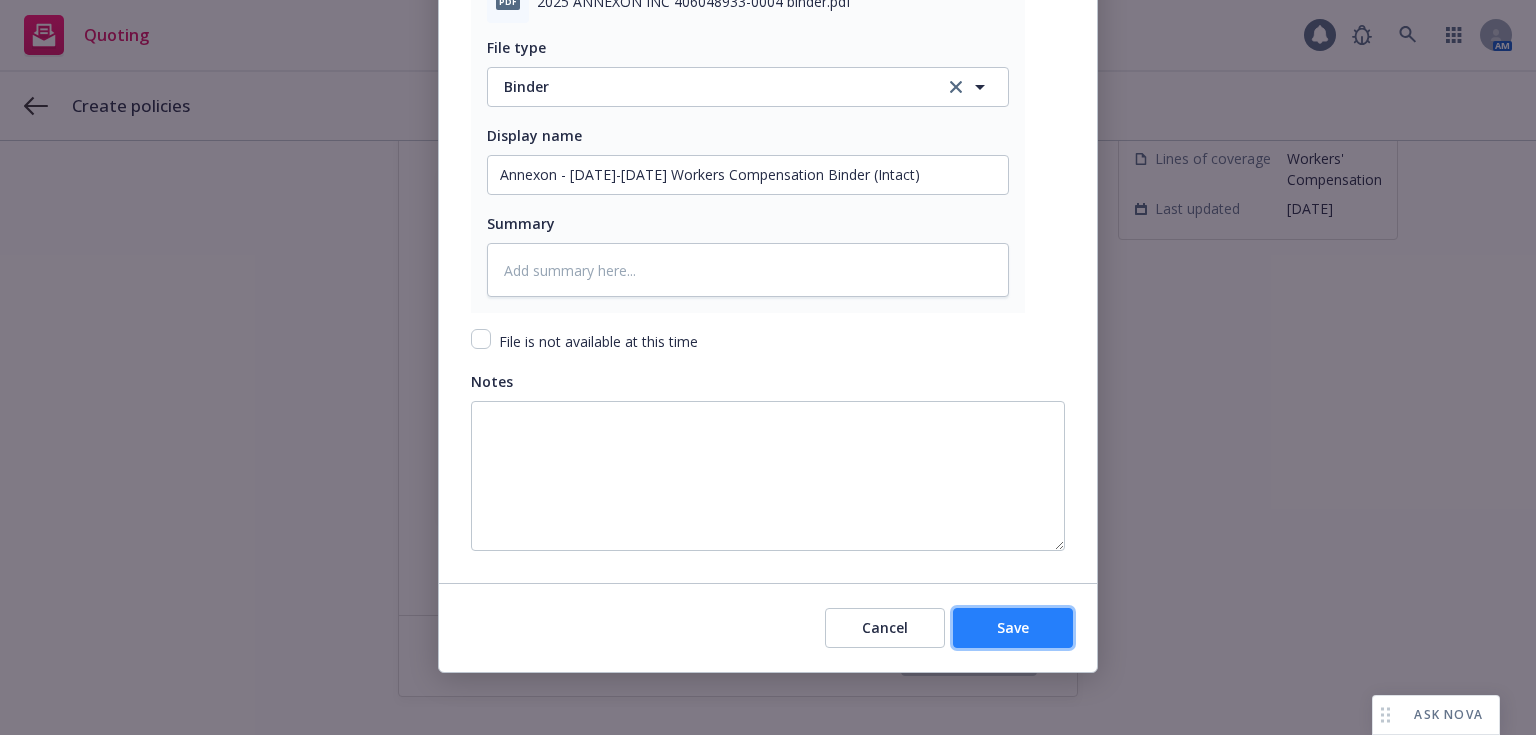 click on "Save" at bounding box center [1013, 628] 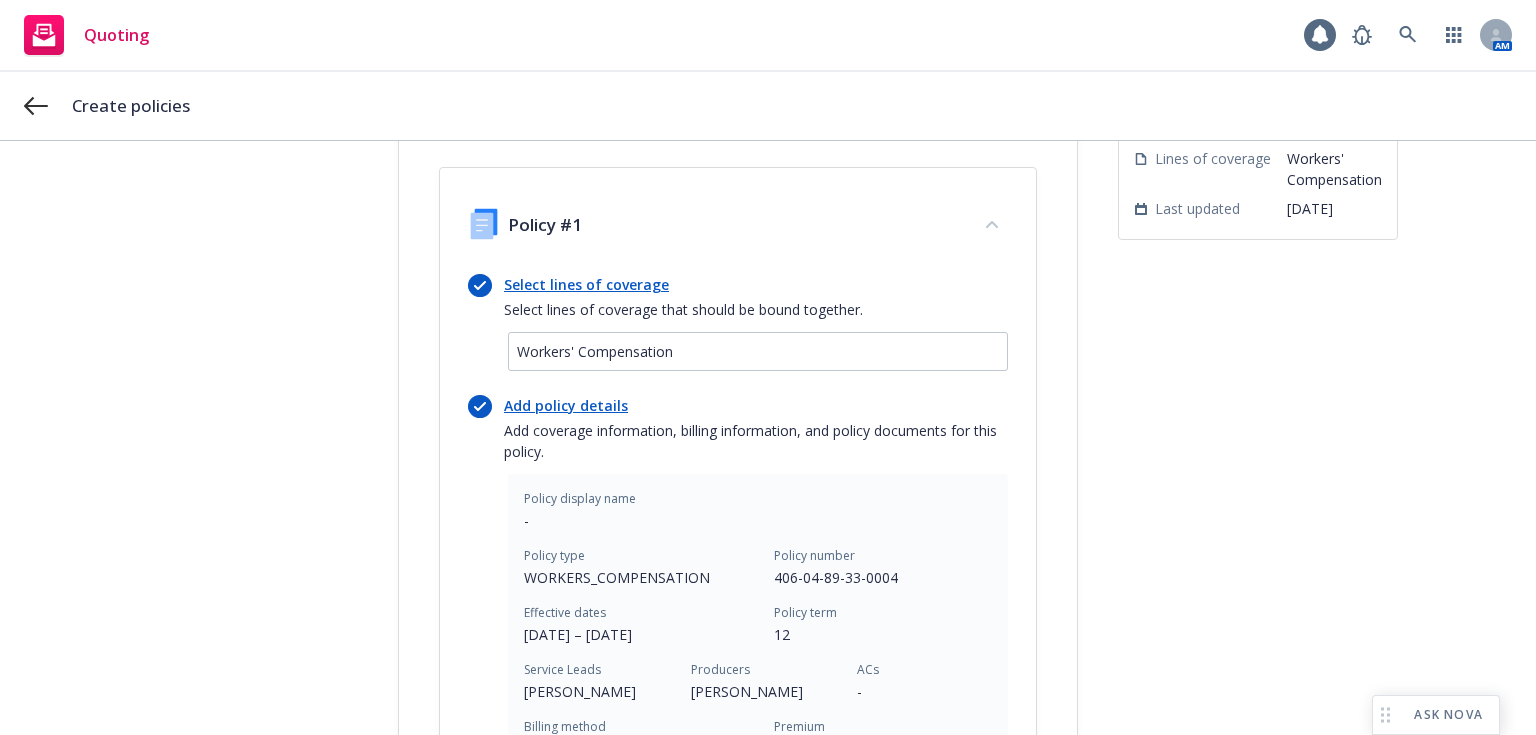 scroll, scrollTop: 669, scrollLeft: 0, axis: vertical 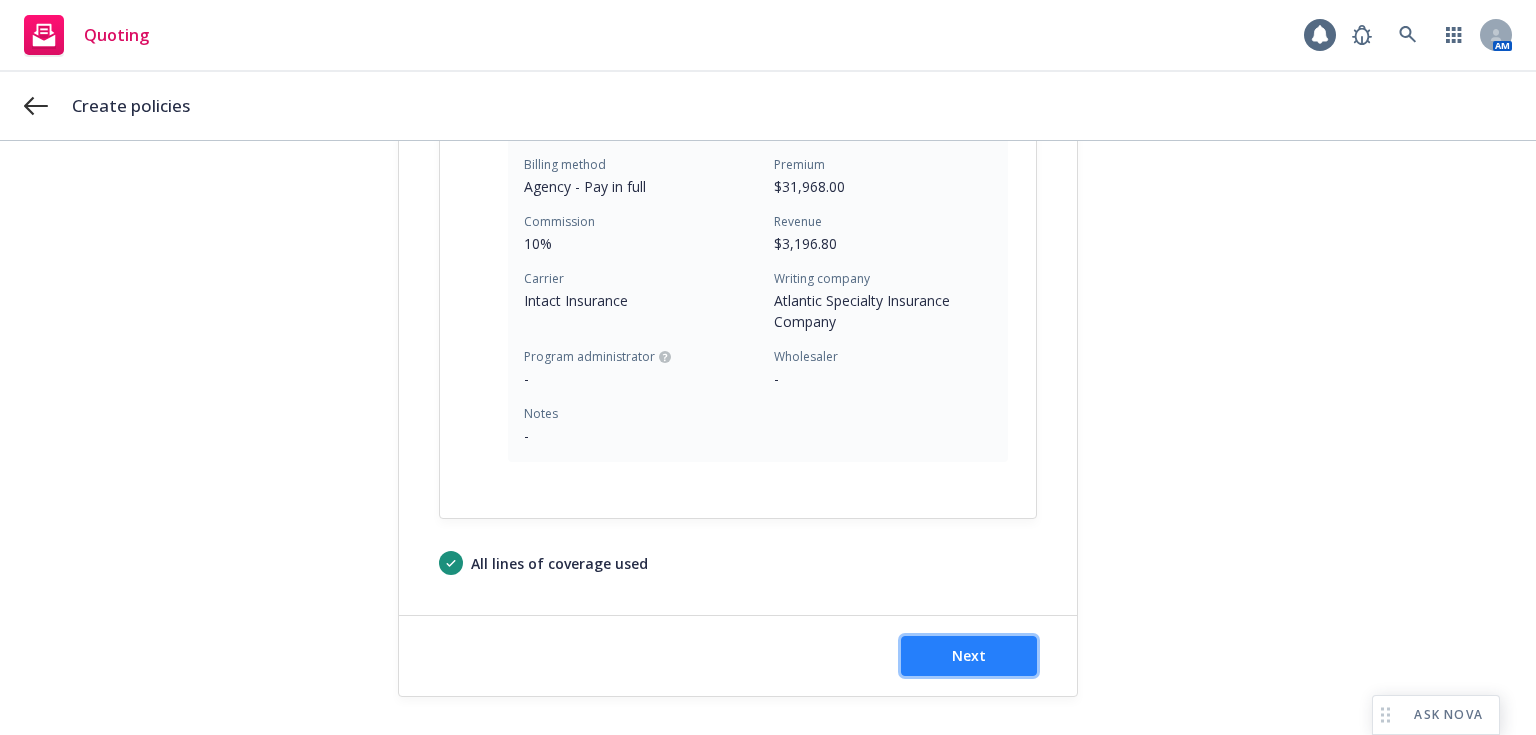 click on "Next" at bounding box center [969, 655] 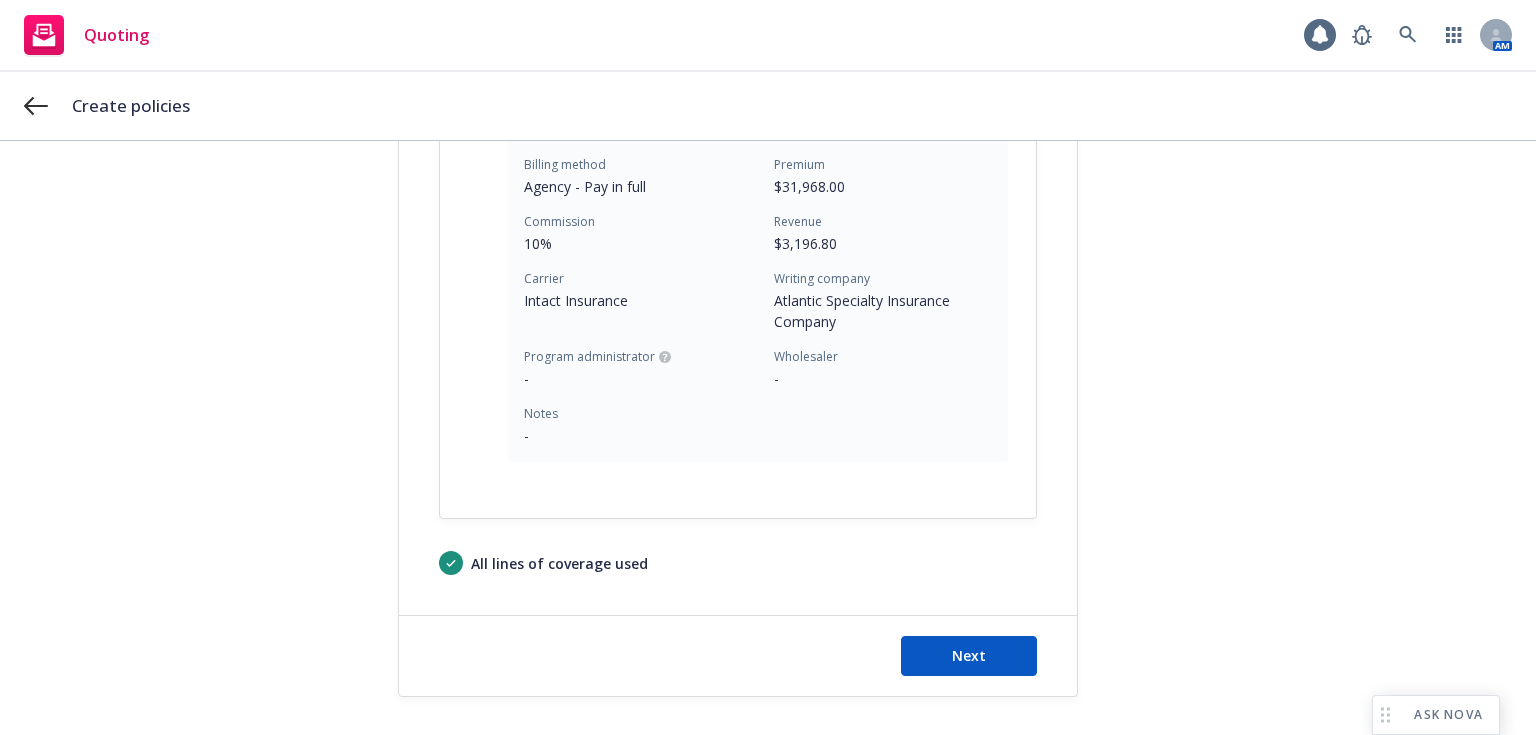 scroll, scrollTop: 0, scrollLeft: 0, axis: both 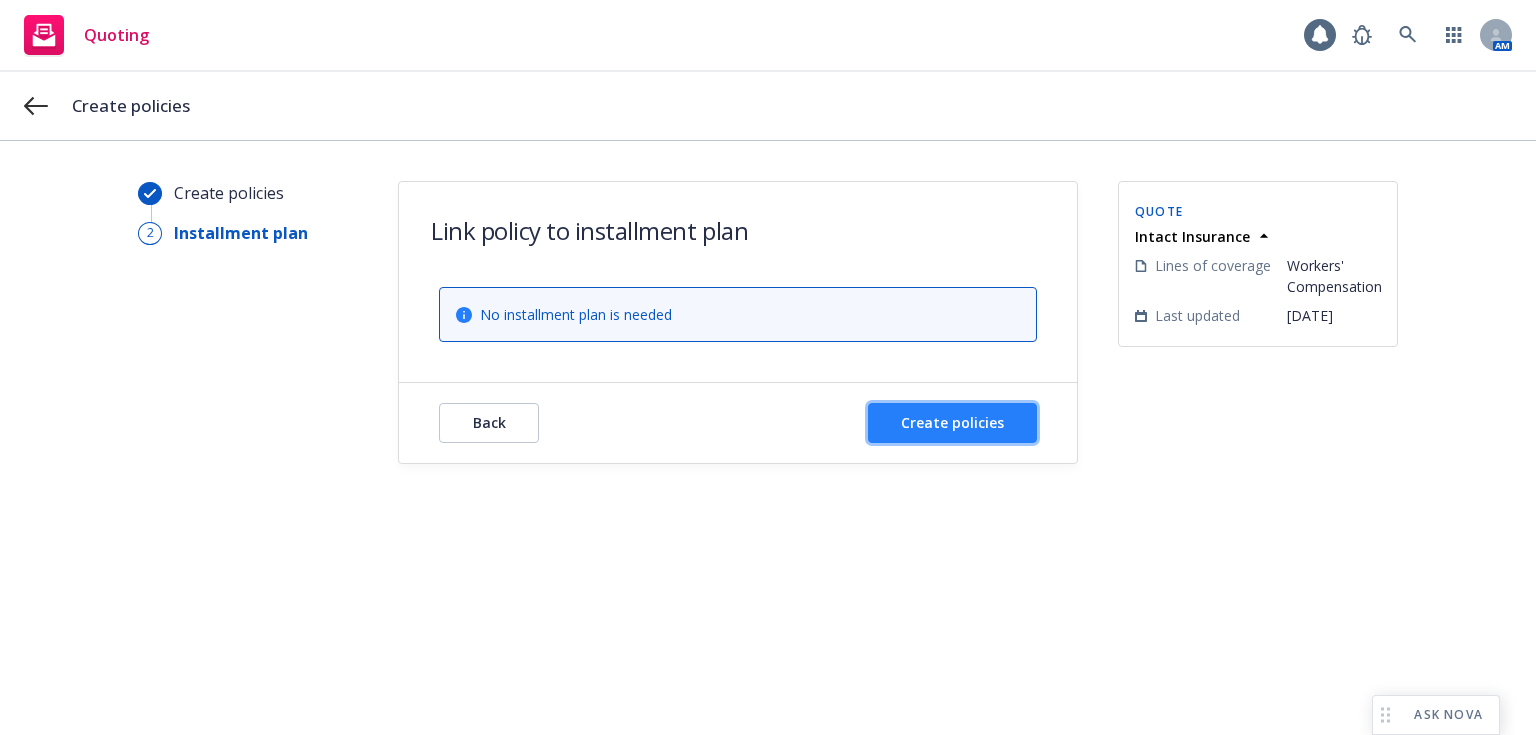 click on "Create policies" at bounding box center (952, 422) 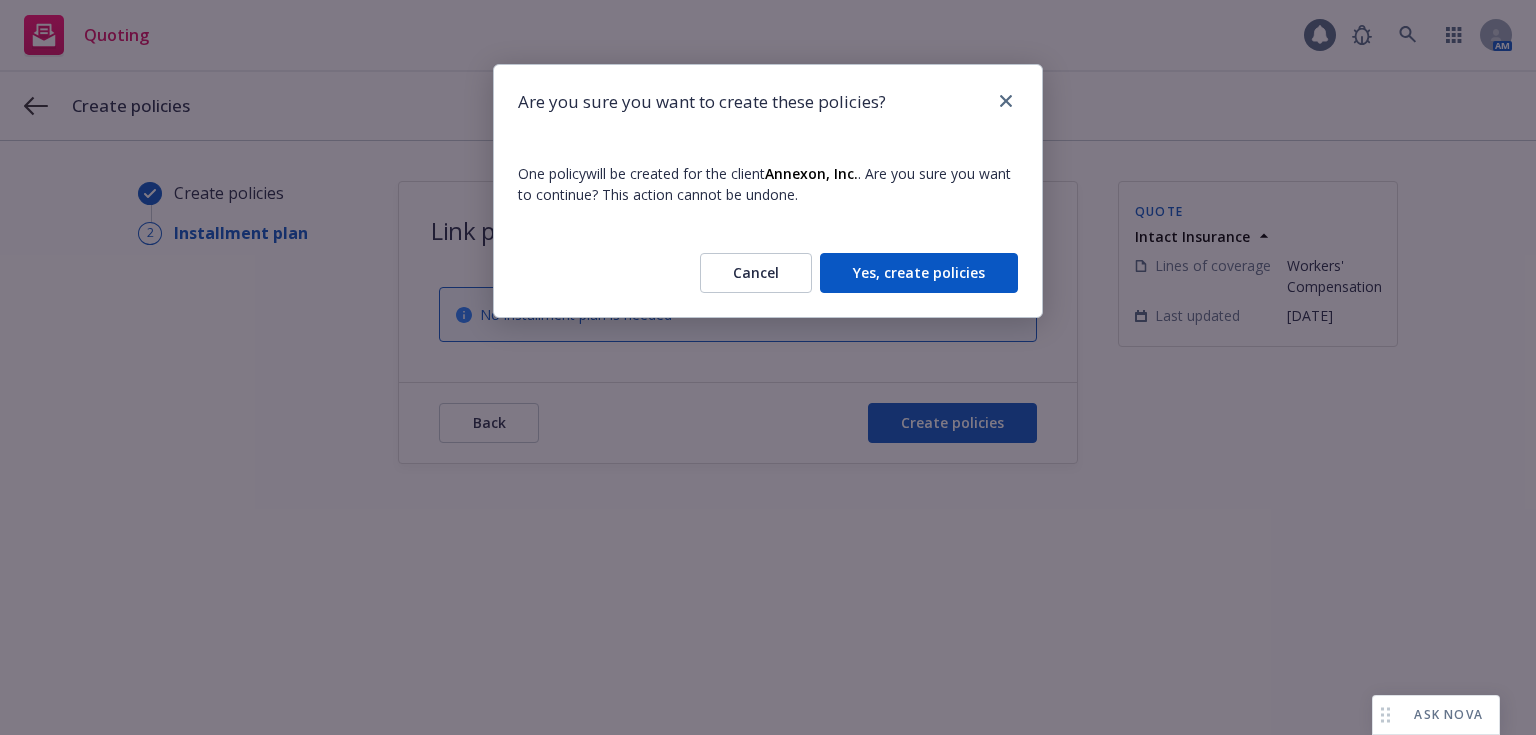drag, startPoint x: 947, startPoint y: 268, endPoint x: 952, endPoint y: 256, distance: 13 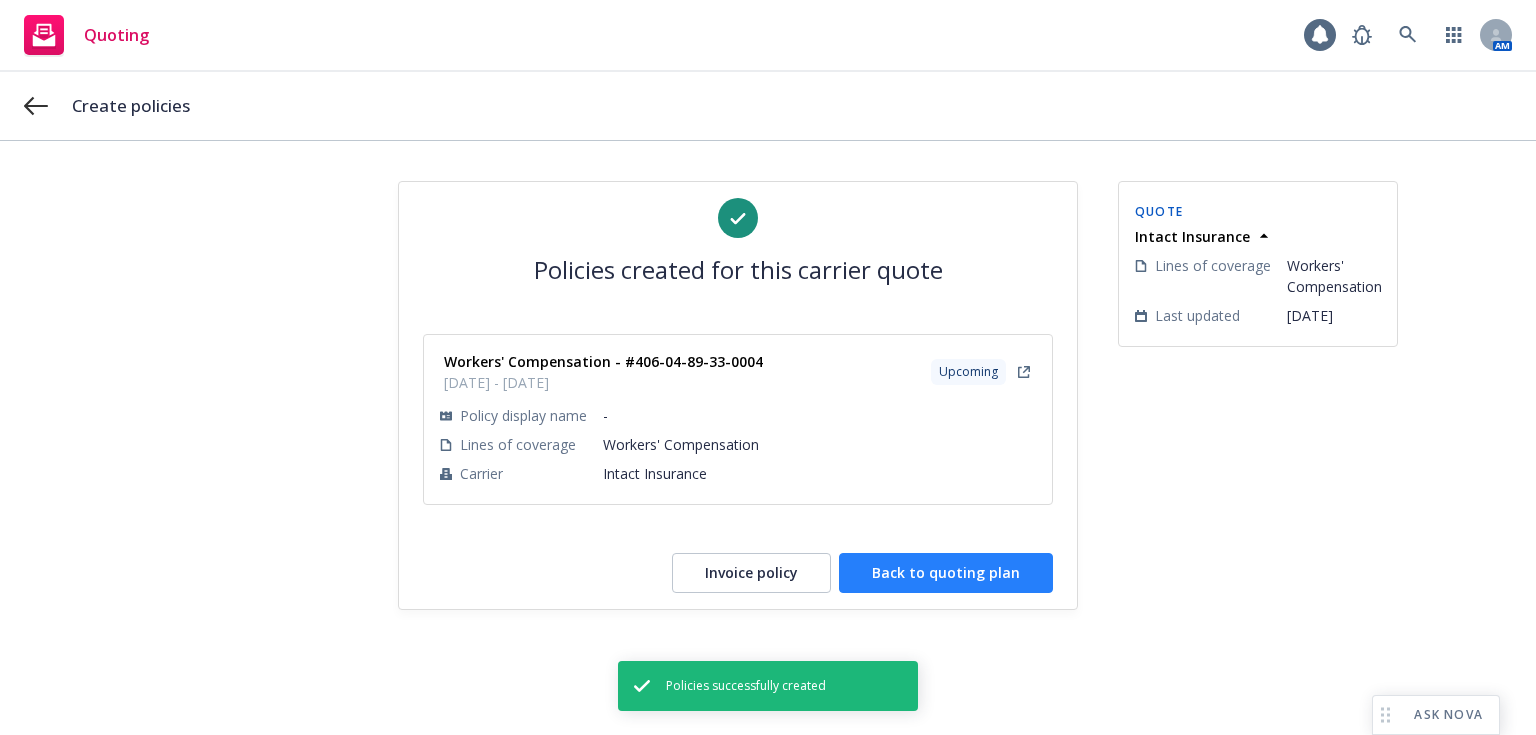 click on "Back to quoting plan" at bounding box center (946, 573) 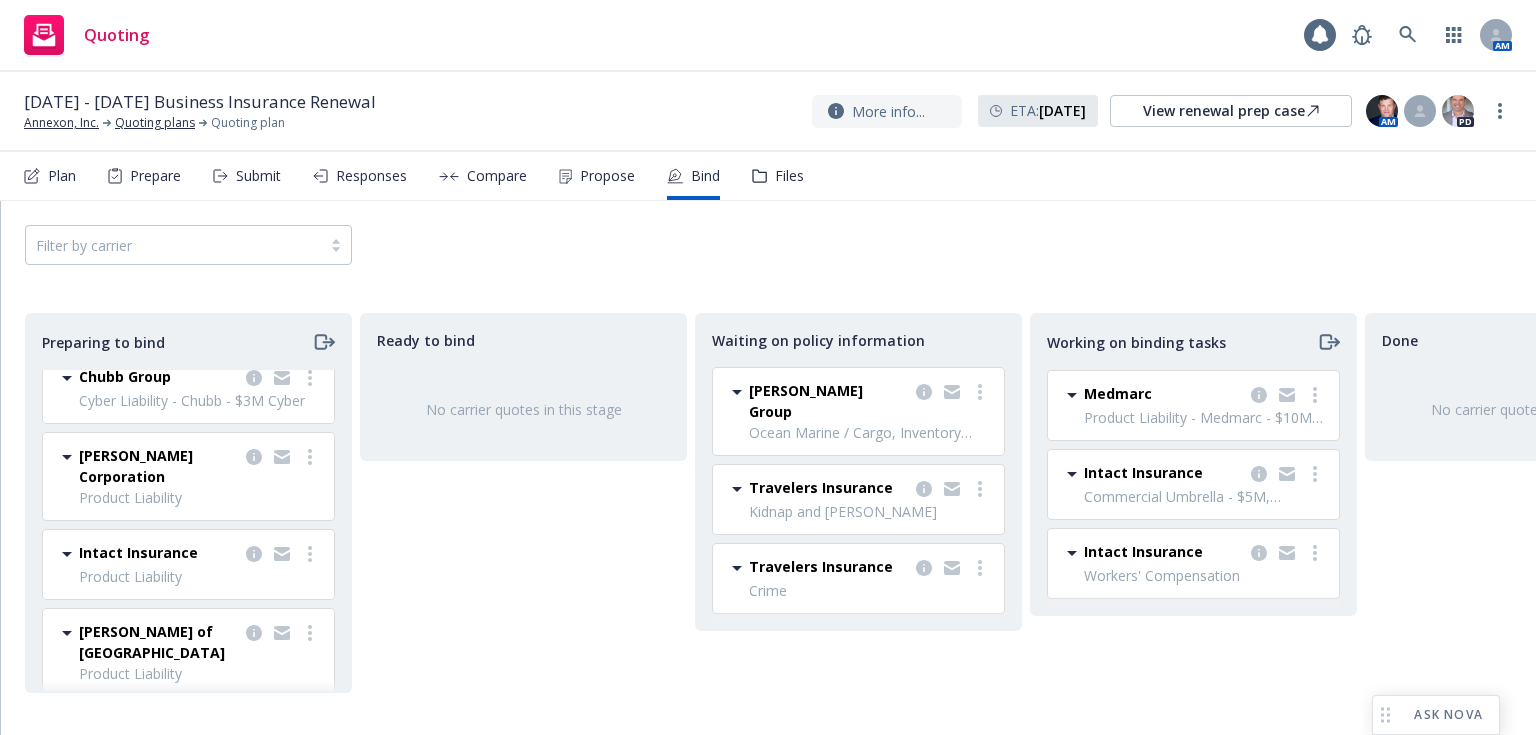 scroll, scrollTop: 494, scrollLeft: 0, axis: vertical 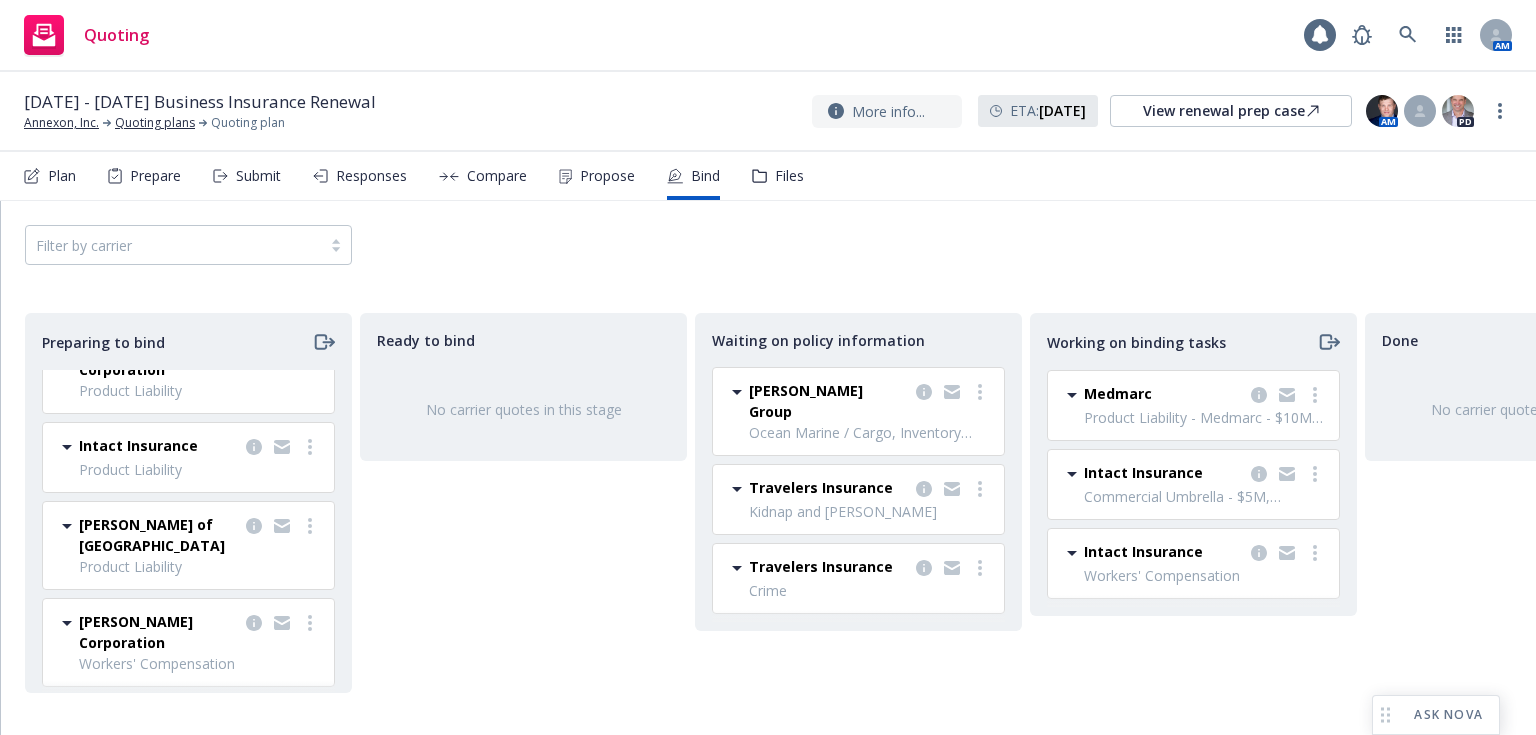click at bounding box center (952, 489) 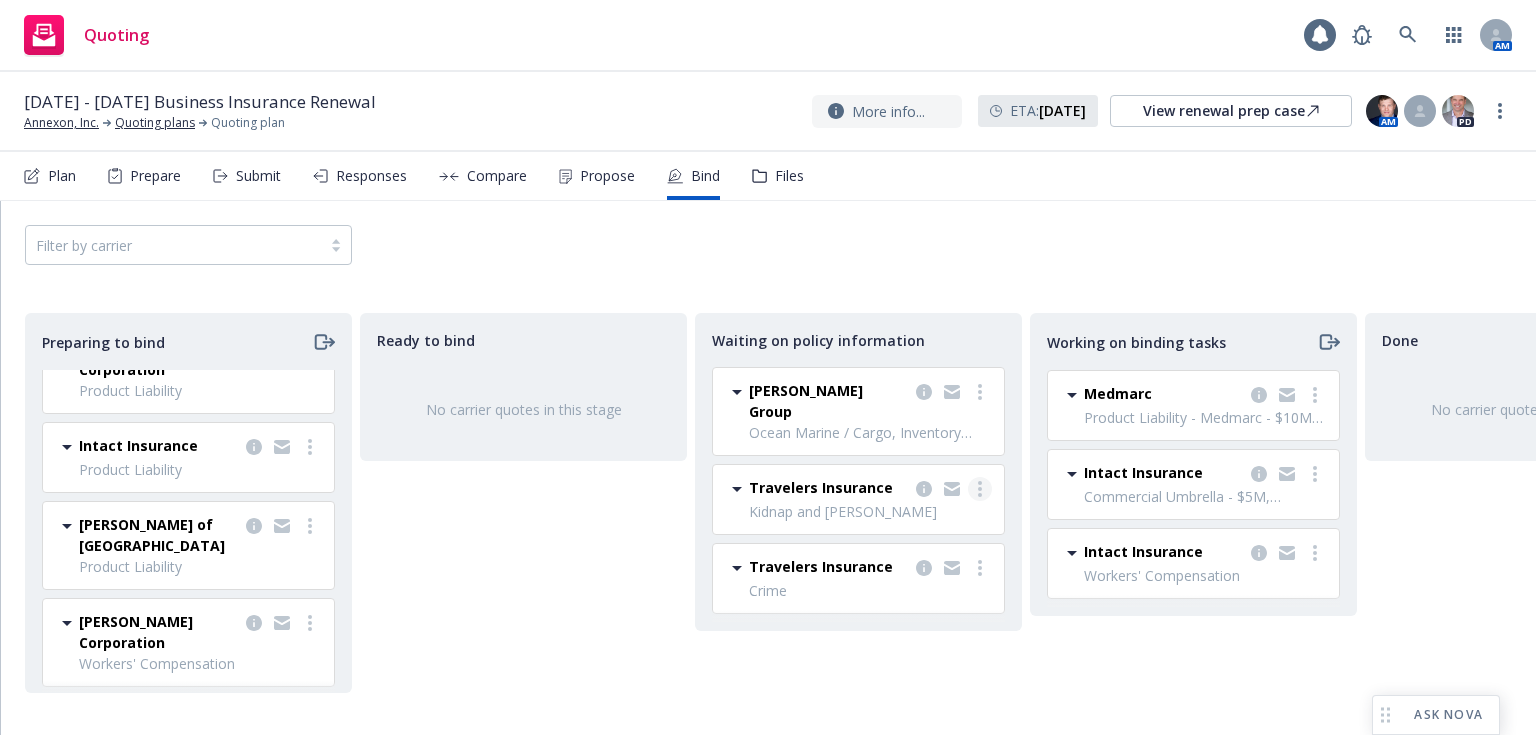 click at bounding box center [980, 489] 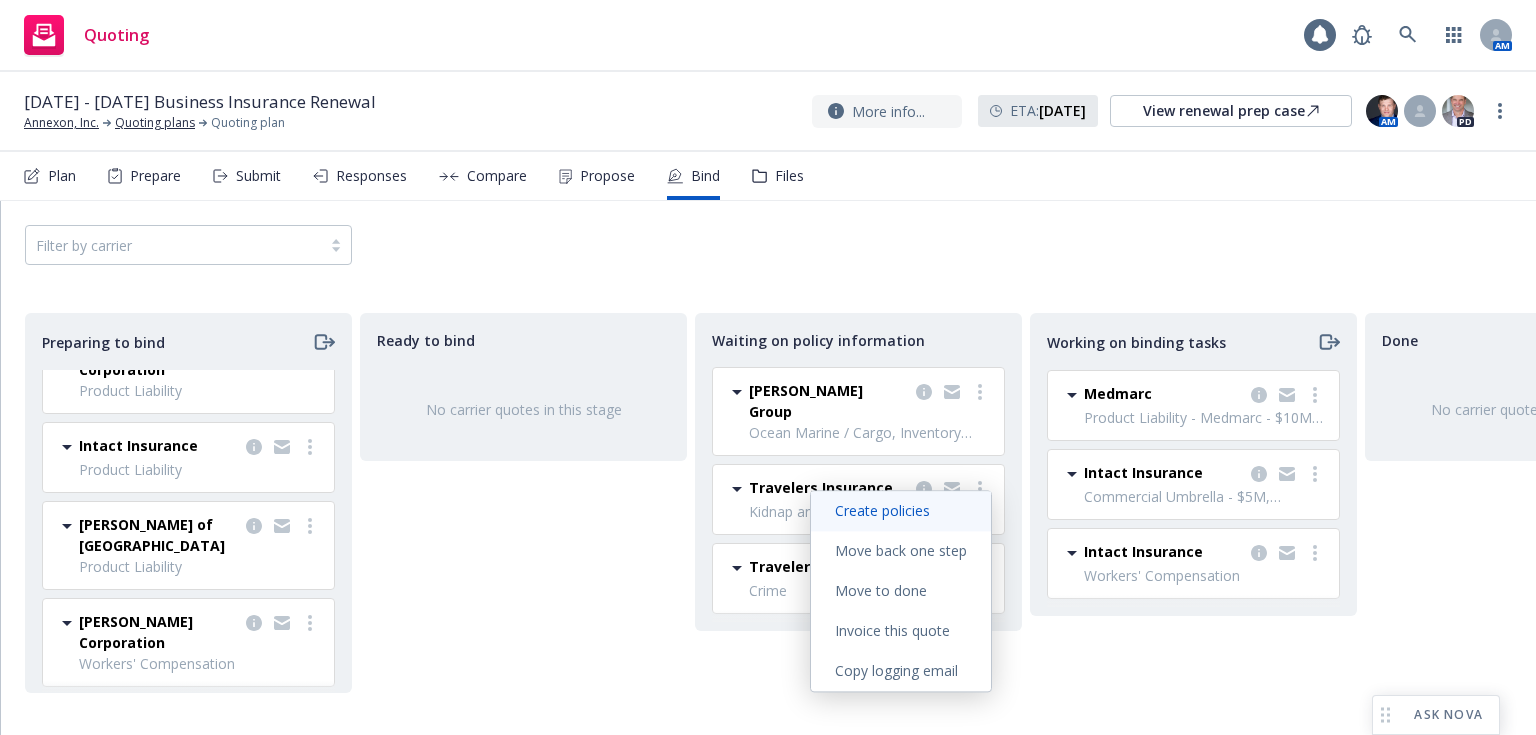 click on "Create policies" at bounding box center (882, 510) 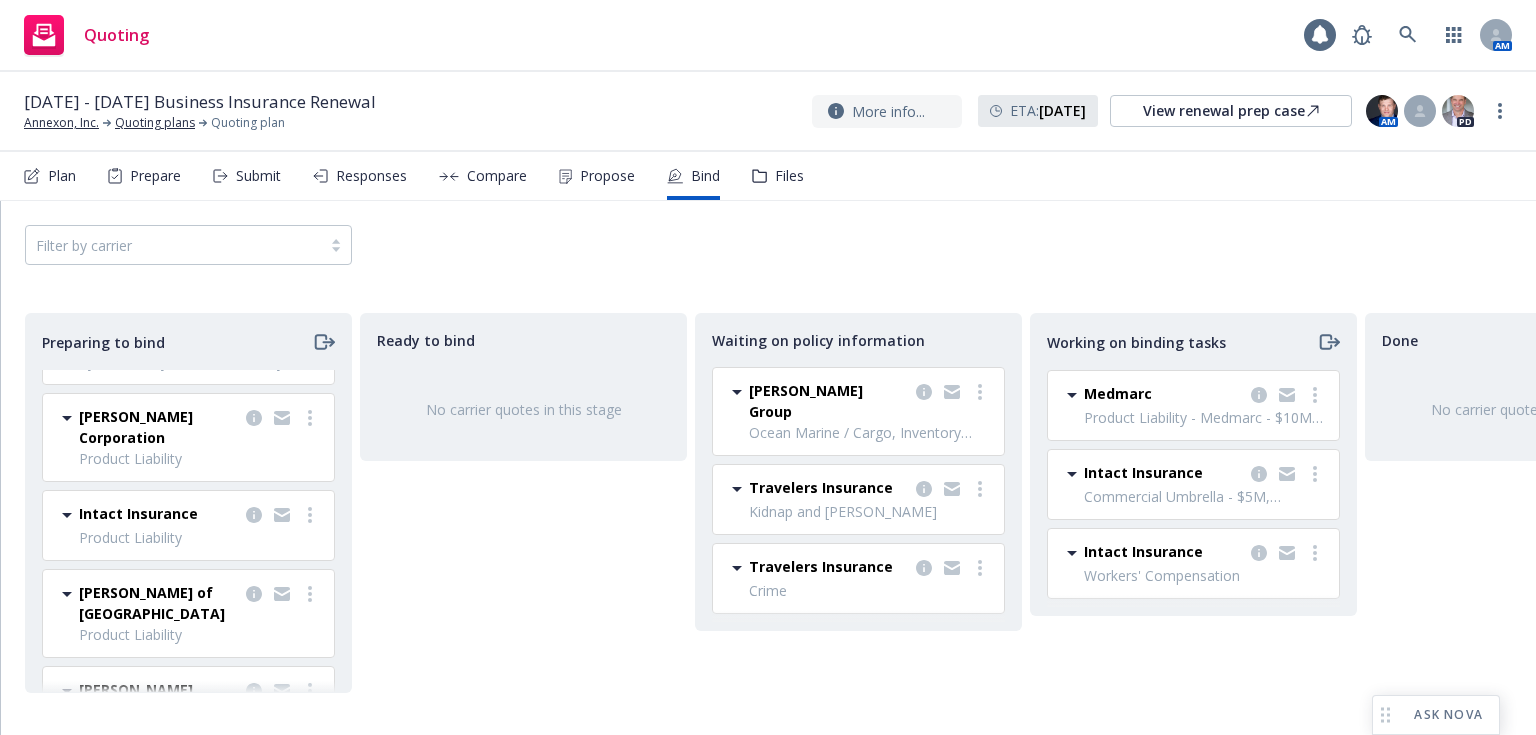scroll, scrollTop: 494, scrollLeft: 0, axis: vertical 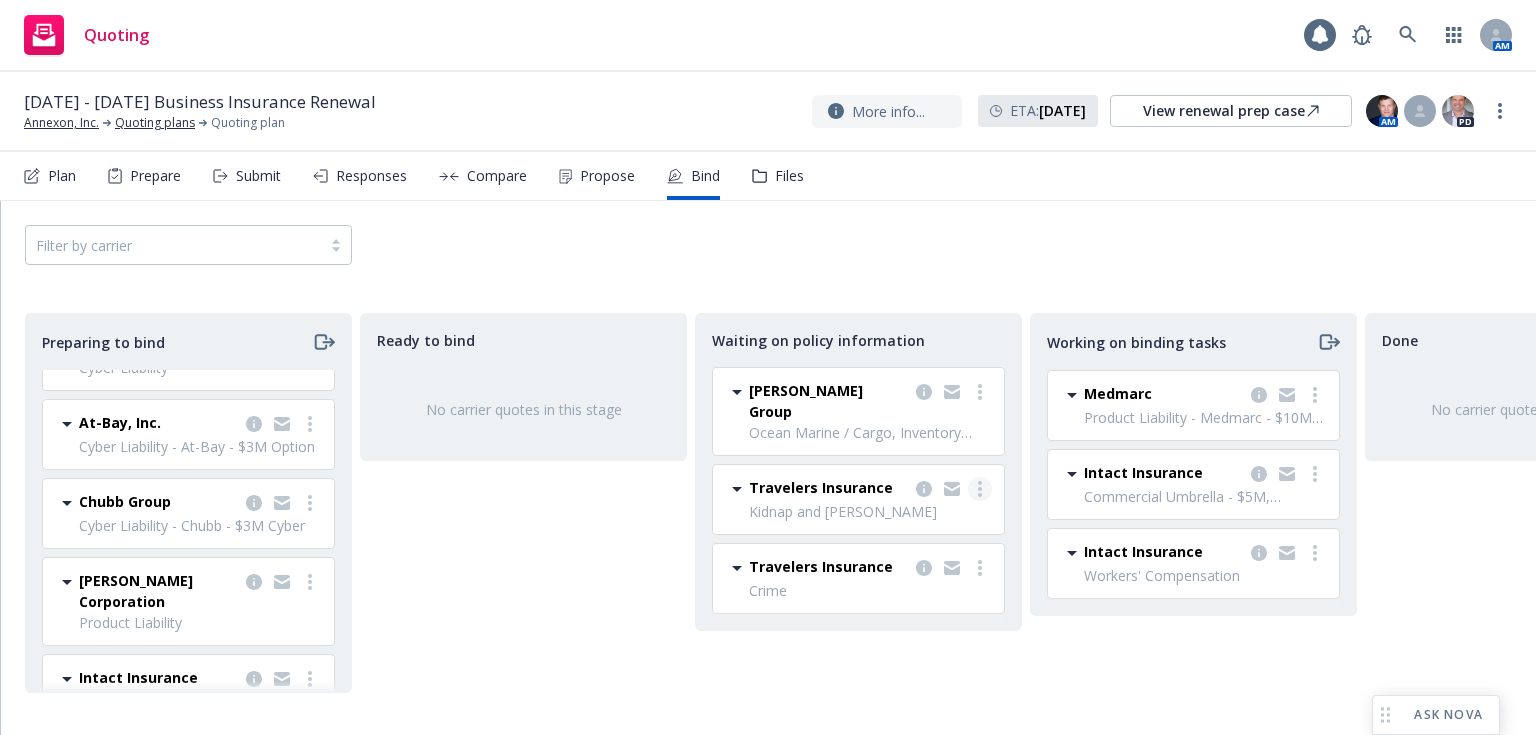 click at bounding box center [980, 489] 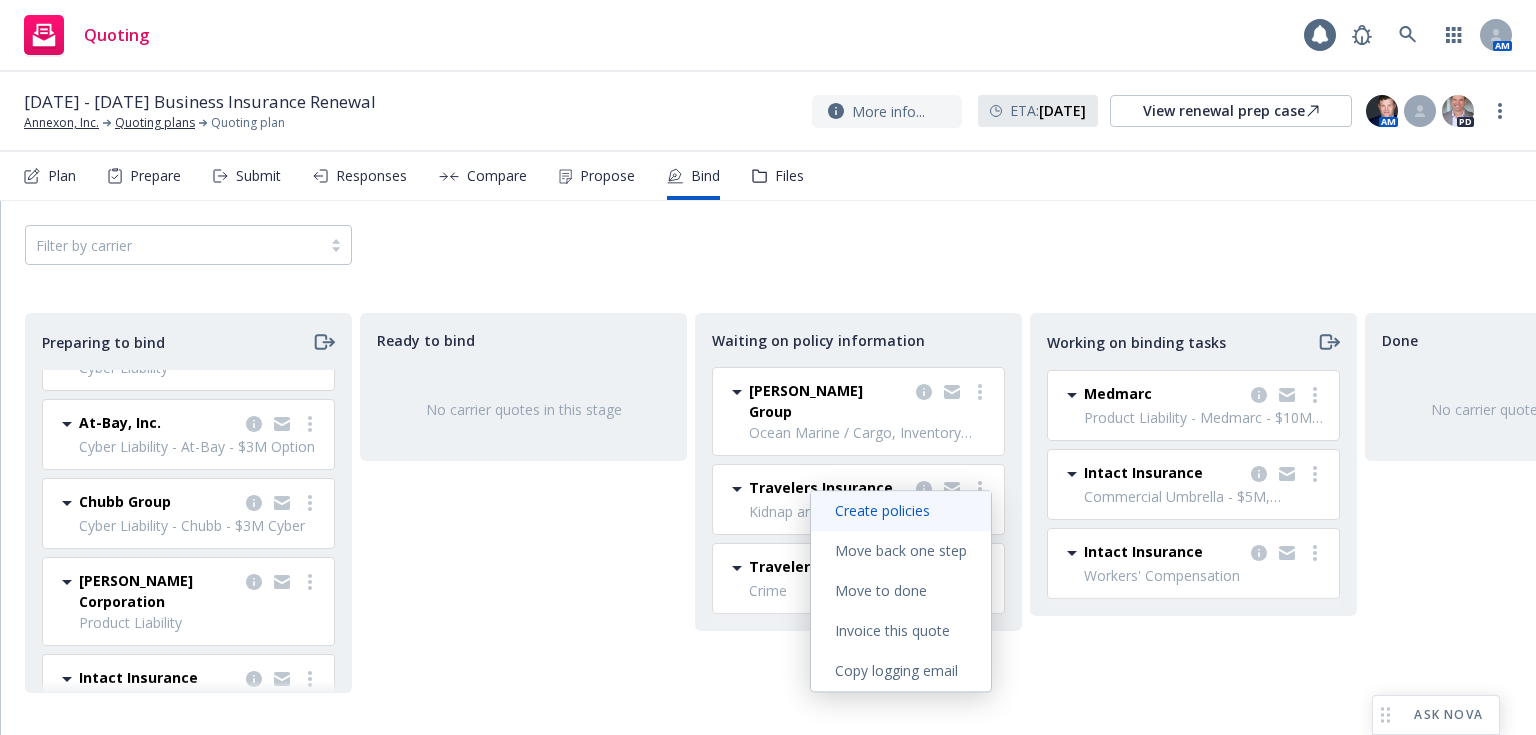 click on "Create policies" at bounding box center [882, 510] 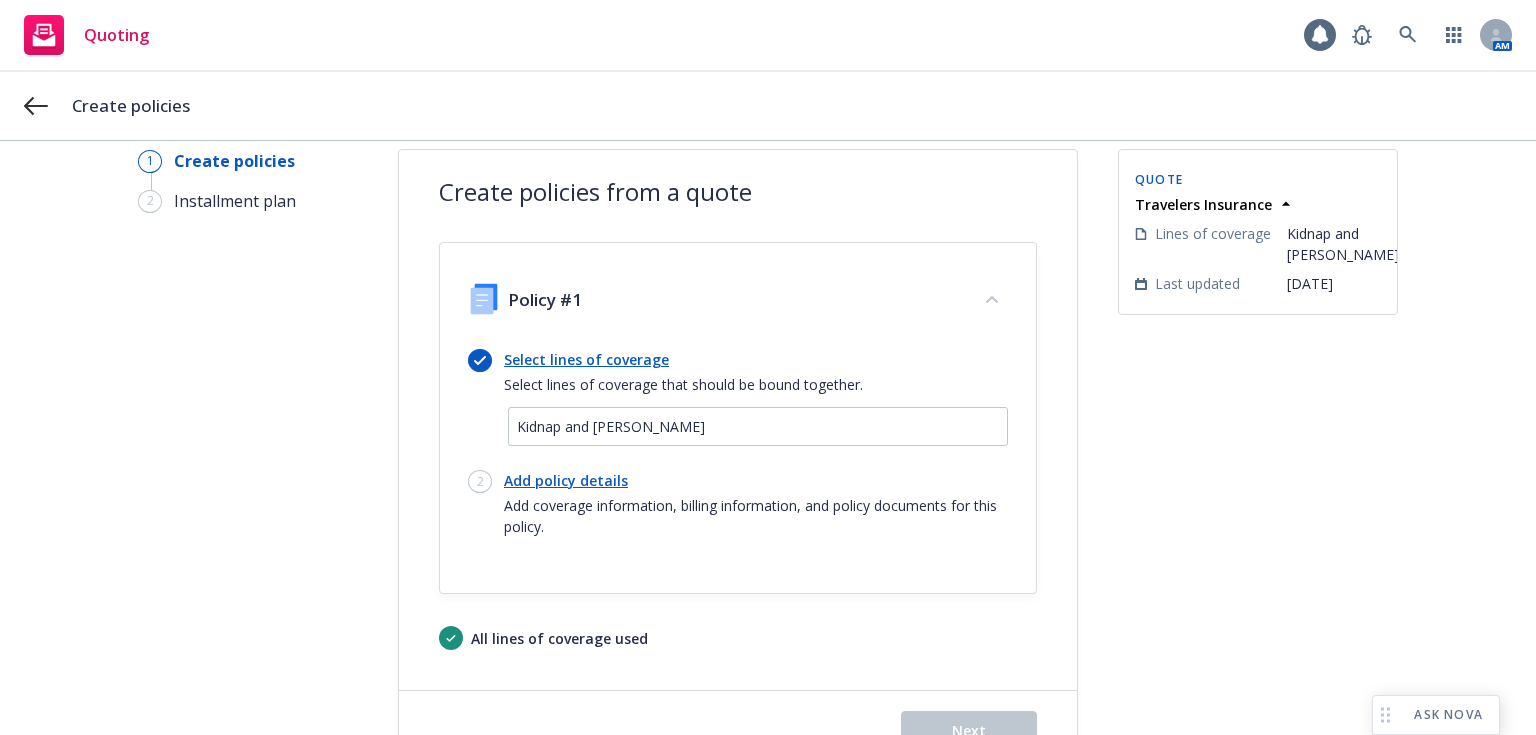 scroll, scrollTop: 62, scrollLeft: 0, axis: vertical 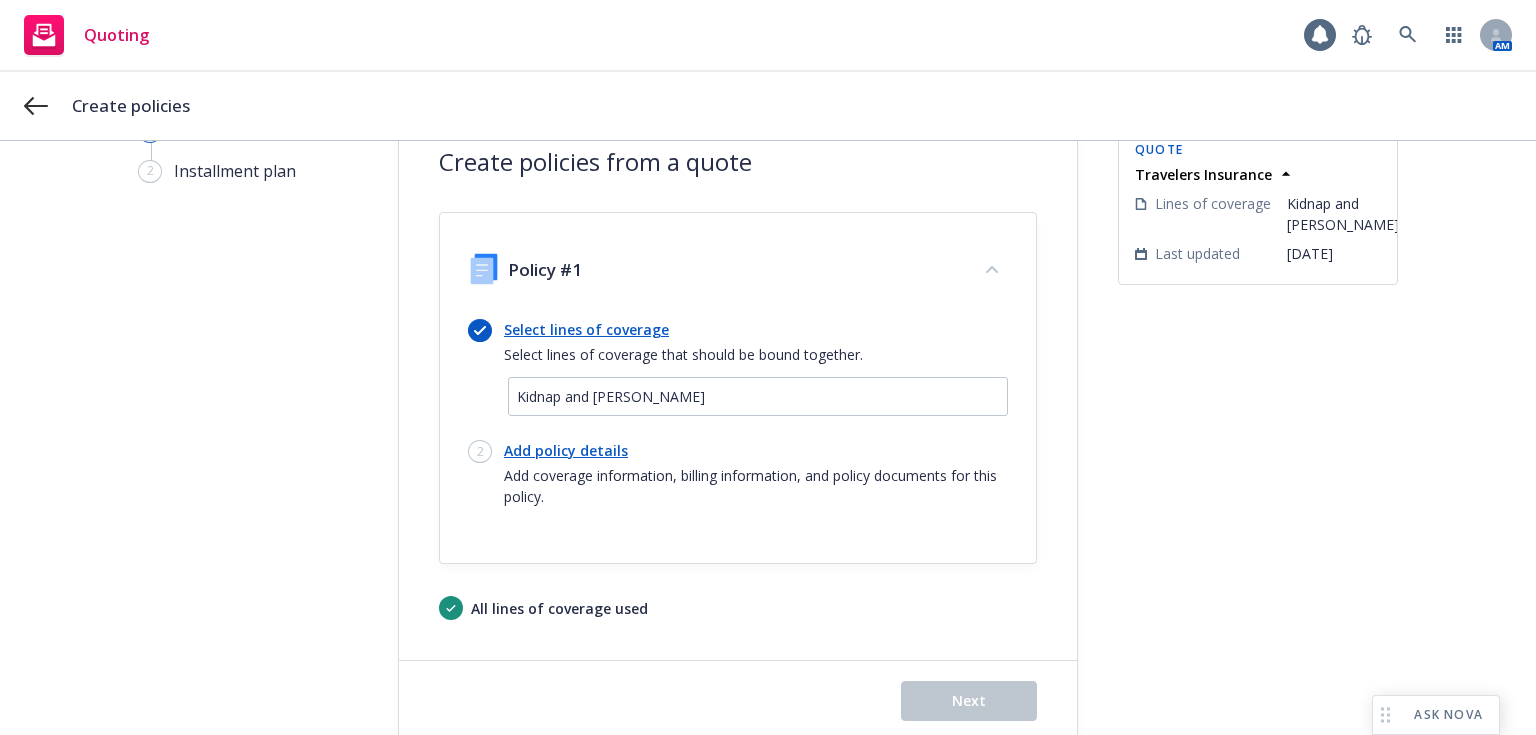 click on "Add policy details" at bounding box center (756, 450) 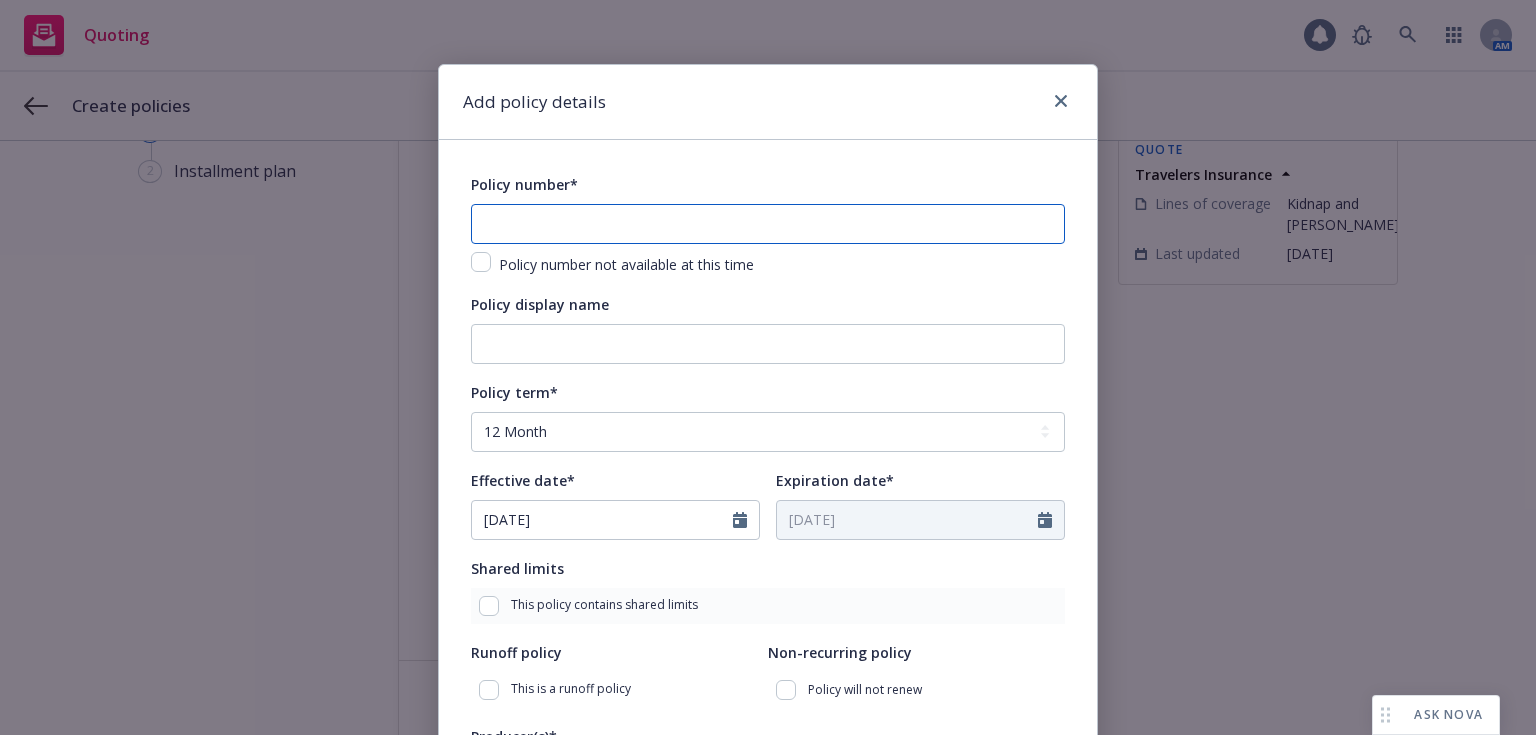 click at bounding box center (768, 224) 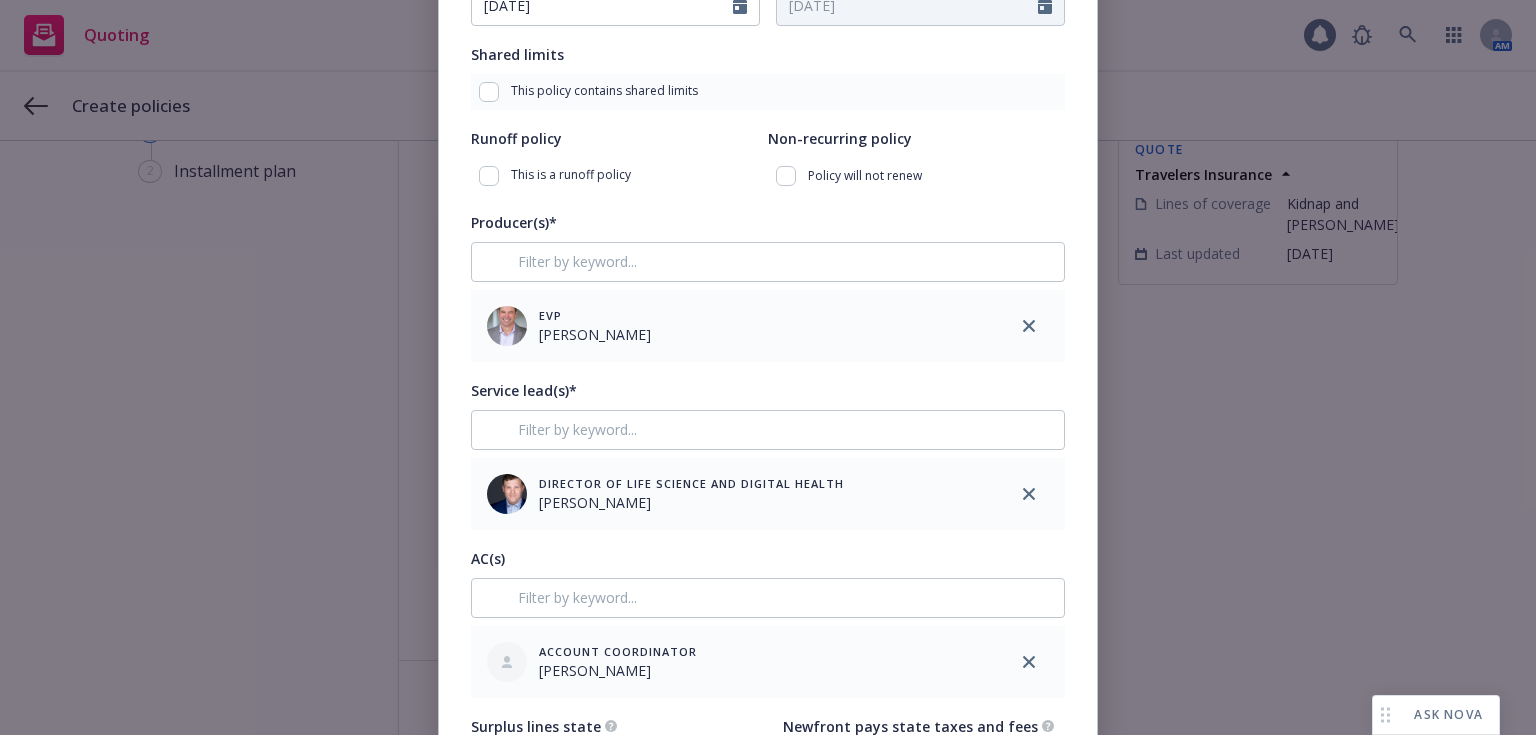 scroll, scrollTop: 643, scrollLeft: 0, axis: vertical 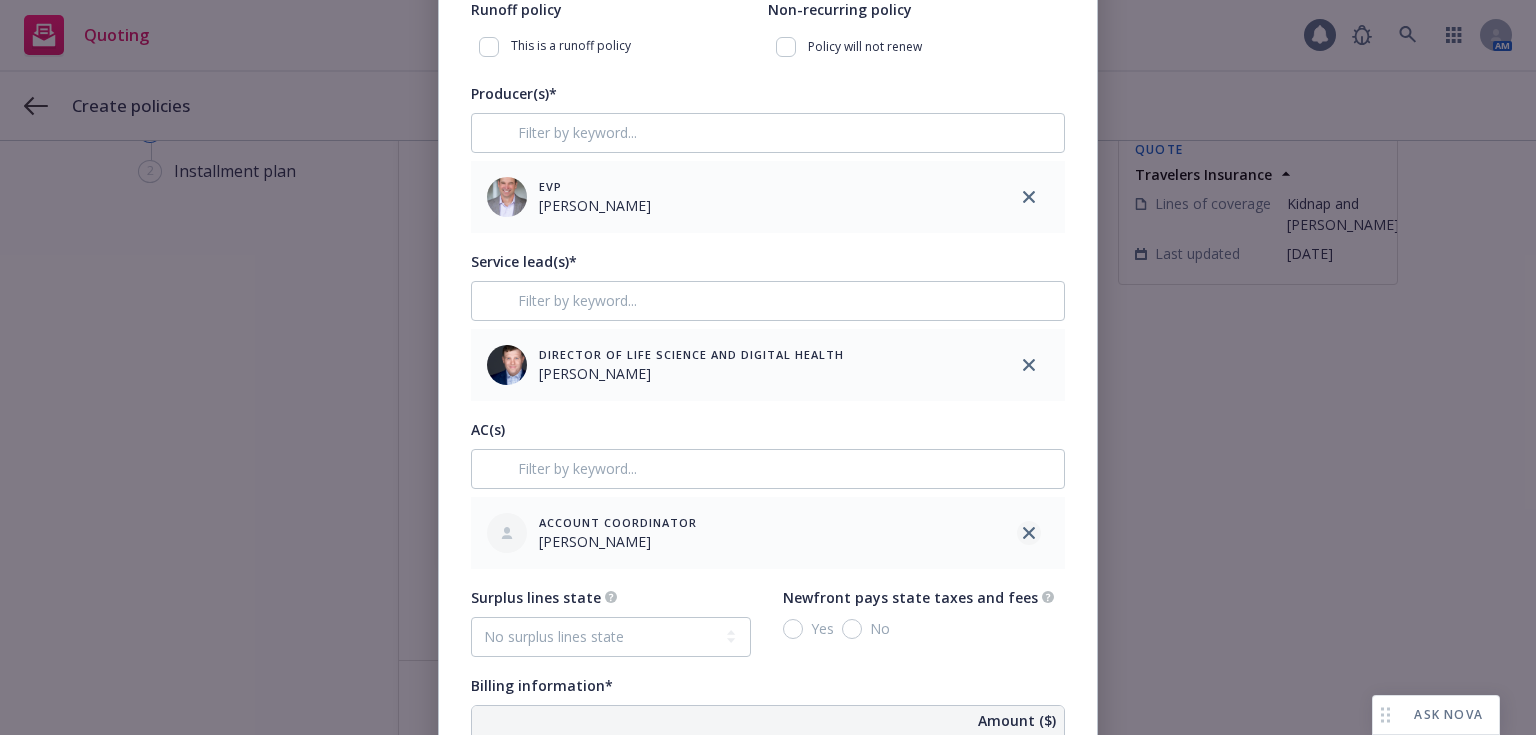 click at bounding box center [1029, 533] 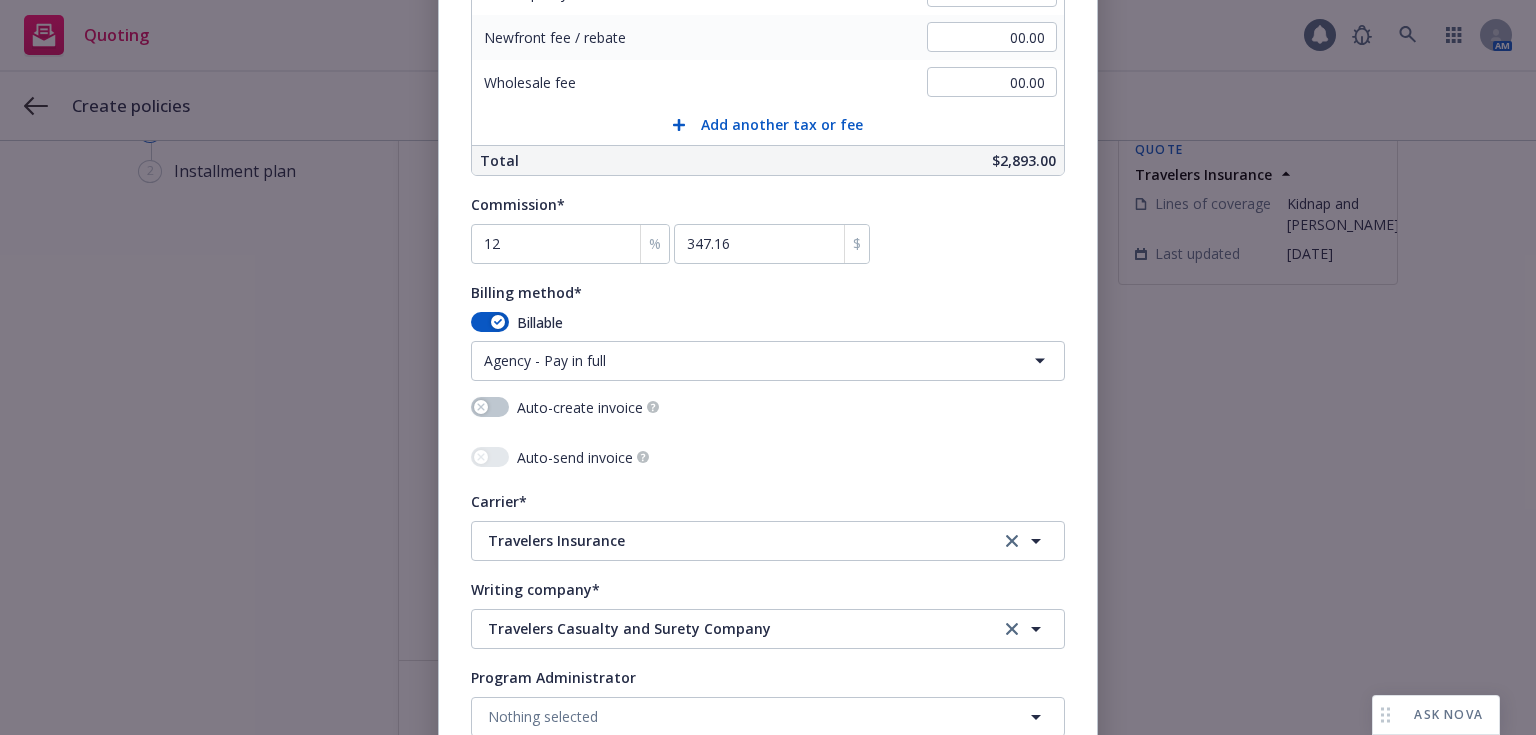 scroll, scrollTop: 2152, scrollLeft: 0, axis: vertical 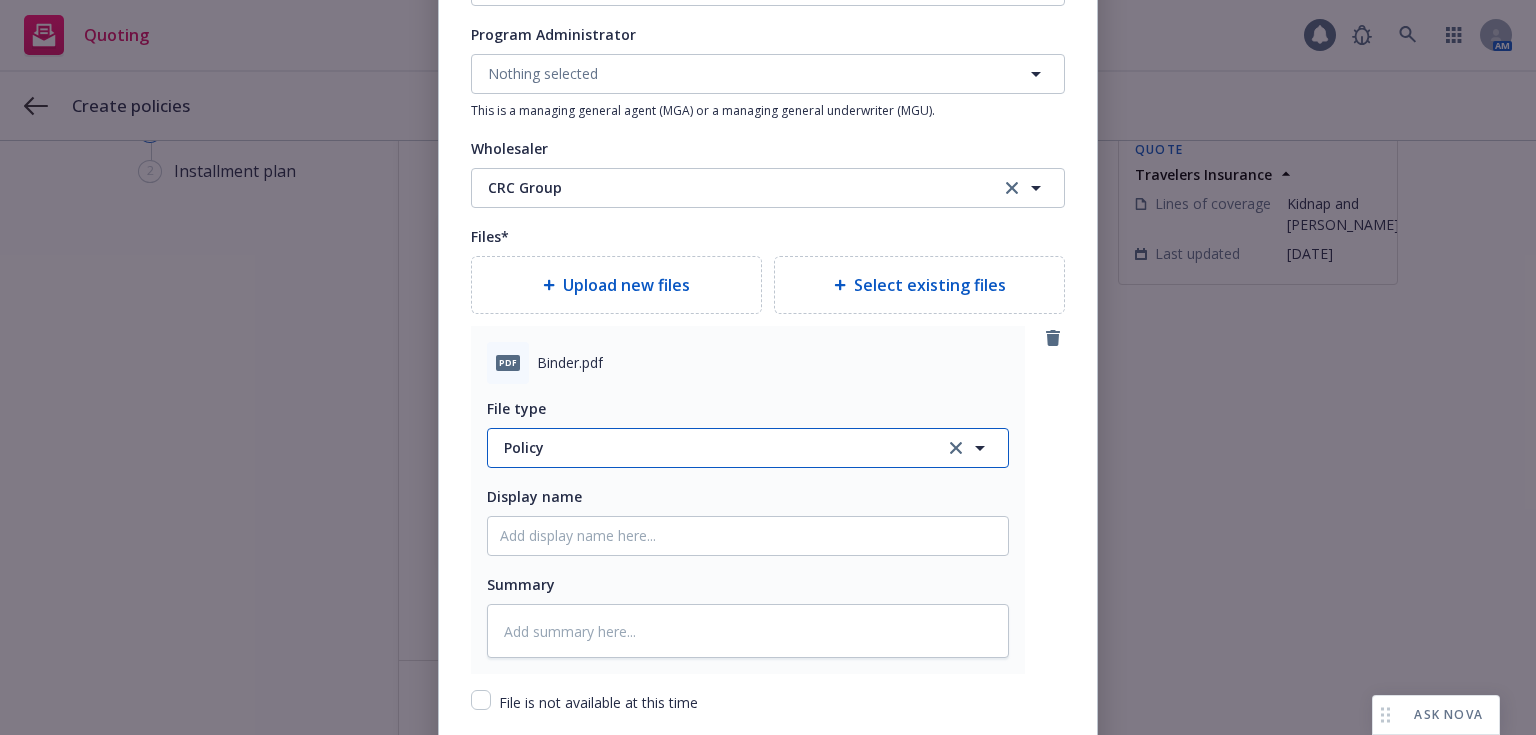 click on "Policy" at bounding box center [713, 447] 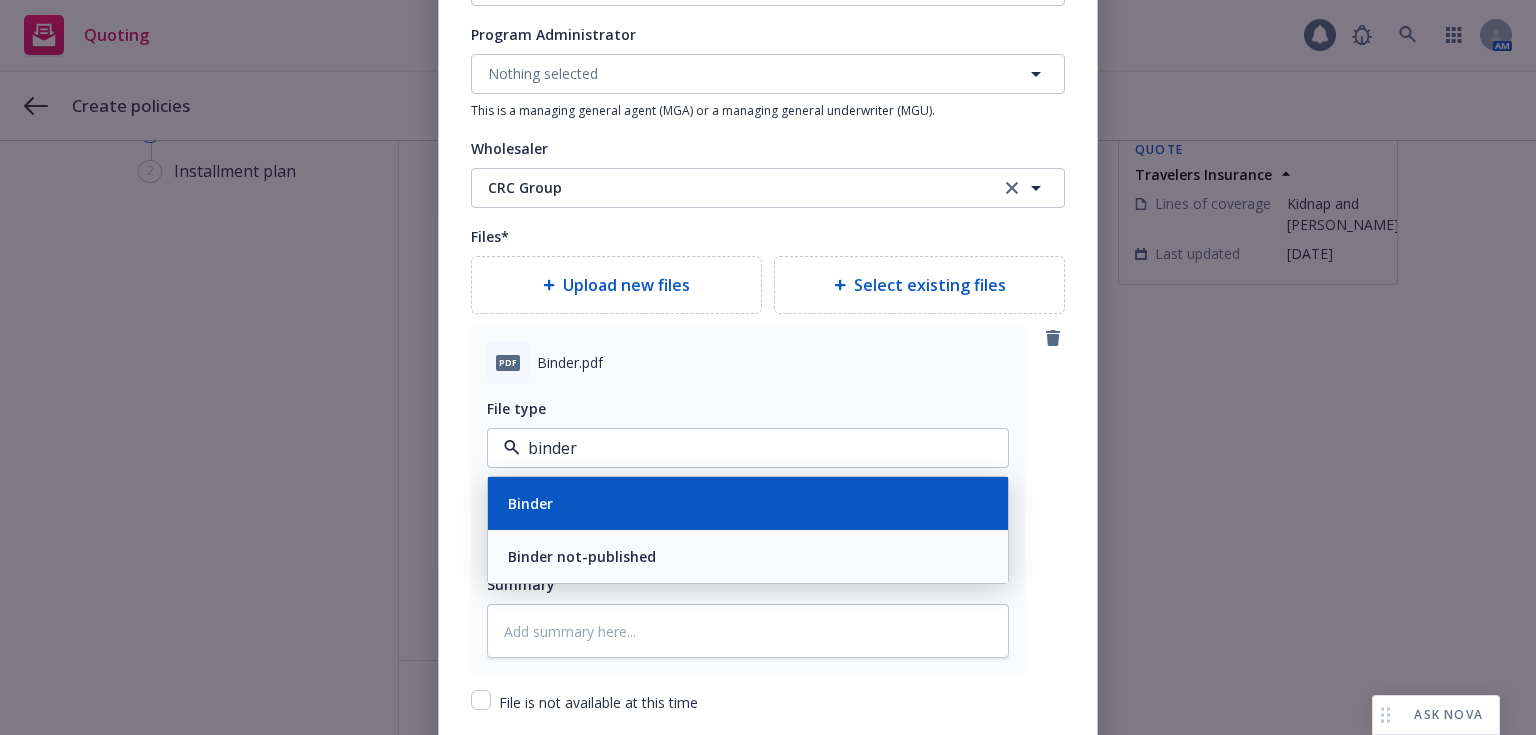 click on "Binder" at bounding box center [748, 503] 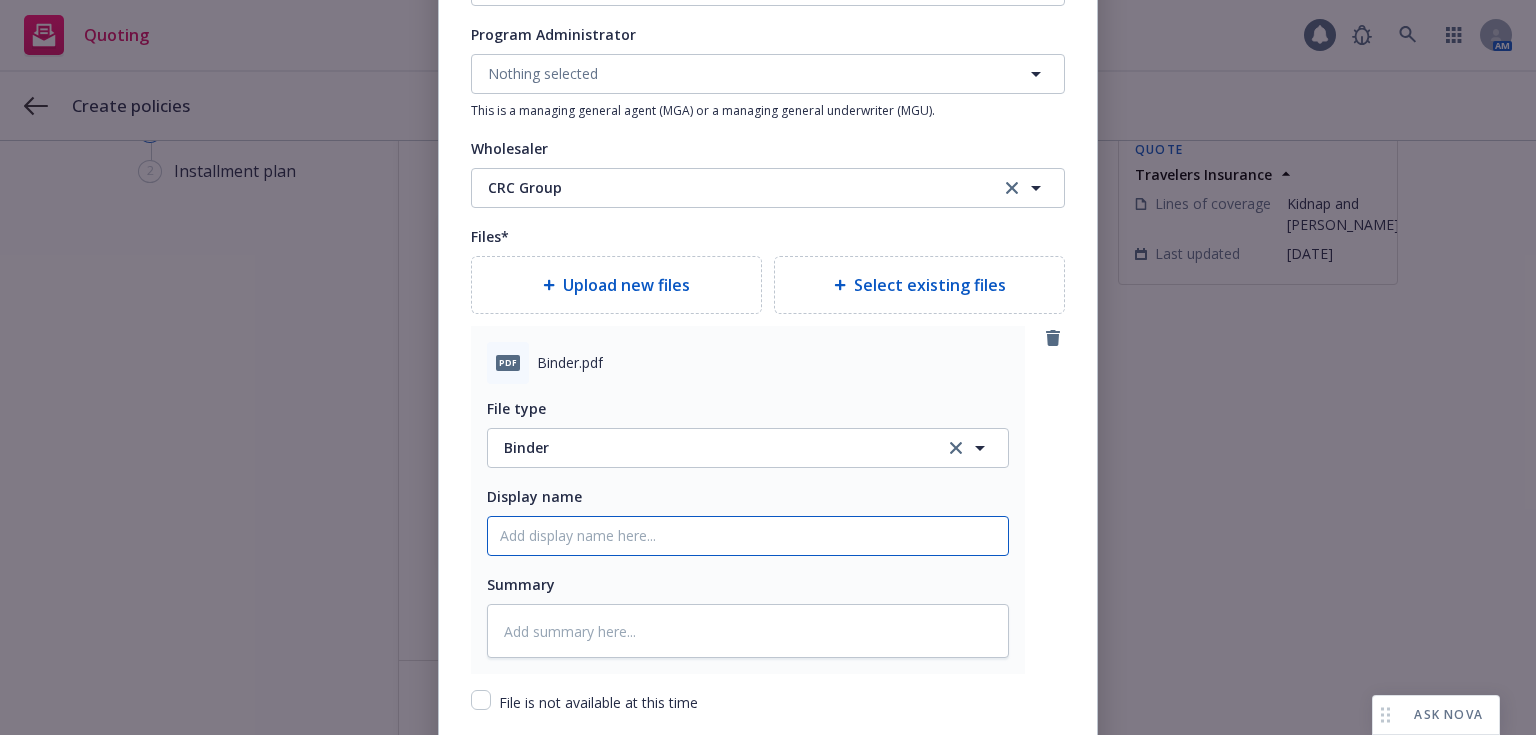 click on "Policy display name" at bounding box center (748, 536) 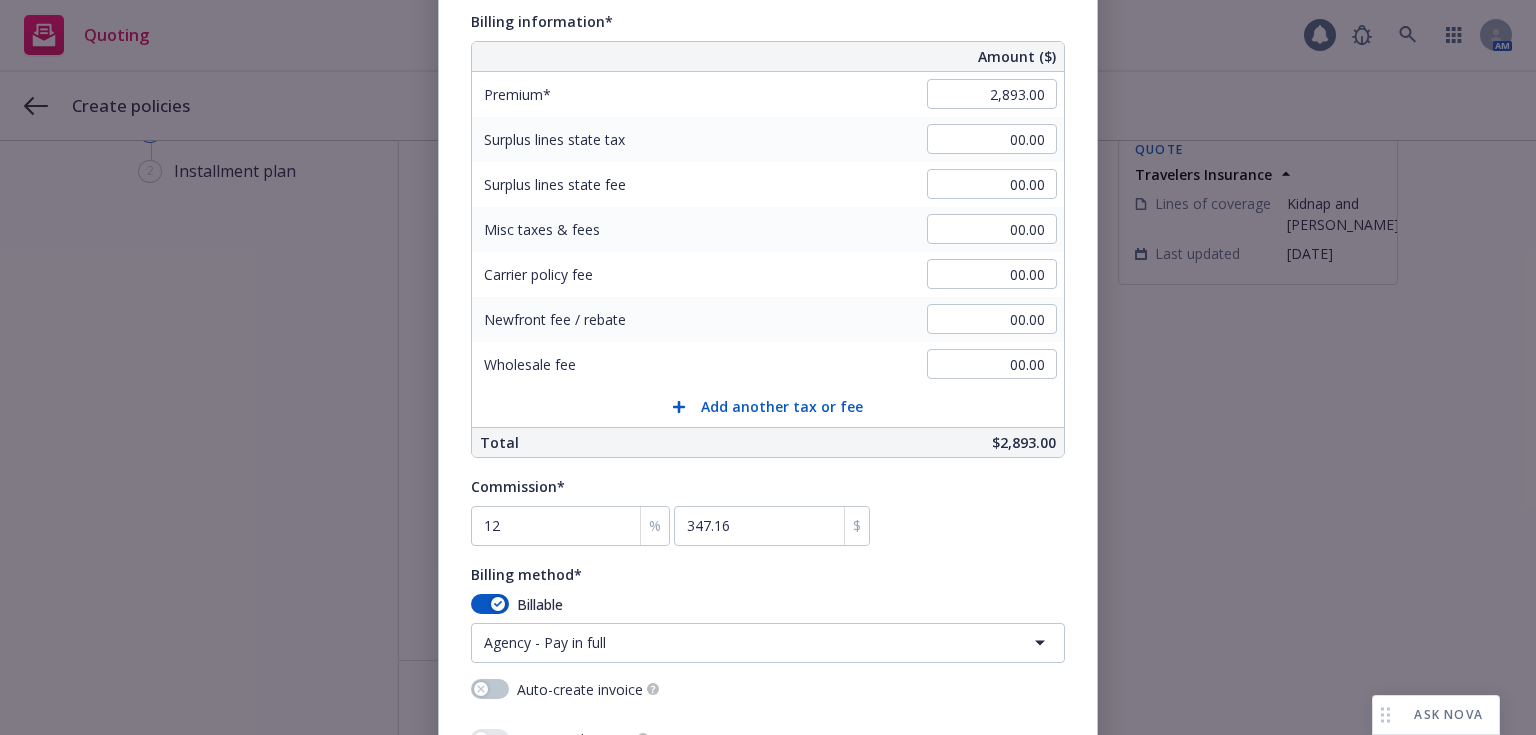 scroll, scrollTop: 1870, scrollLeft: 0, axis: vertical 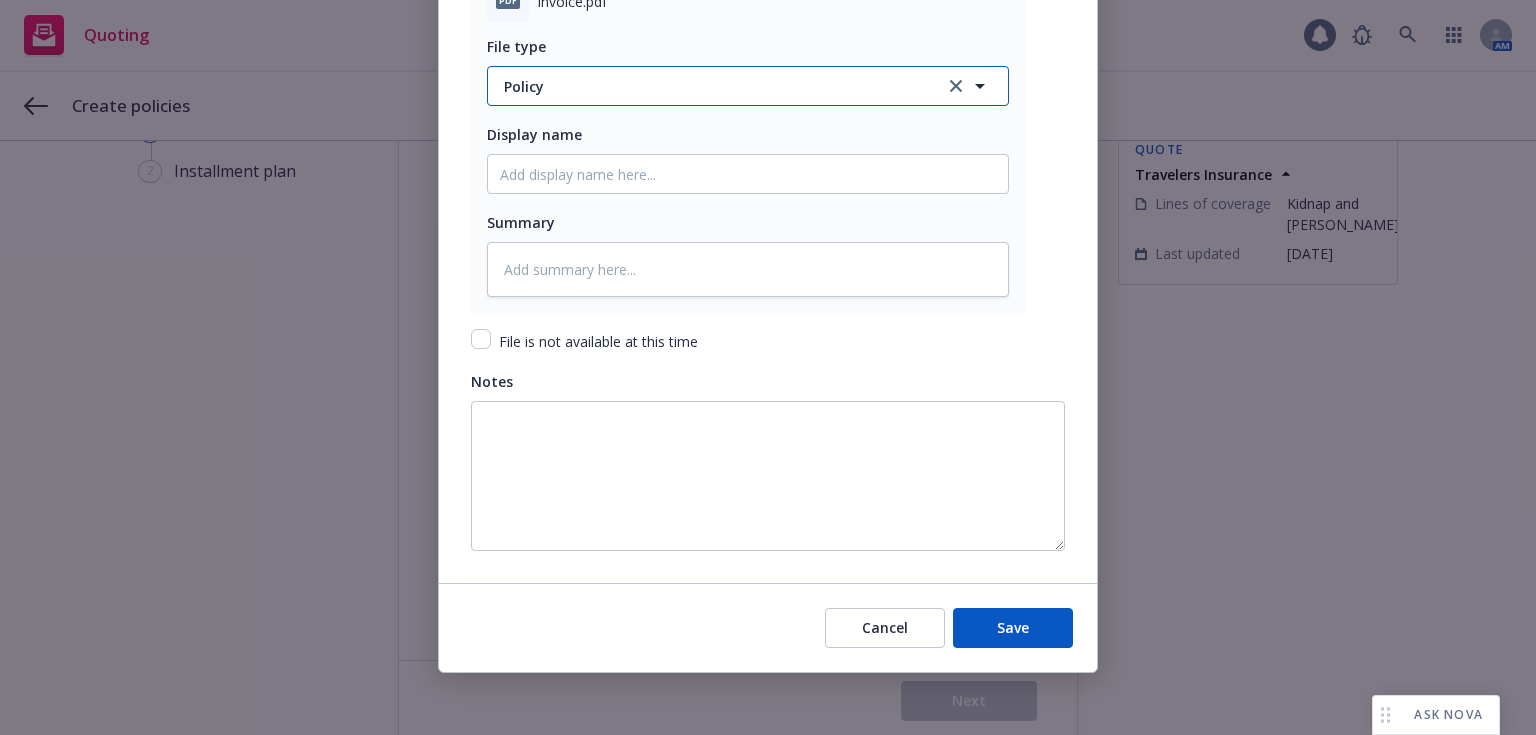 click on "Policy" at bounding box center [713, 86] 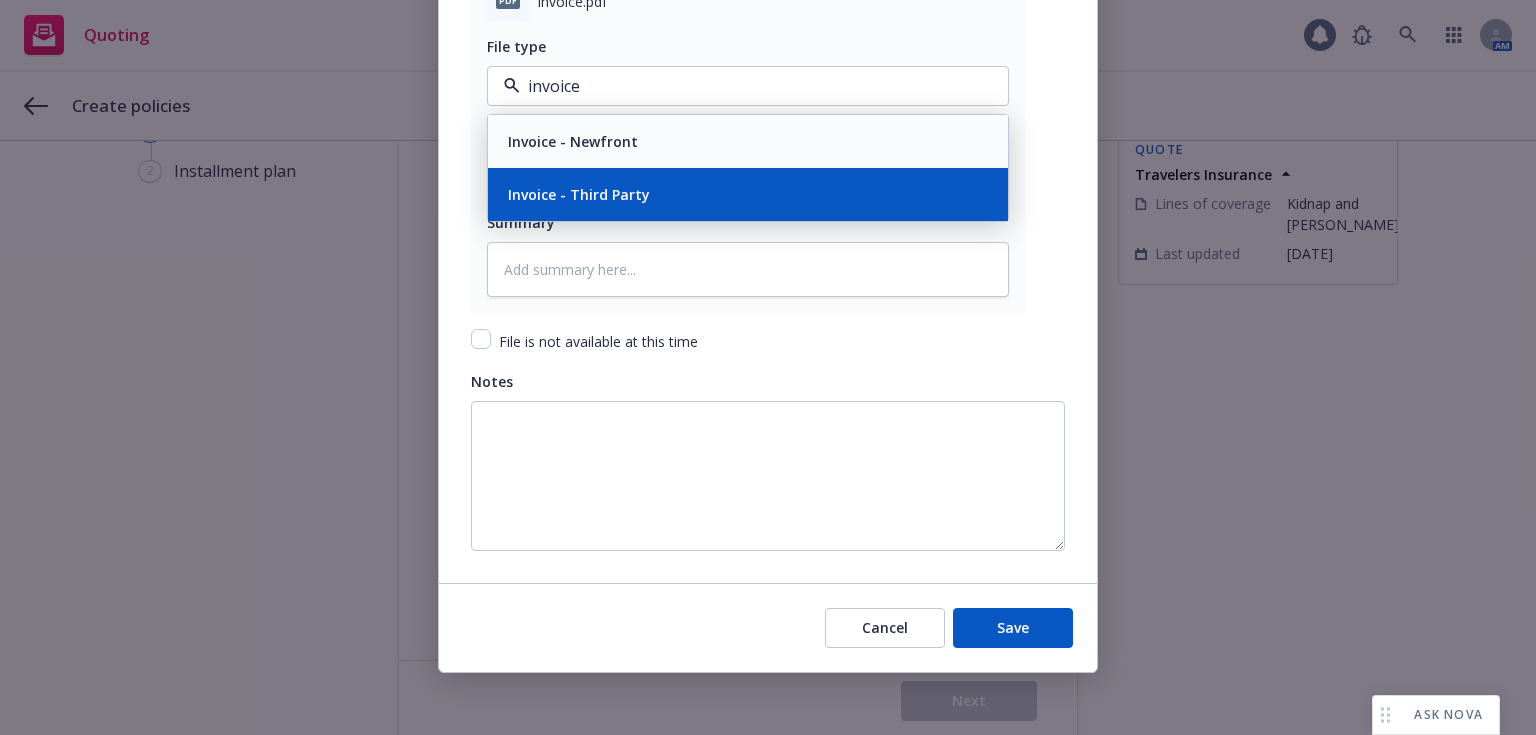 click on "Invoice - Third Party" at bounding box center [579, 194] 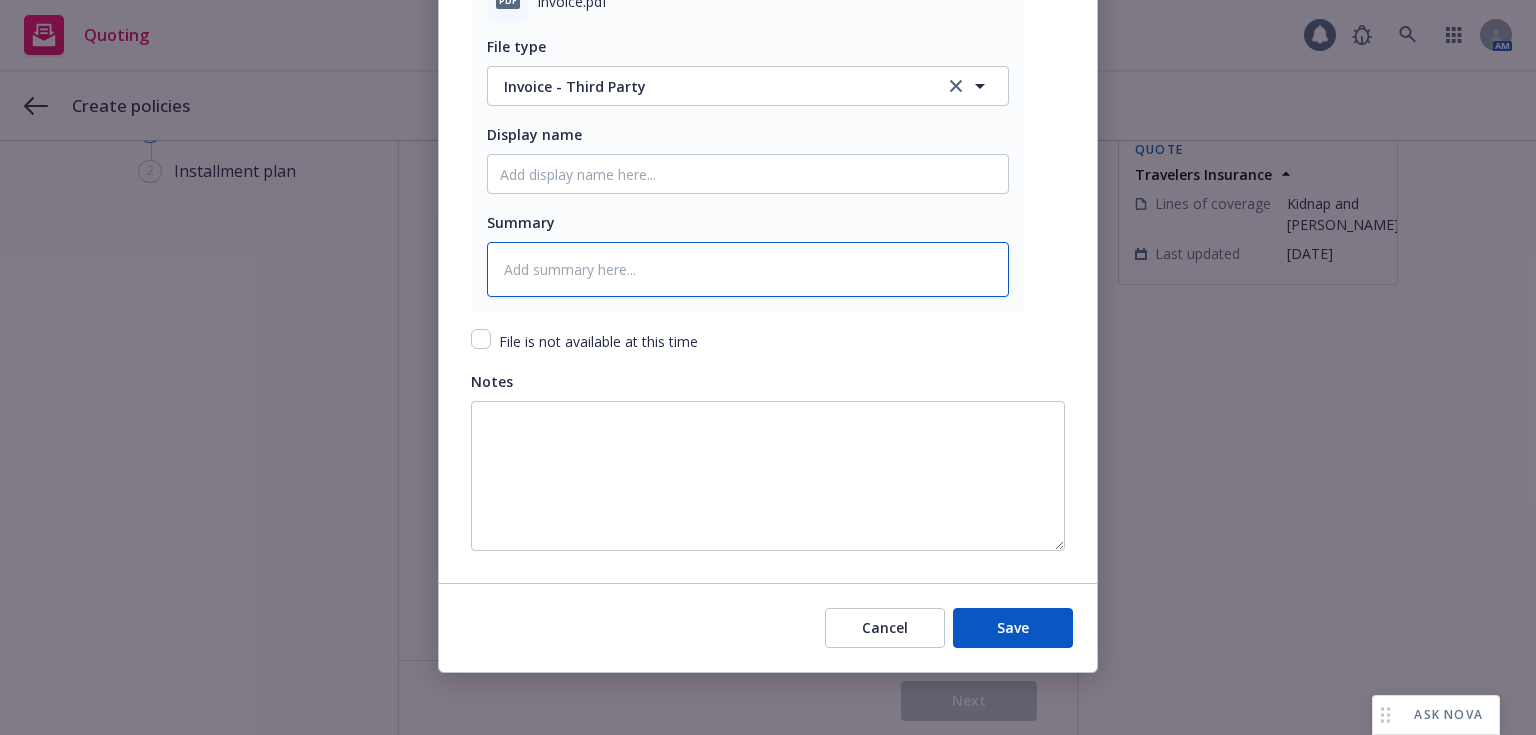 click at bounding box center (748, 269) 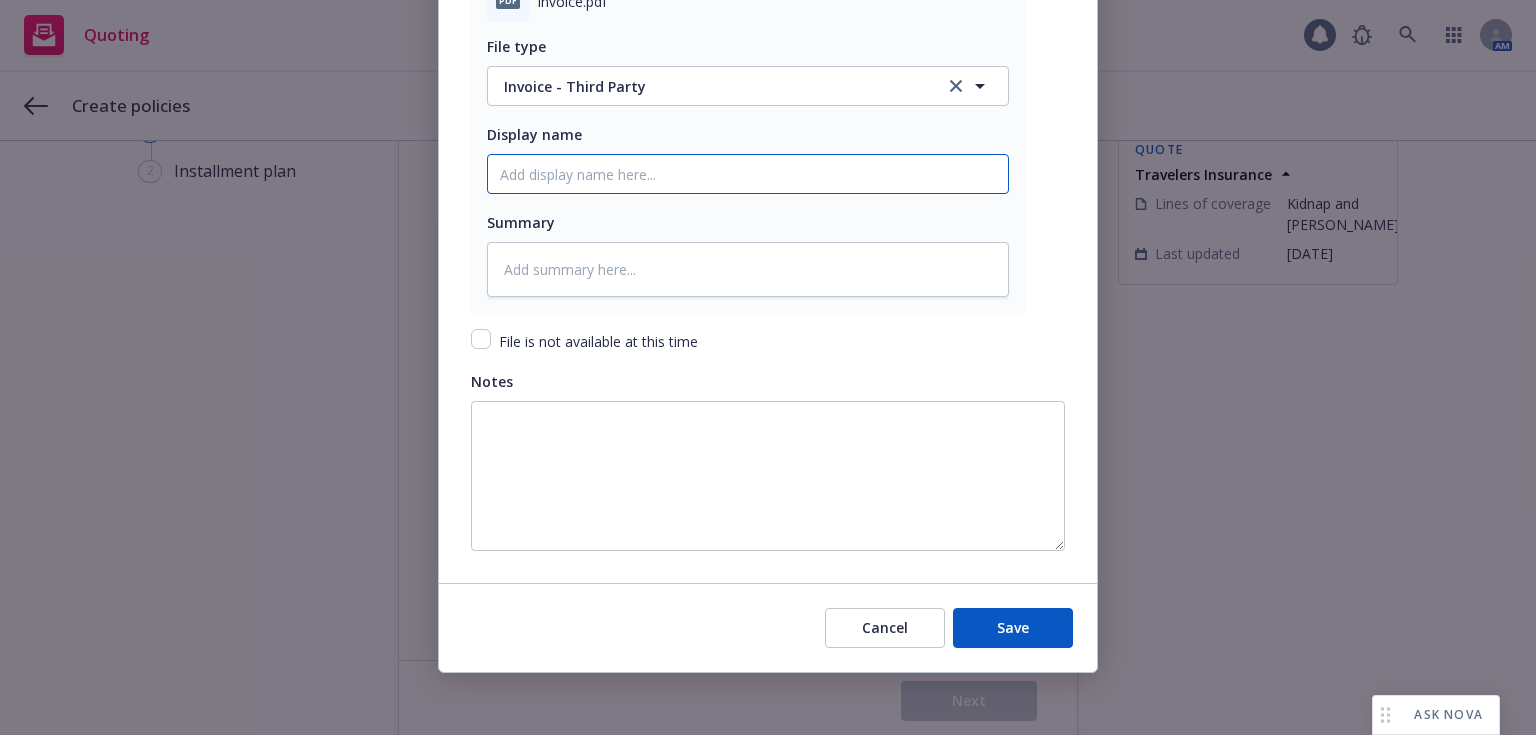 click on "Policy display name" at bounding box center (748, -186) 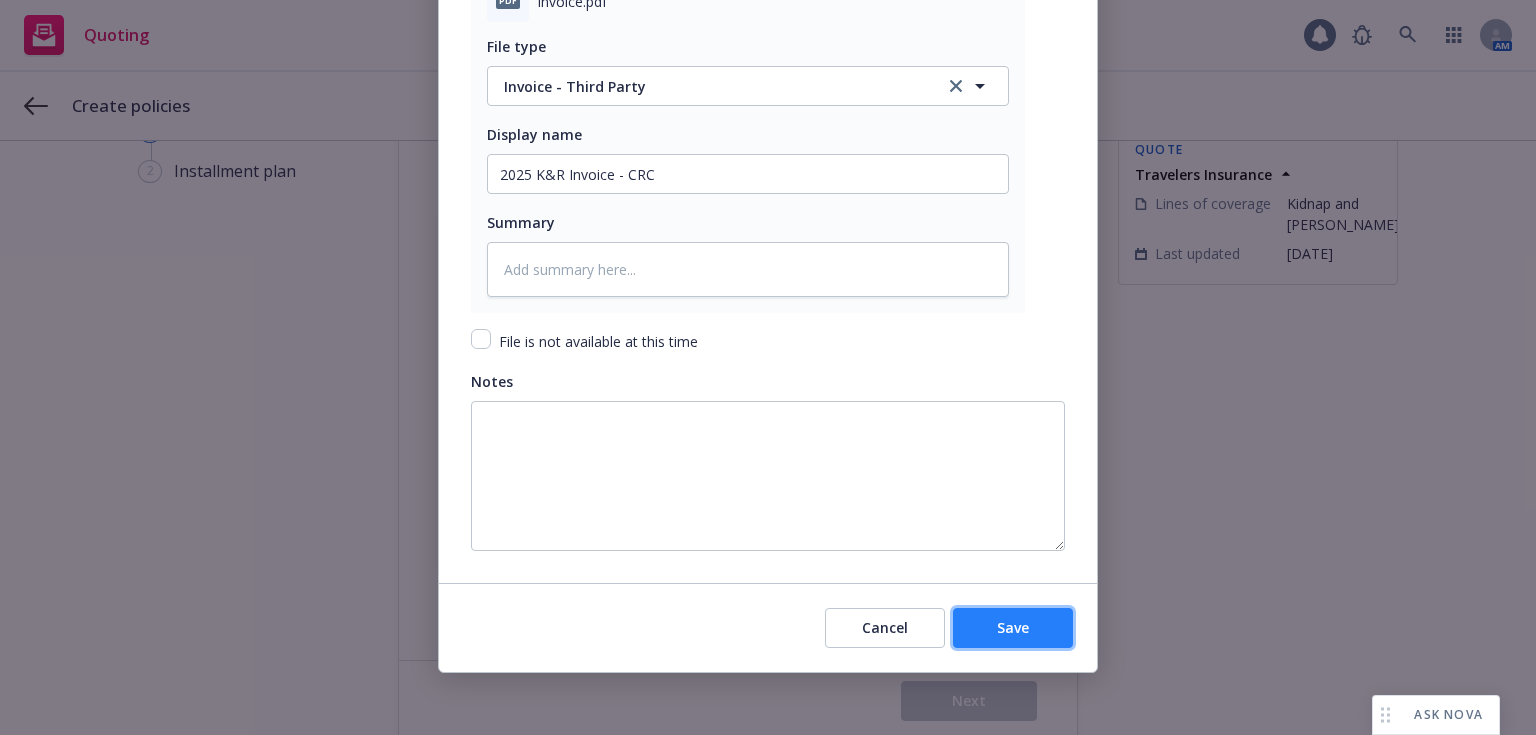 click on "Save" at bounding box center (1013, 628) 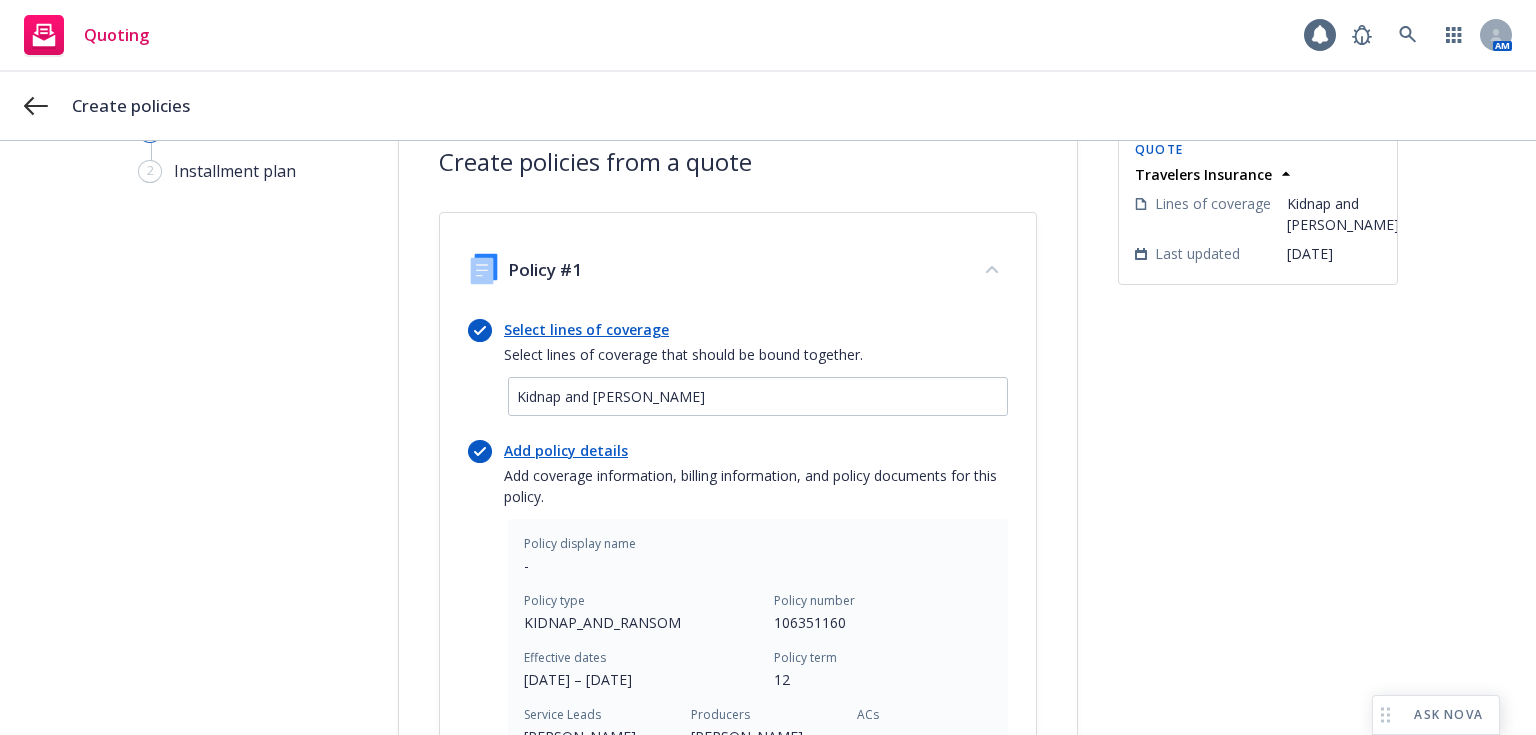 scroll, scrollTop: 669, scrollLeft: 0, axis: vertical 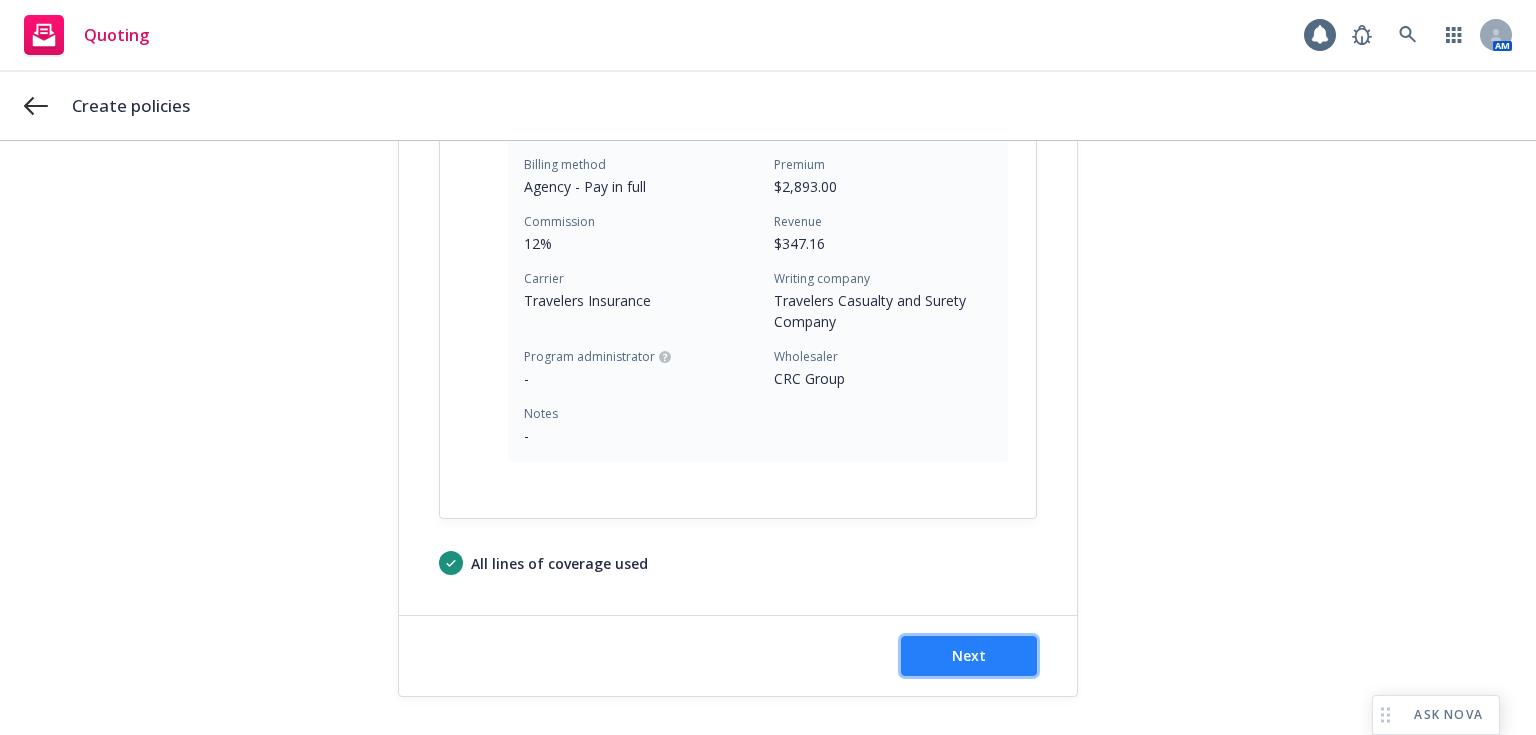 click on "Next" at bounding box center (969, 656) 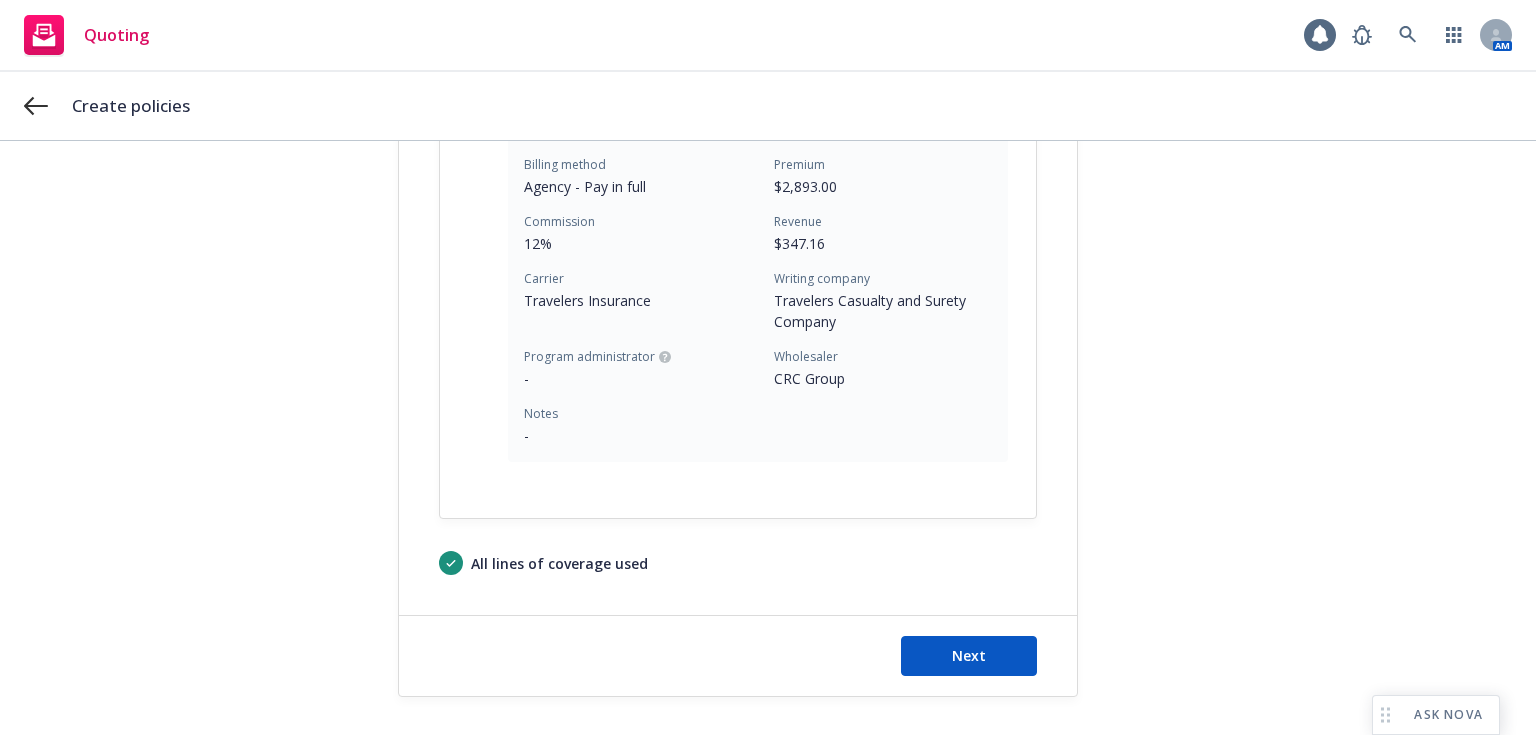 scroll, scrollTop: 0, scrollLeft: 0, axis: both 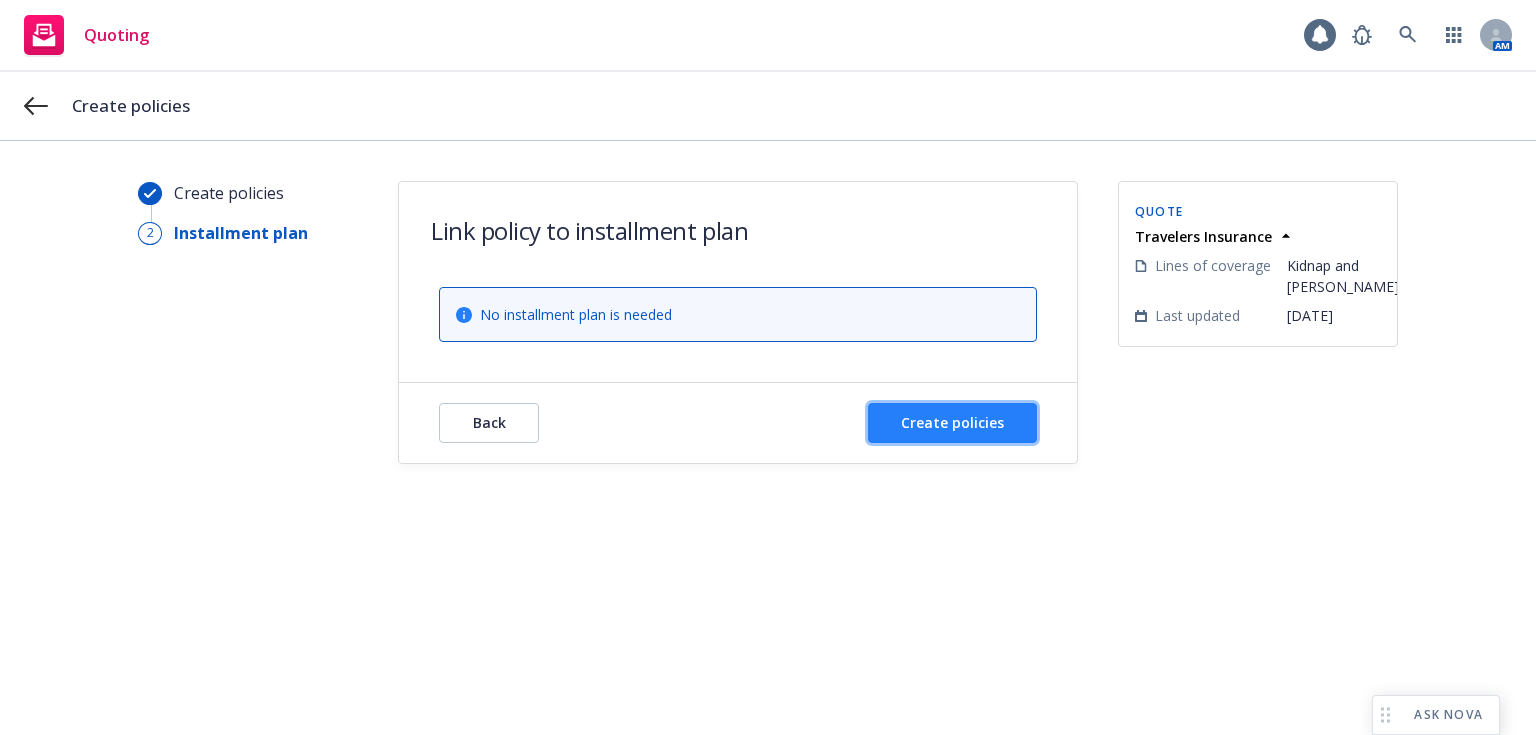 click on "Create policies" at bounding box center [952, 422] 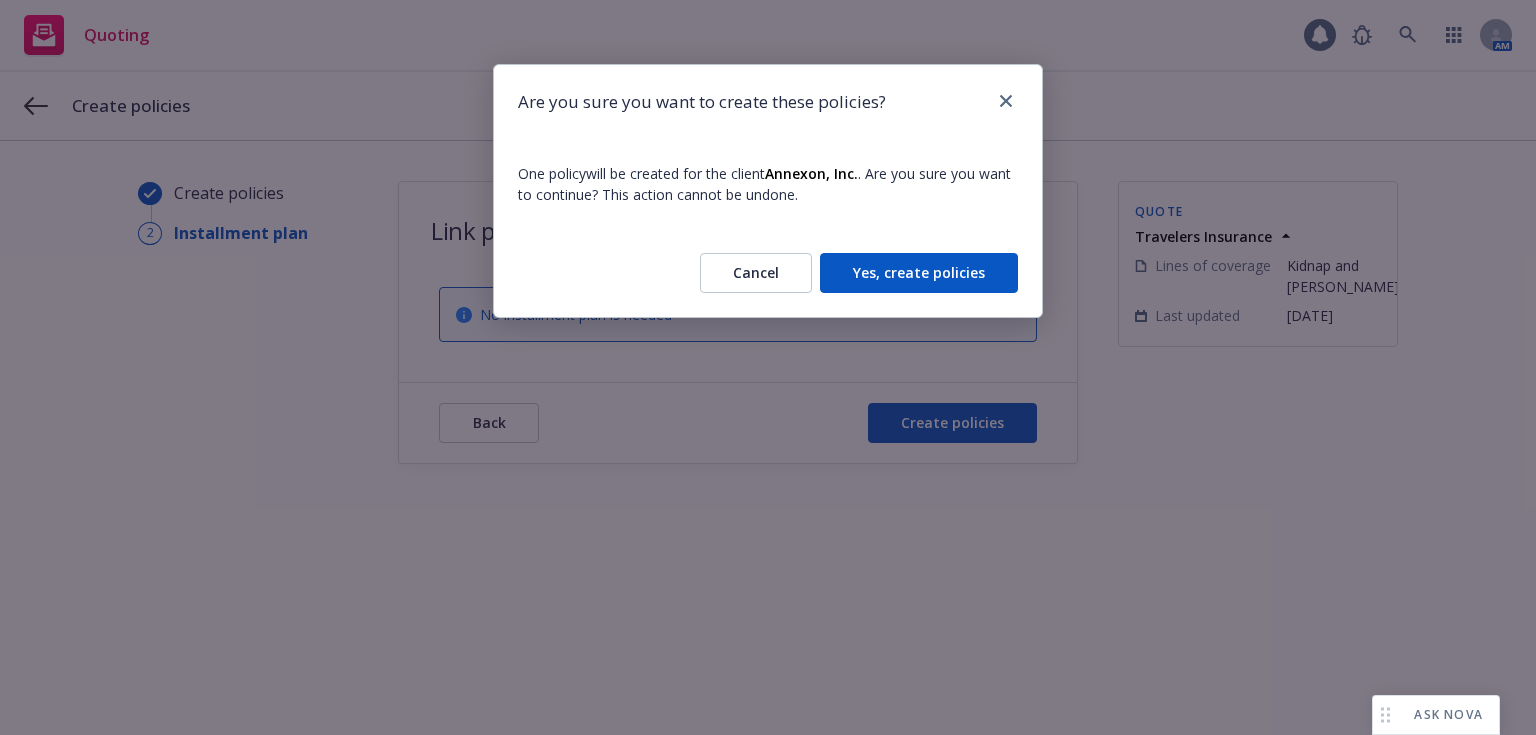 click on "Yes, create policies" at bounding box center (919, 273) 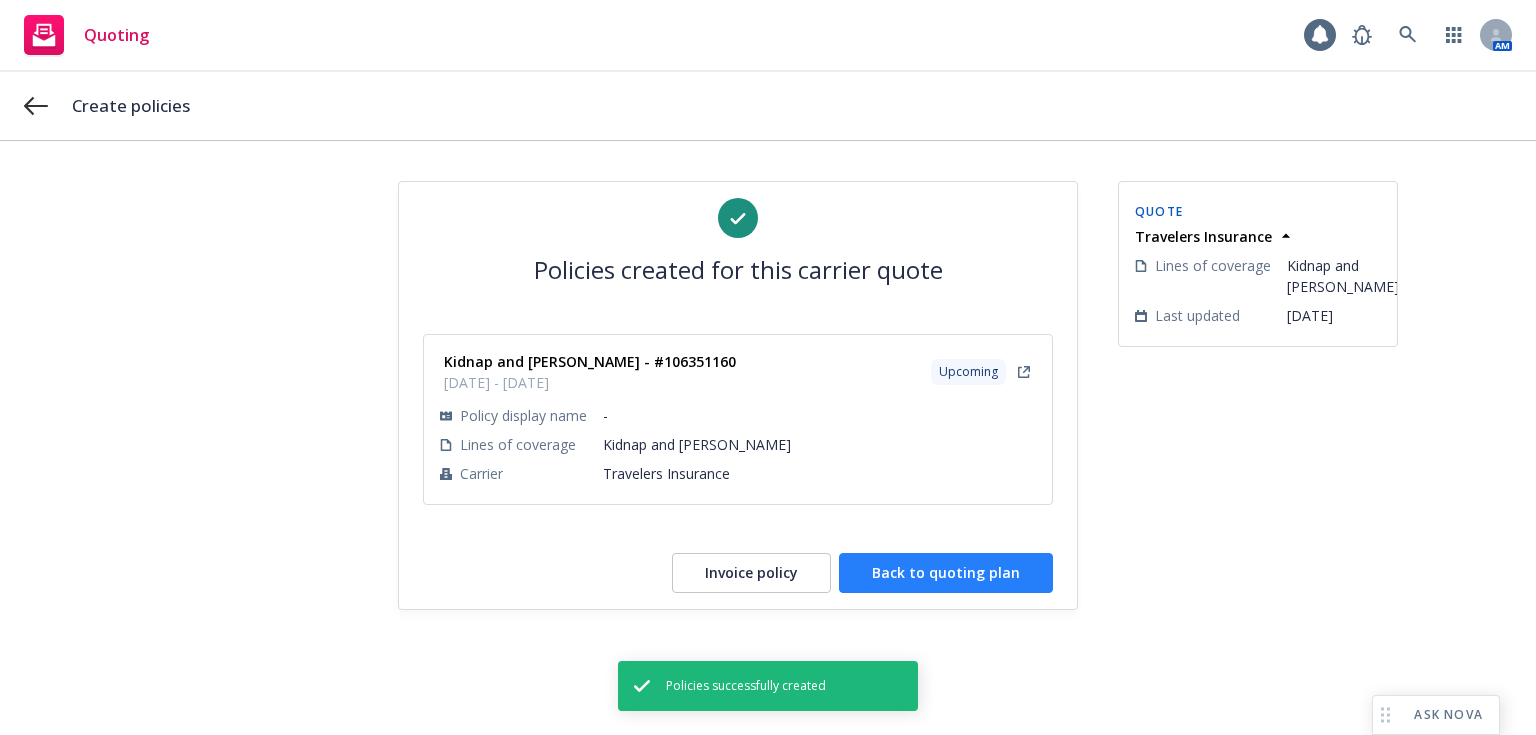 click on "Back to quoting plan" at bounding box center (946, 573) 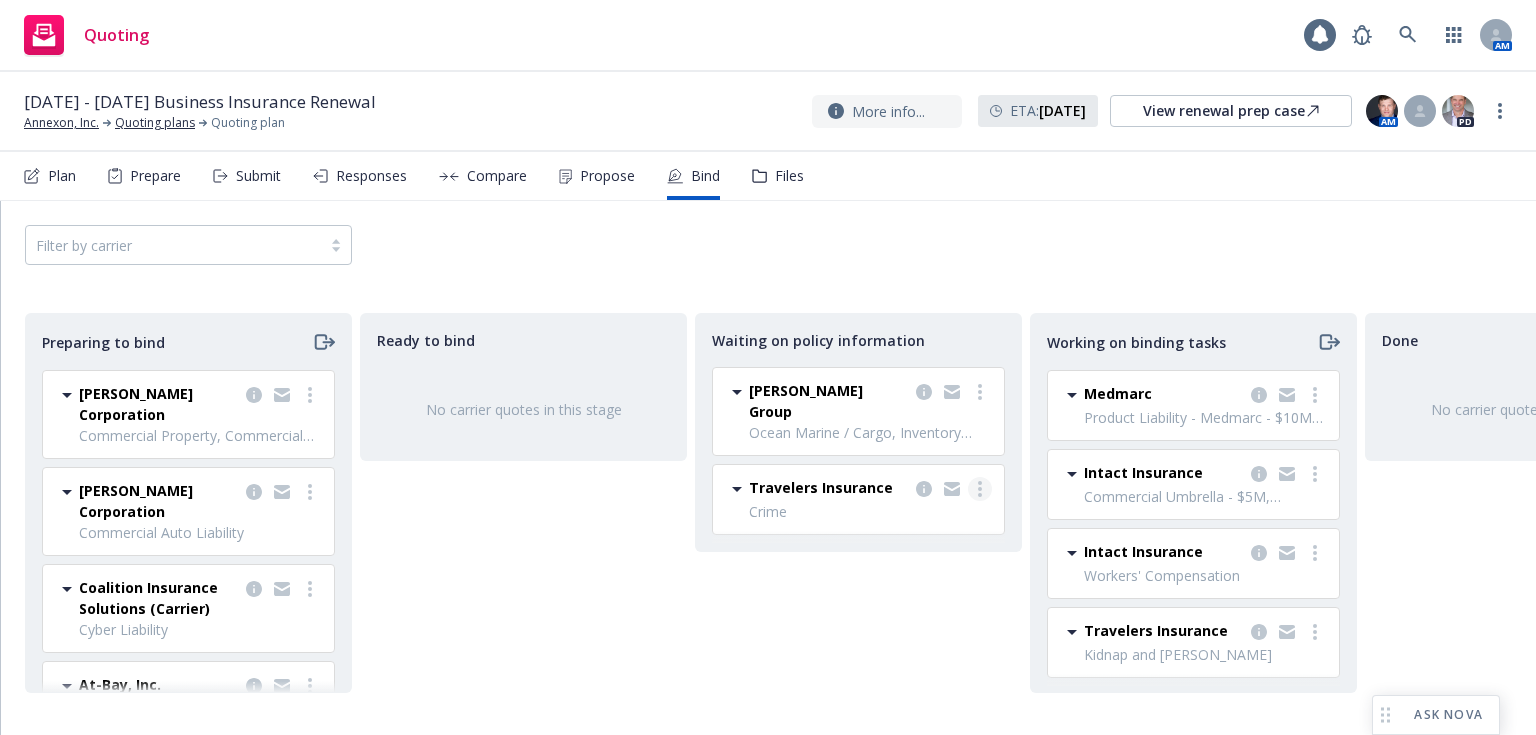 click at bounding box center (980, 489) 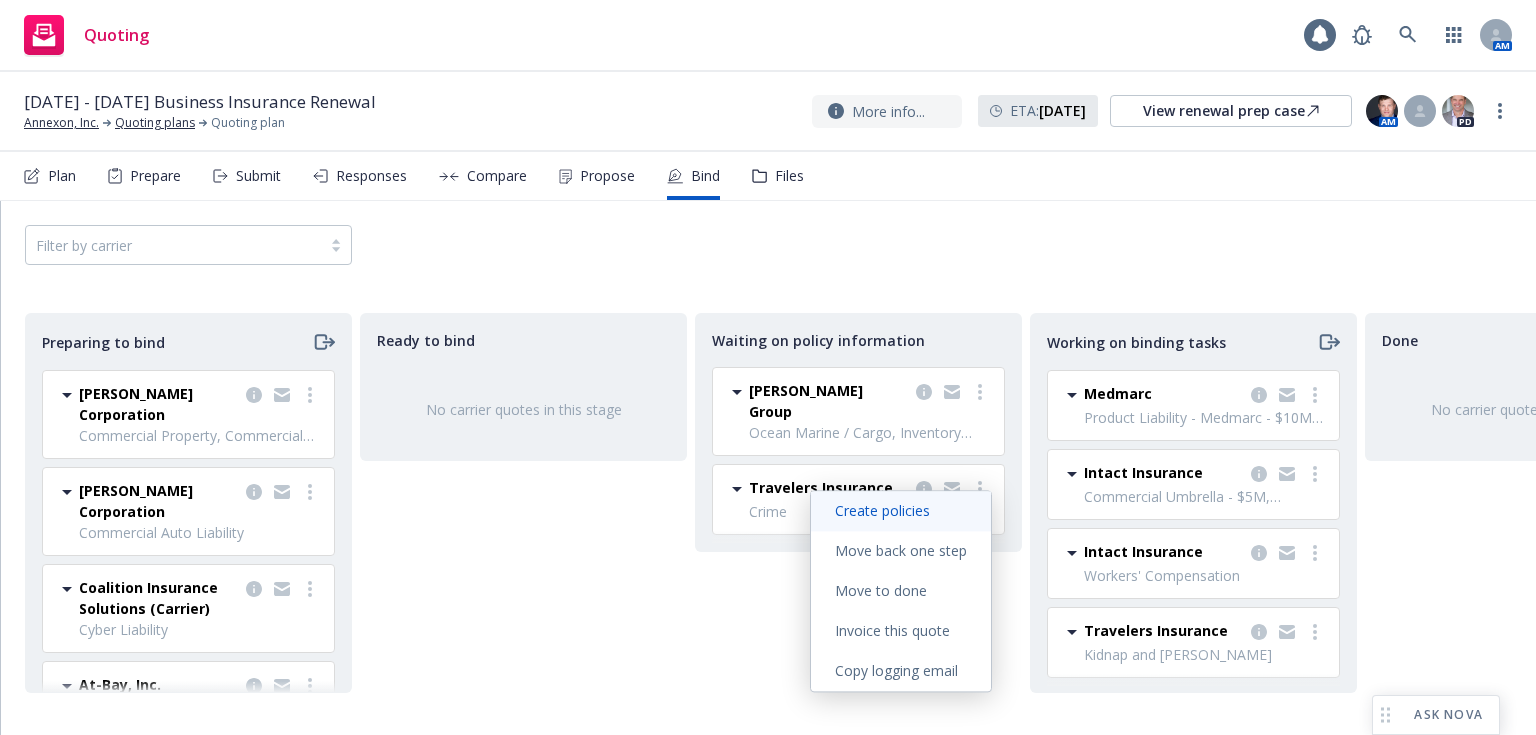 click on "Create policies" at bounding box center [882, 510] 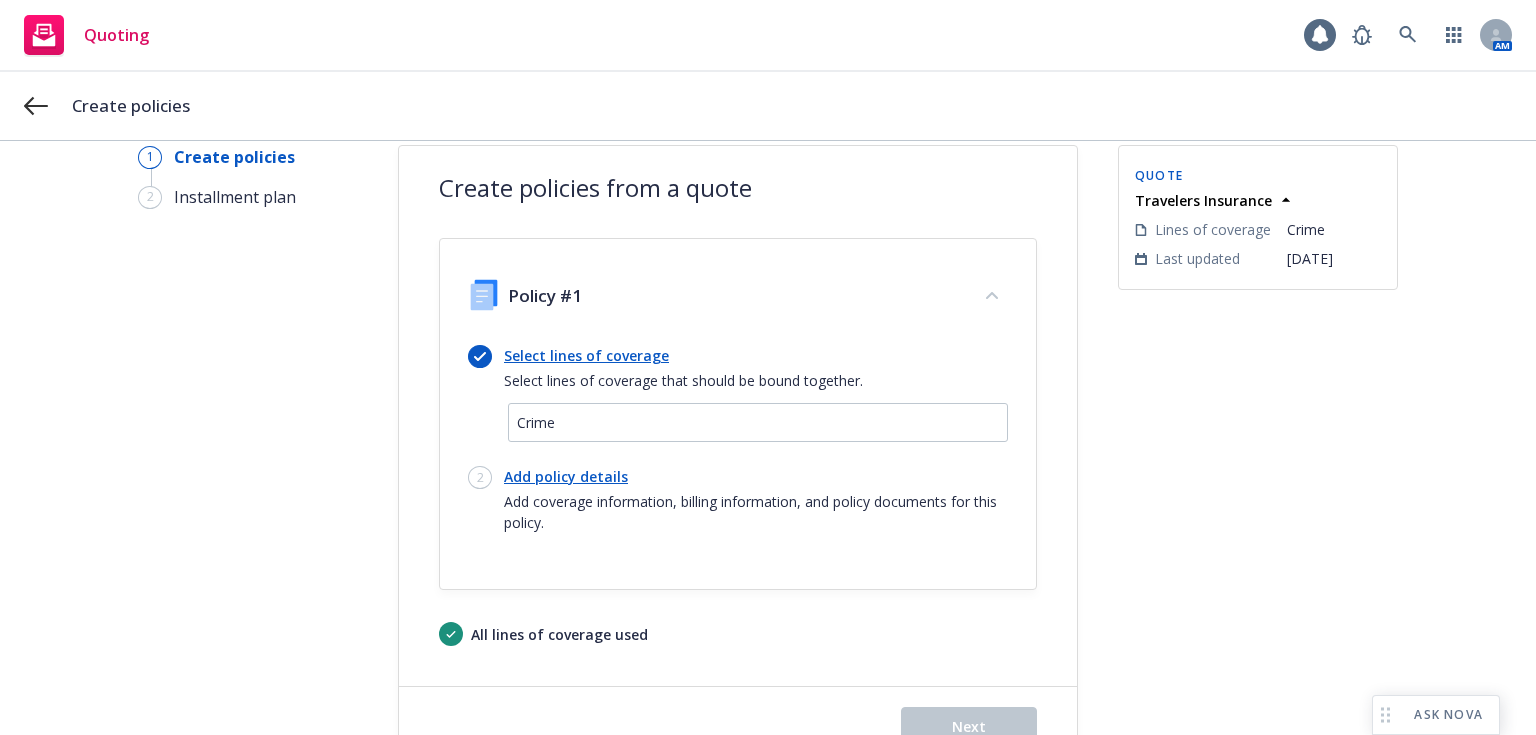 scroll, scrollTop: 0, scrollLeft: 0, axis: both 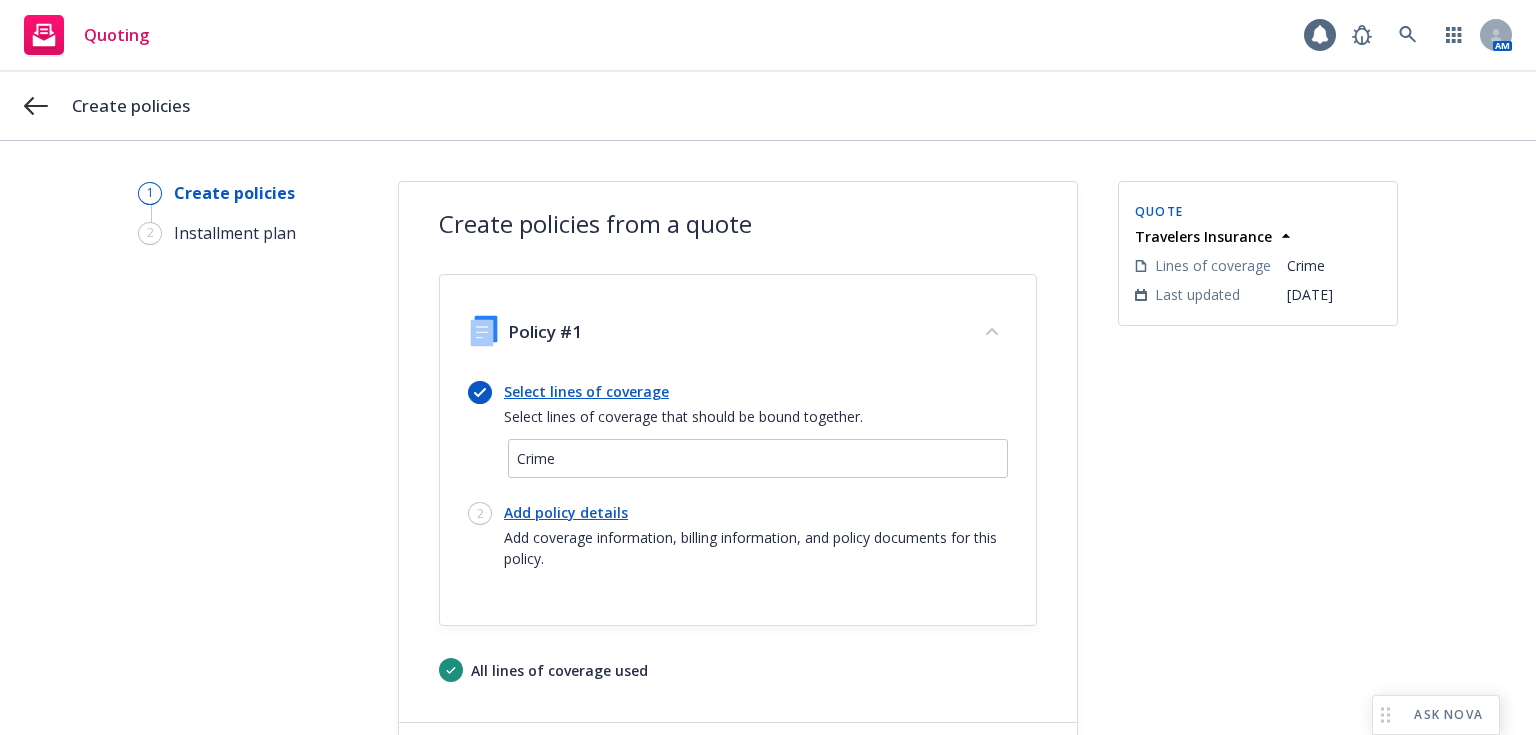 click on "Add policy details" at bounding box center [756, 512] 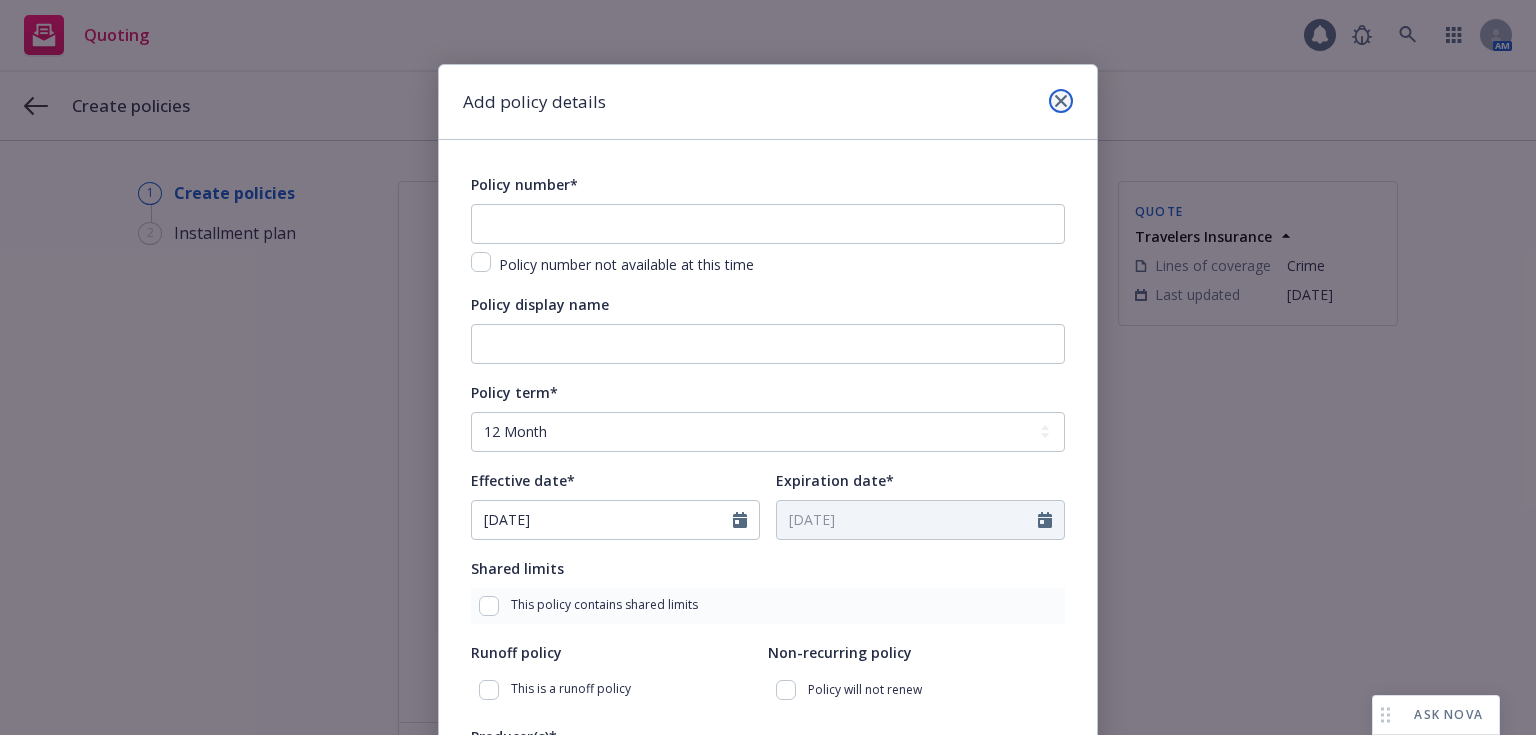 click at bounding box center (1061, 101) 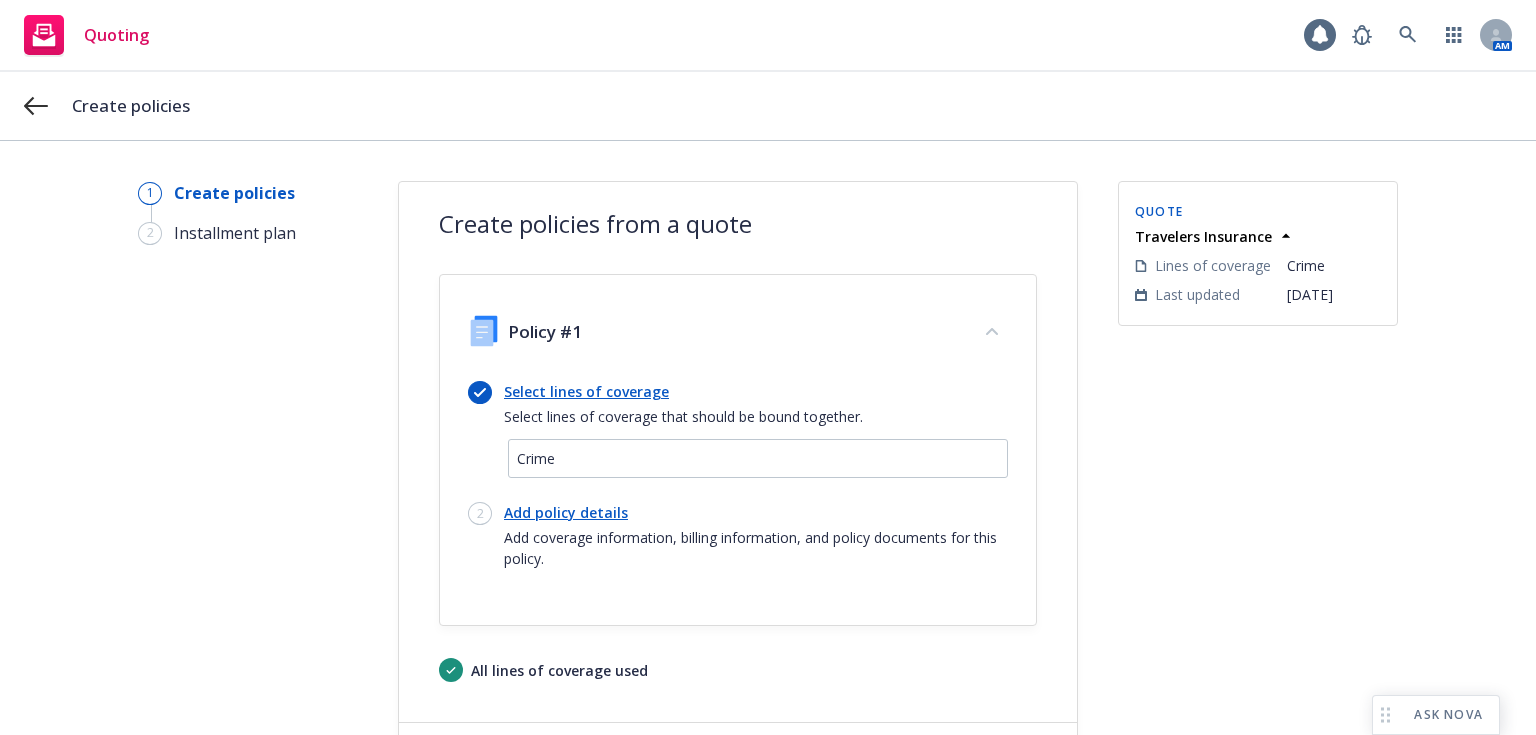 click on "Create policies" at bounding box center [768, 106] 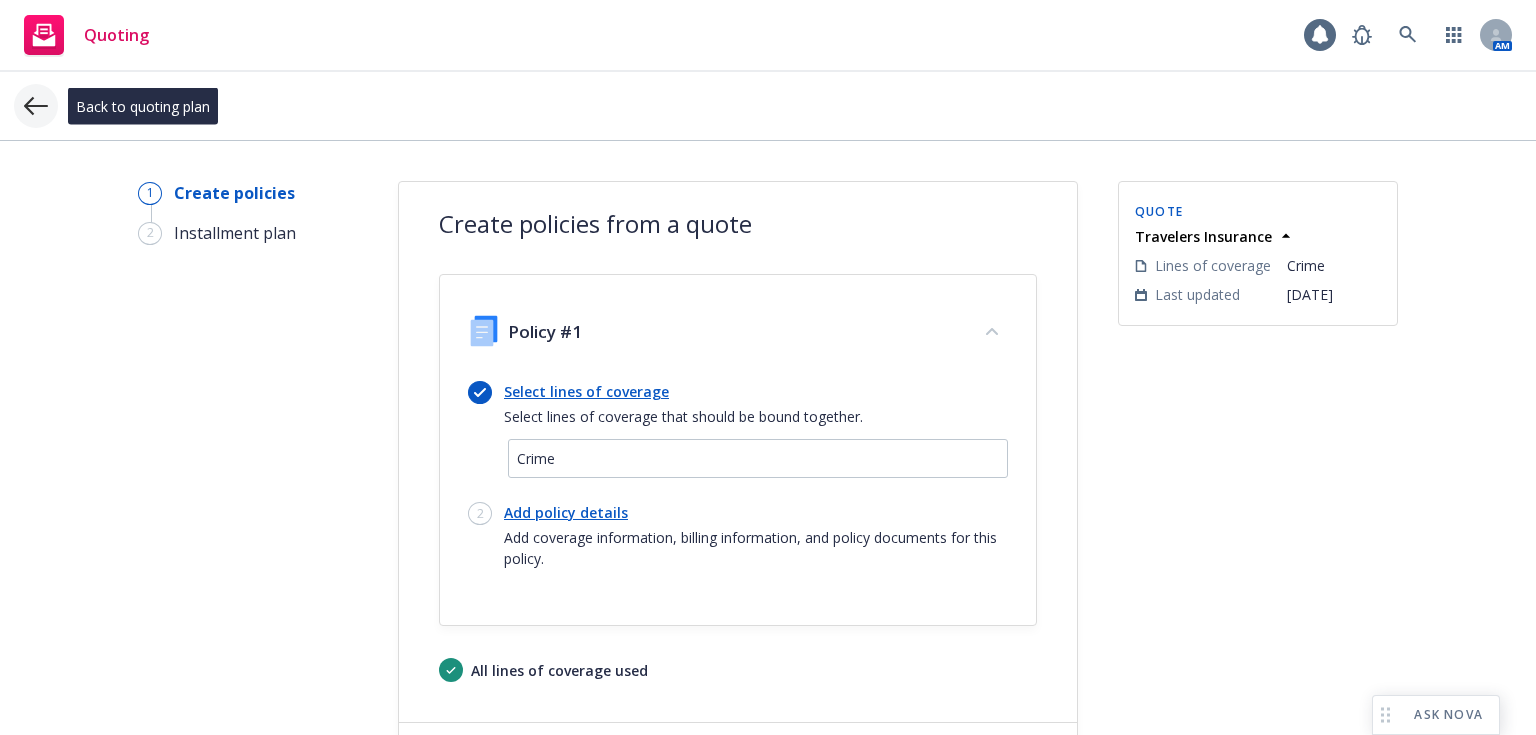 click 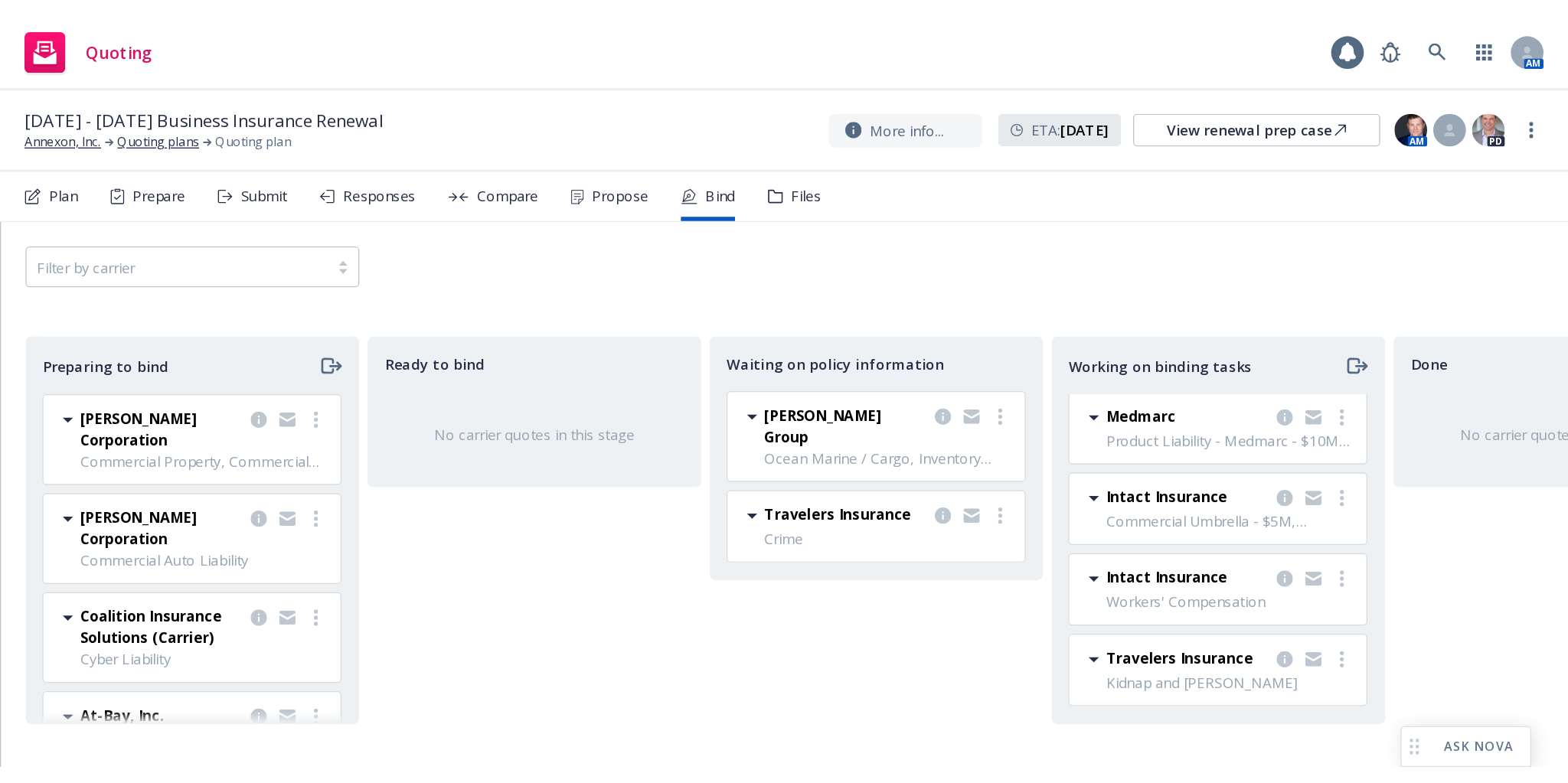 scroll, scrollTop: 0, scrollLeft: 0, axis: both 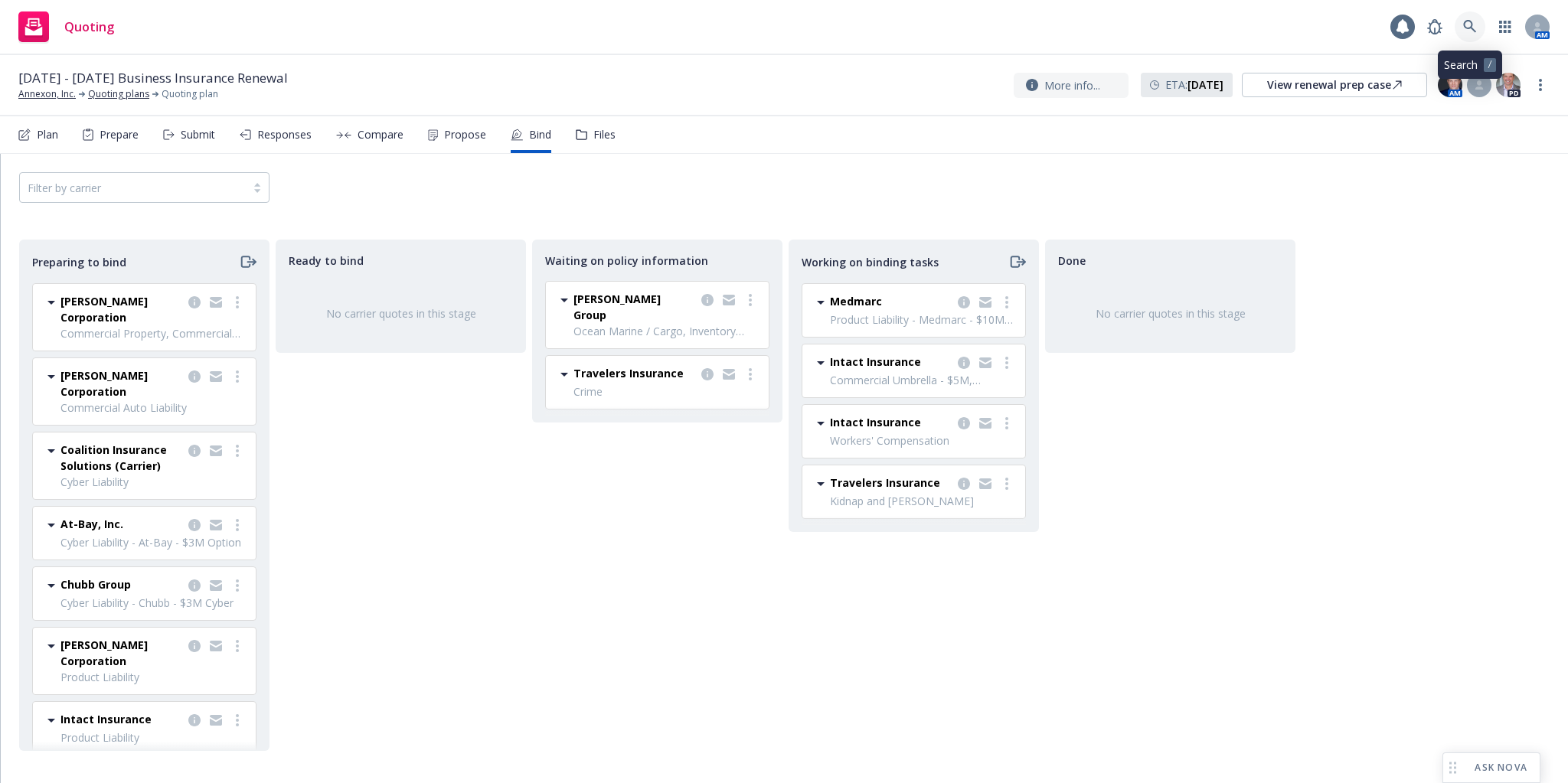 click at bounding box center [1470, 27] 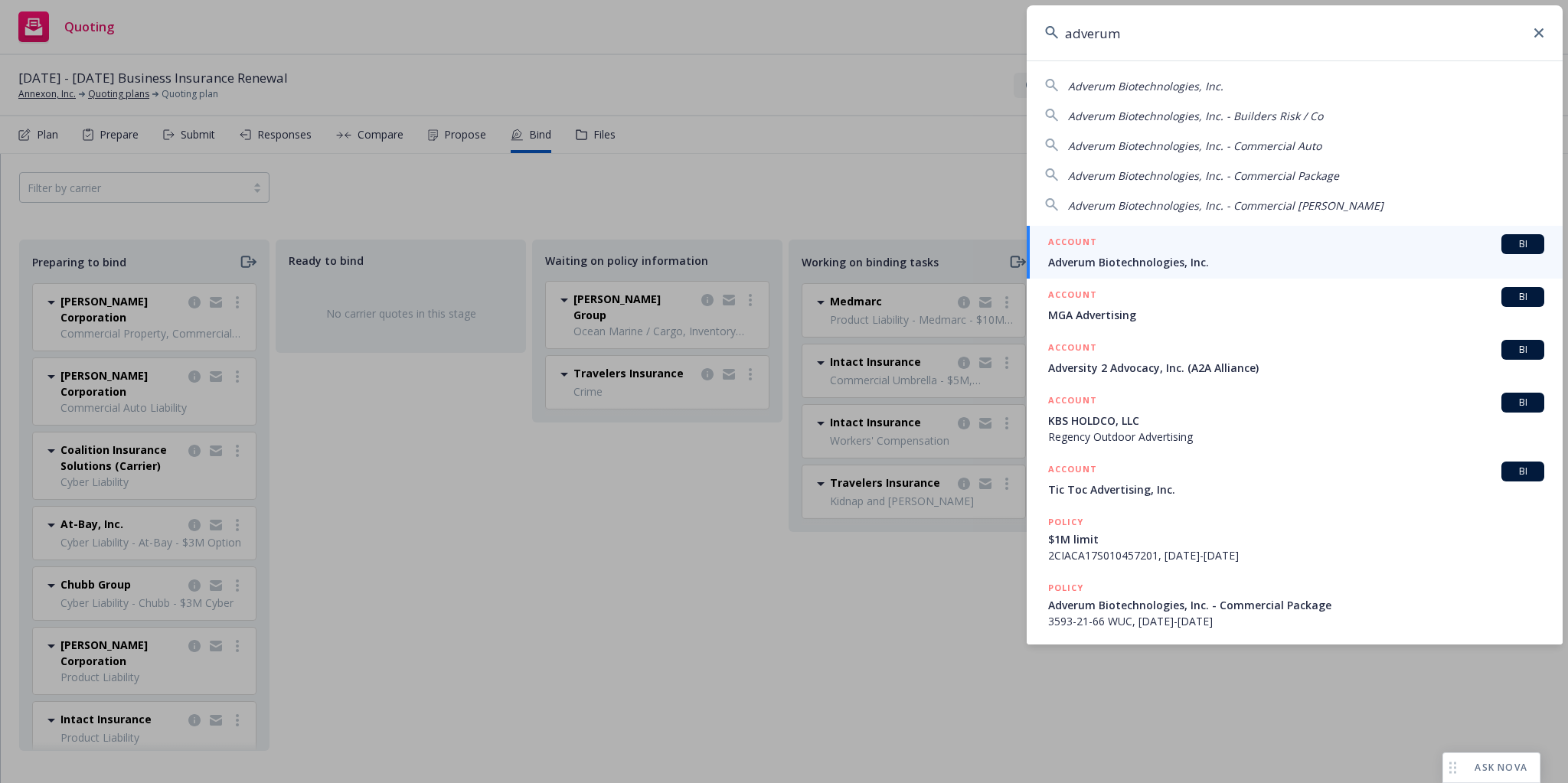 click on "ACCOUNT BI" at bounding box center (1296, 244) 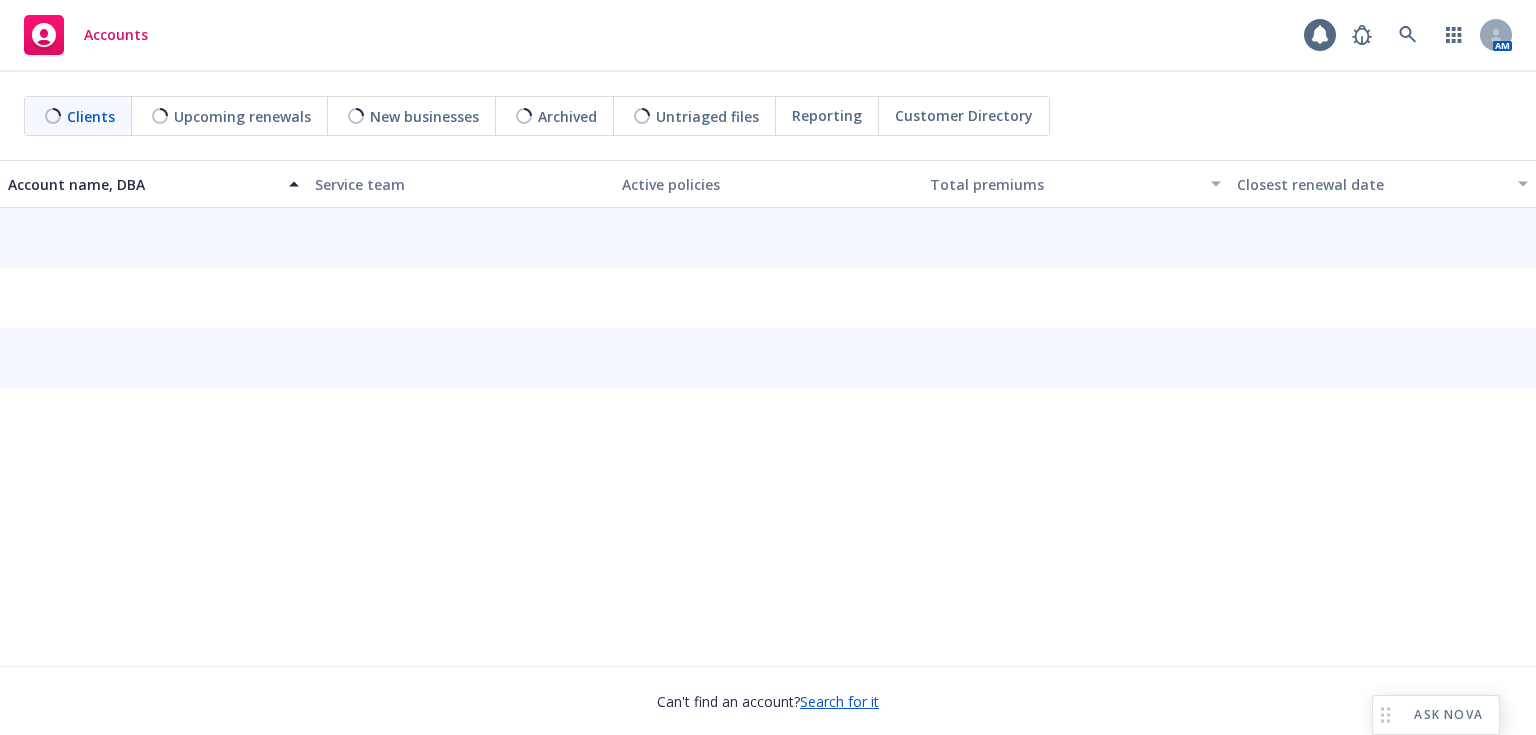 scroll, scrollTop: 0, scrollLeft: 0, axis: both 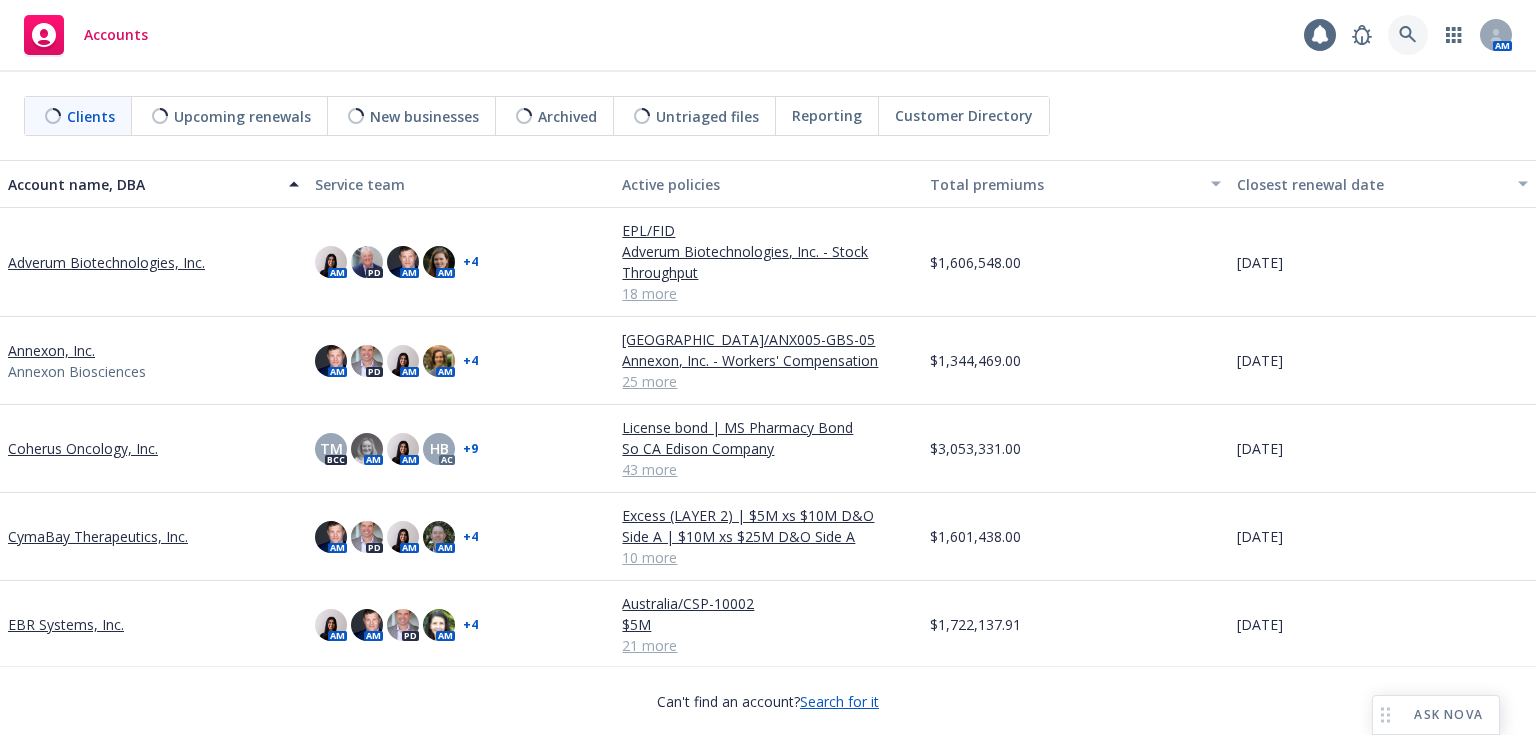 click 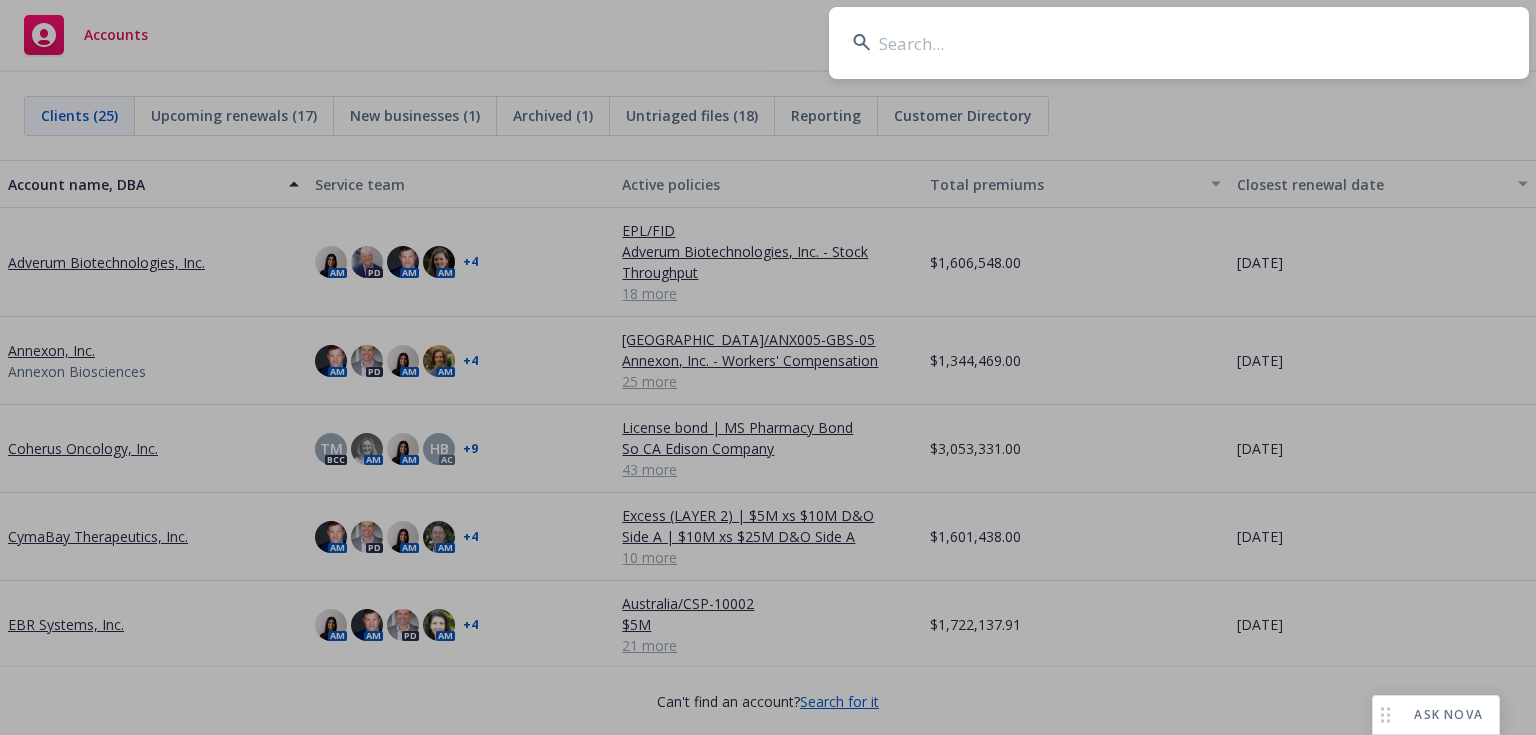 type on "j" 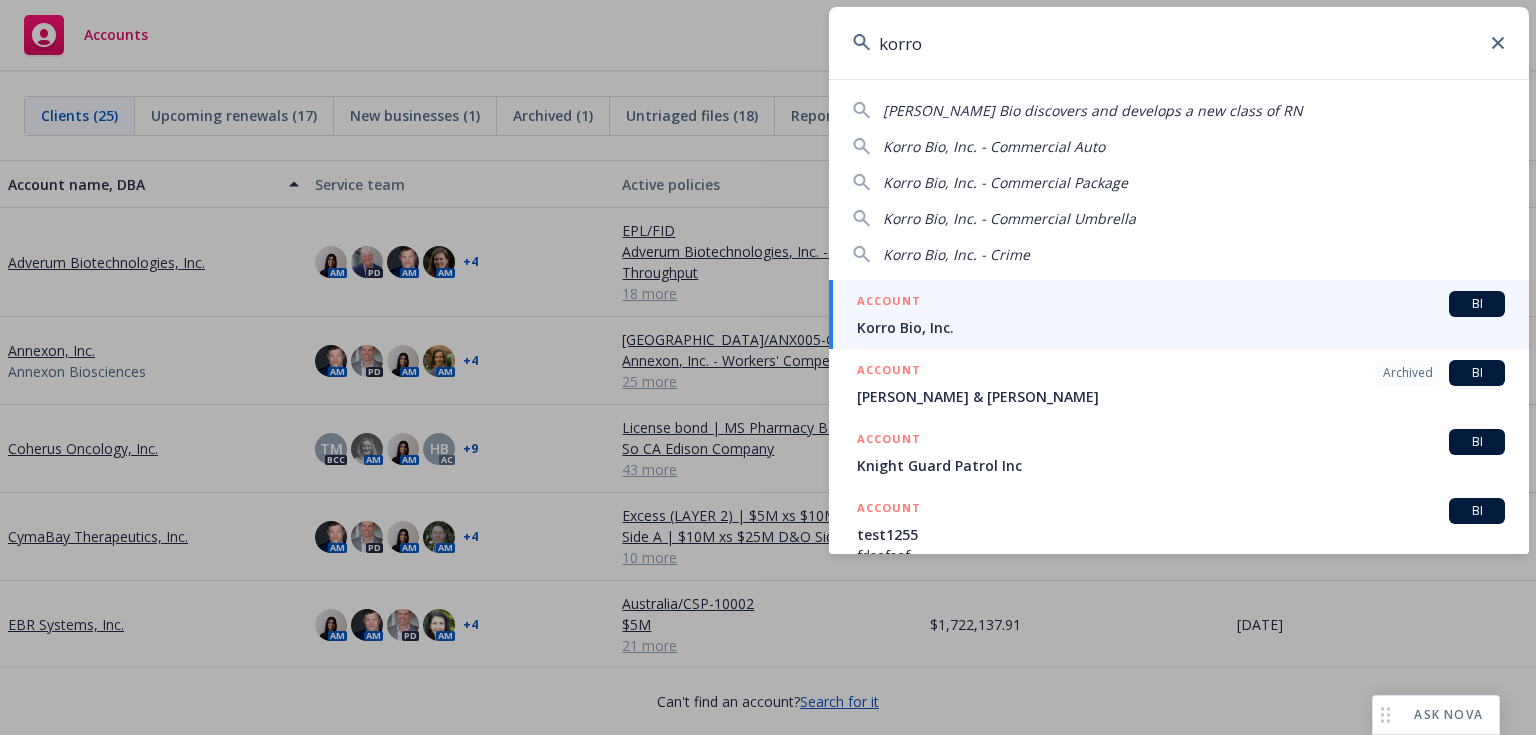 type on "korro" 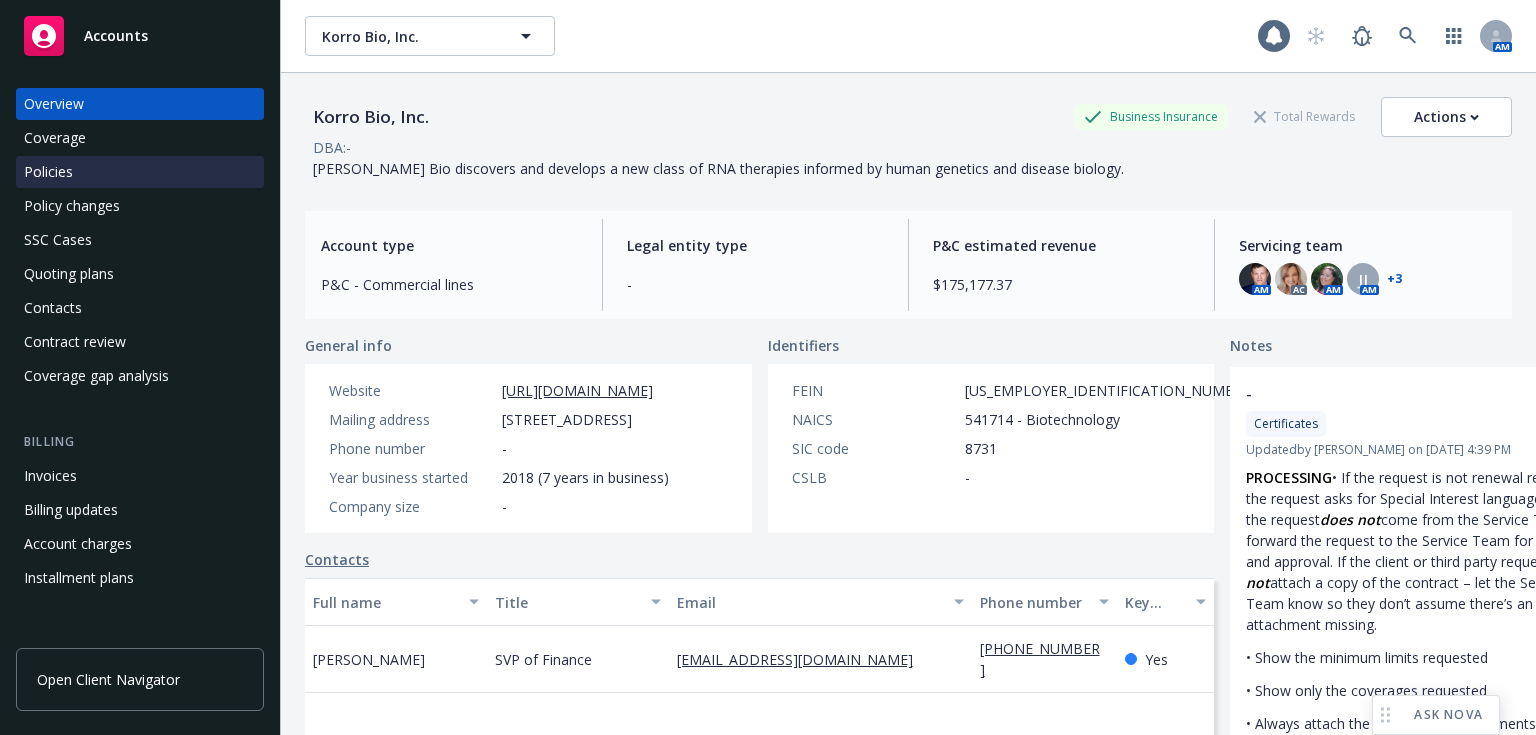 click on "Policies" at bounding box center (48, 172) 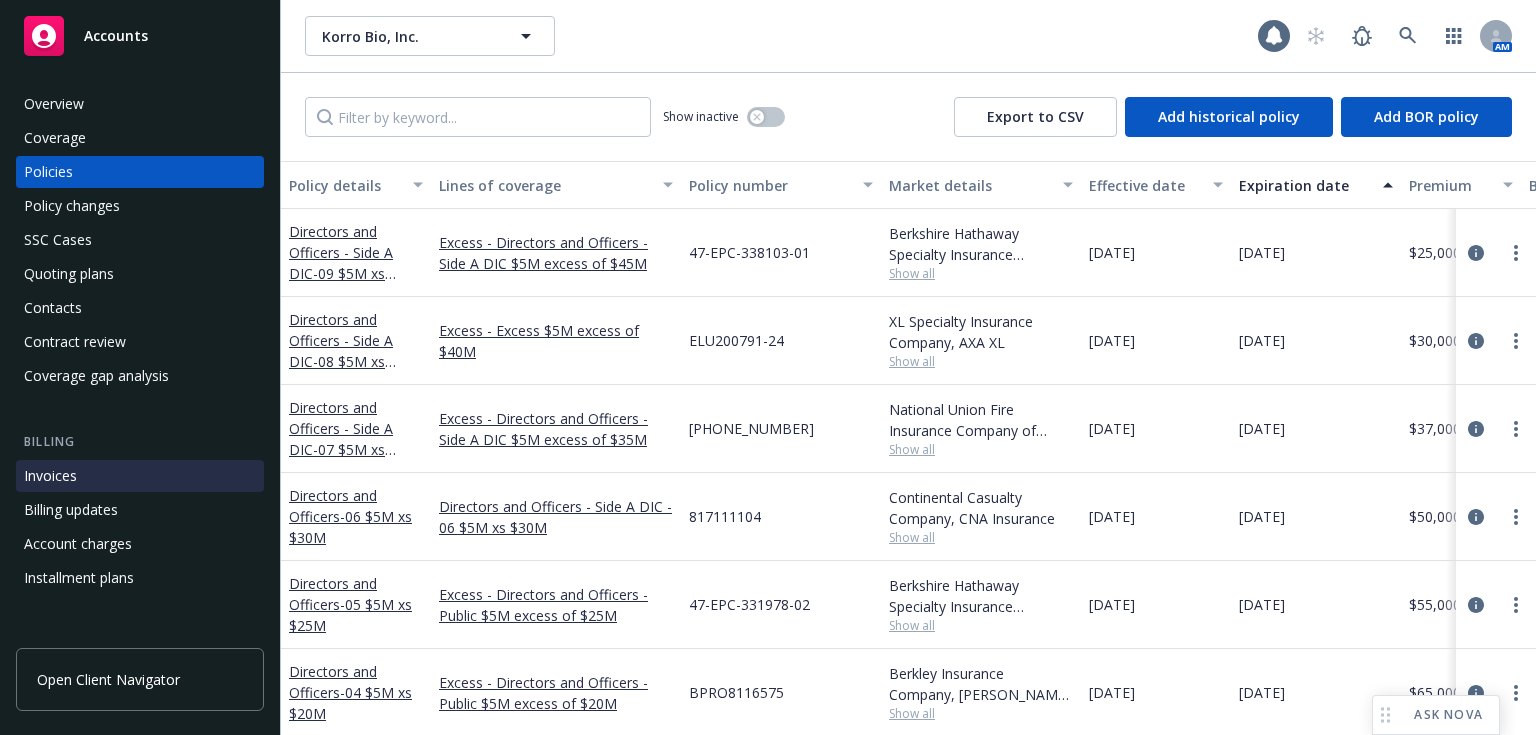 click on "Invoices" at bounding box center (50, 476) 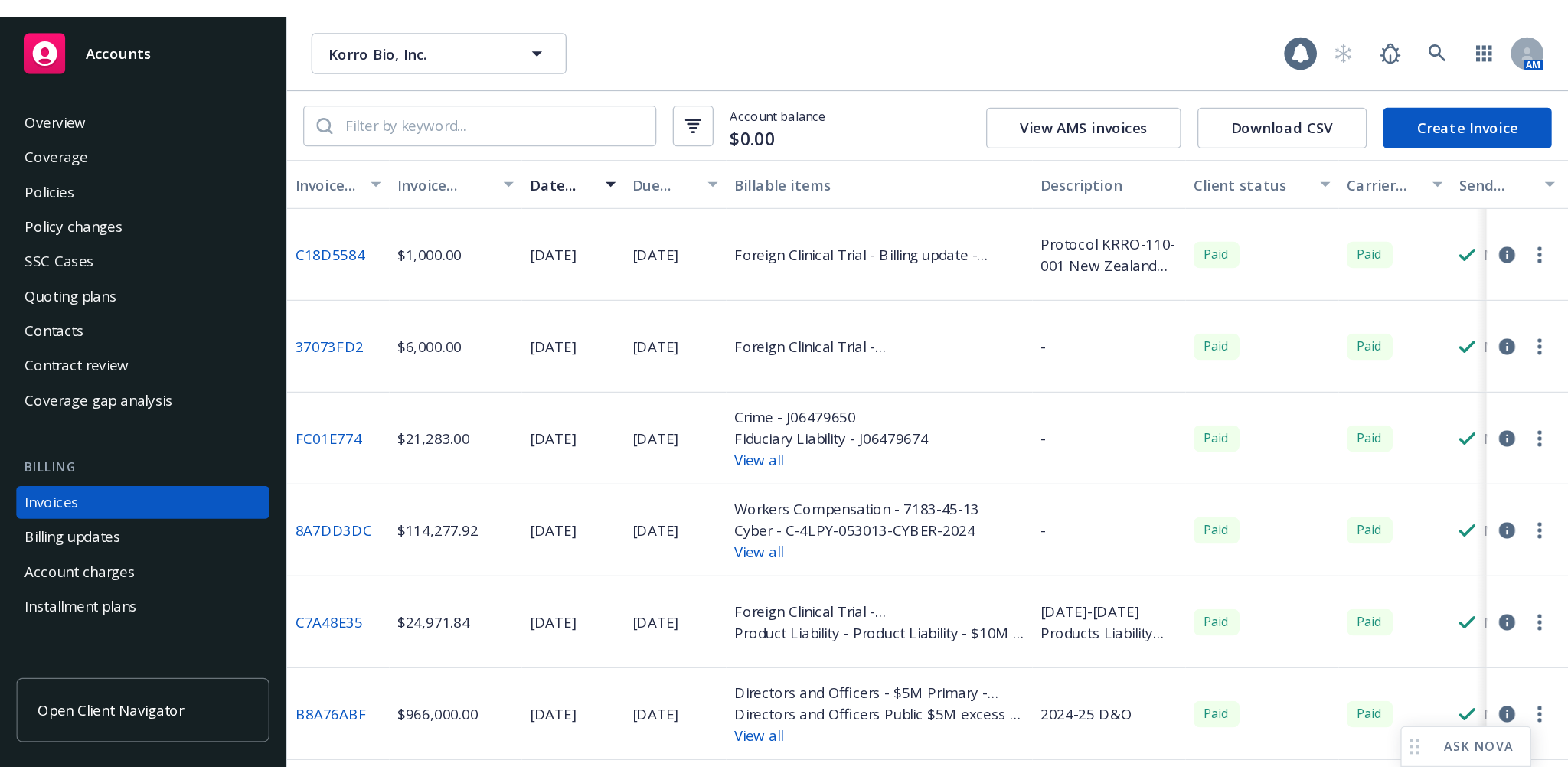 scroll, scrollTop: 58, scrollLeft: 0, axis: vertical 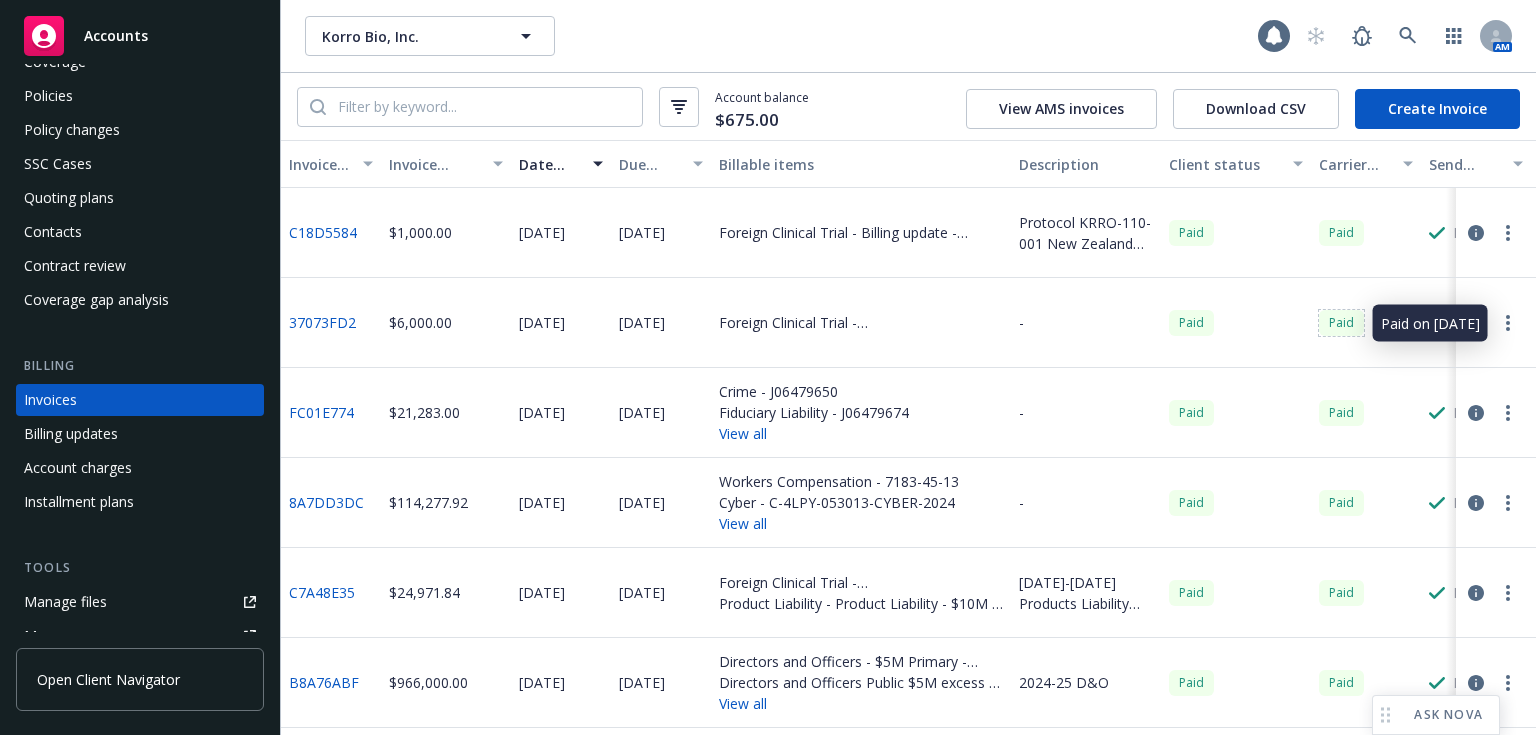 click on "Paid" at bounding box center [1341, 323] 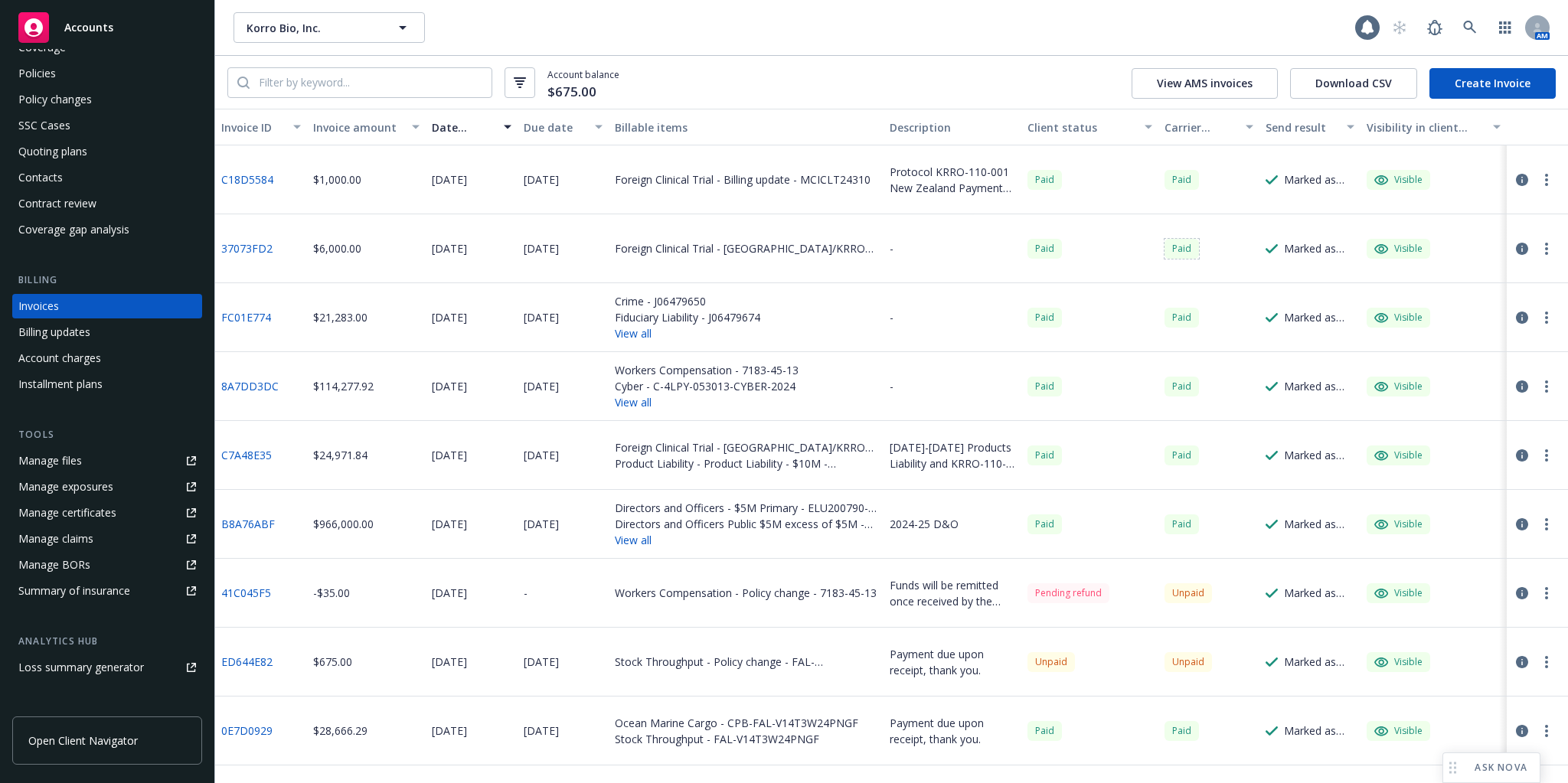 scroll, scrollTop: 58, scrollLeft: 0, axis: vertical 